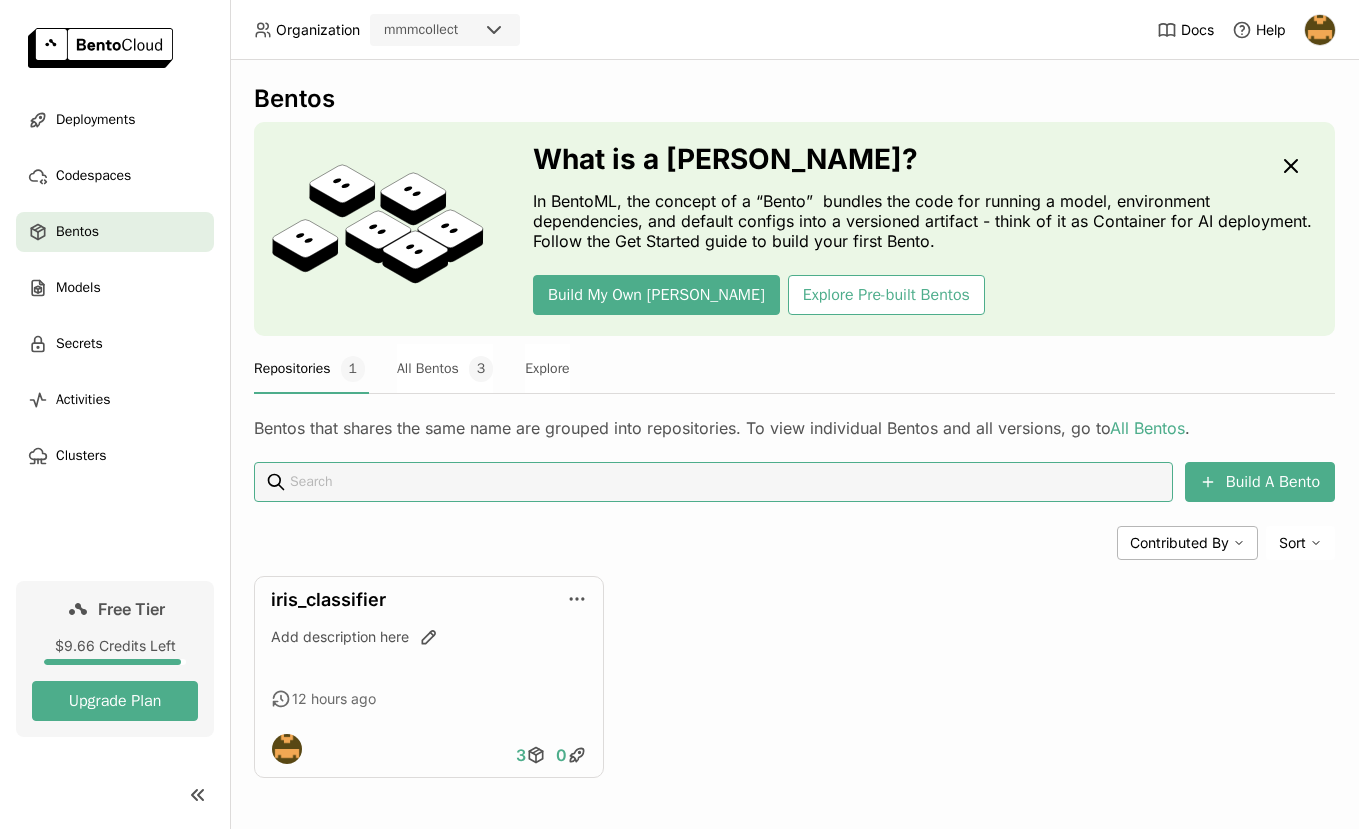 scroll, scrollTop: 0, scrollLeft: 0, axis: both 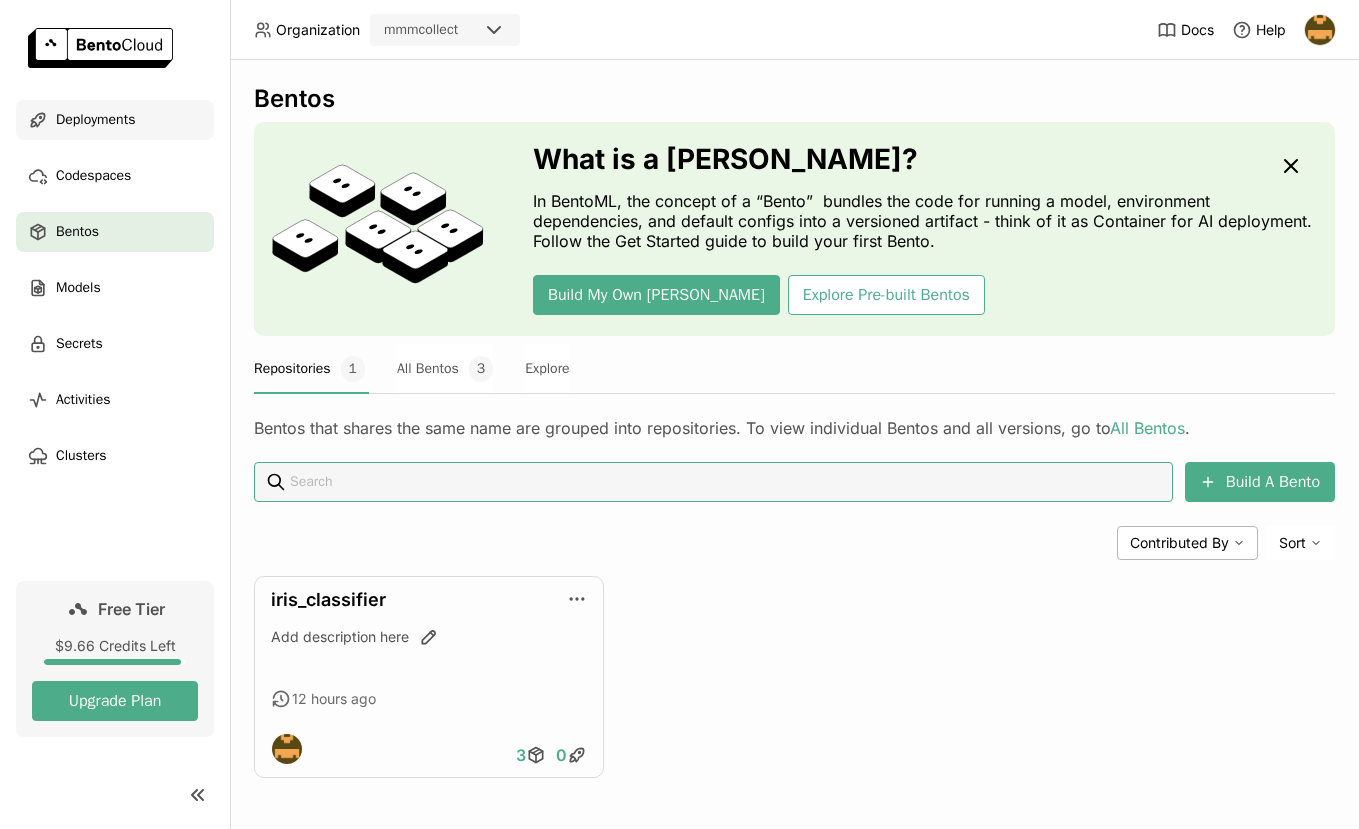 click on "Deployments" at bounding box center (95, 120) 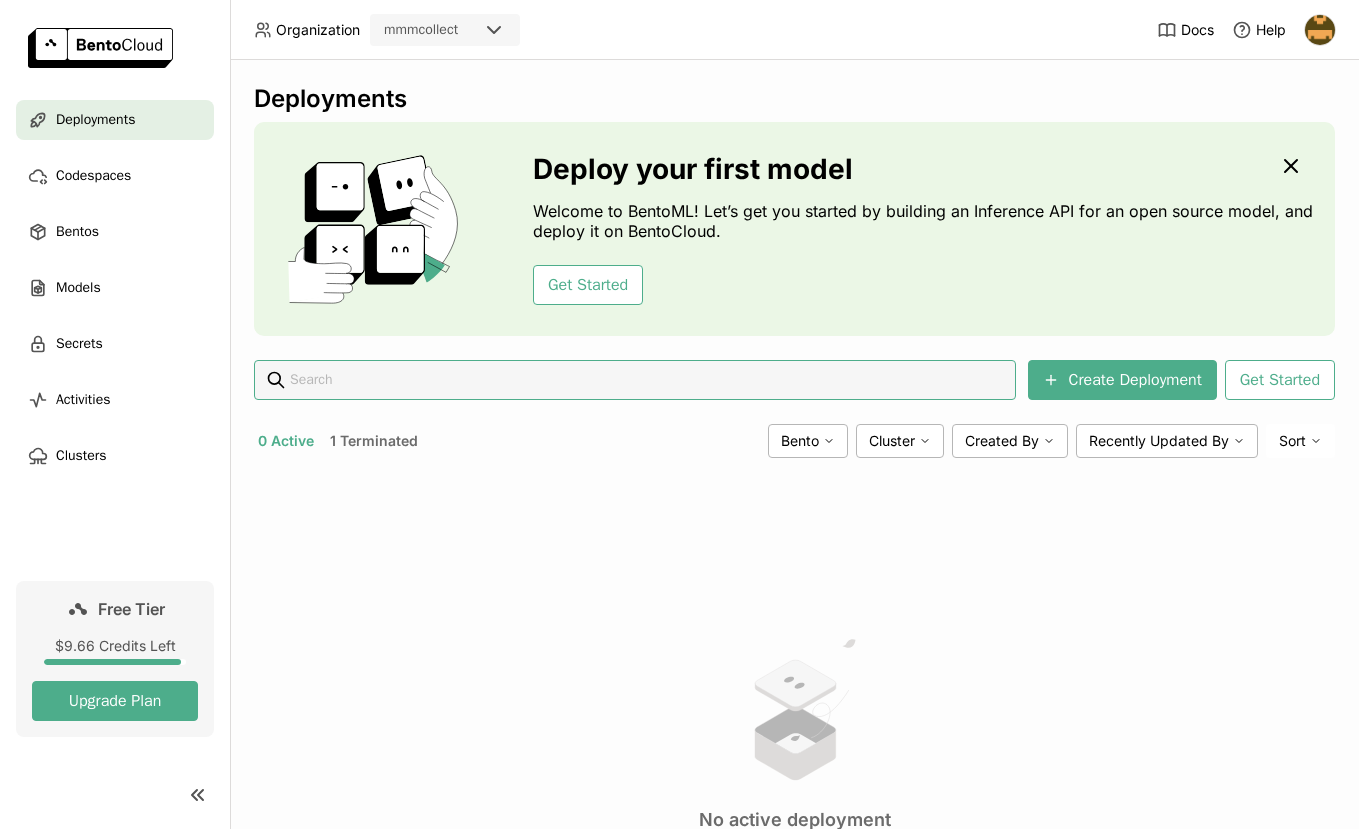 click on "1   Terminated" at bounding box center (374, 441) 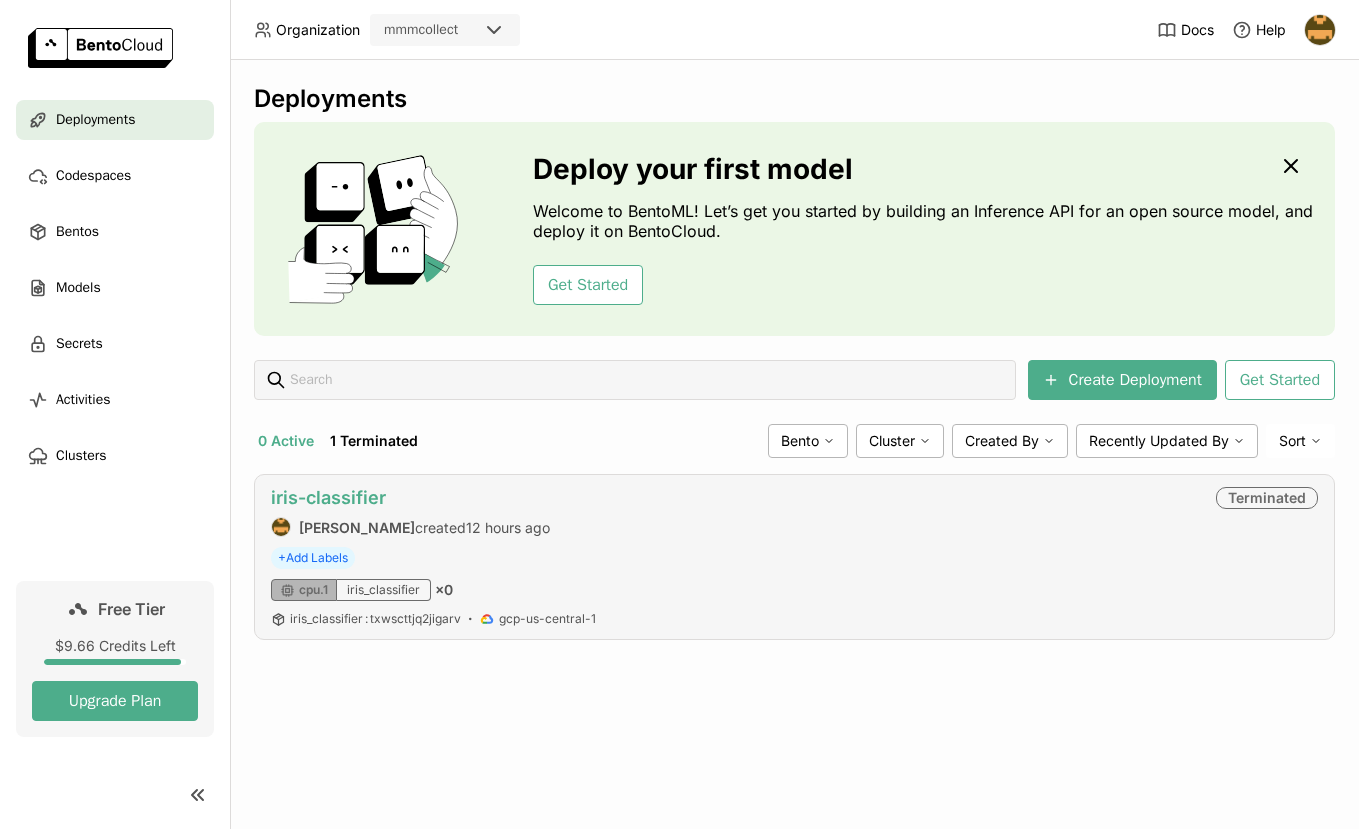 click on "iris-classifier" at bounding box center (328, 497) 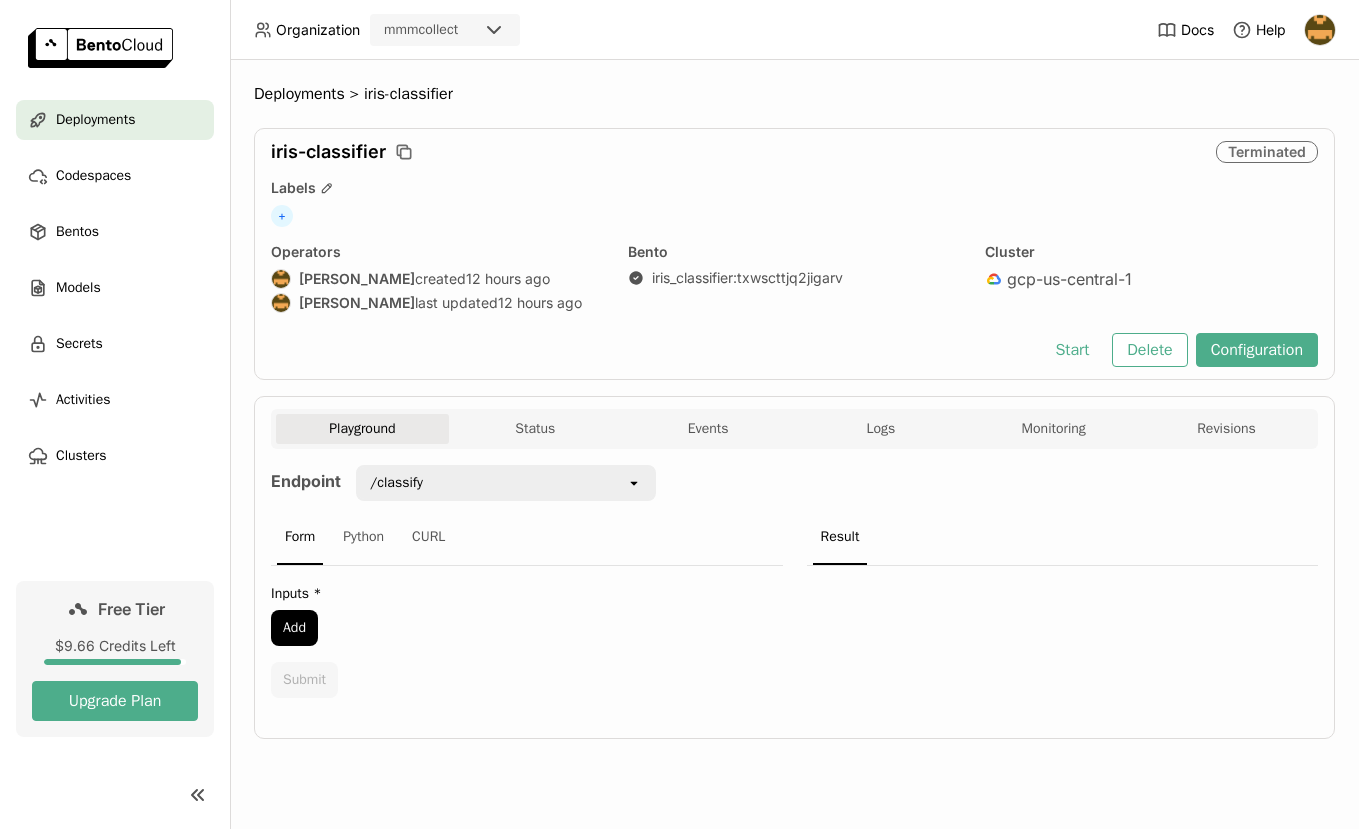 scroll, scrollTop: 0, scrollLeft: 0, axis: both 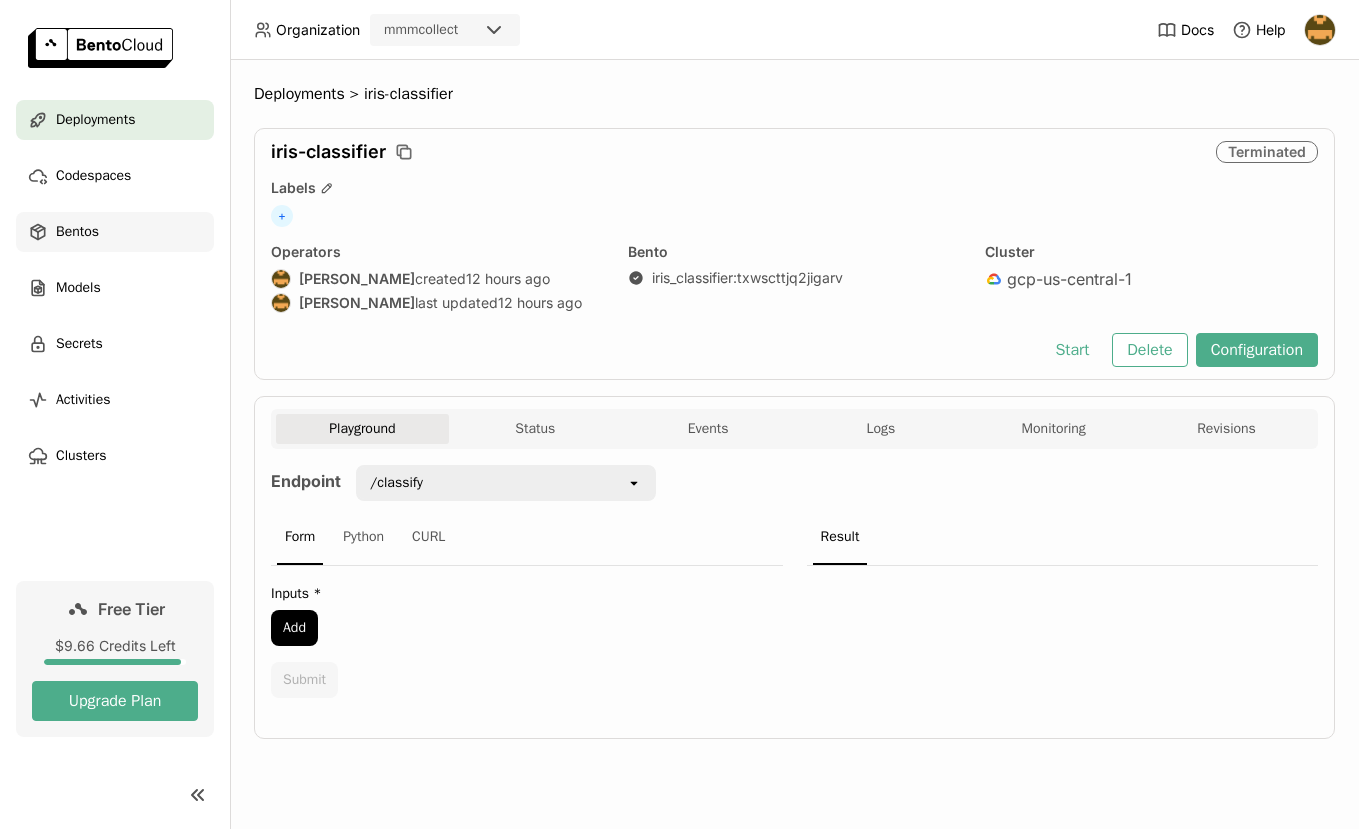 click on "Bentos" at bounding box center (115, 232) 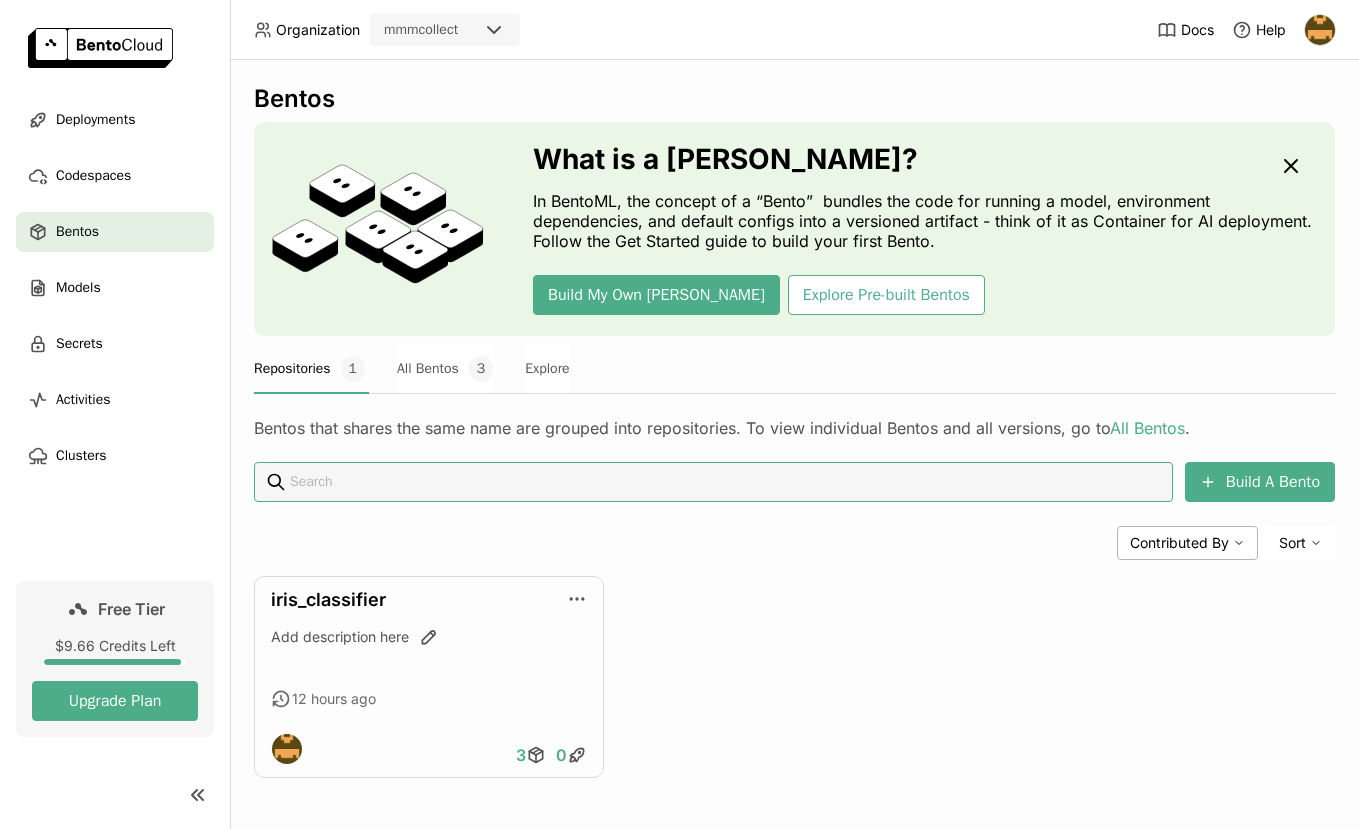 scroll, scrollTop: 3, scrollLeft: 0, axis: vertical 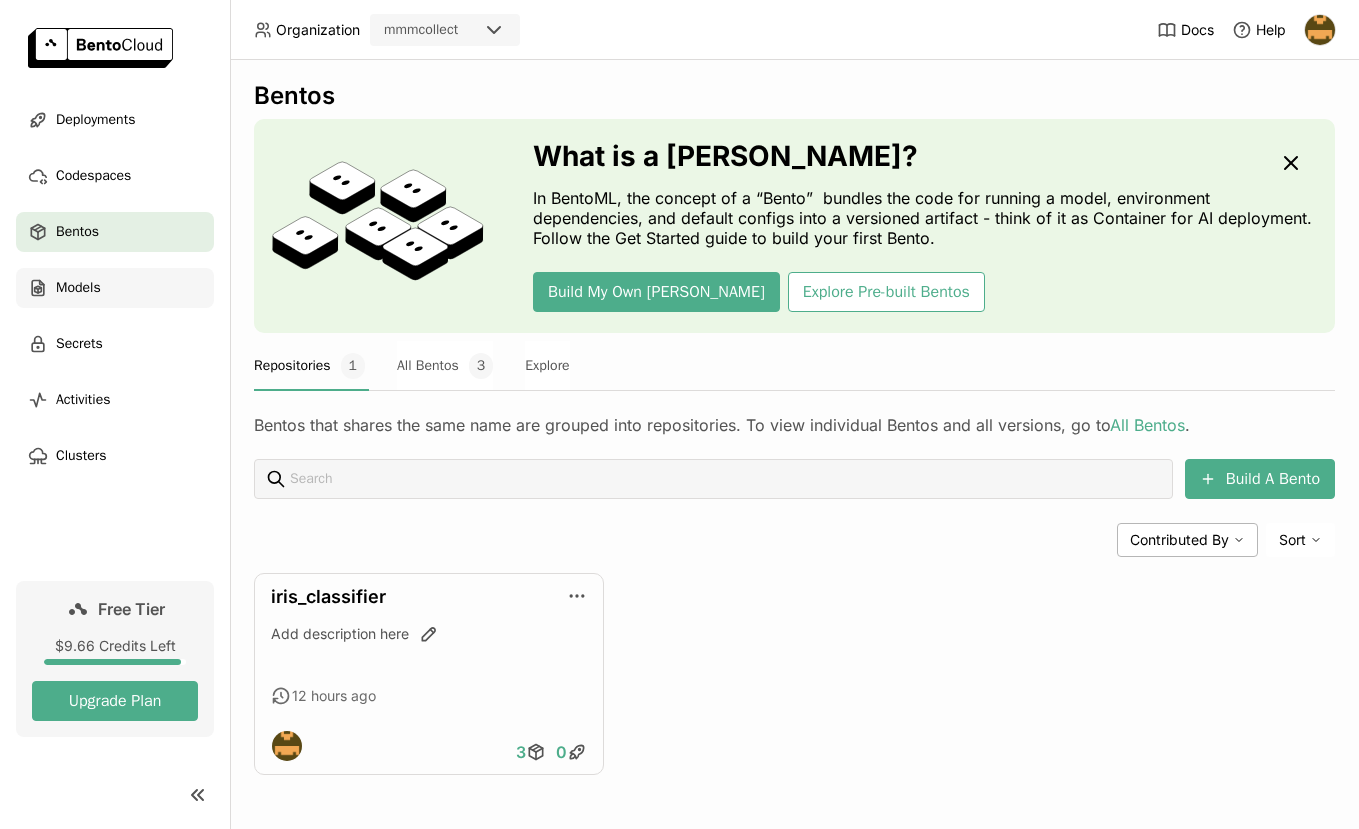 click on "Models" at bounding box center (115, 288) 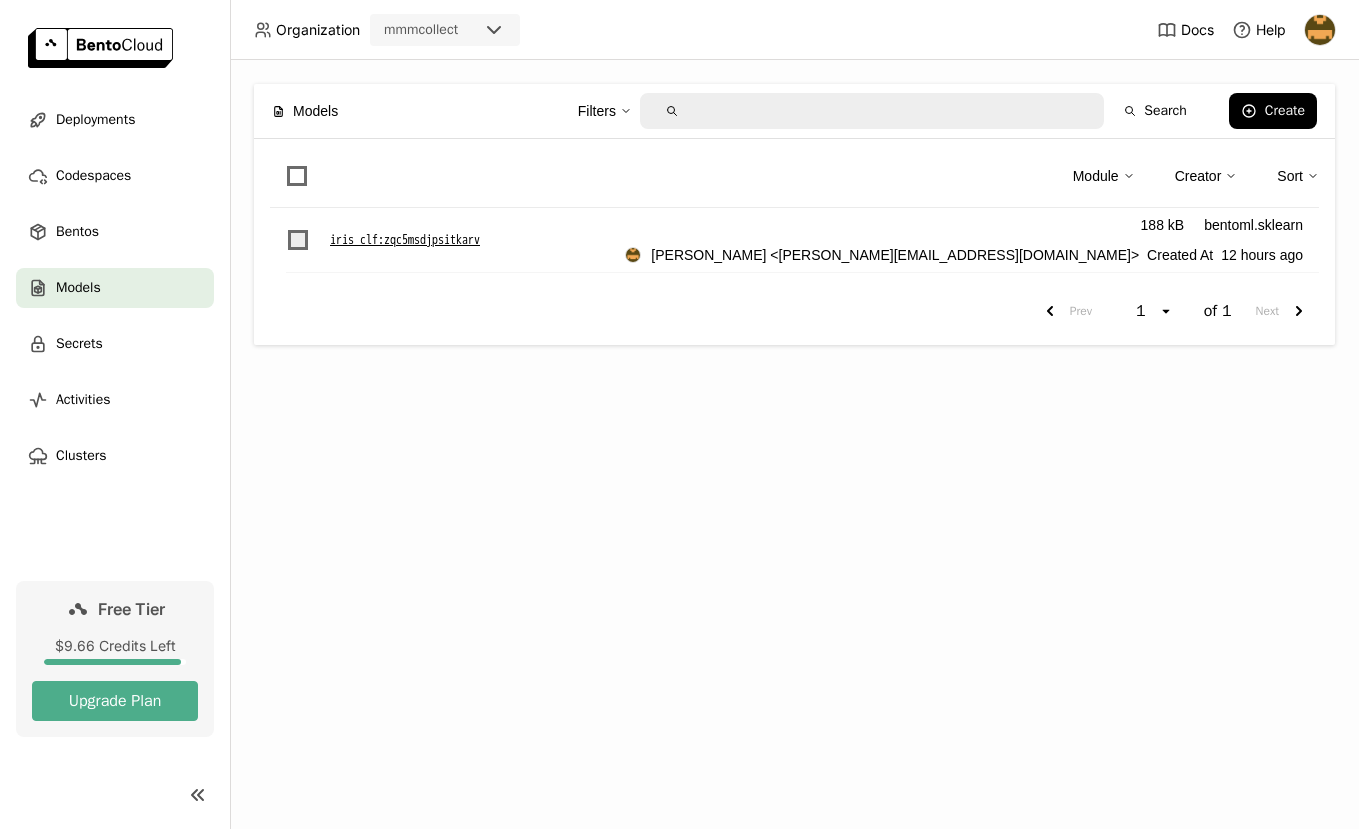click at bounding box center [298, 240] 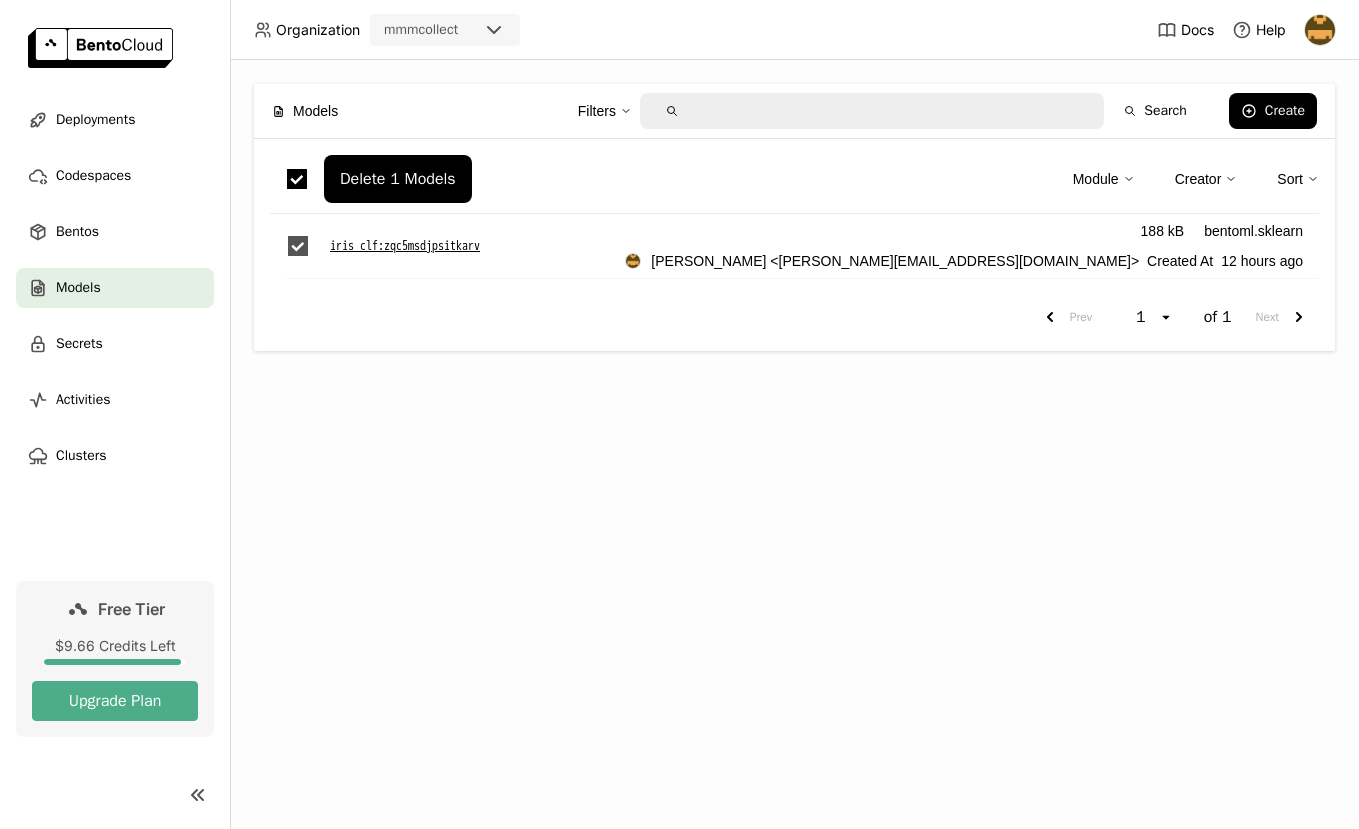 click at bounding box center [298, 246] 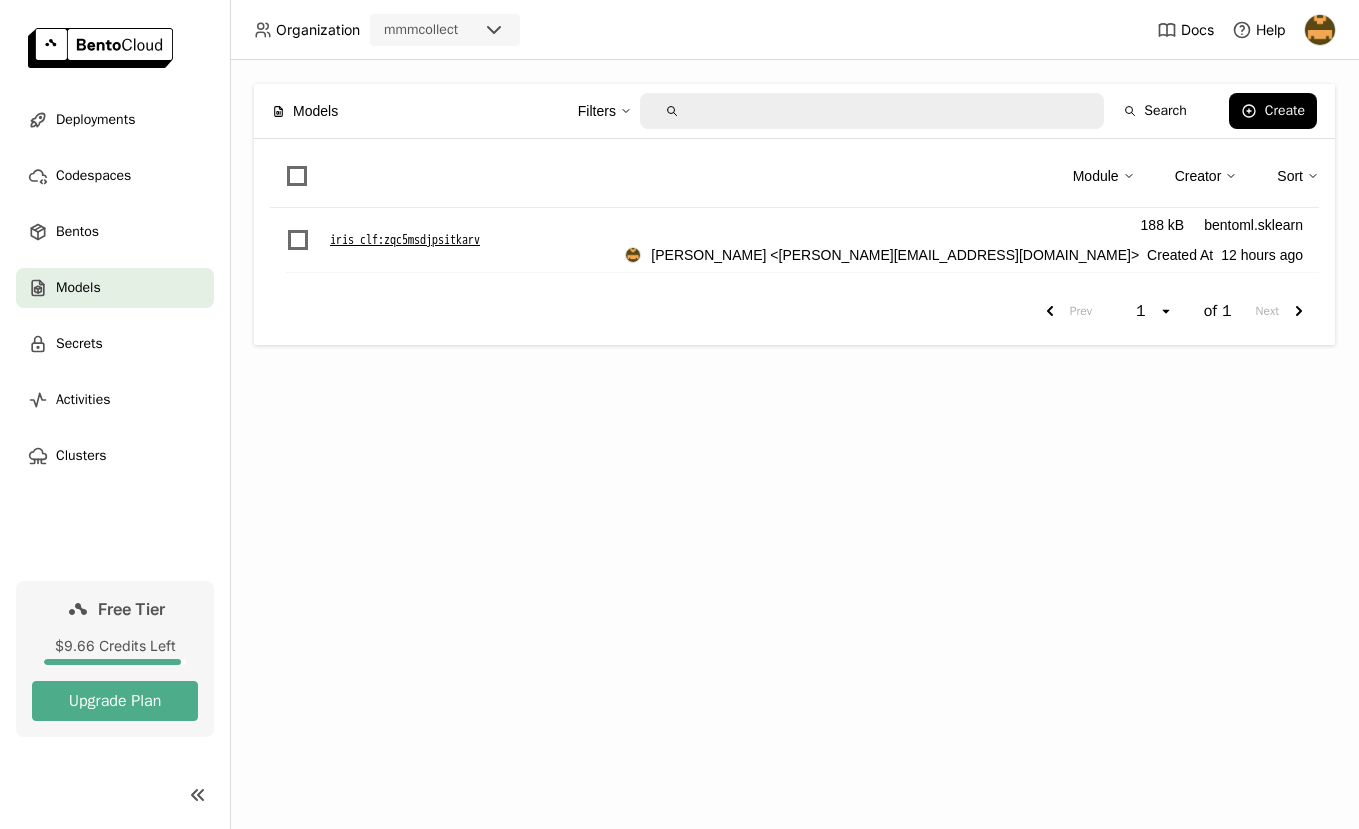 click on "iris_clf : zqc5msdjpsitkarv" at bounding box center [405, 240] 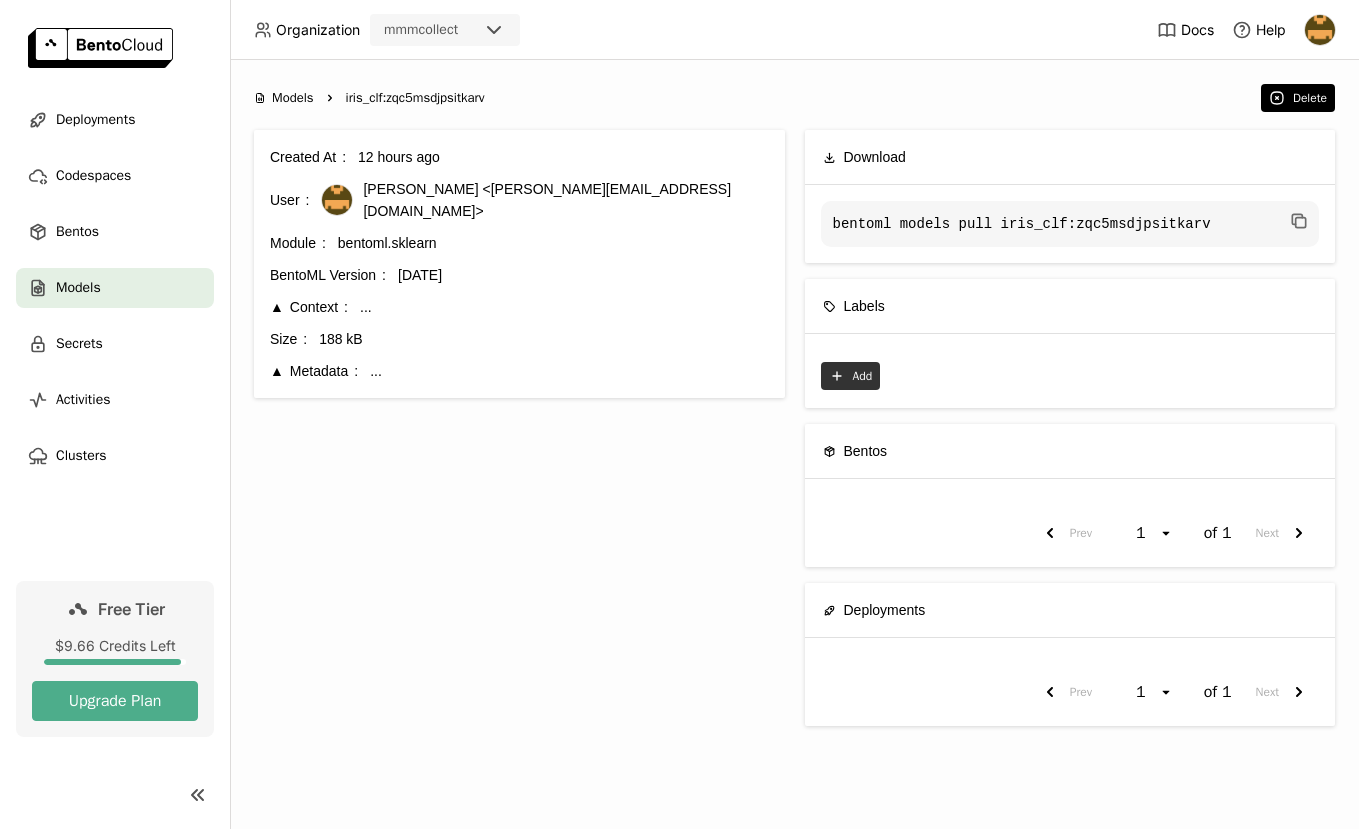 click on "Plus" 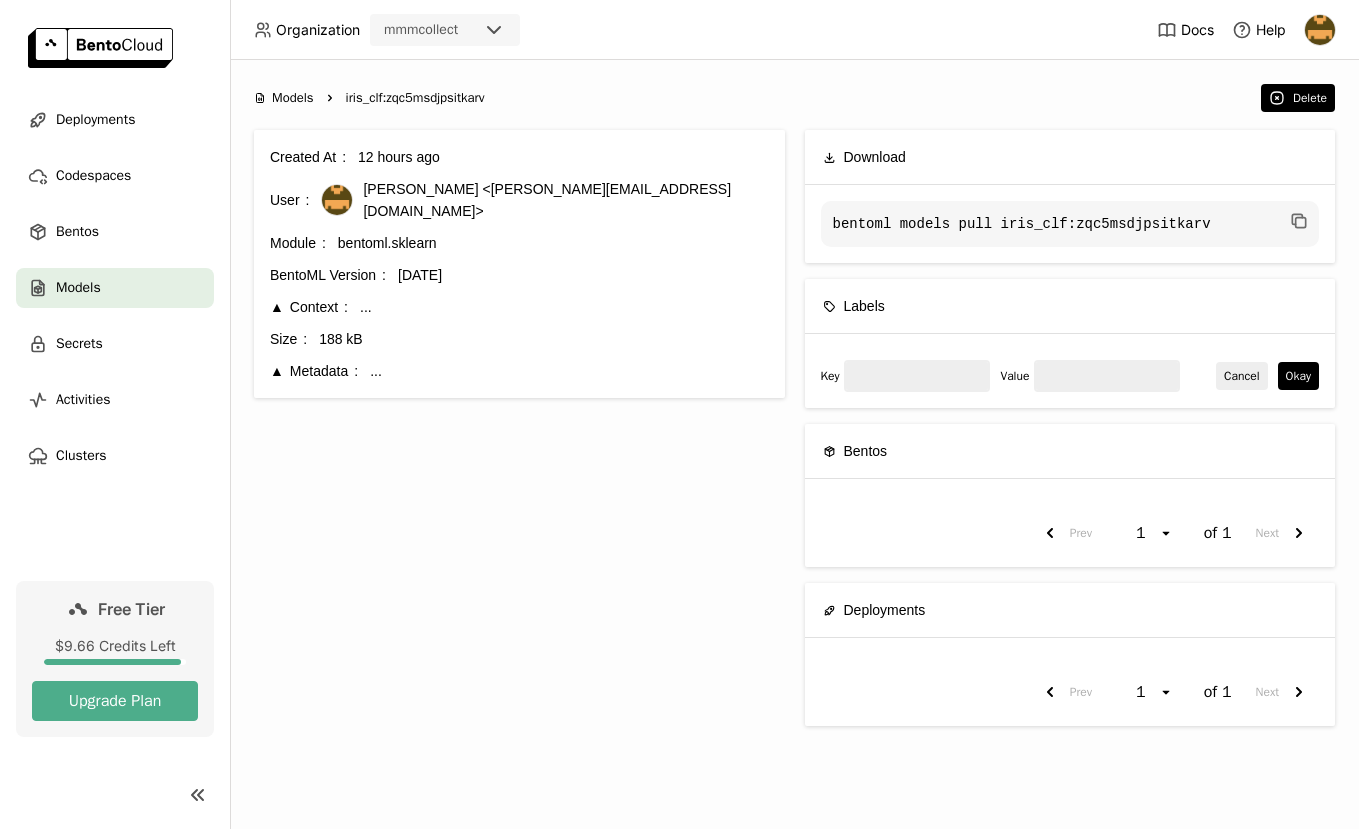 click at bounding box center (917, 376) 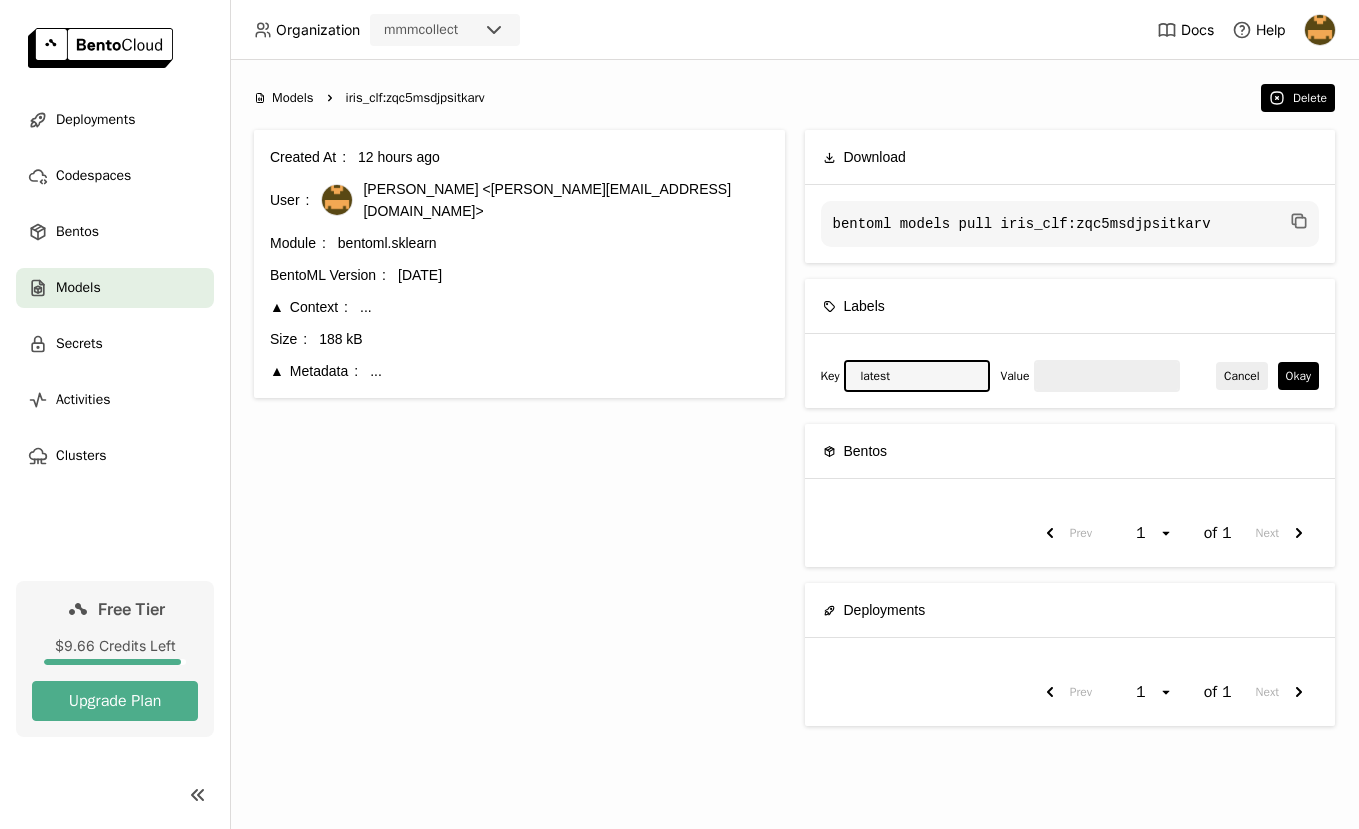 type on "latest" 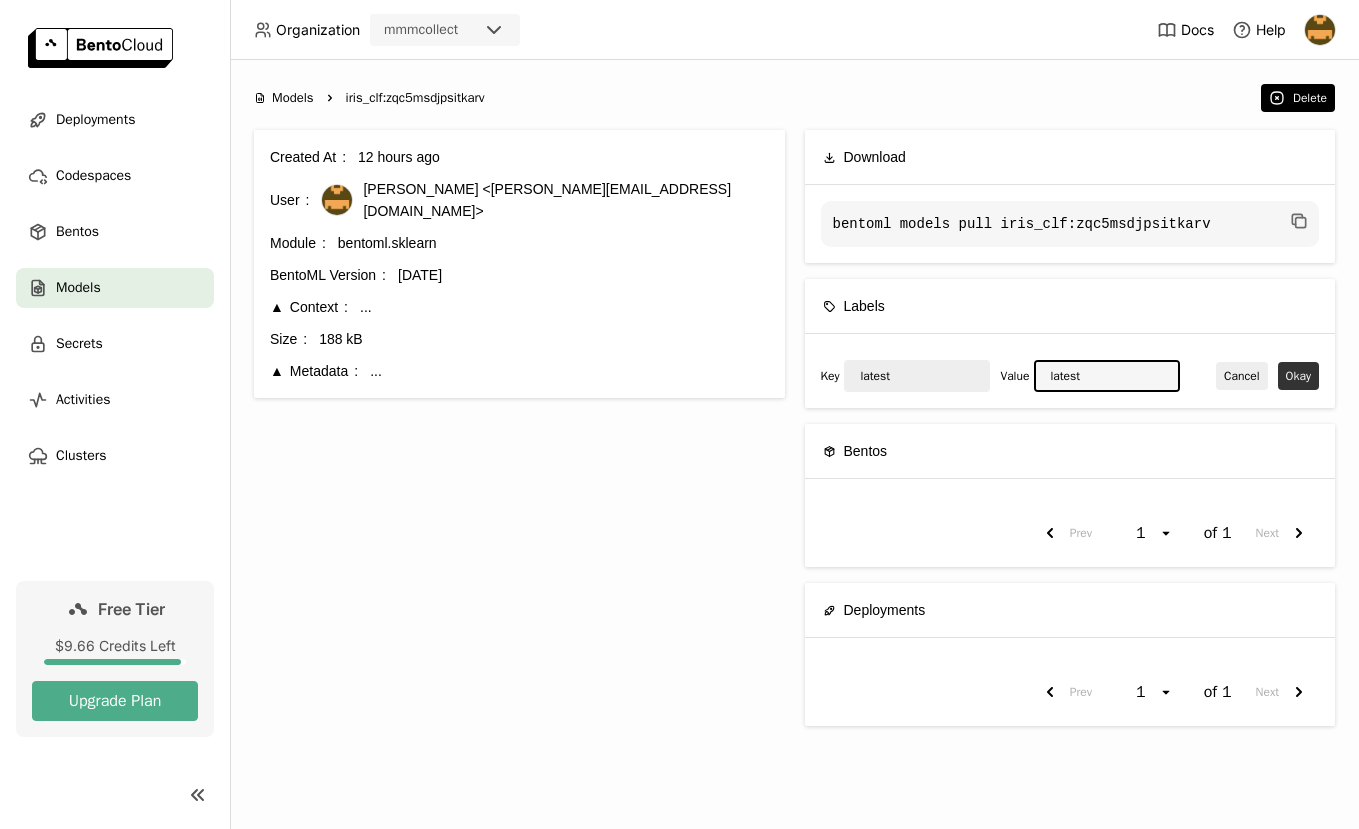 type on "latest" 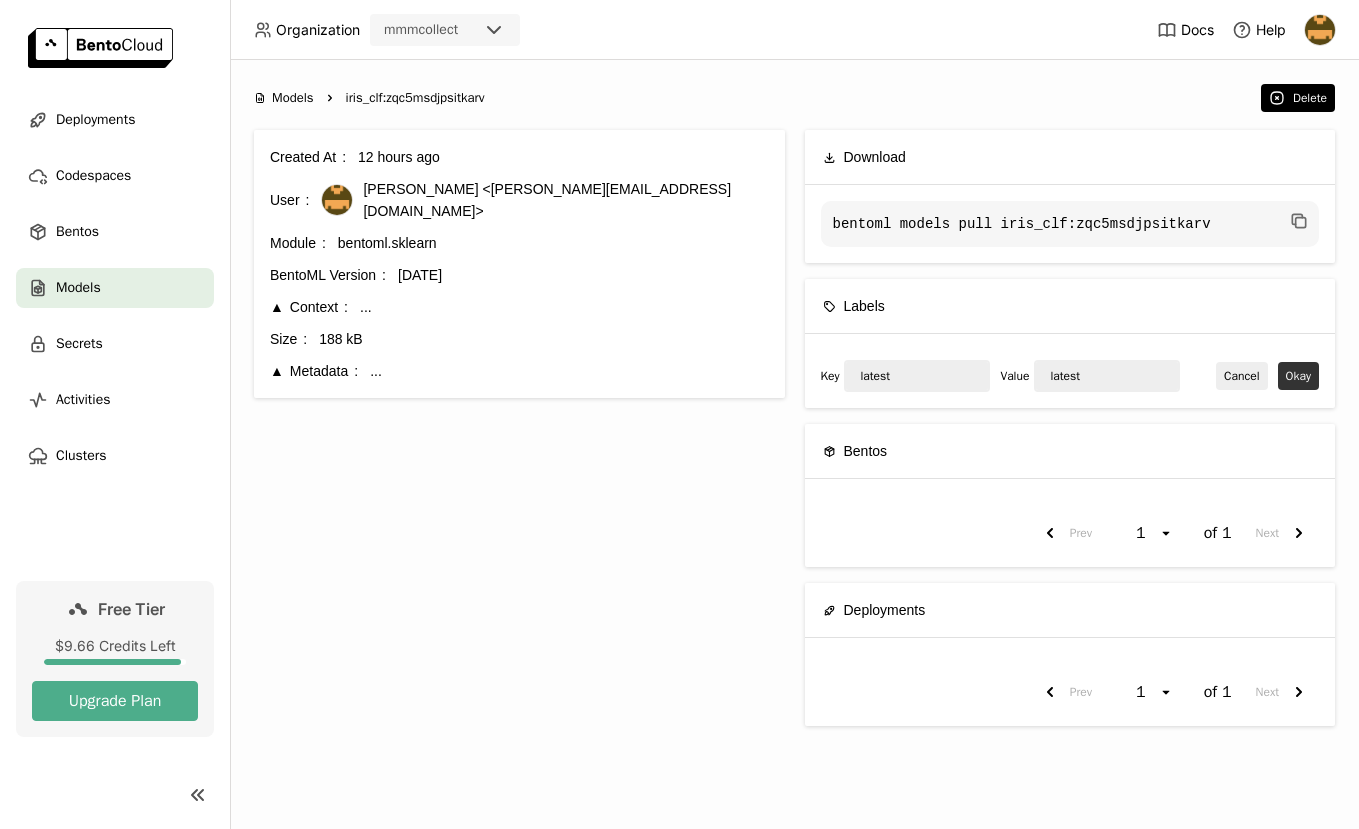 click on "Okay" at bounding box center (1298, 376) 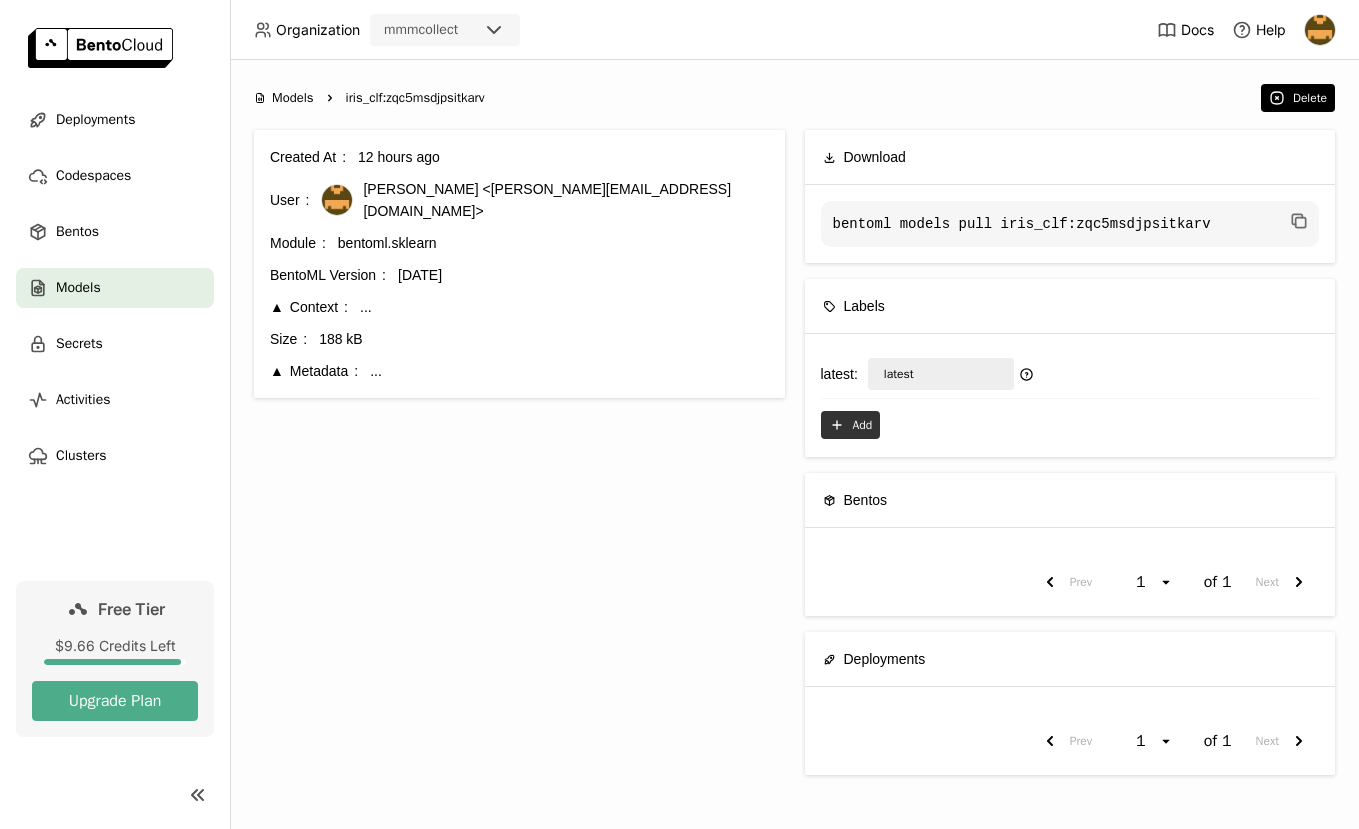 click on "bentoml models pull iris_clf:zqc5msdjpsitkarv" at bounding box center (1070, 224) 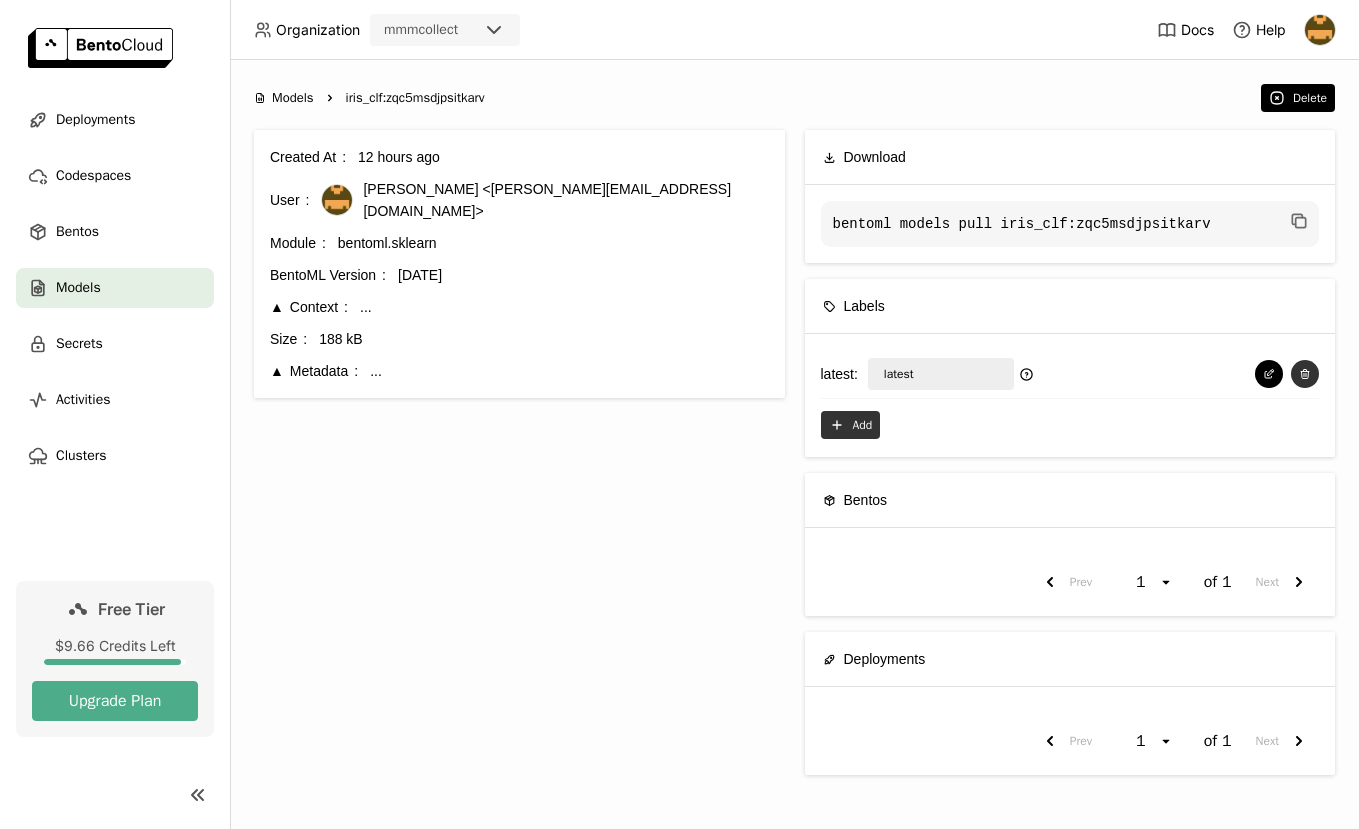 click 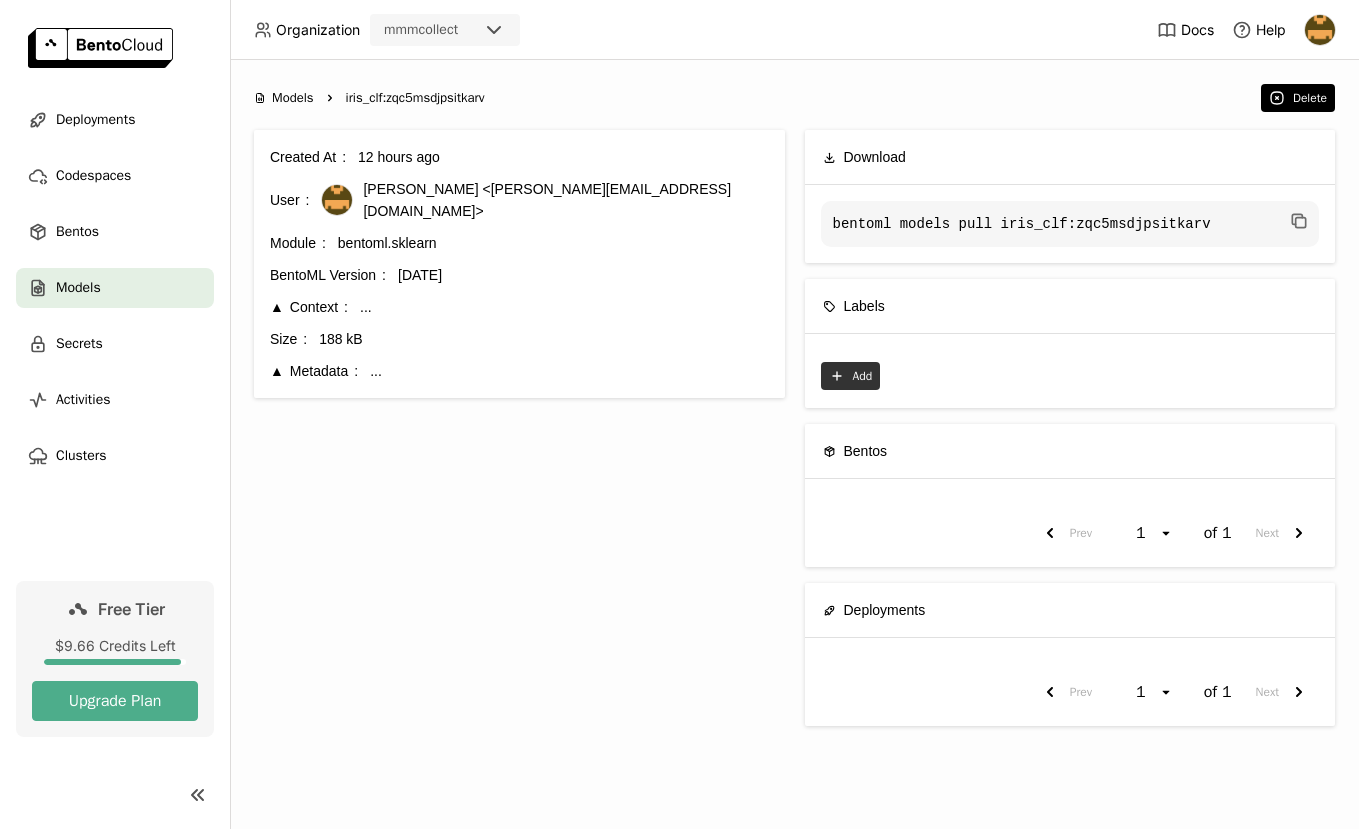 click on "Metadata" at bounding box center [314, 371] 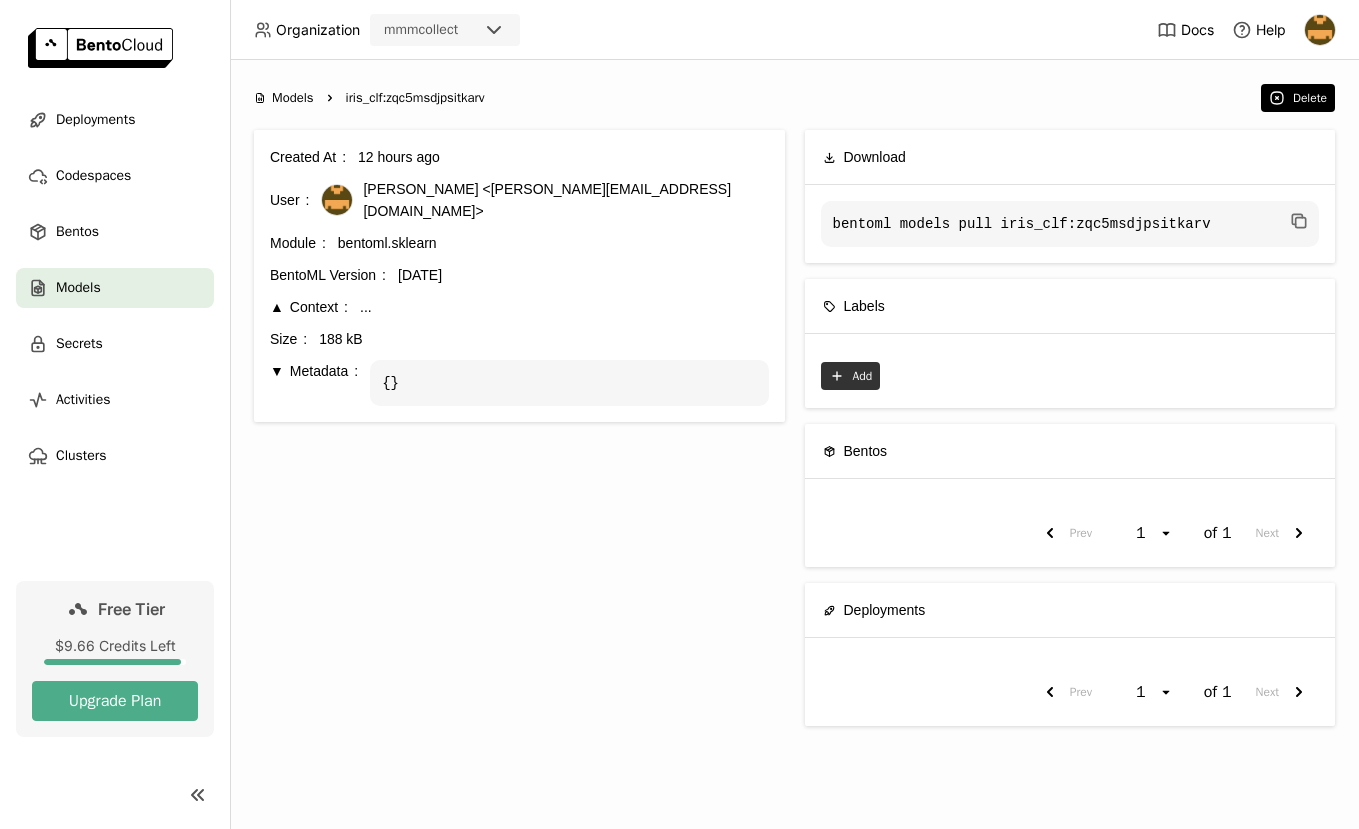 click on "Metadata" at bounding box center (314, 371) 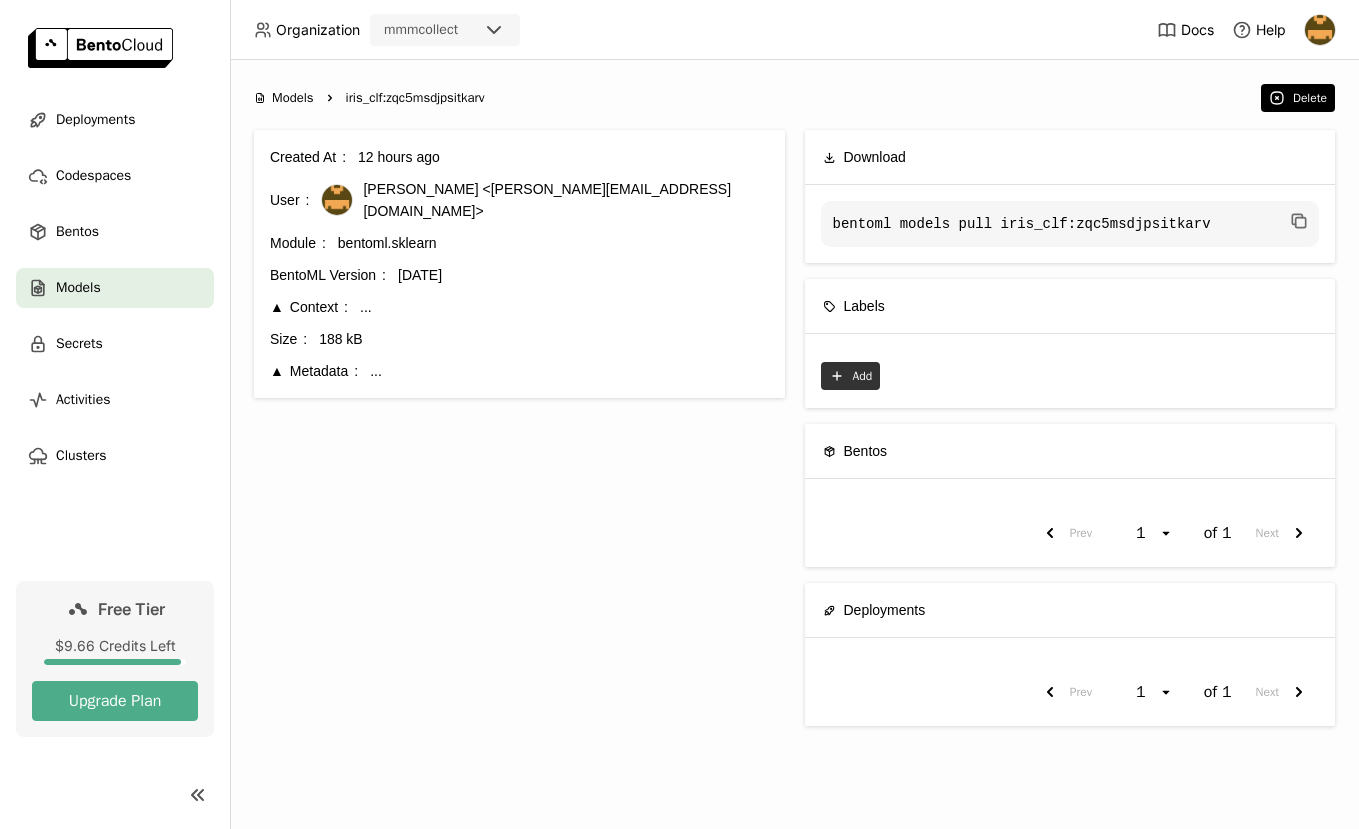 click on "Models" at bounding box center [293, 98] 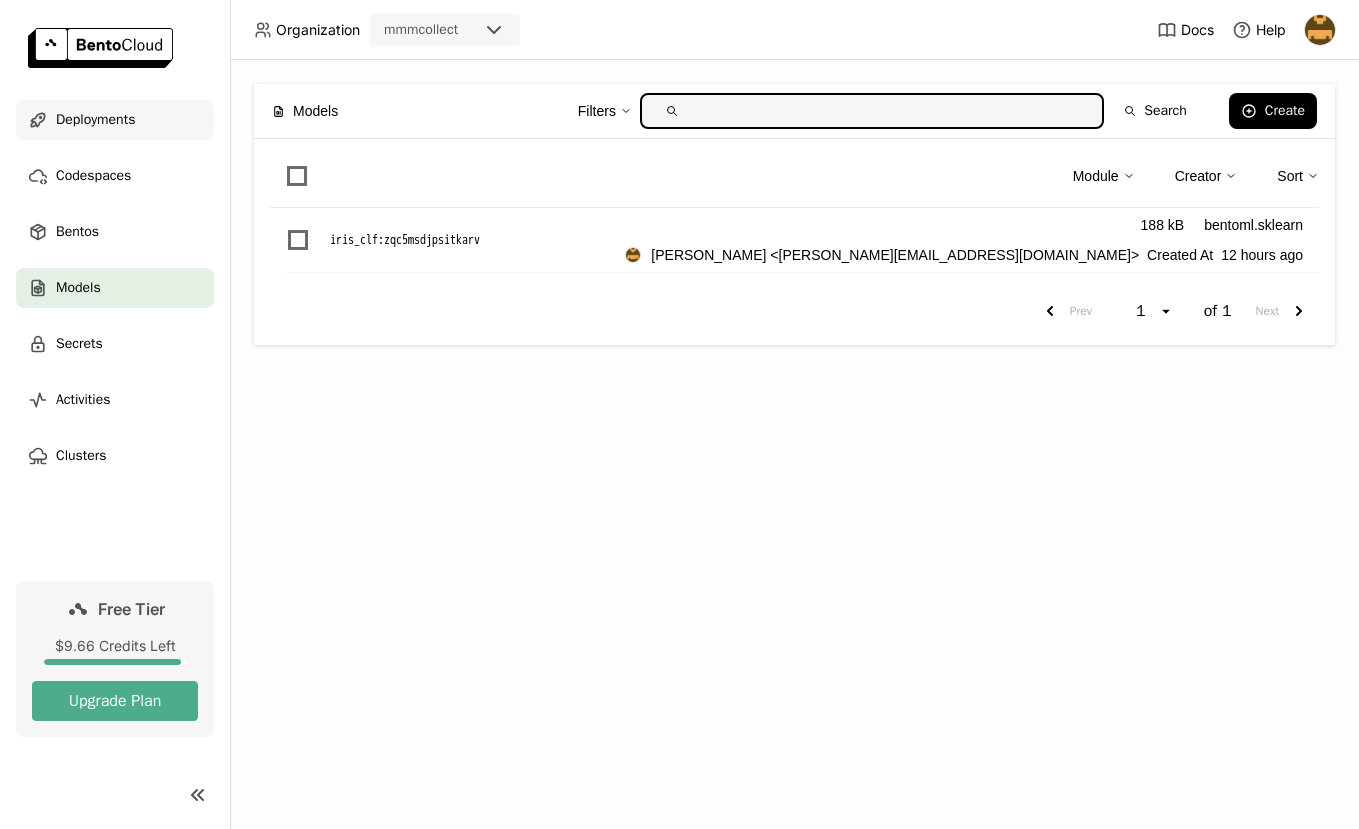 click on "Deployments" at bounding box center [115, 120] 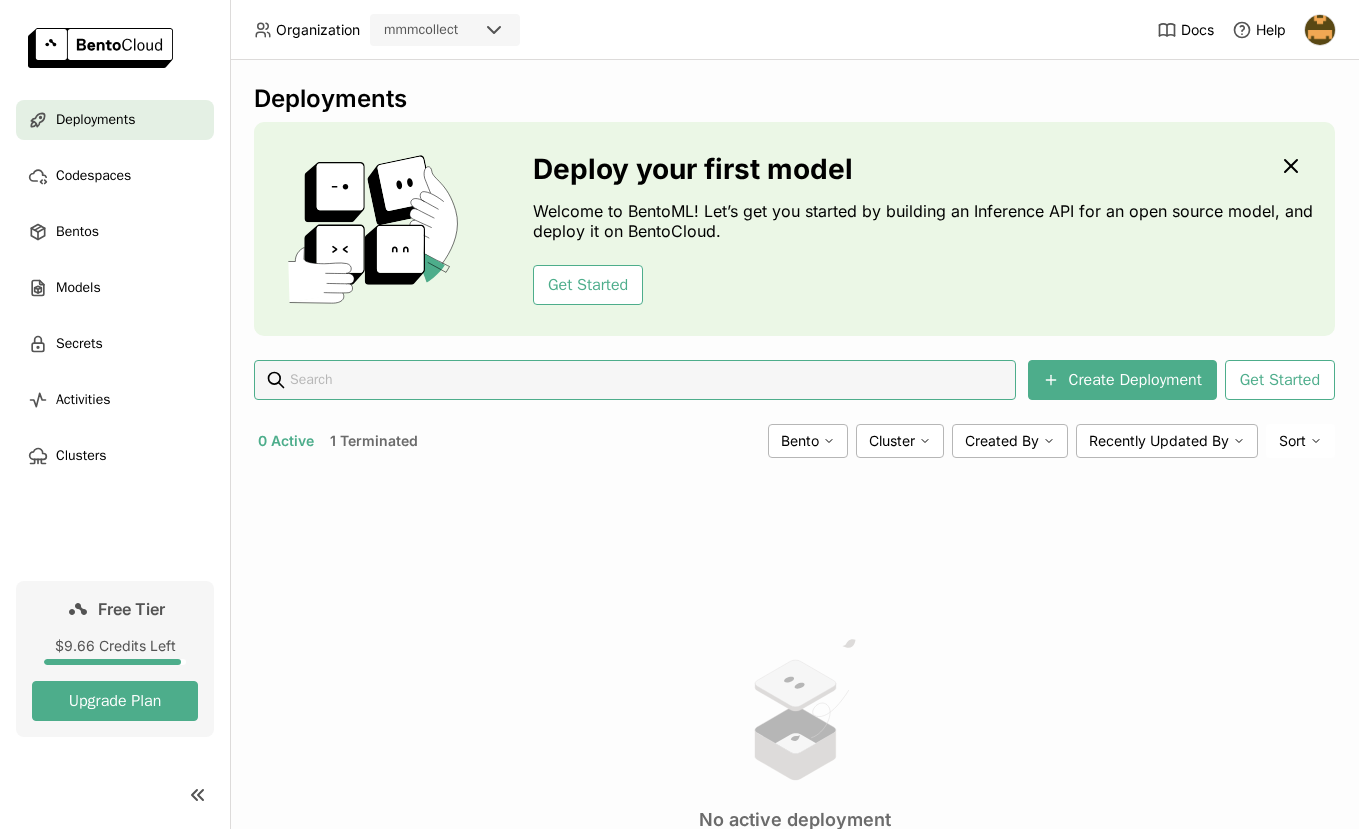 click on "1   Terminated" at bounding box center [374, 441] 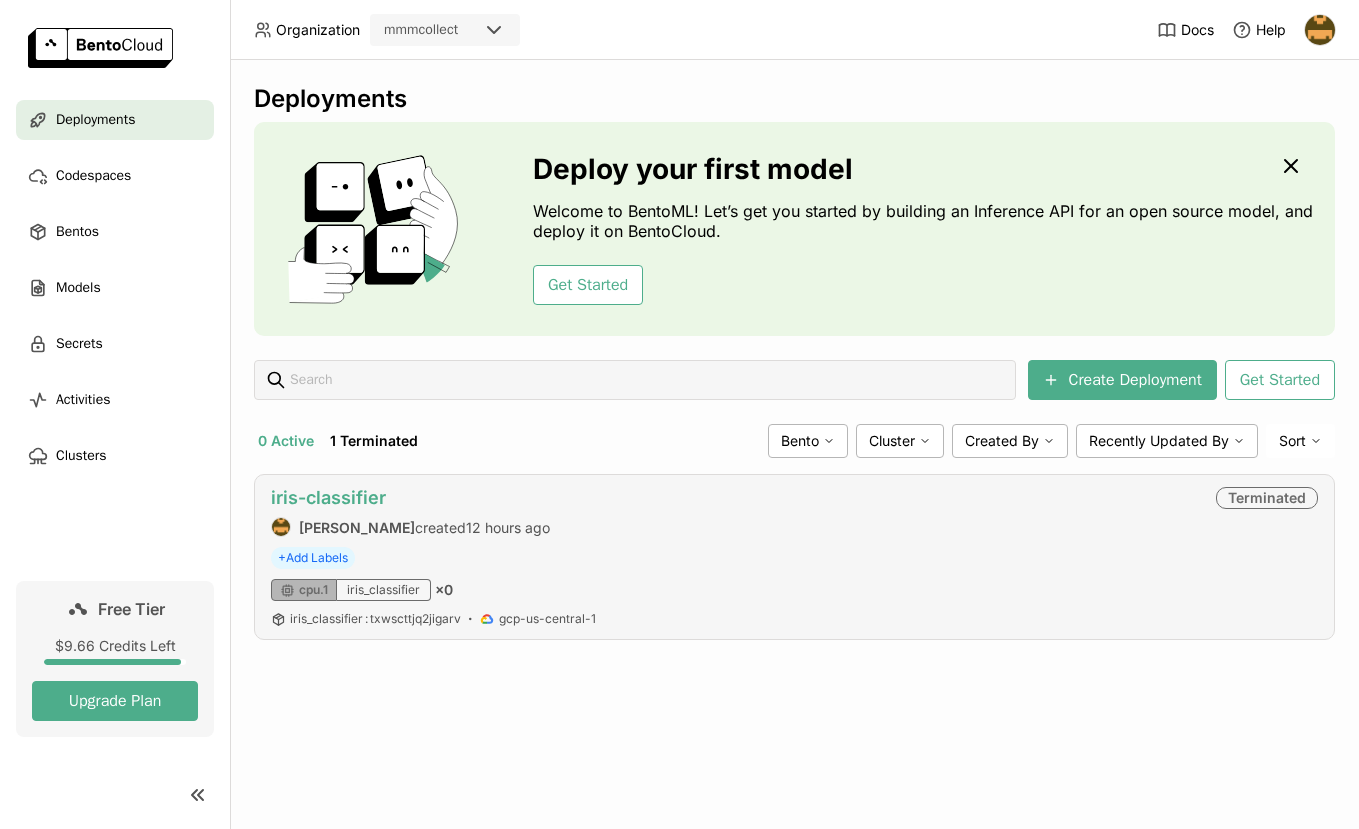 click on "iris-classifier" at bounding box center (328, 497) 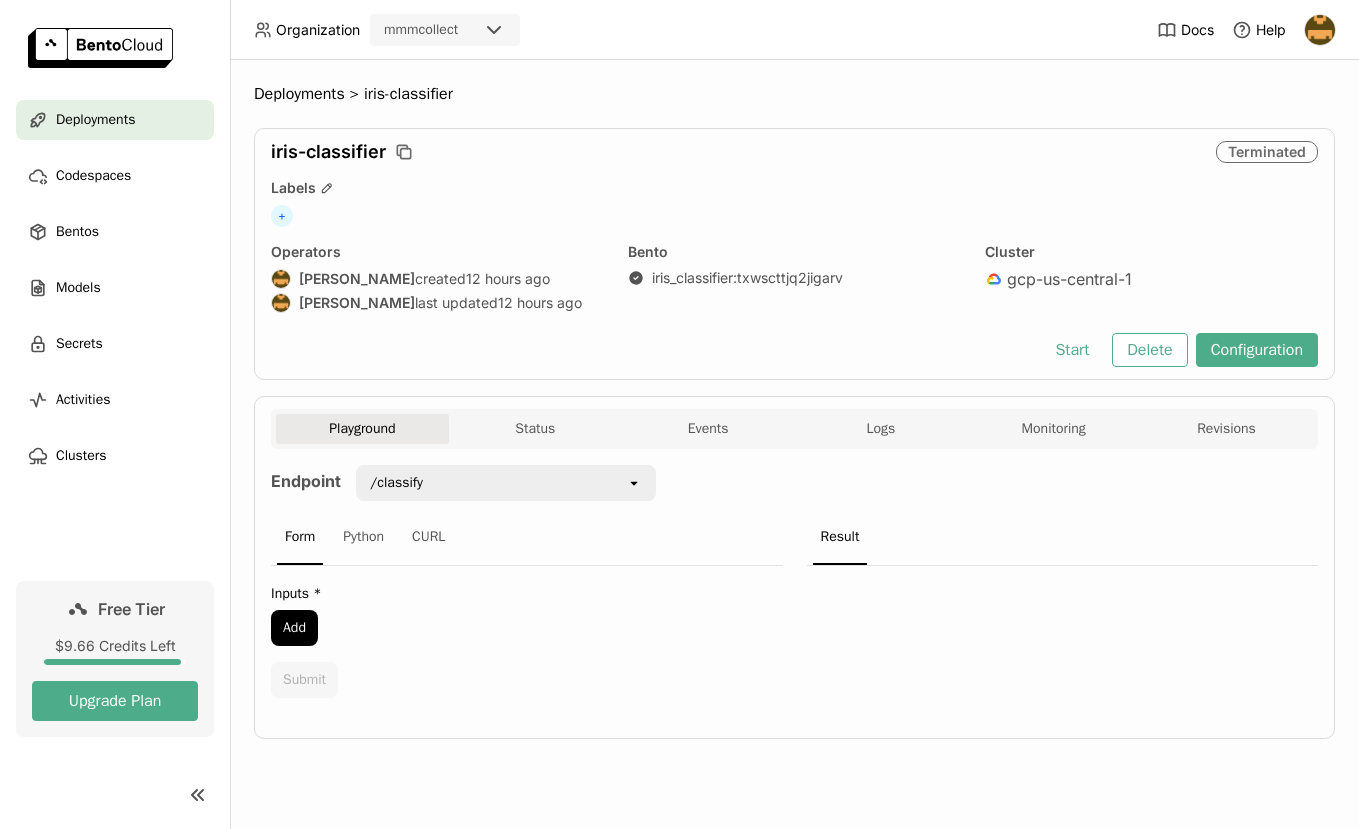 click on "Terminated" at bounding box center [1267, 152] 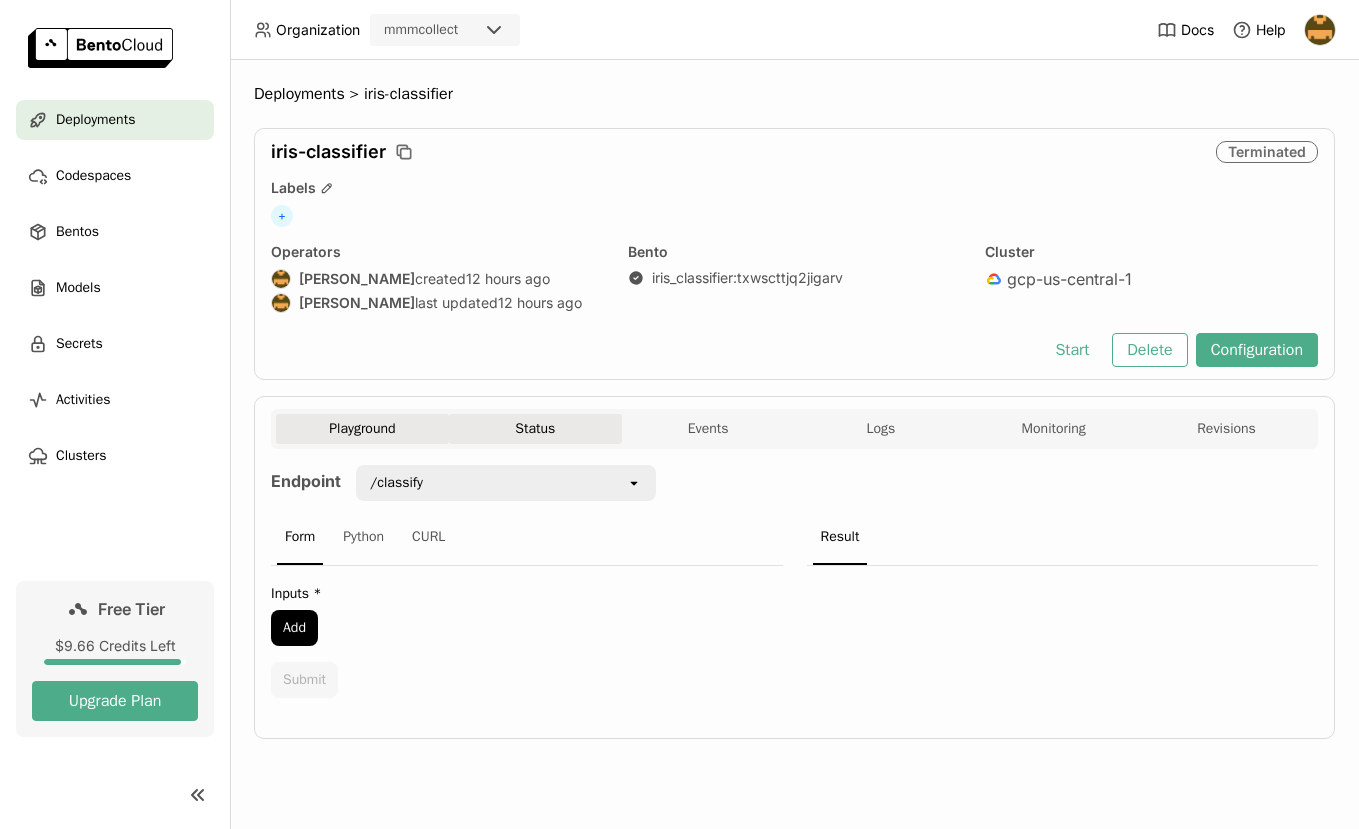 click on "Status" at bounding box center (535, 429) 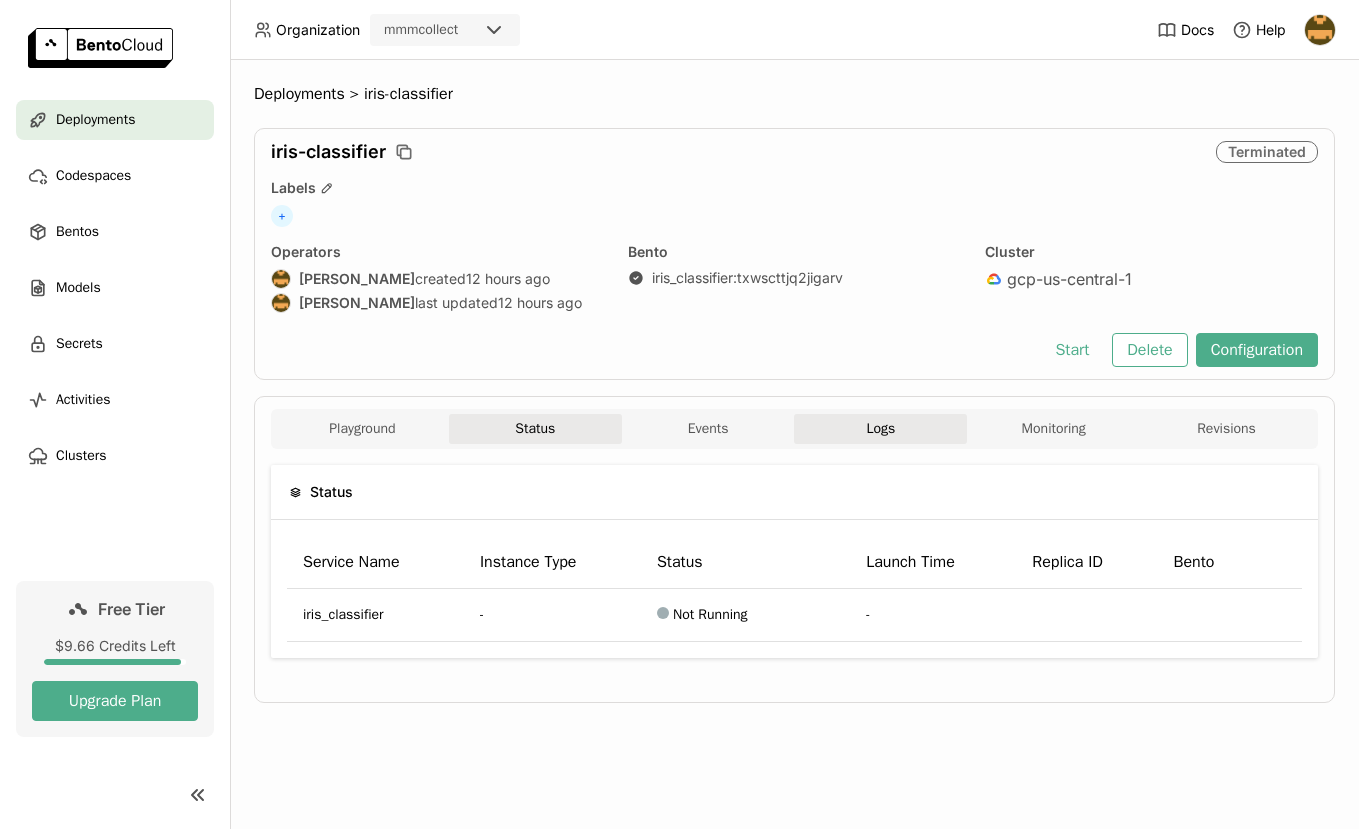 click on "Logs" at bounding box center (880, 429) 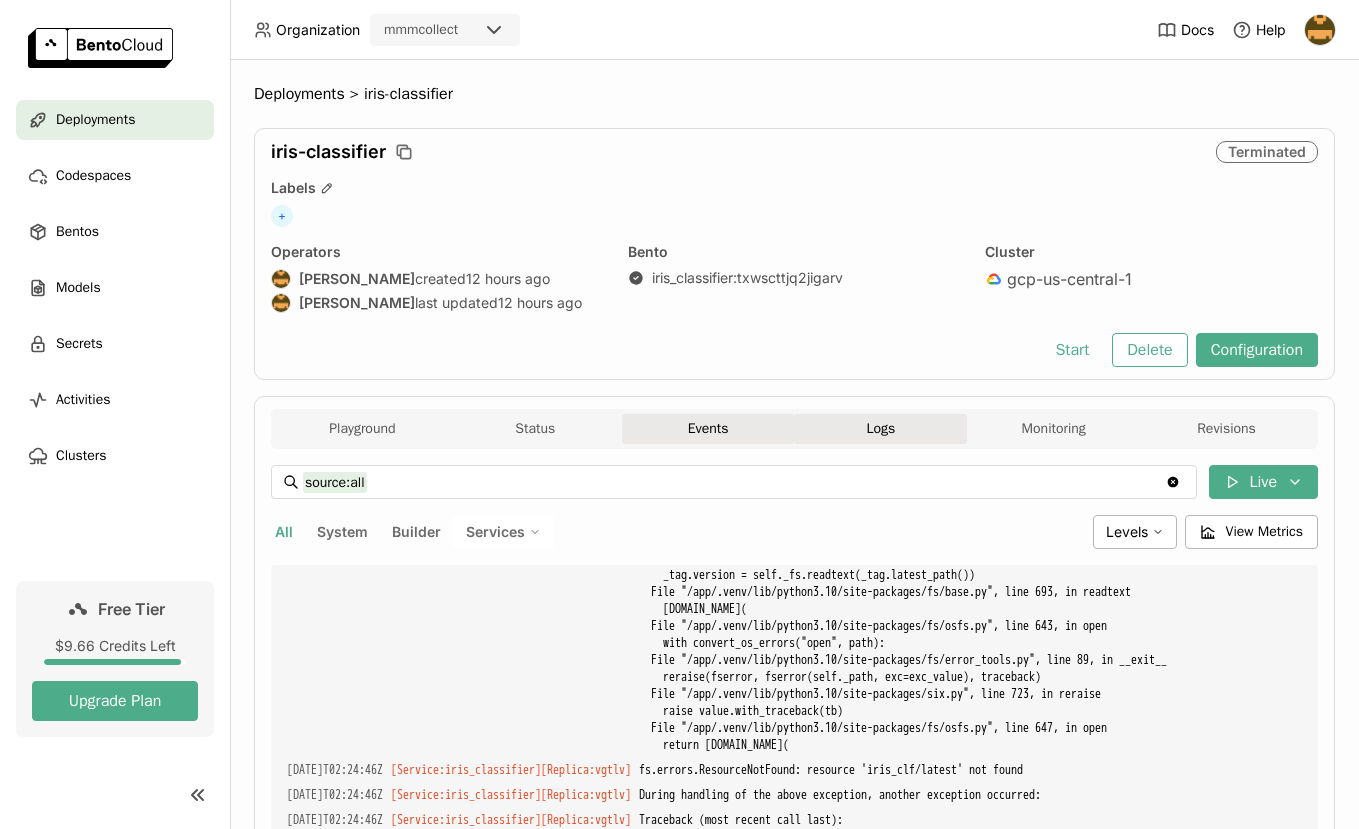scroll, scrollTop: 7328, scrollLeft: 0, axis: vertical 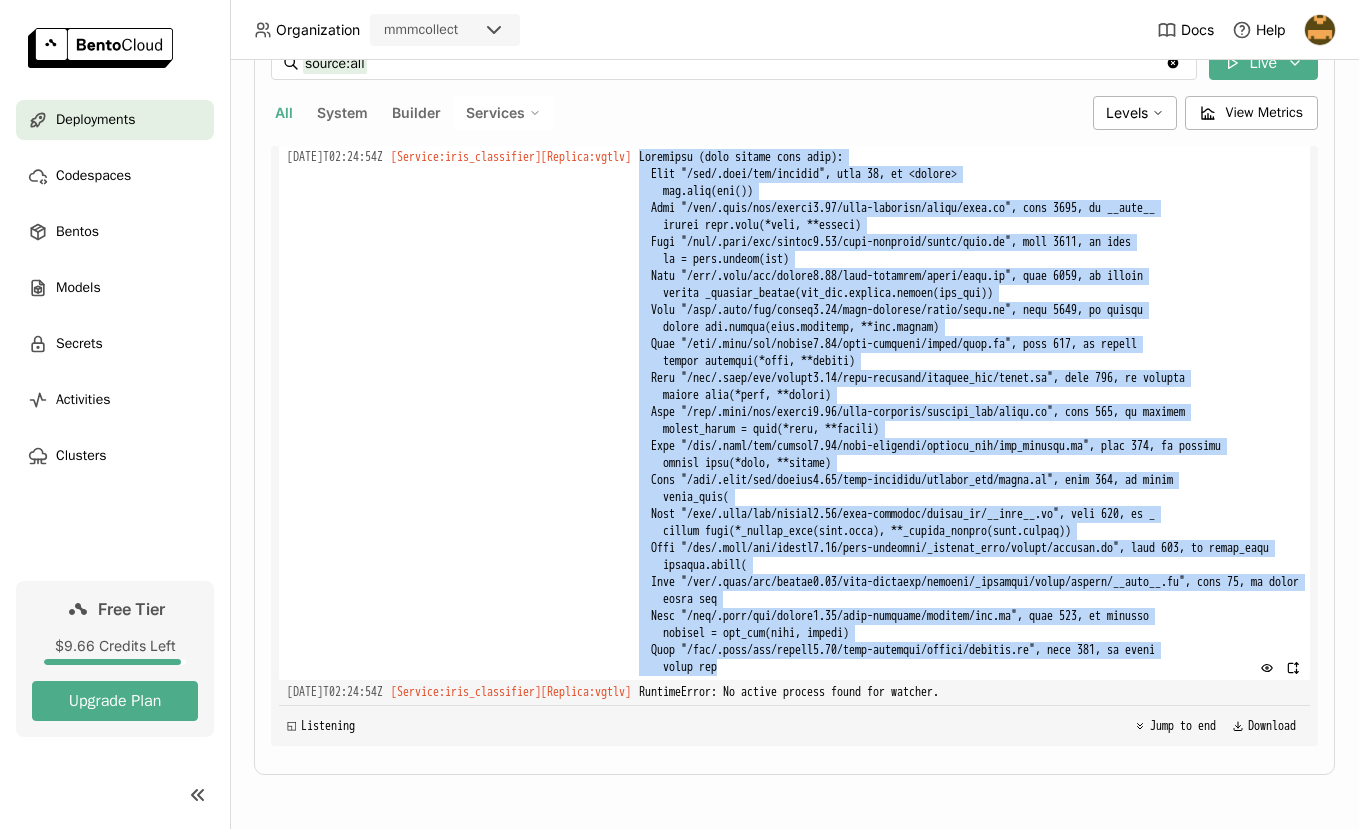 drag, startPoint x: 737, startPoint y: 356, endPoint x: 891, endPoint y: 668, distance: 347.93677 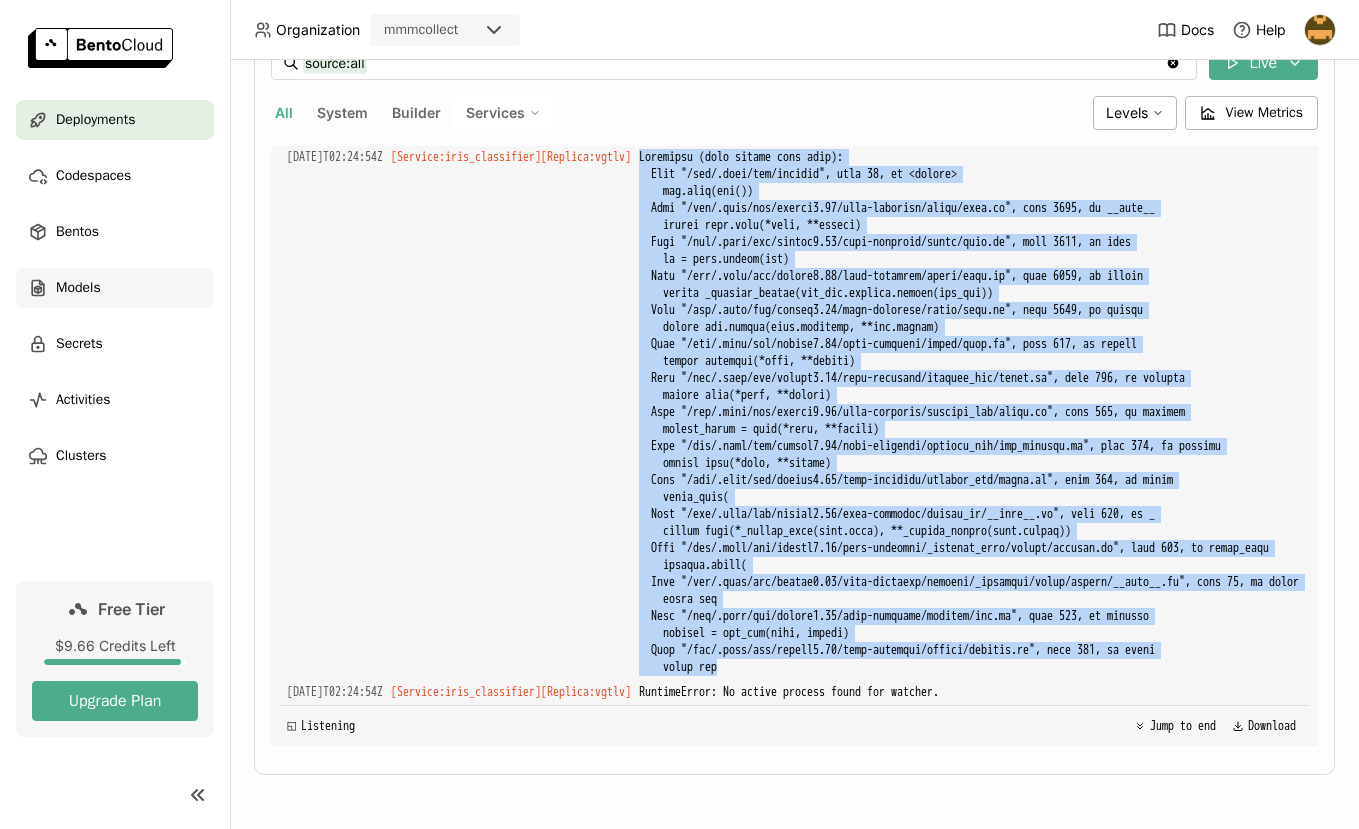 click on "Models" at bounding box center (115, 288) 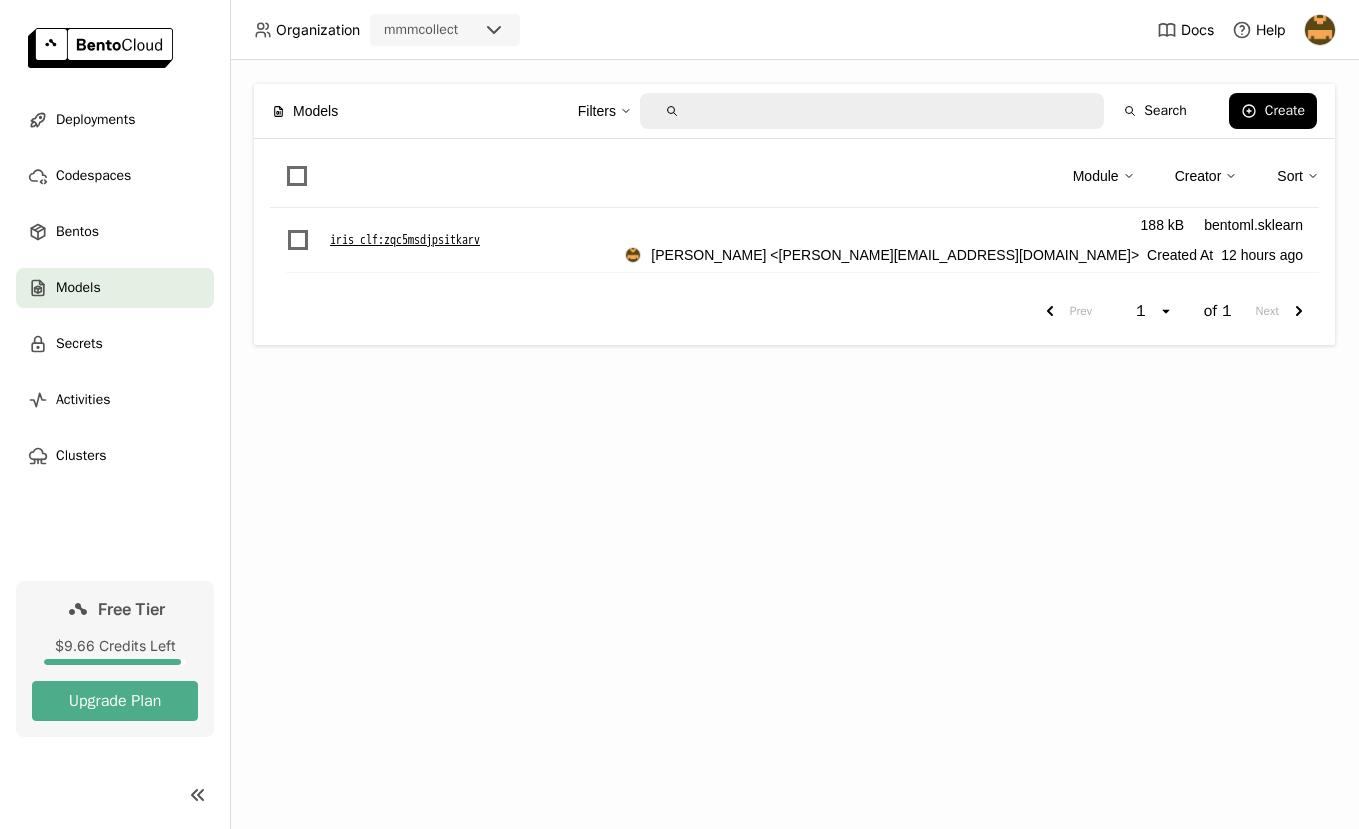 click on "iris_clf : zqc5msdjpsitkarv" at bounding box center [405, 240] 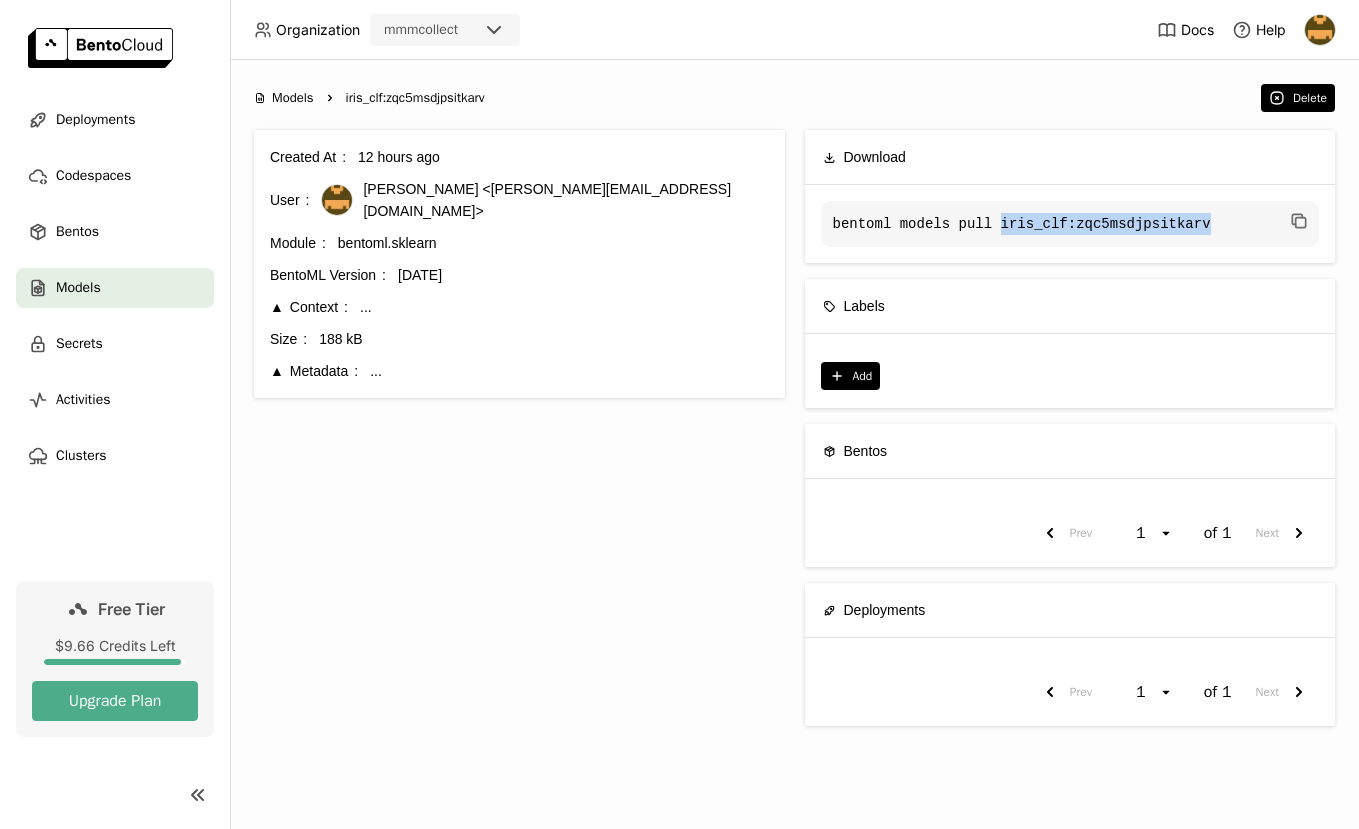 drag, startPoint x: 1003, startPoint y: 226, endPoint x: 1236, endPoint y: 225, distance: 233.00215 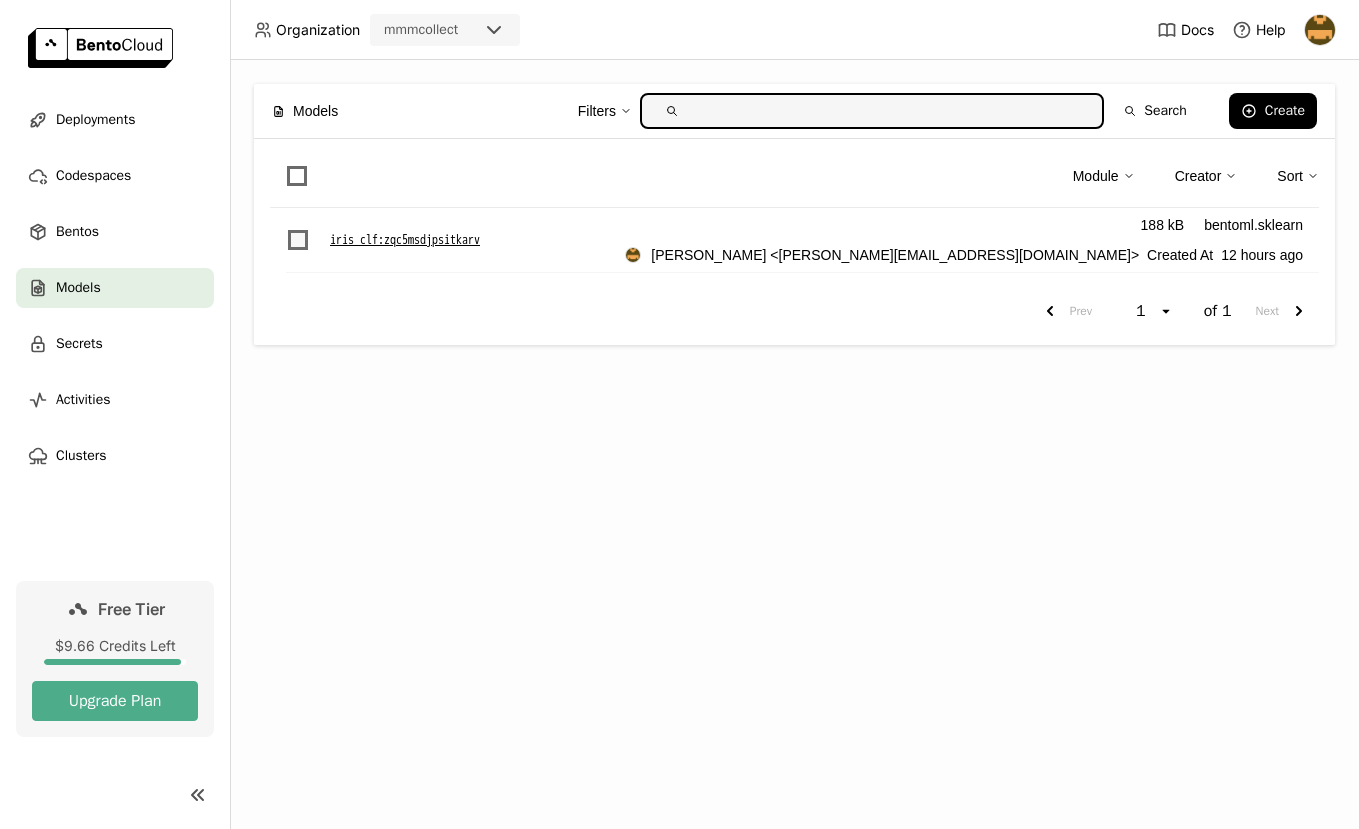 click at bounding box center [298, 240] 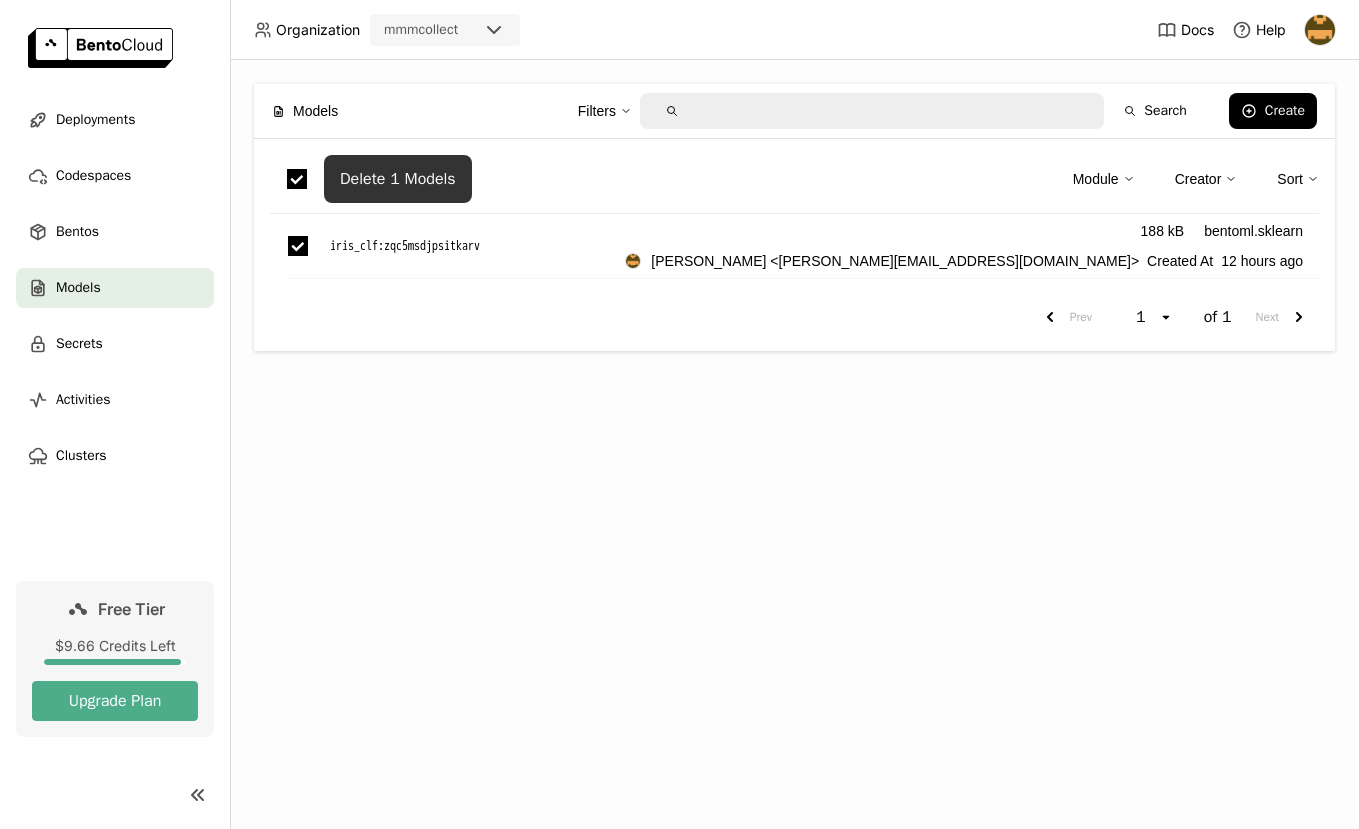 click on "Delete 1 Models" at bounding box center [398, 179] 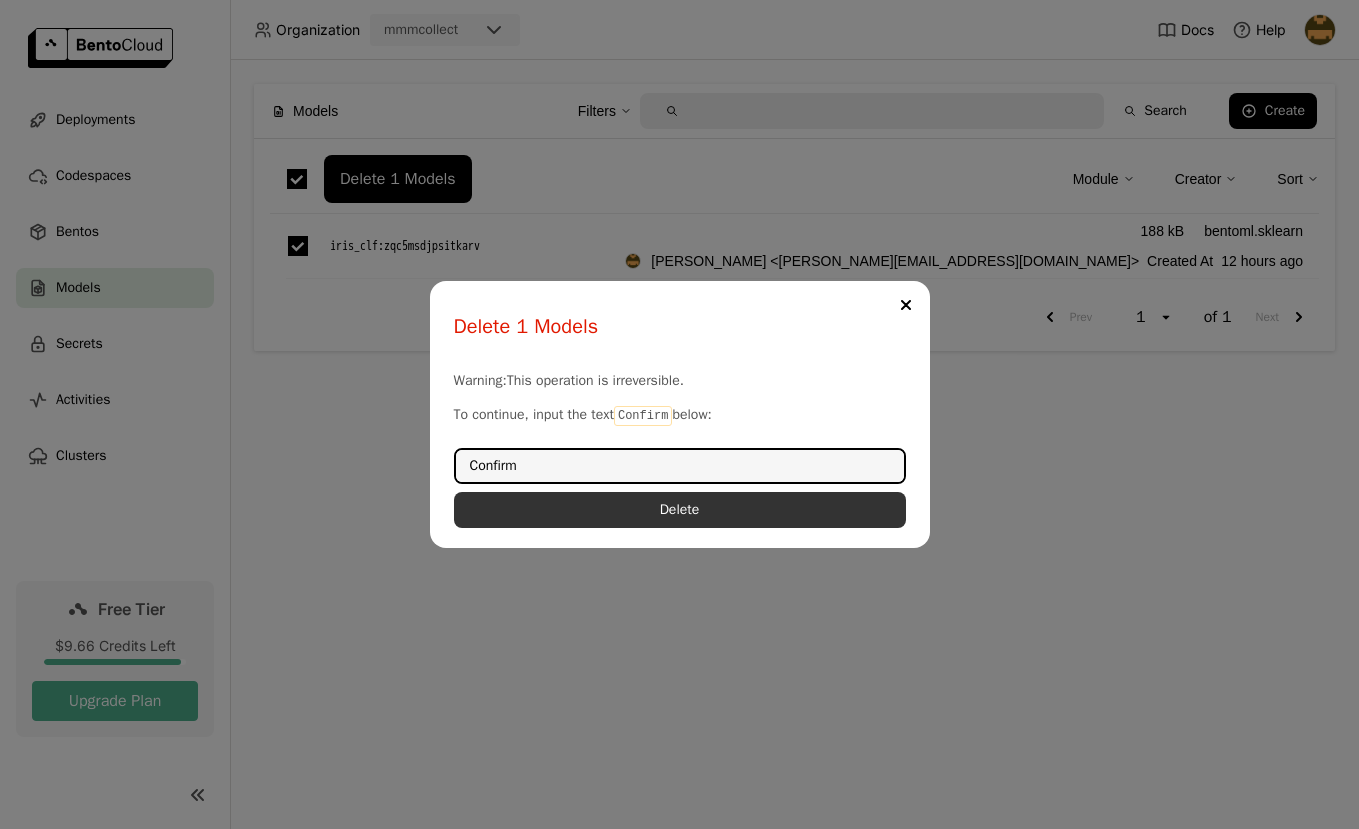 type on "Confirm" 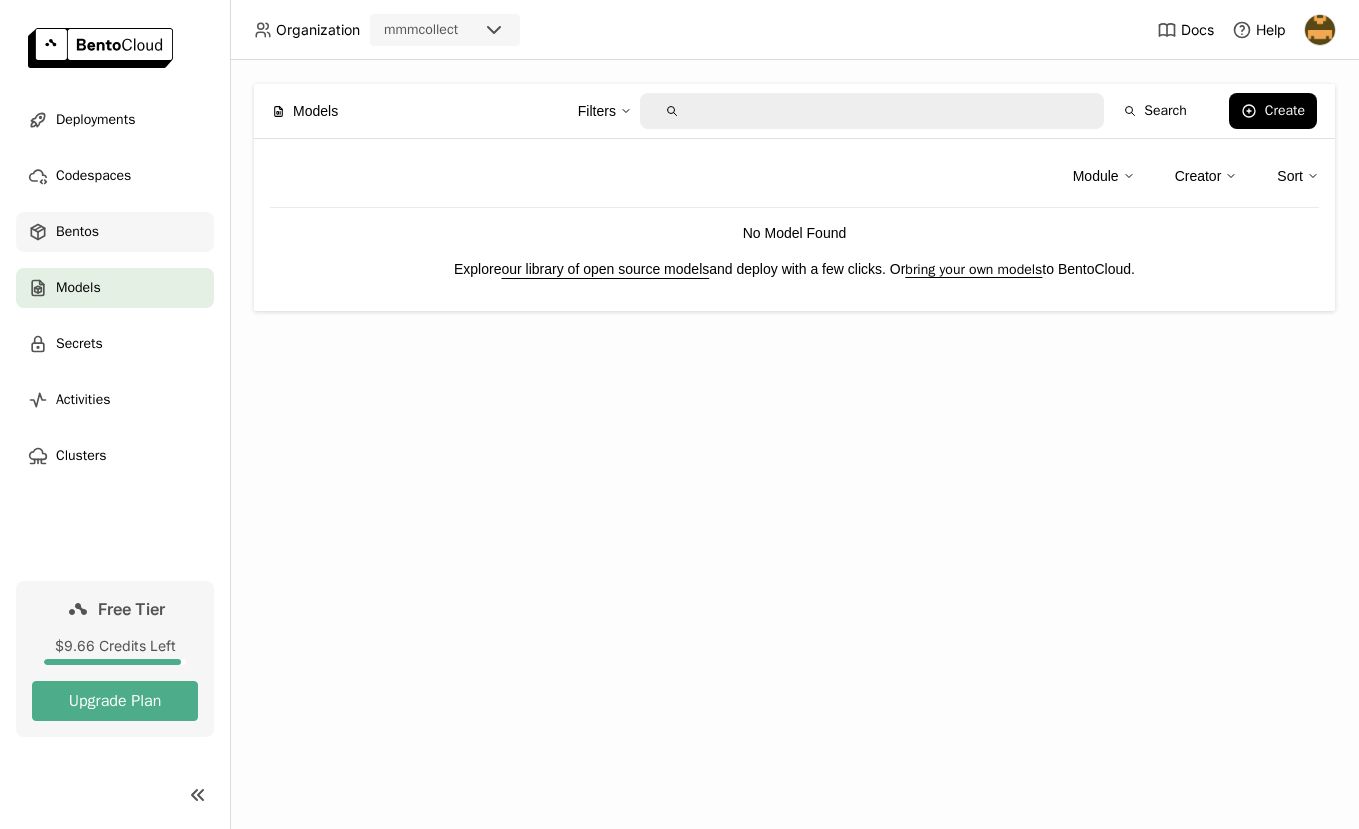 click on "Bentos" at bounding box center [115, 232] 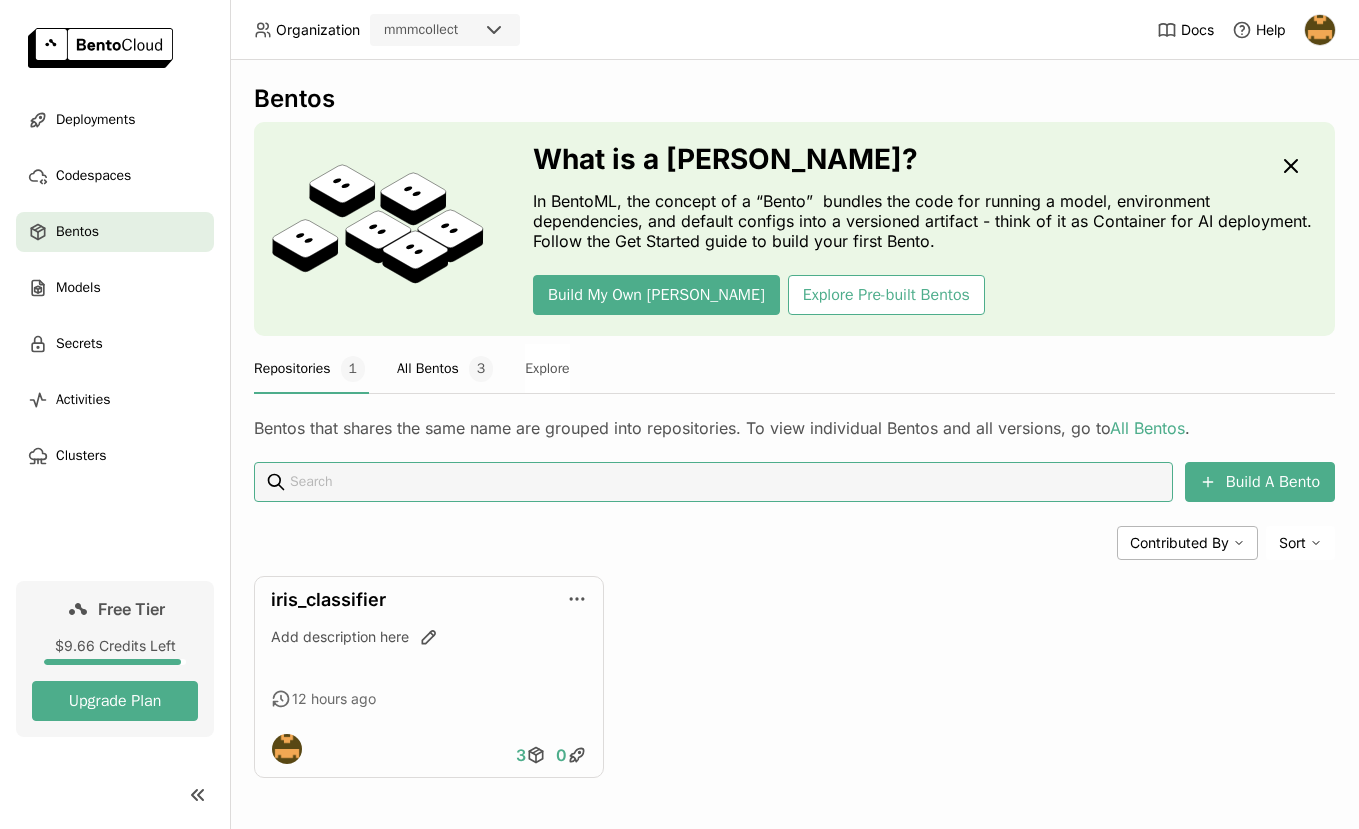 click on "All Bentos 3" at bounding box center (445, 369) 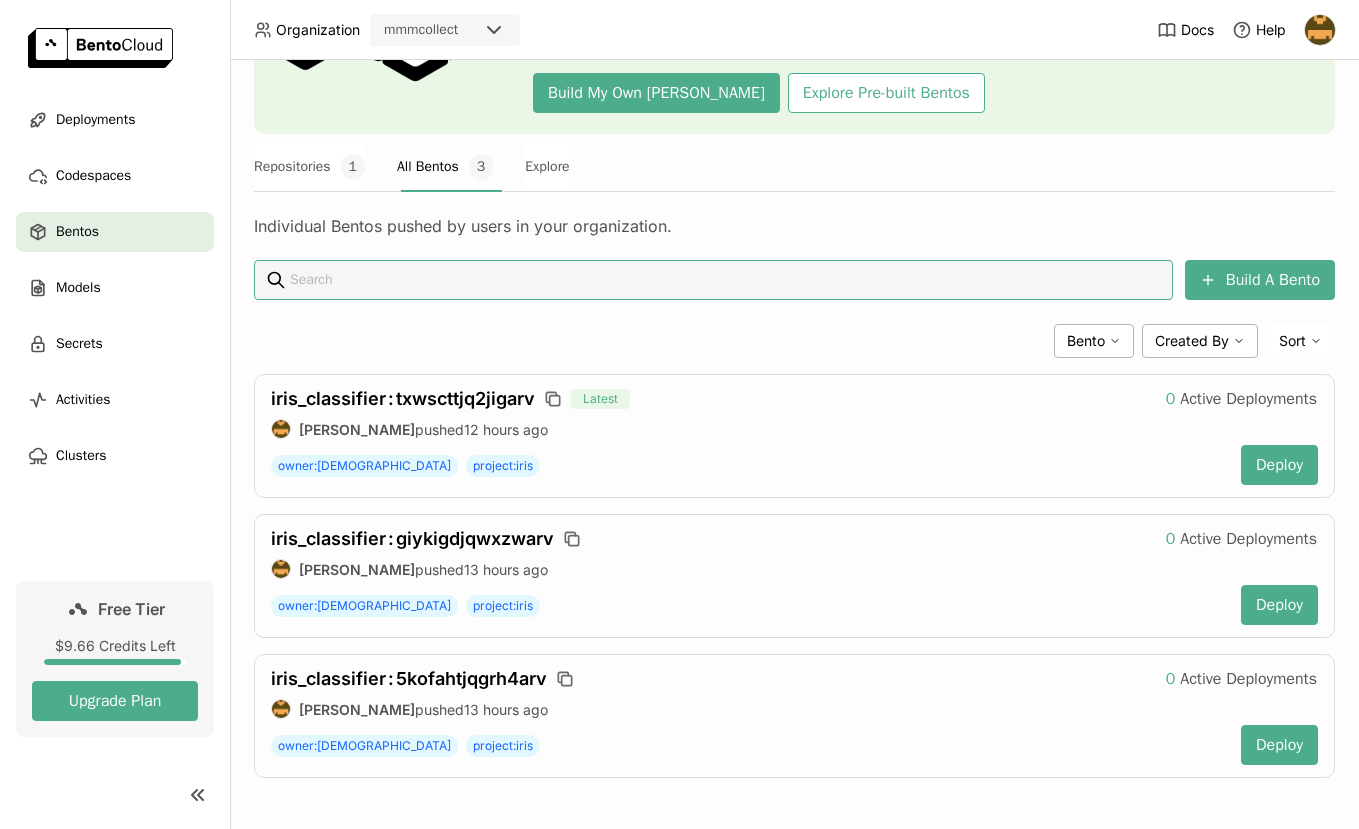 scroll, scrollTop: 205, scrollLeft: 0, axis: vertical 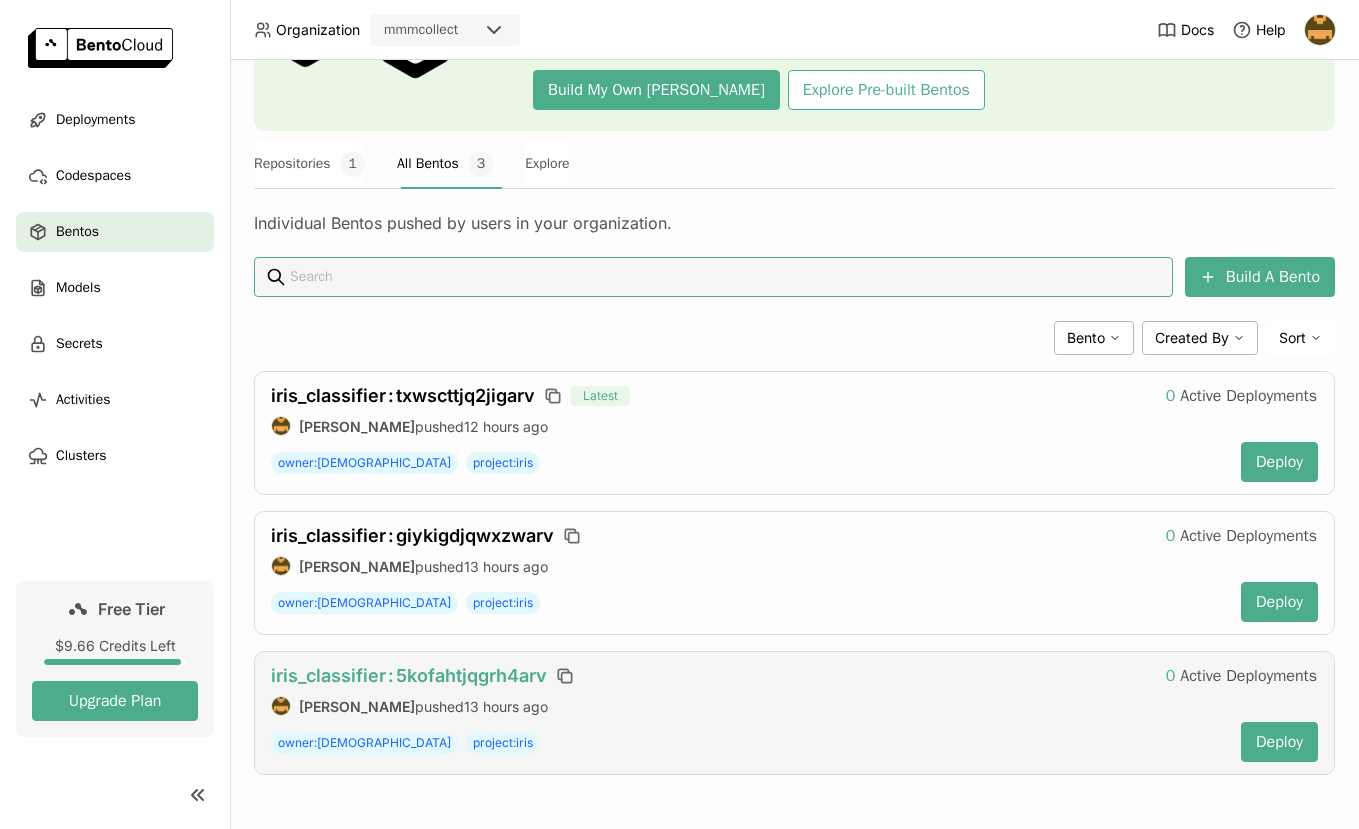 click on "iris_classifier : 5kofahtjqgrh4arv" at bounding box center (409, 675) 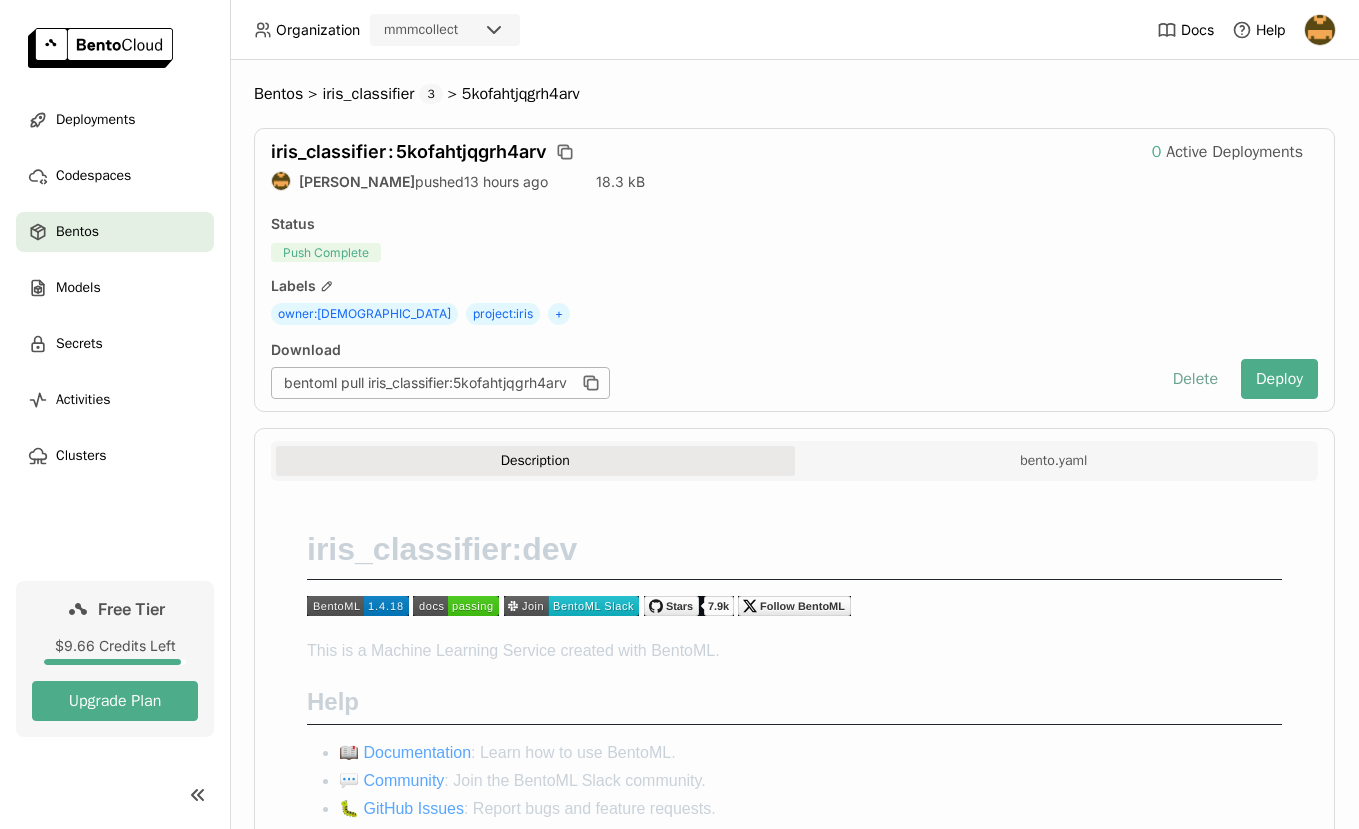 click on "Delete" at bounding box center (1195, 379) 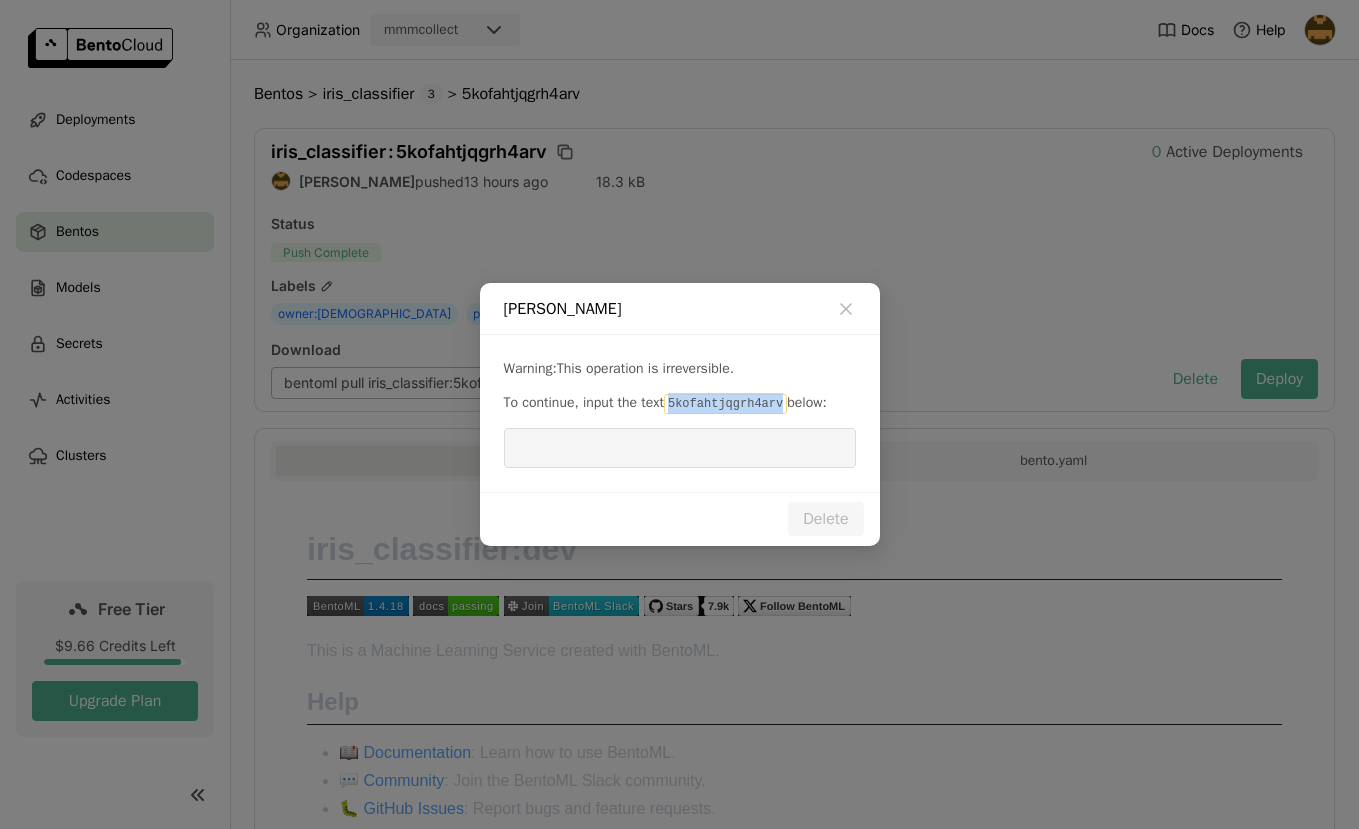 drag, startPoint x: 683, startPoint y: 405, endPoint x: 797, endPoint y: 410, distance: 114.1096 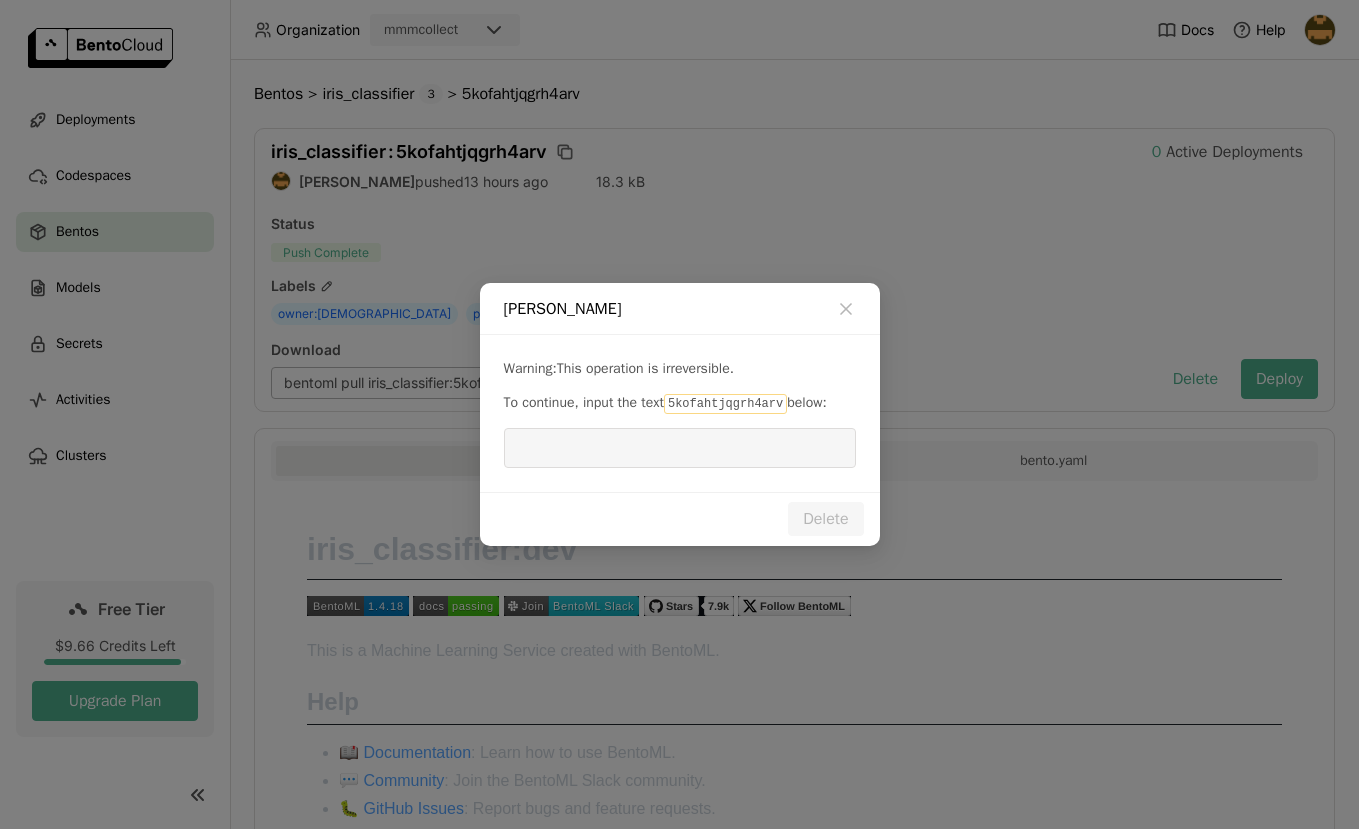 click at bounding box center (680, 448) 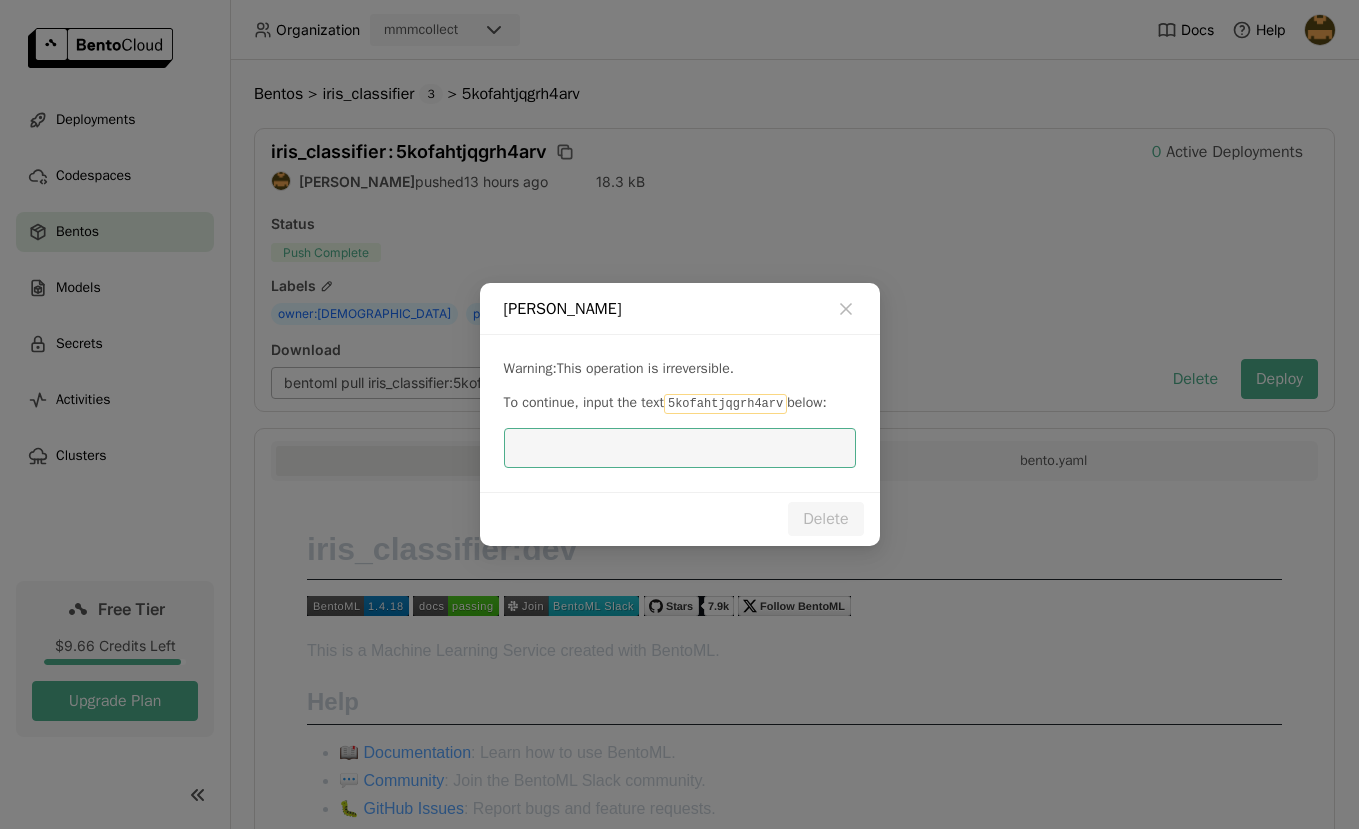 paste on "5kofahtjqgrh4arv" 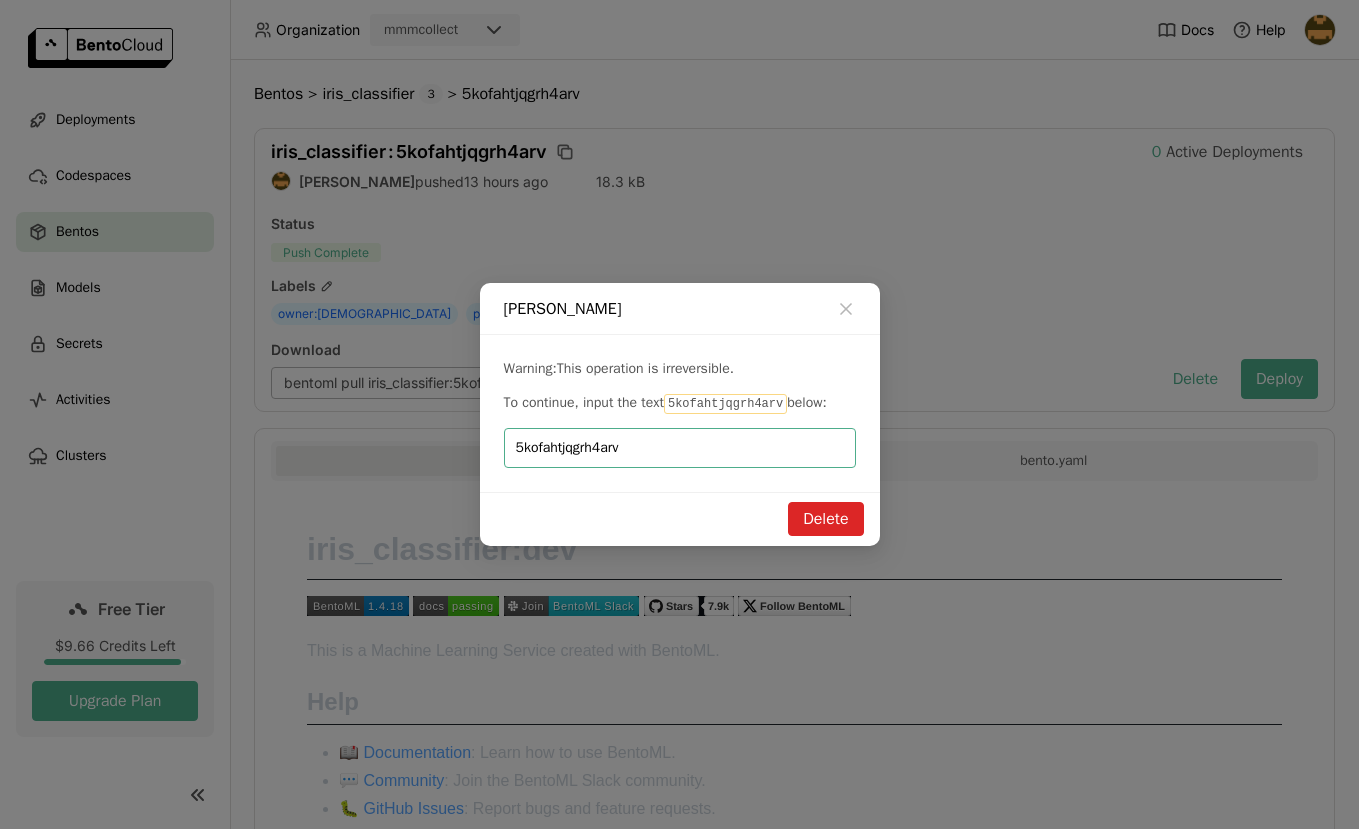 type on "5kofahtjqgrh4arv" 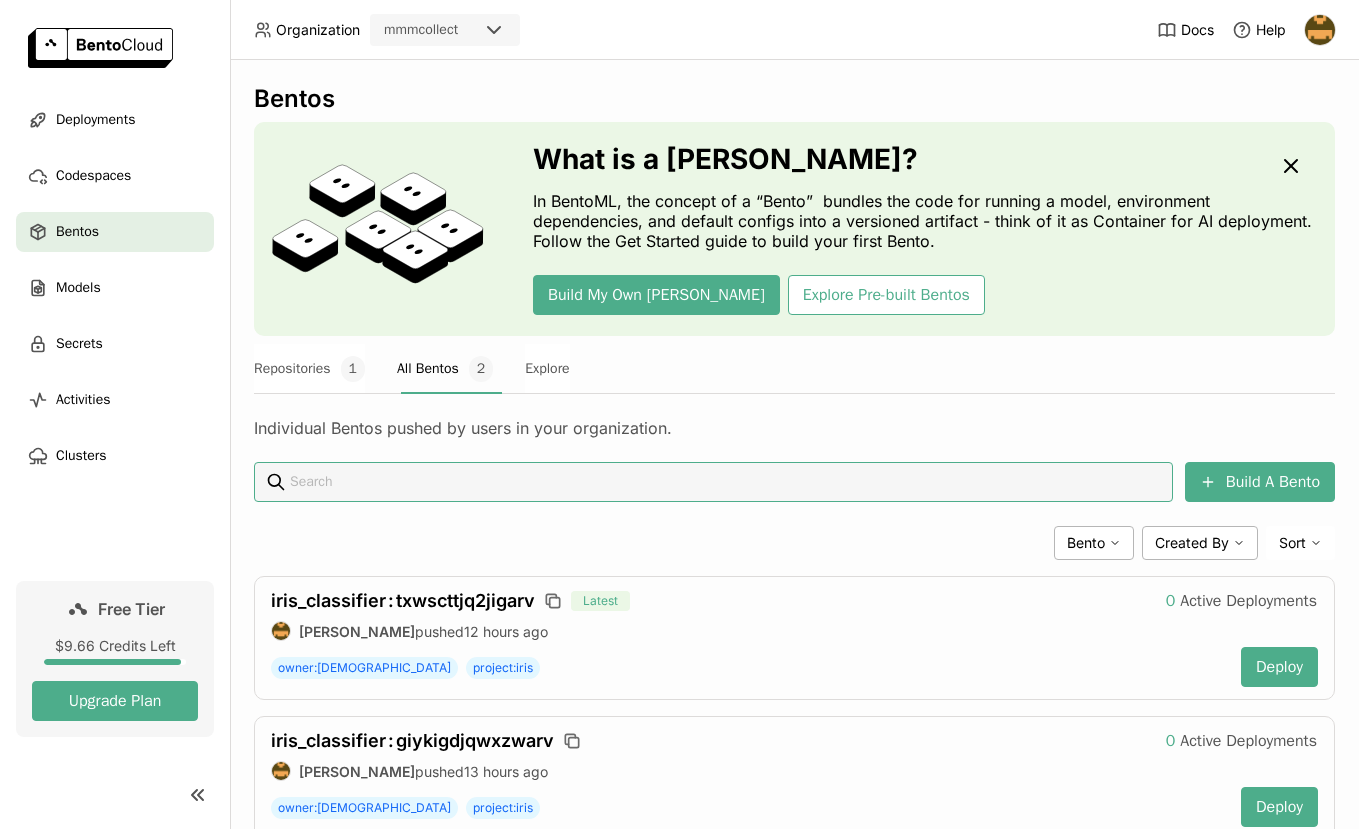 scroll, scrollTop: 65, scrollLeft: 0, axis: vertical 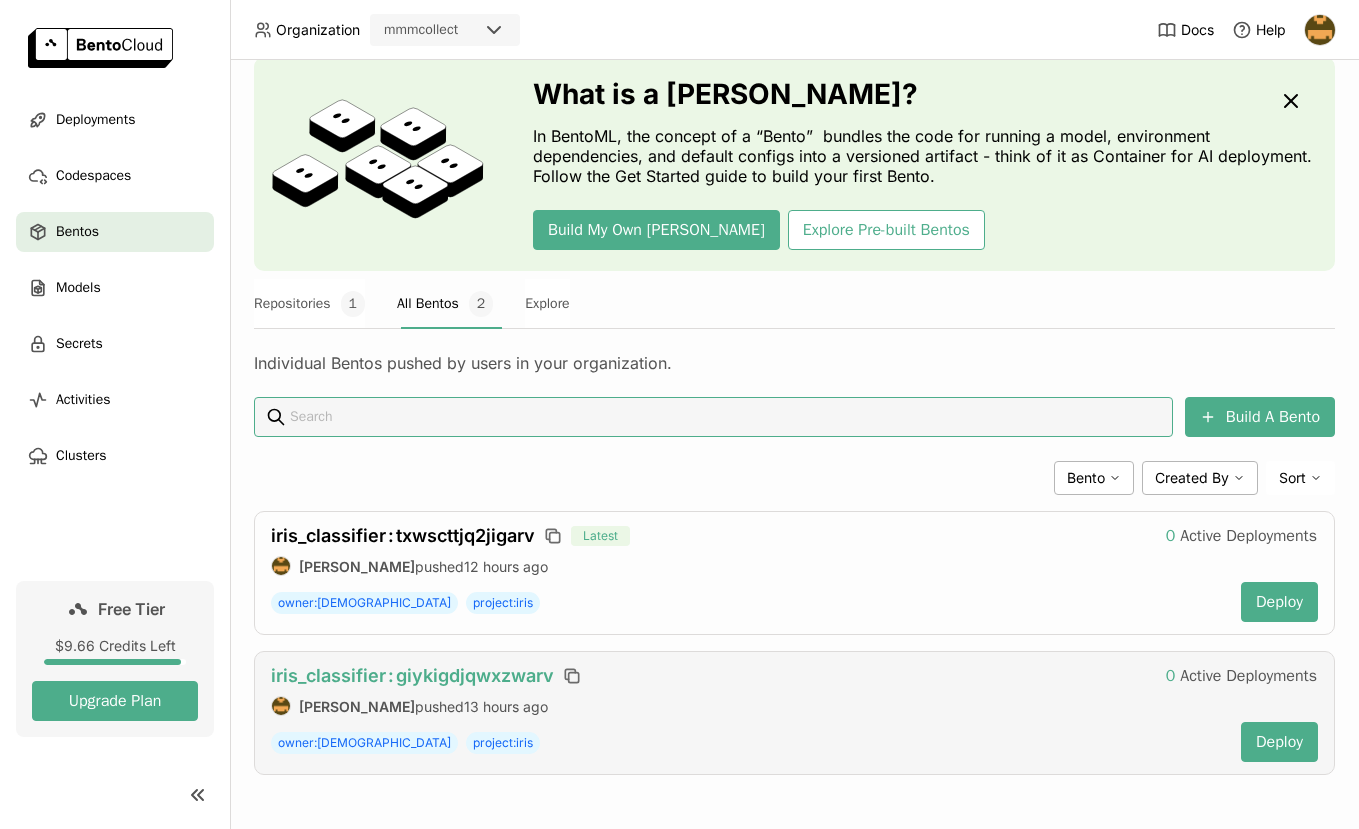 click on "iris_classifier : giykigdjqwxzwarv" at bounding box center [412, 675] 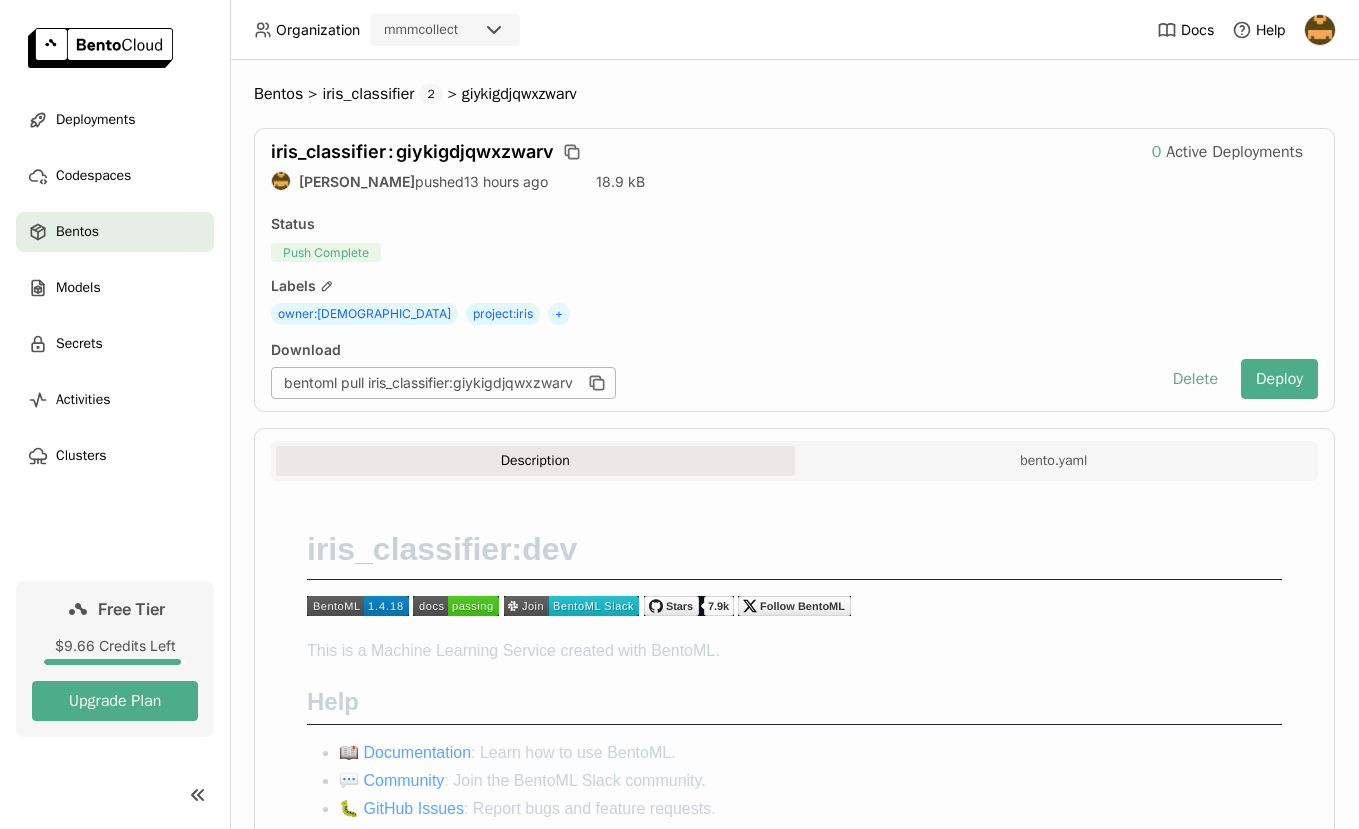 click on "Delete" at bounding box center [1195, 379] 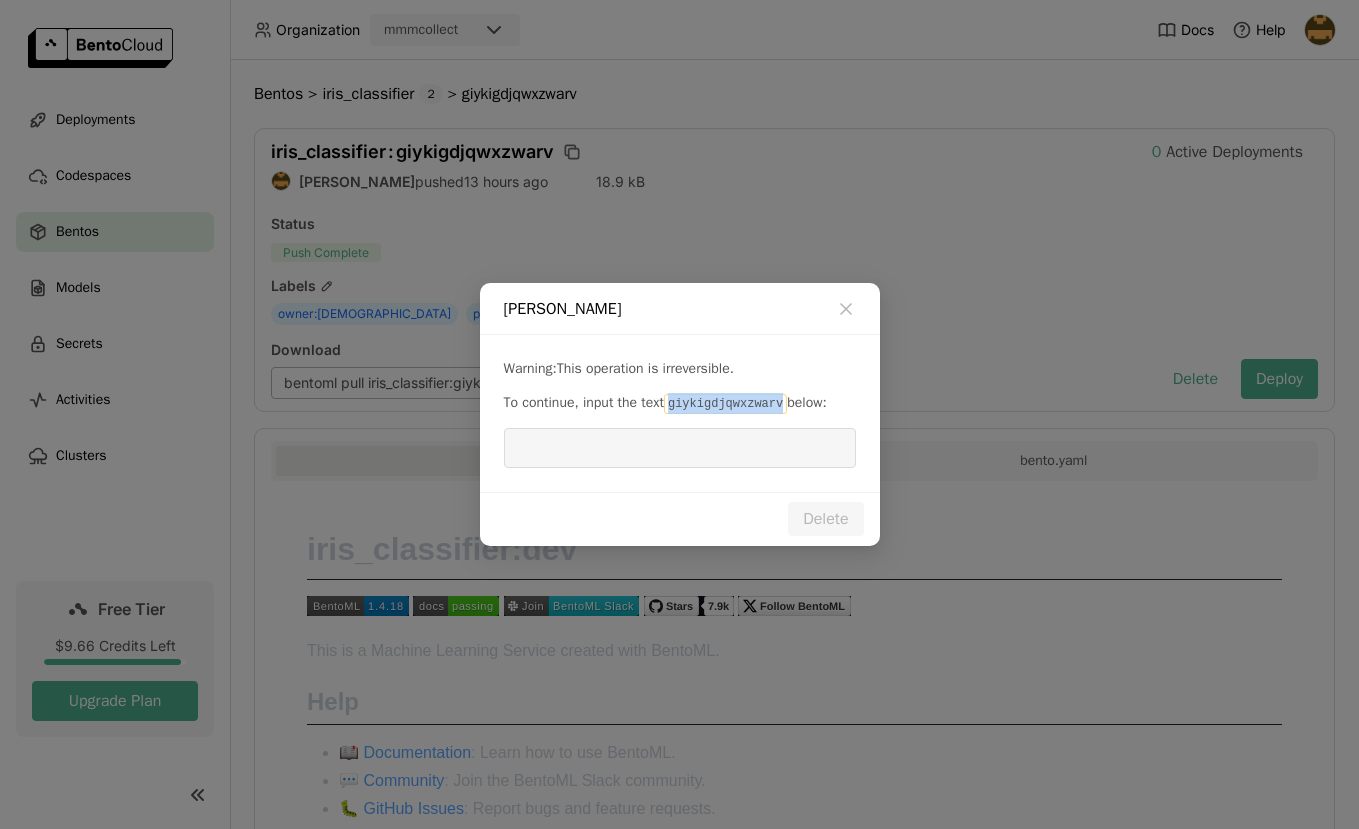 drag, startPoint x: 682, startPoint y: 402, endPoint x: 797, endPoint y: 404, distance: 115.01739 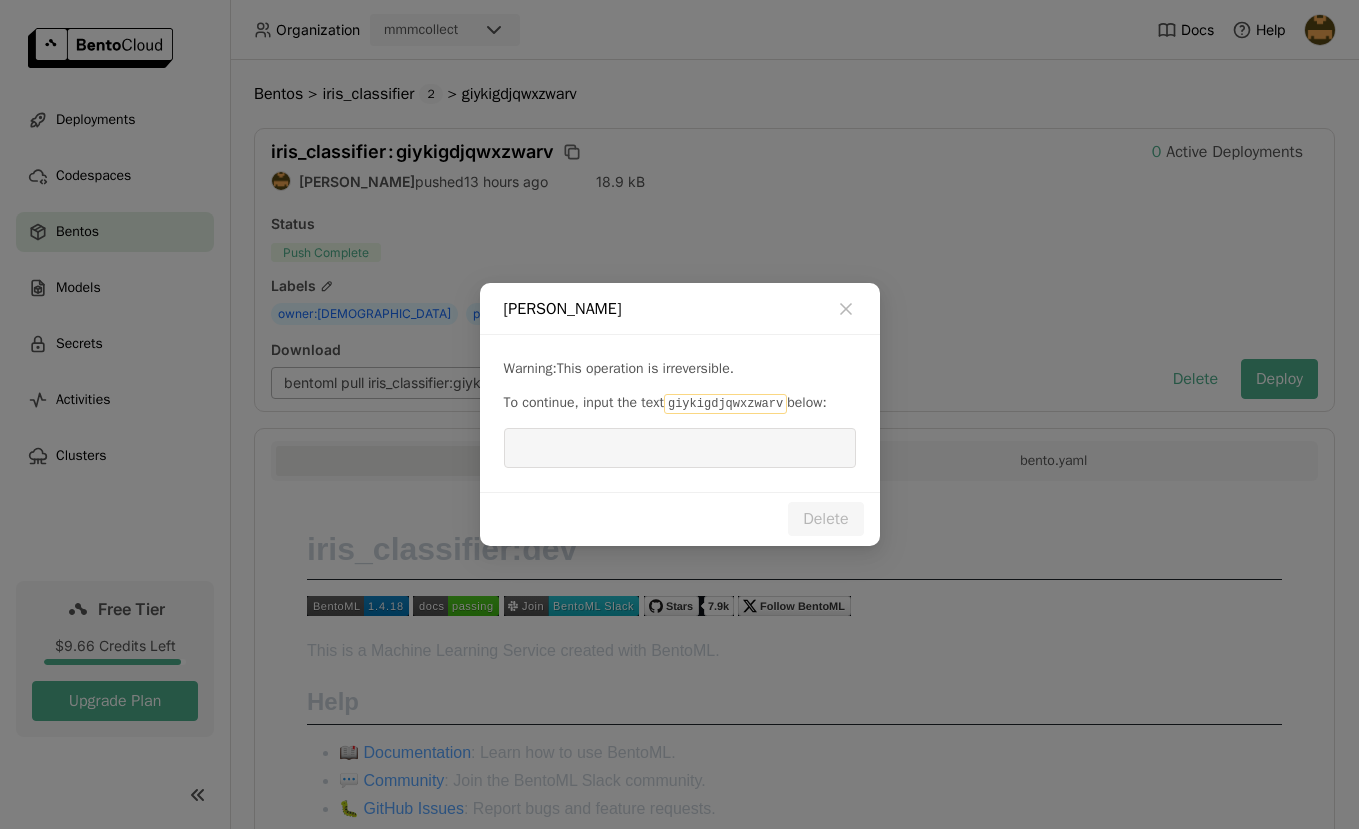 click at bounding box center [680, 448] 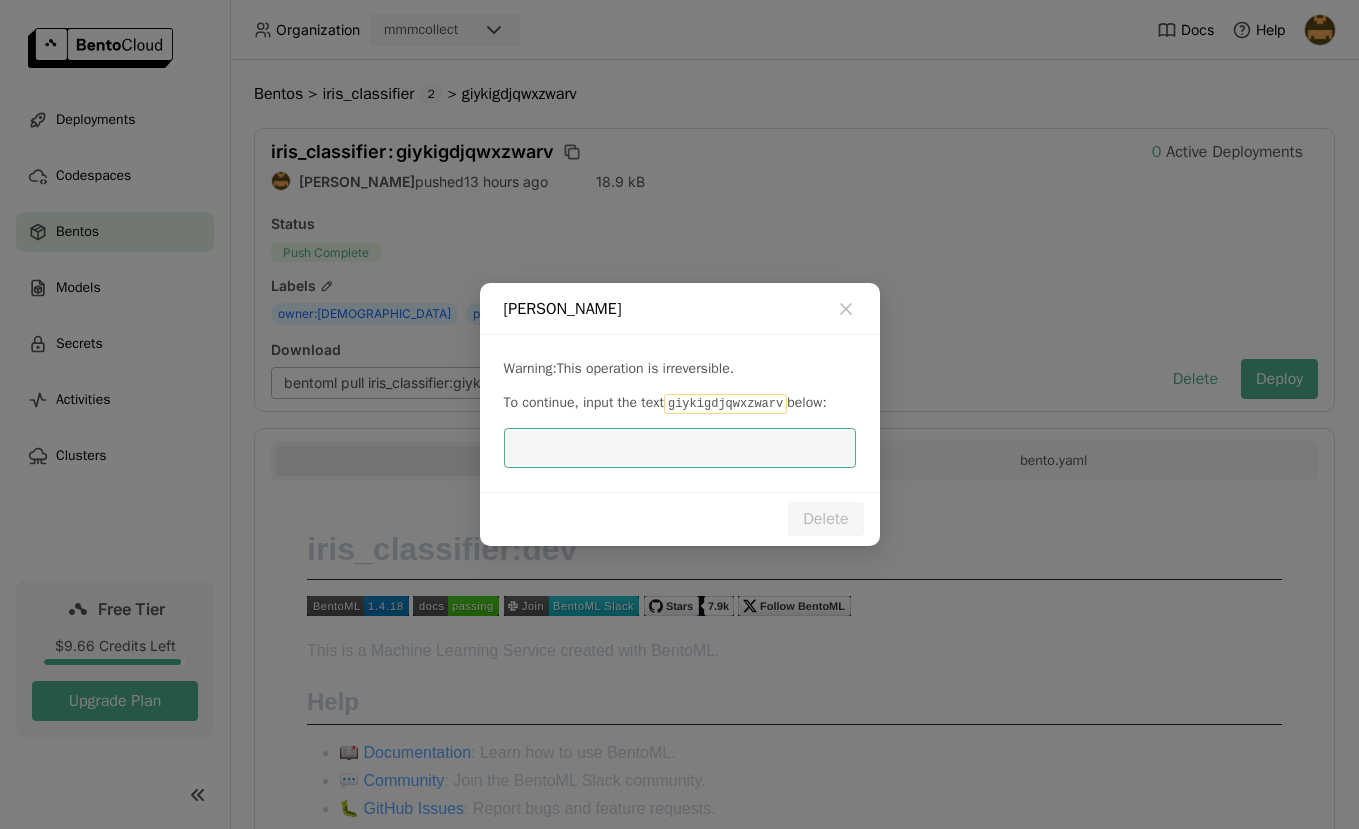 paste on "giykigdjqwxzwarv" 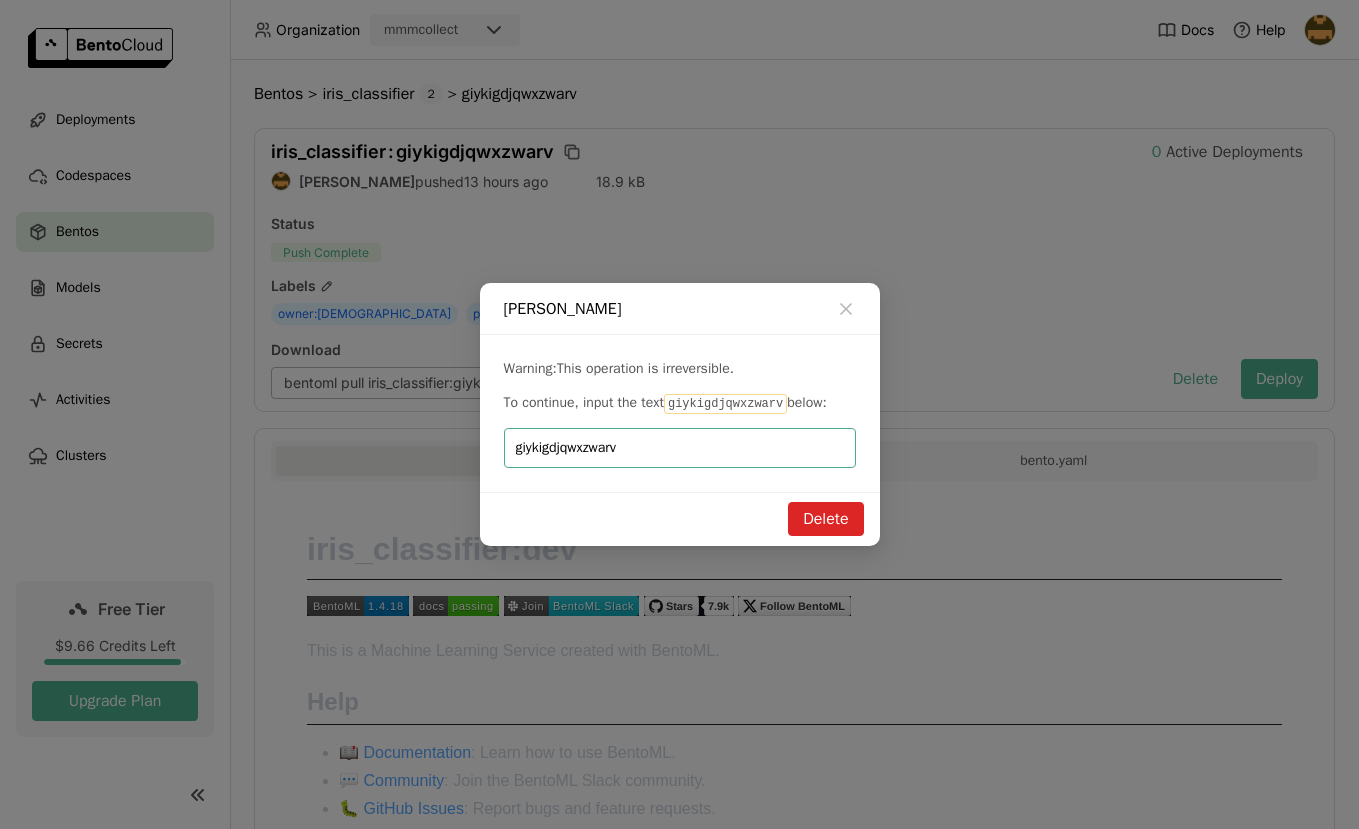 type on "giykigdjqwxzwarv" 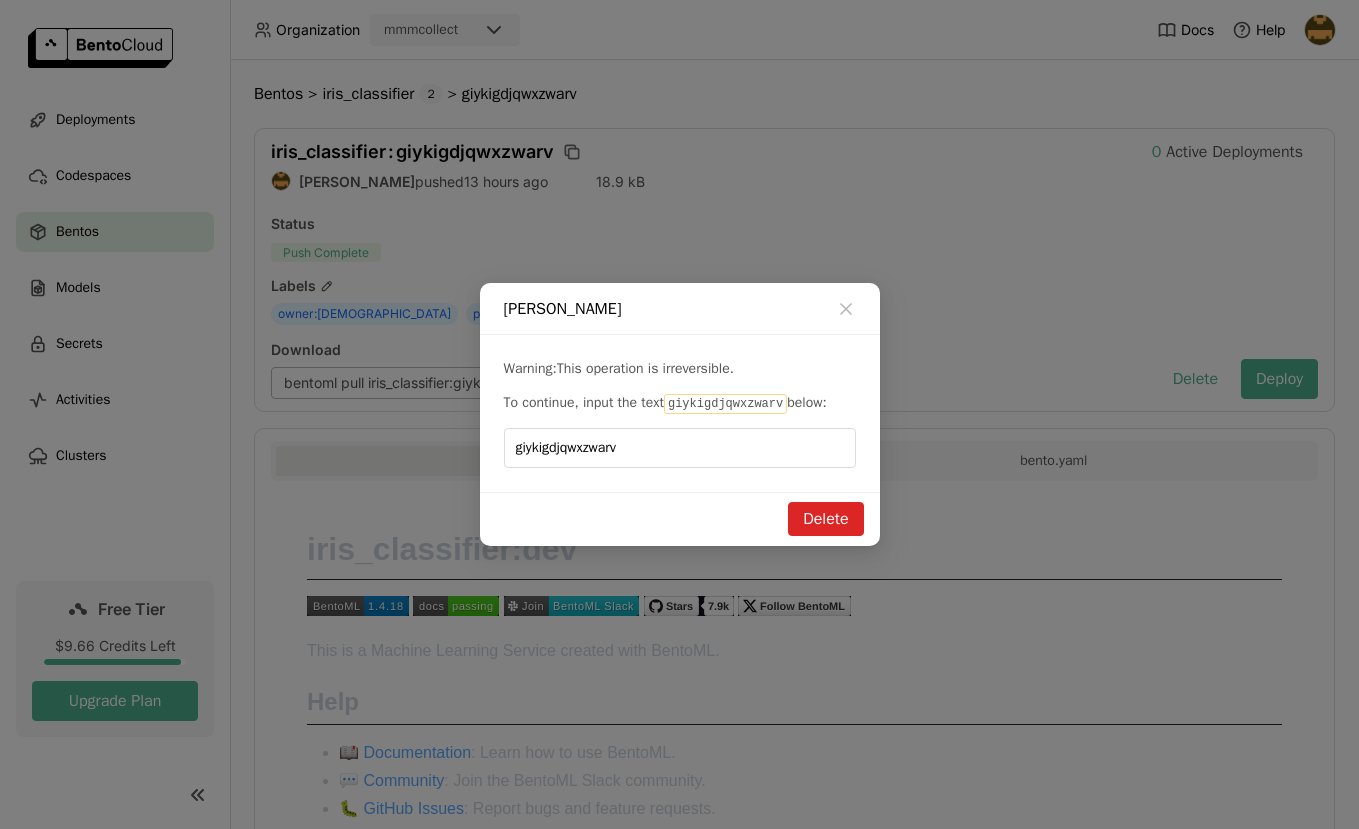 click on "Delete" at bounding box center (825, 519) 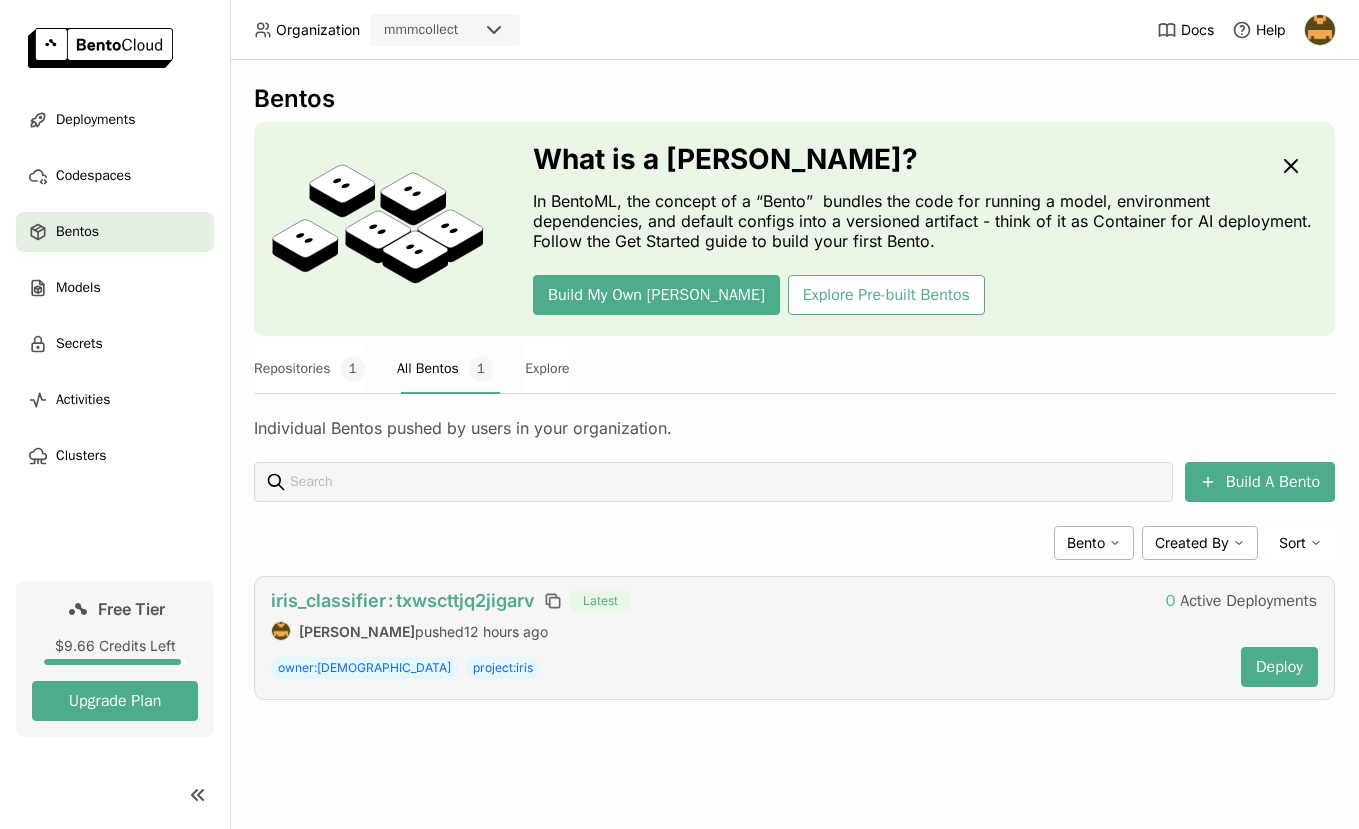 click on "iris_classifier : txwscttjq2jigarv" at bounding box center (403, 600) 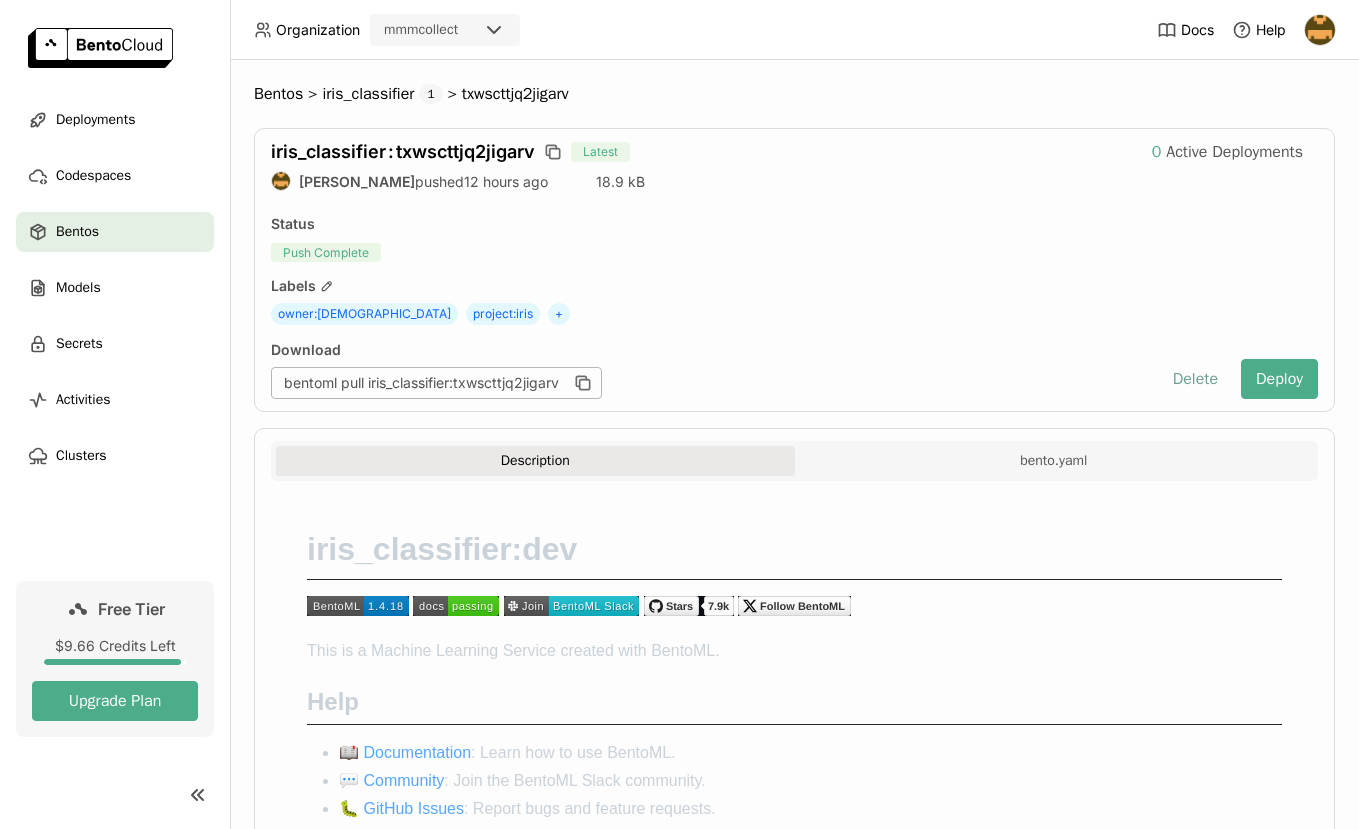 click on "Delete" at bounding box center [1195, 379] 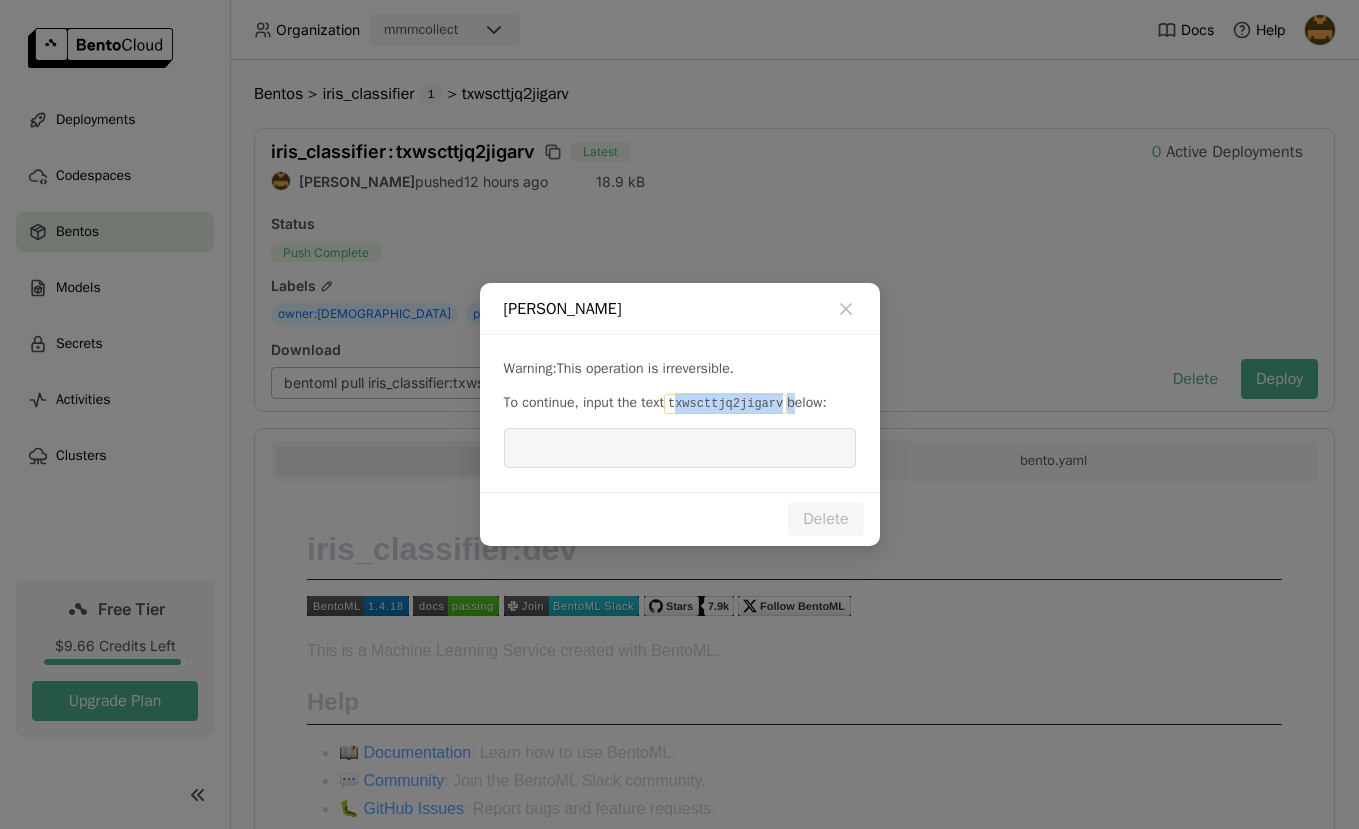 drag, startPoint x: 686, startPoint y: 407, endPoint x: 805, endPoint y: 406, distance: 119.0042 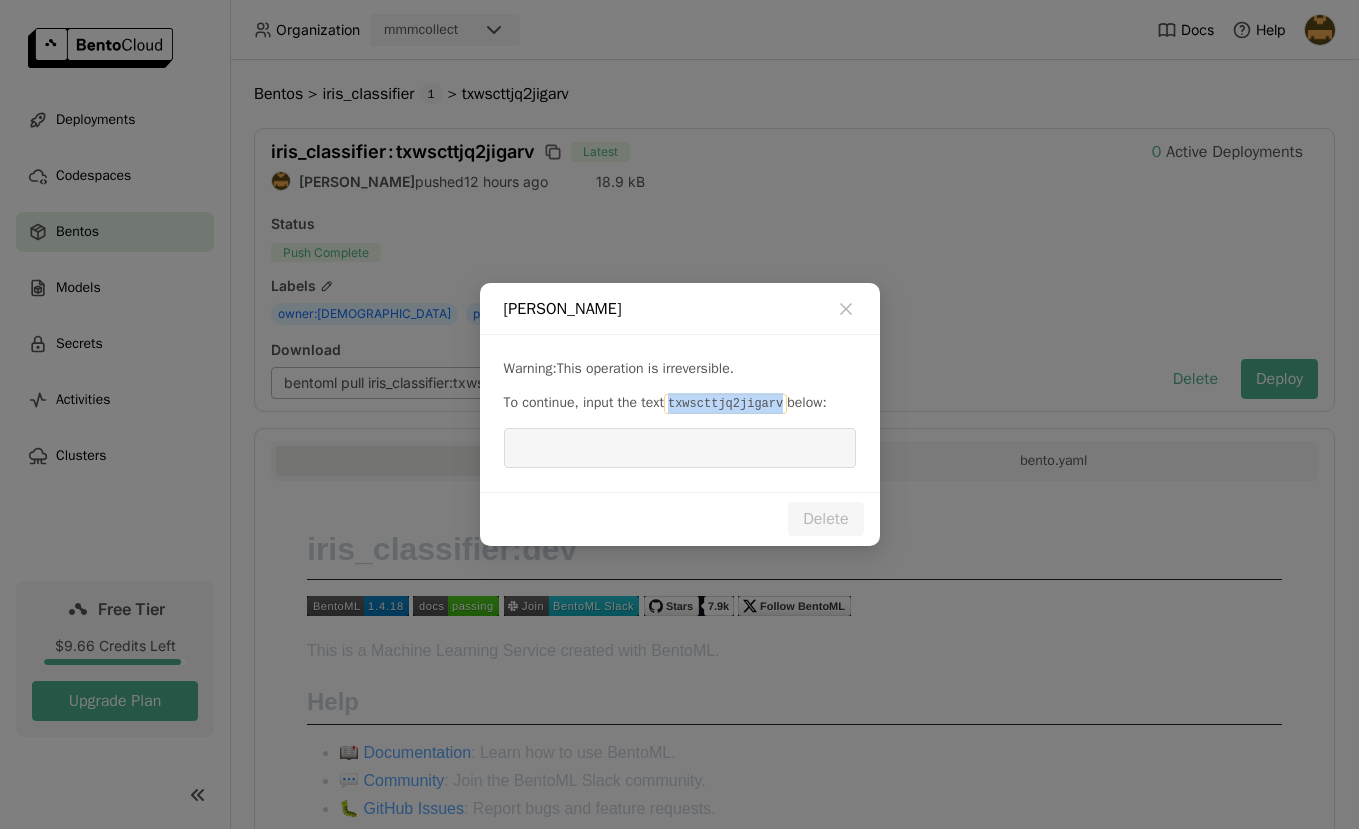 drag, startPoint x: 680, startPoint y: 405, endPoint x: 792, endPoint y: 410, distance: 112.11155 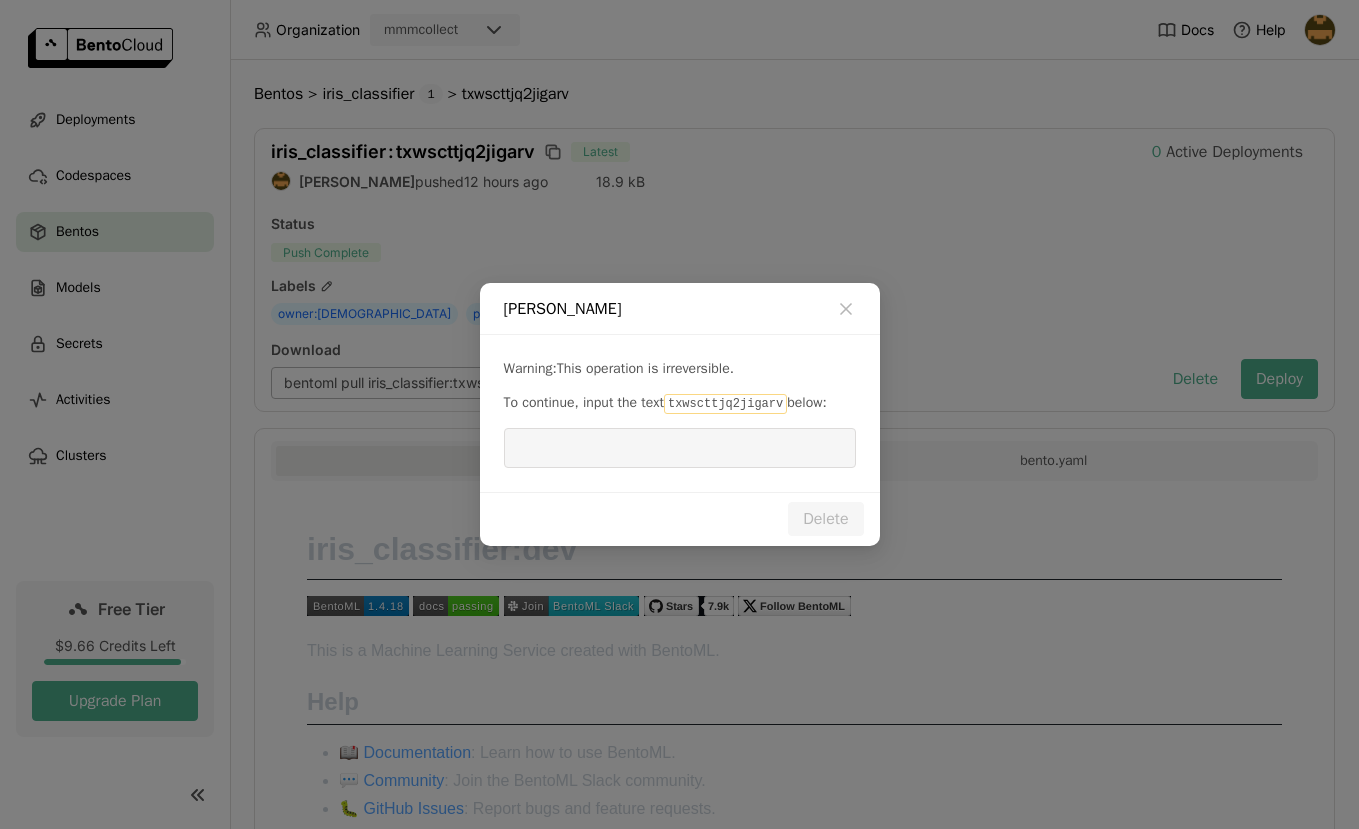 click at bounding box center [680, 448] 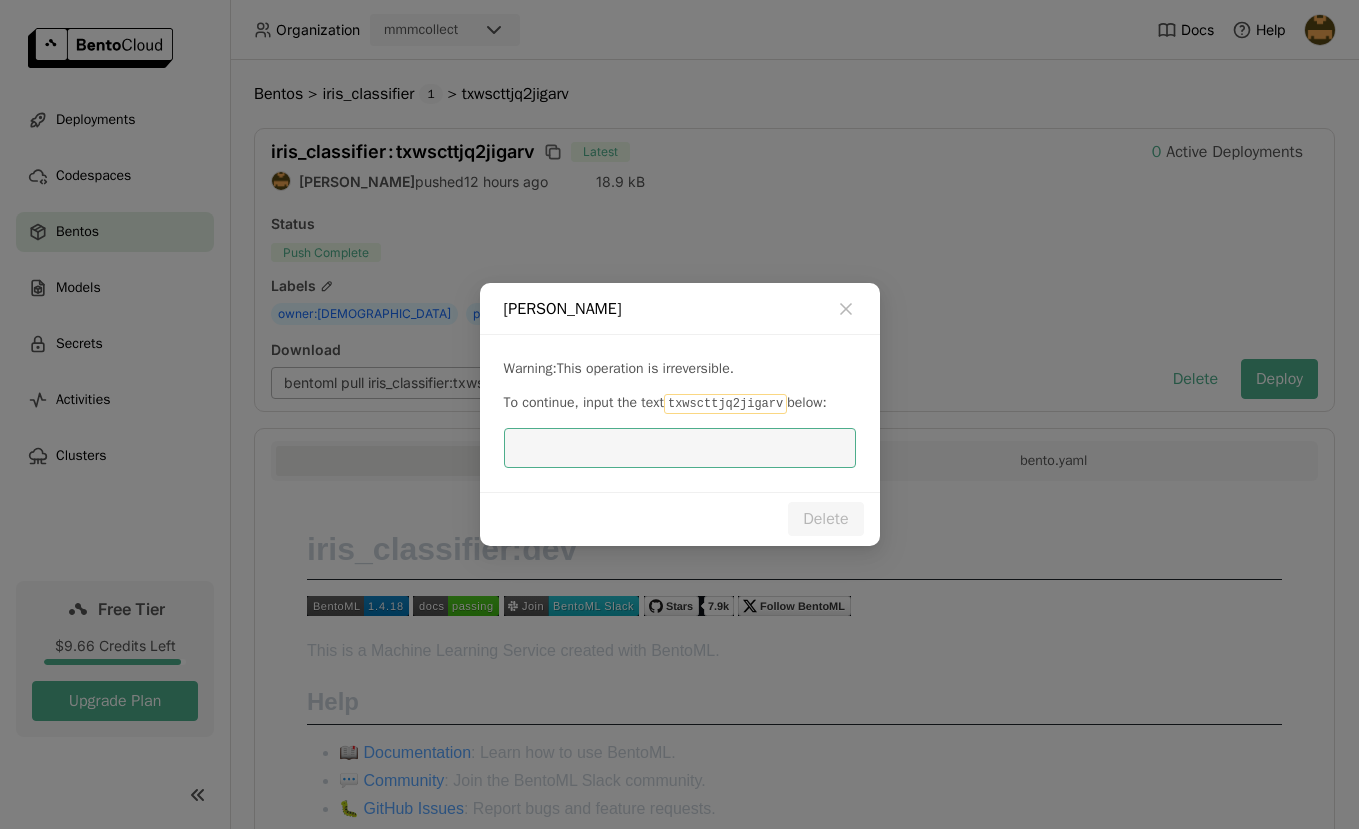 paste on "txwscttjq2jigarv" 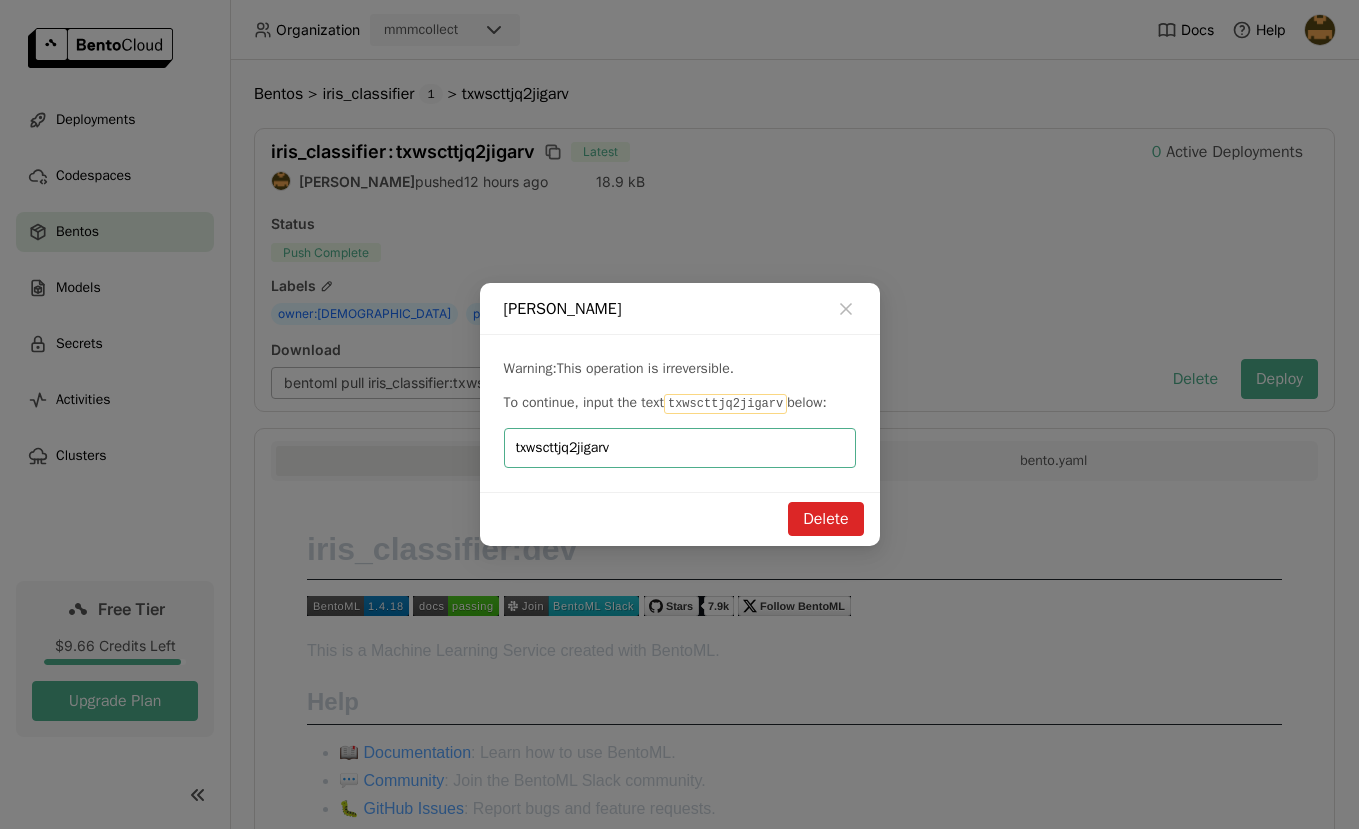 type on "txwscttjq2jigarv" 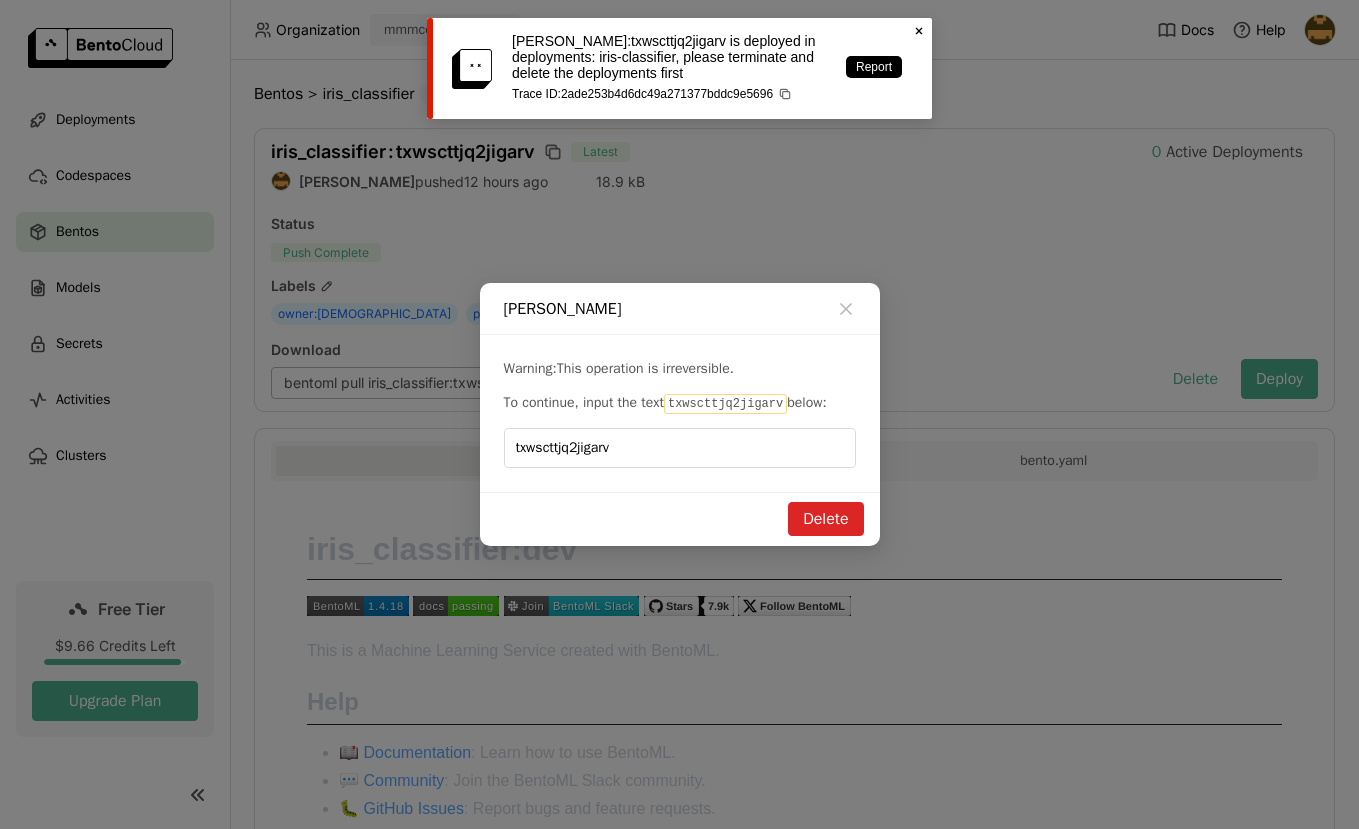 type 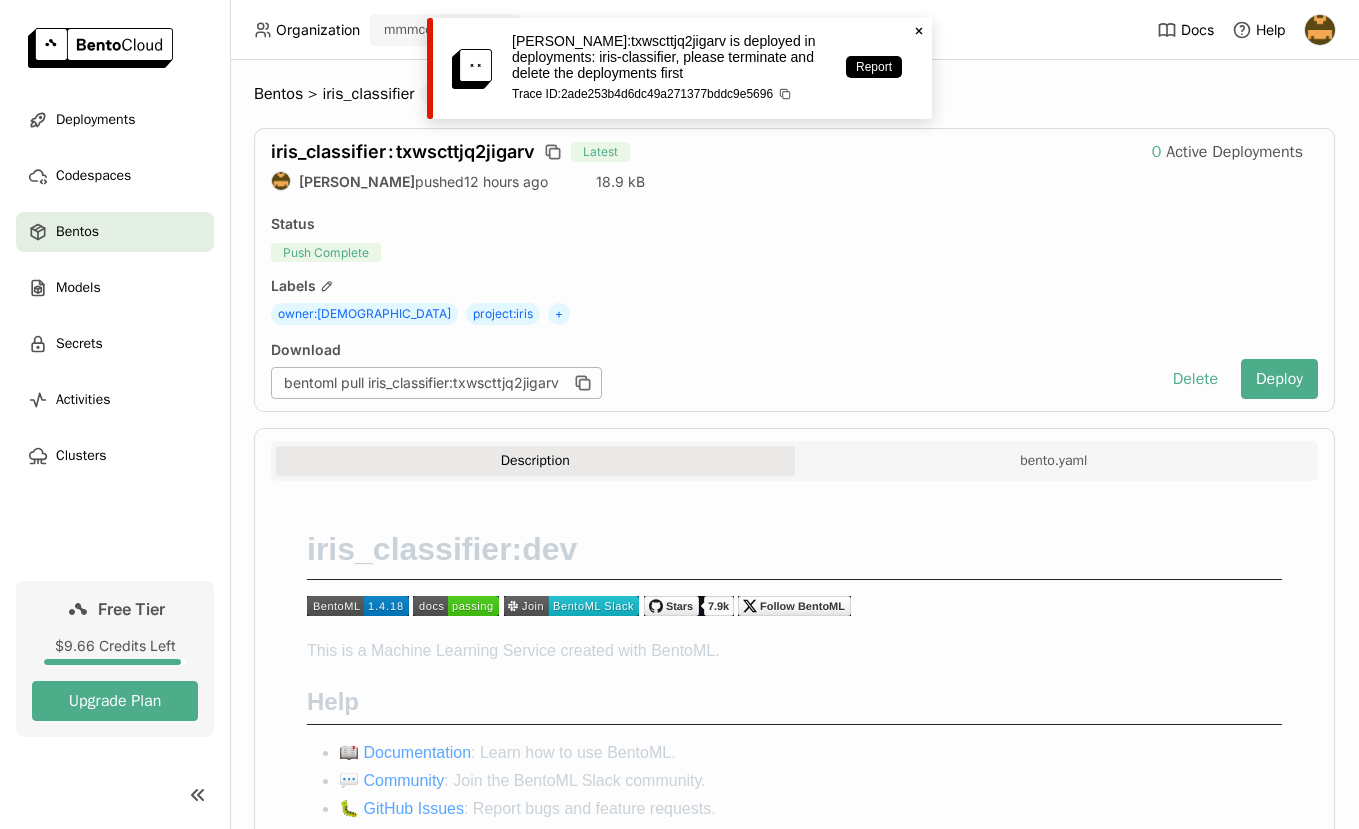 click on "Delete Bento Warning:  This operation is irreversible. To continue, input the text  txwscttjq2jigarv  below: Delete" at bounding box center [679, 414] 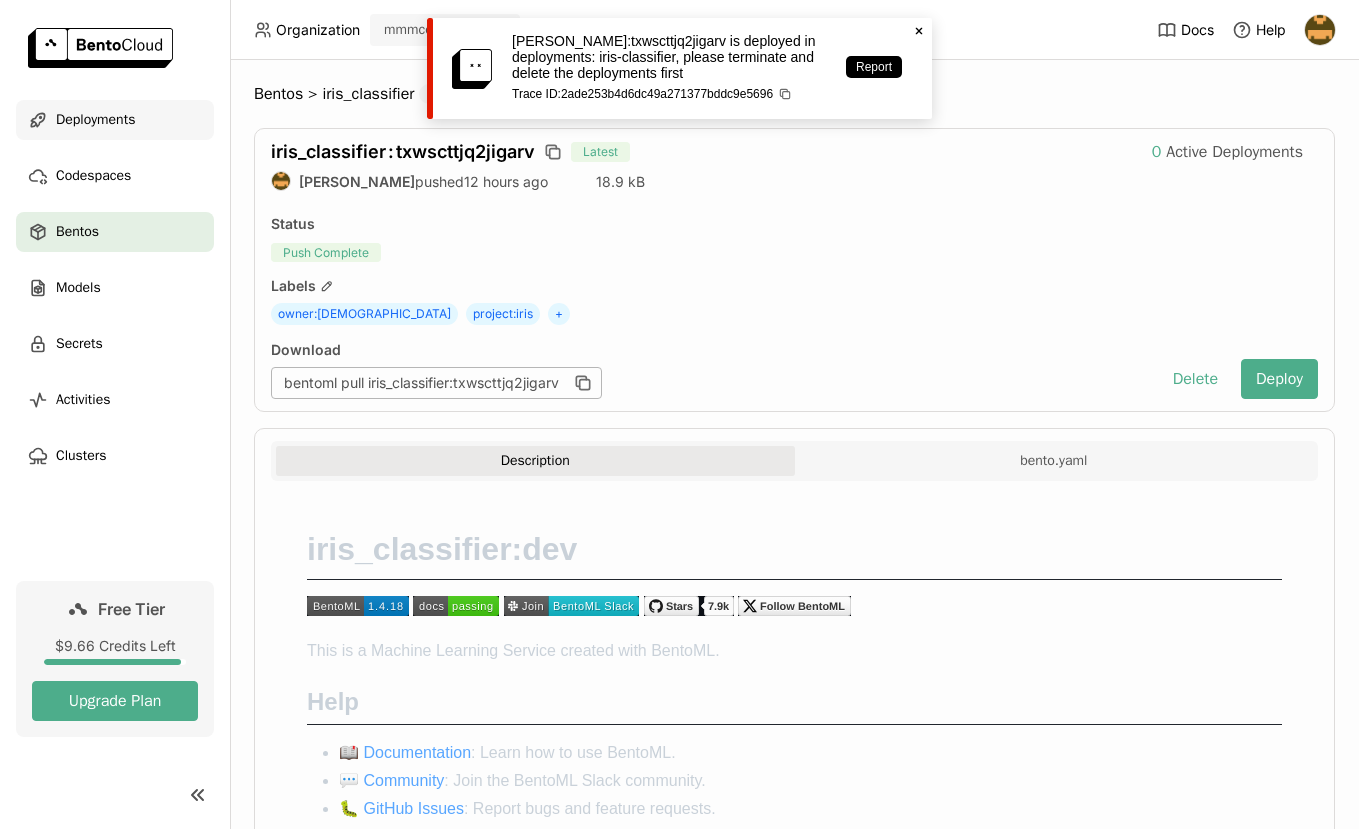 click on "Deployments" at bounding box center [115, 120] 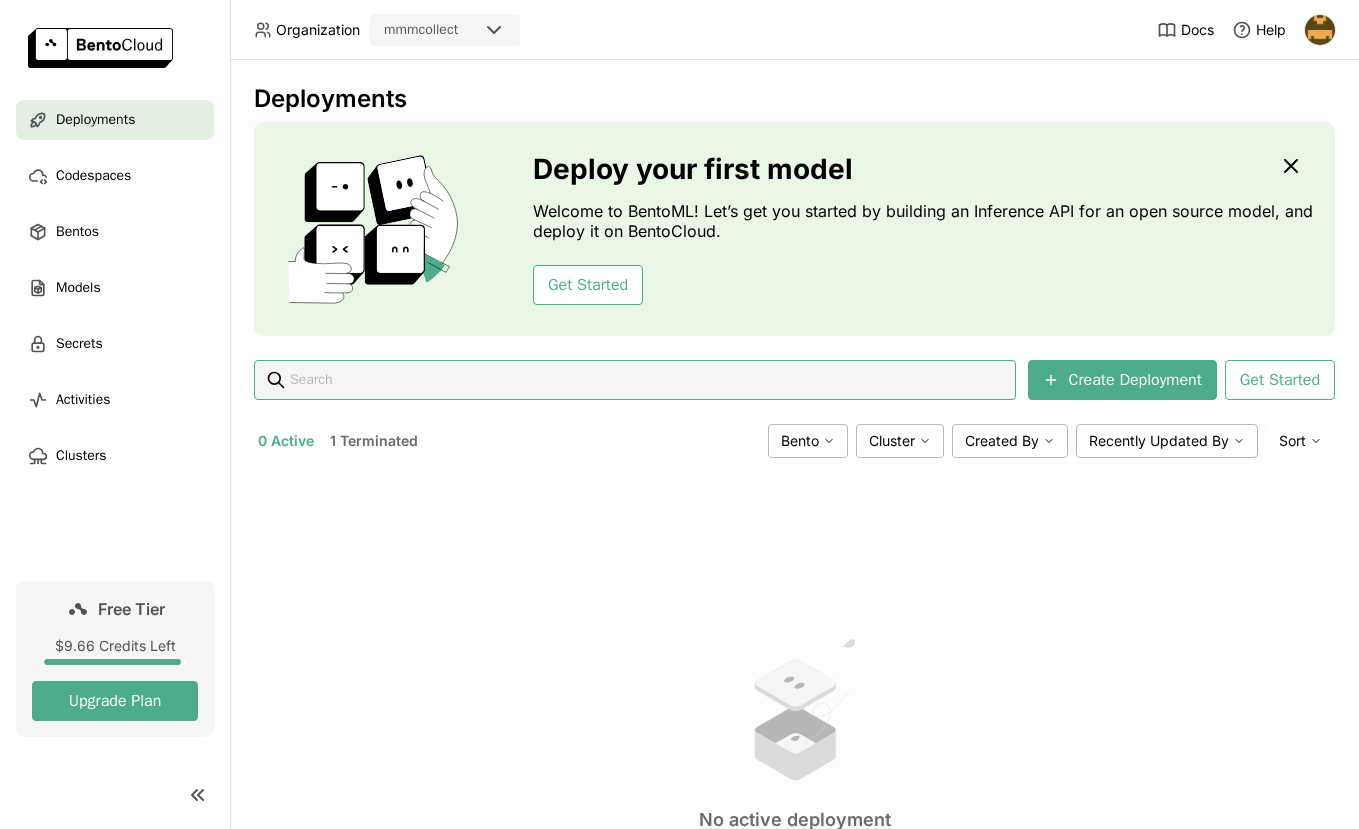 click on "1   Terminated" at bounding box center [374, 441] 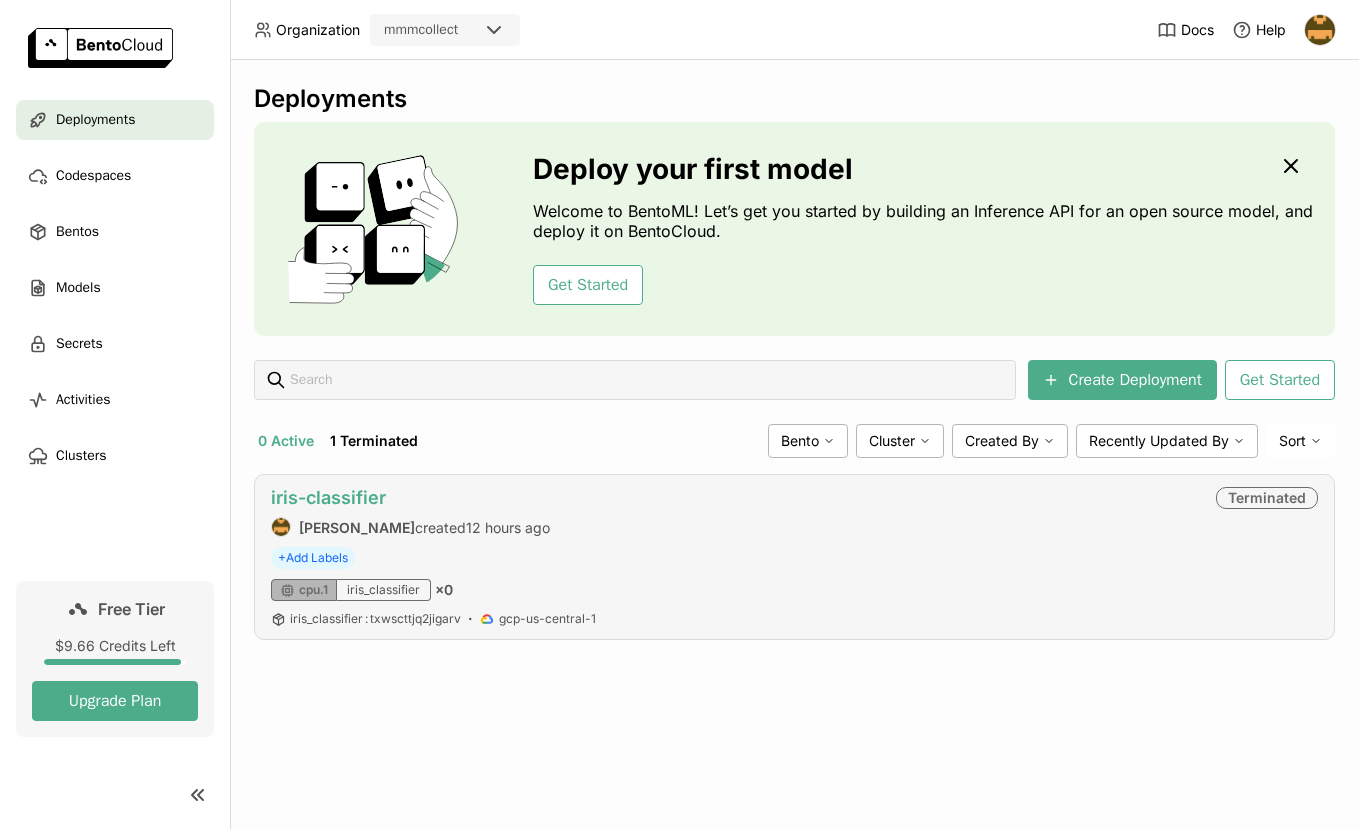 click on "iris-classifier" at bounding box center (328, 497) 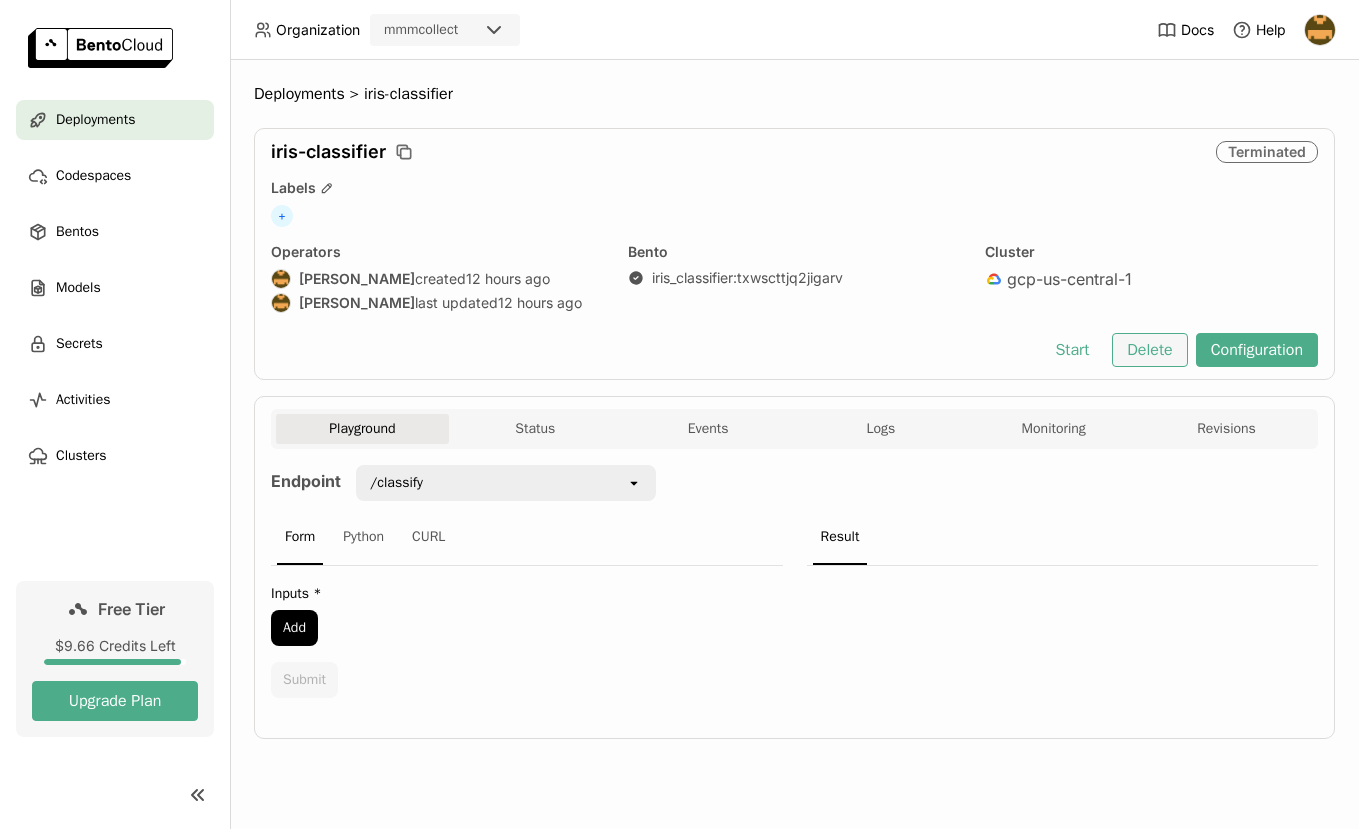 click on "Delete" at bounding box center (1149, 350) 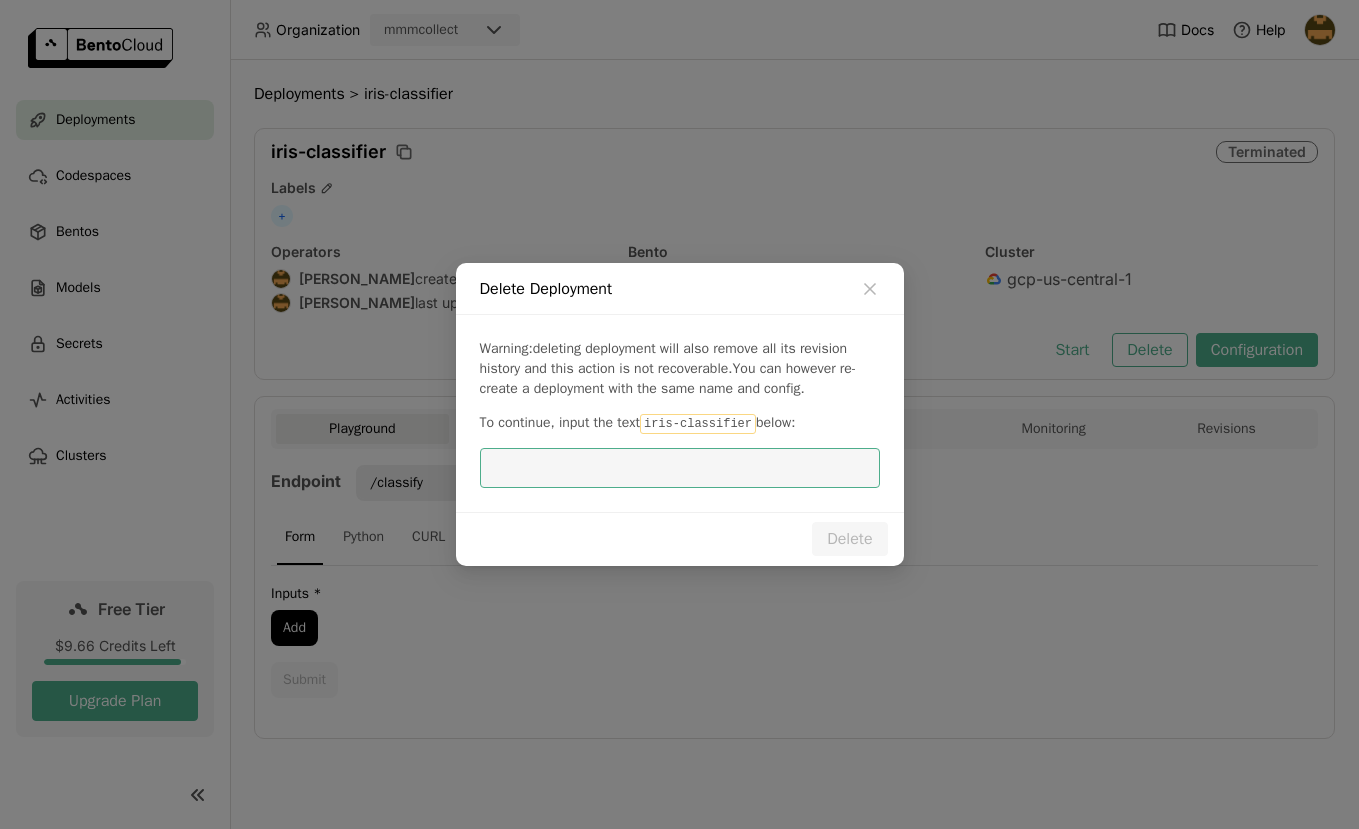 scroll, scrollTop: 0, scrollLeft: 0, axis: both 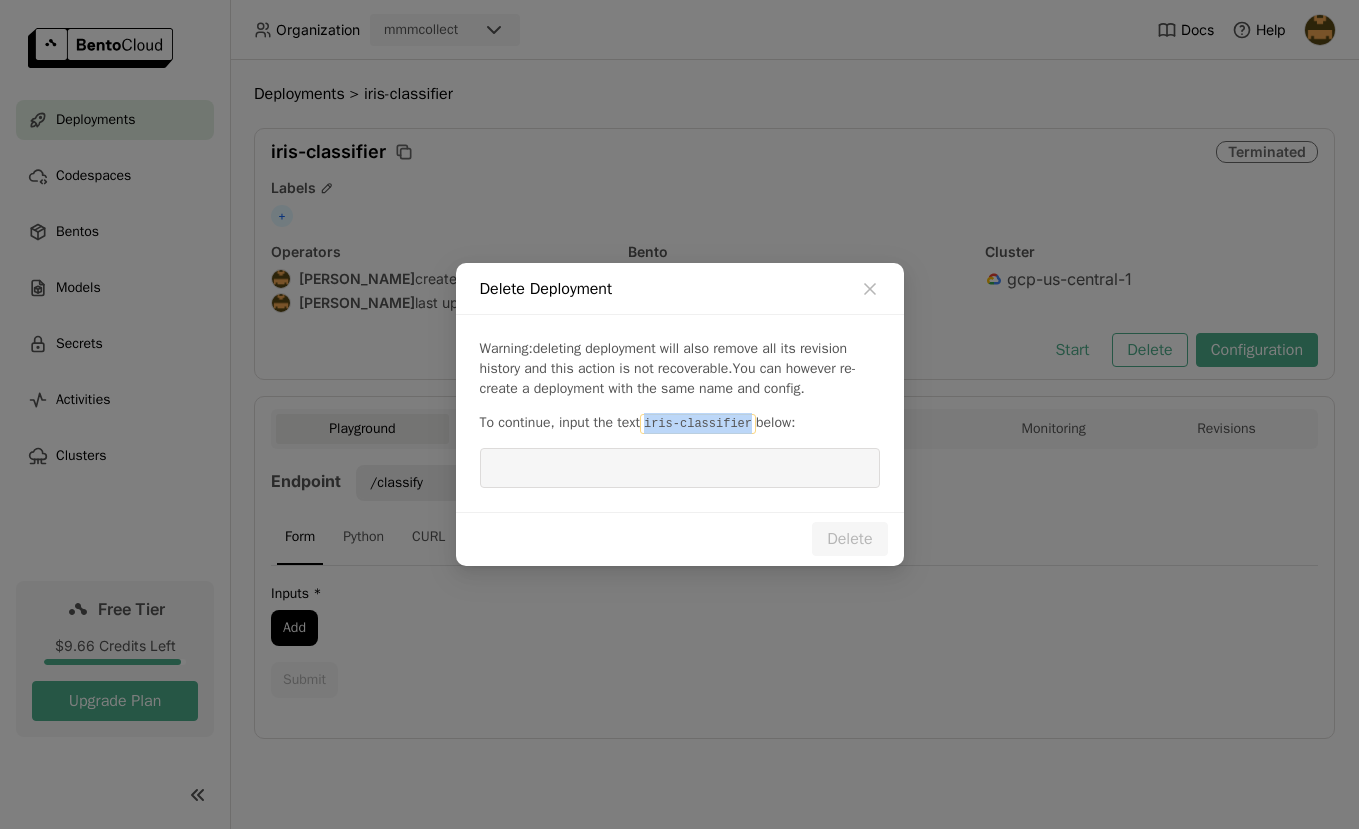 drag, startPoint x: 659, startPoint y: 433, endPoint x: 764, endPoint y: 440, distance: 105.23308 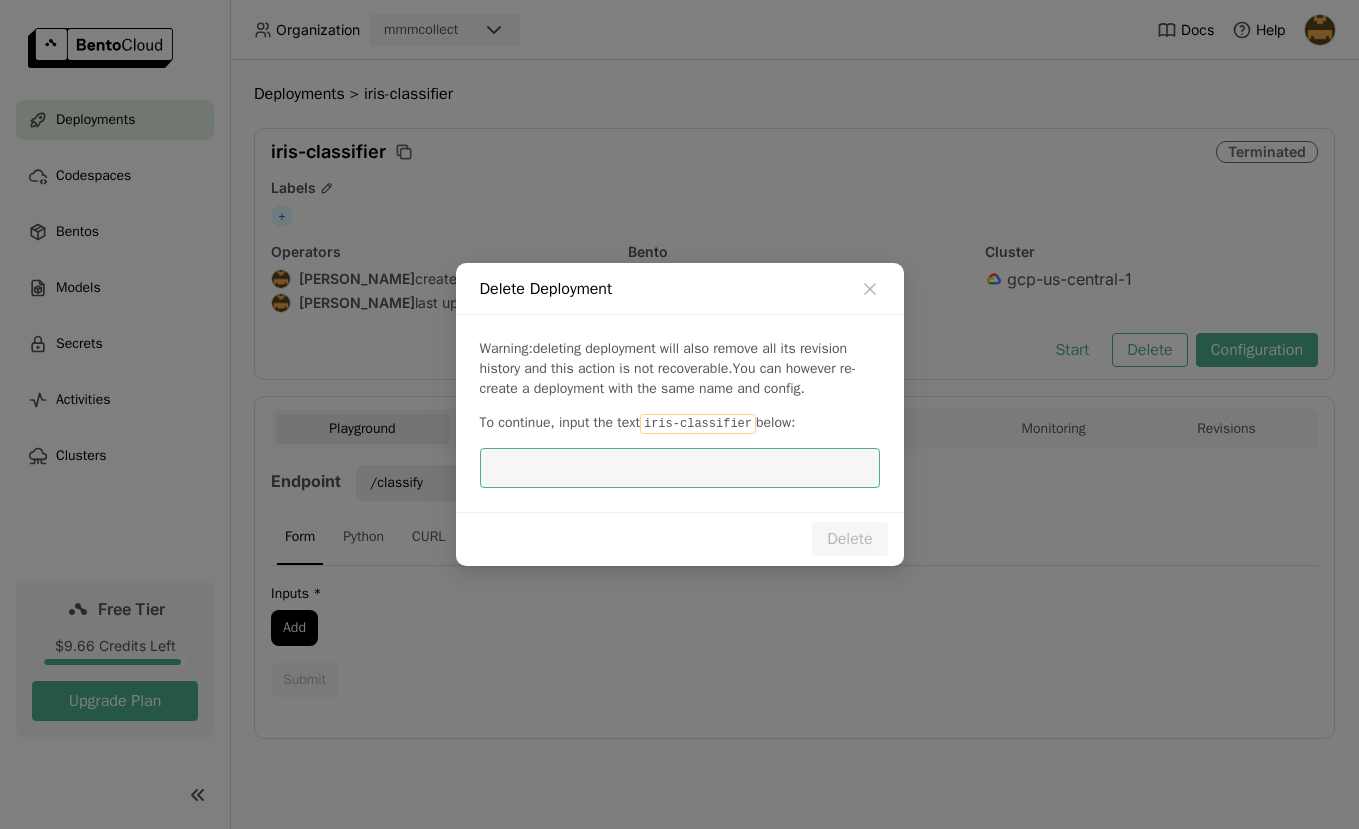 click at bounding box center (680, 468) 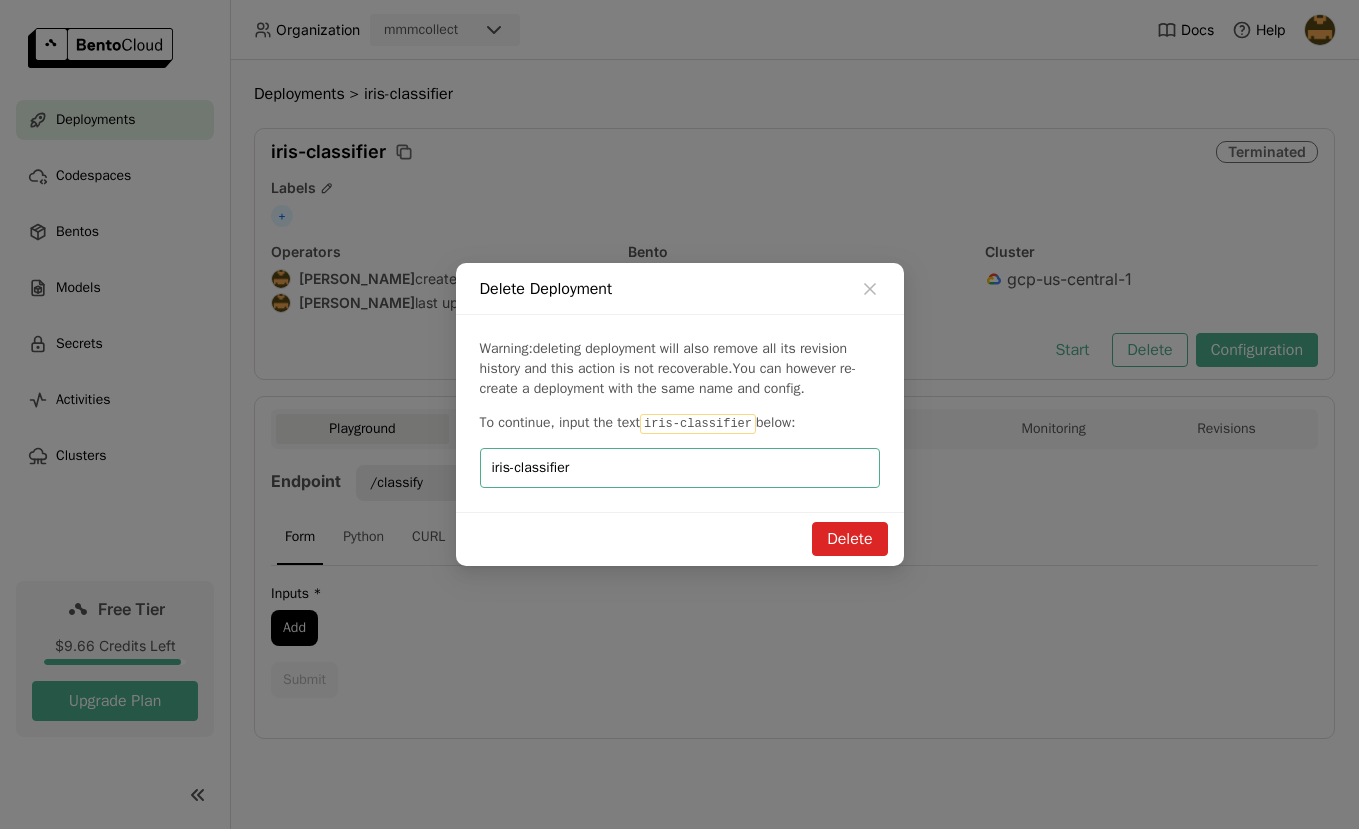 type on "iris-classifier" 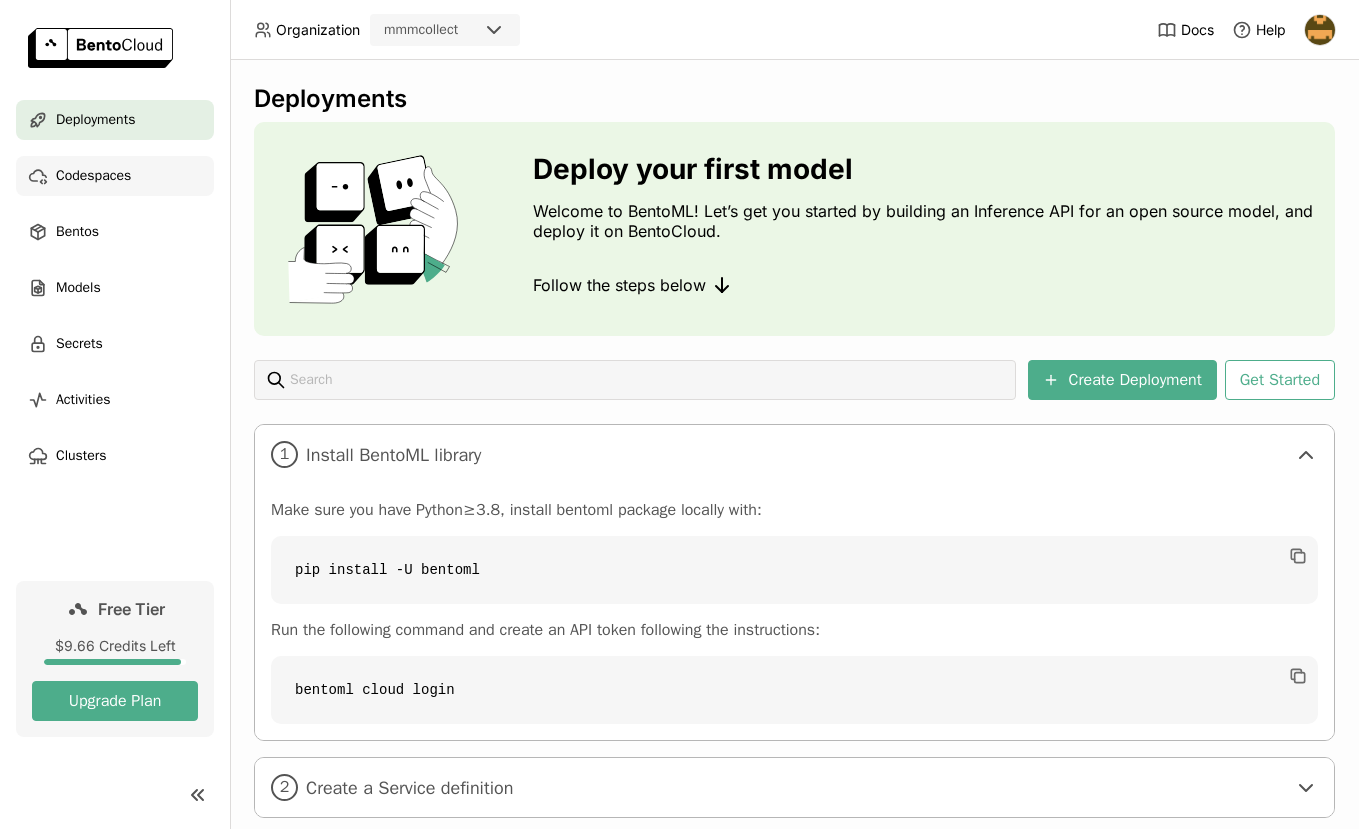 click on "Codespaces" at bounding box center (93, 176) 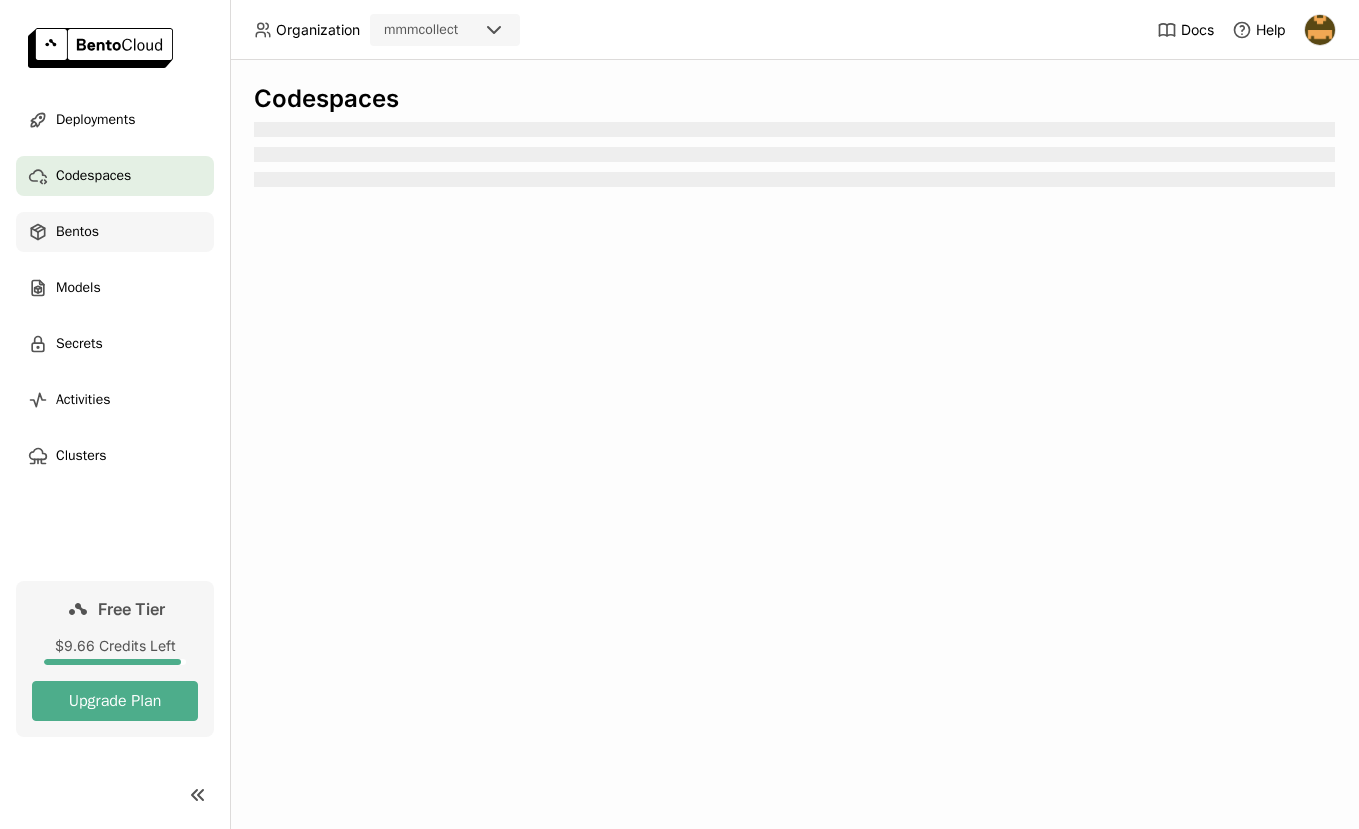 click on "Bentos" at bounding box center (115, 232) 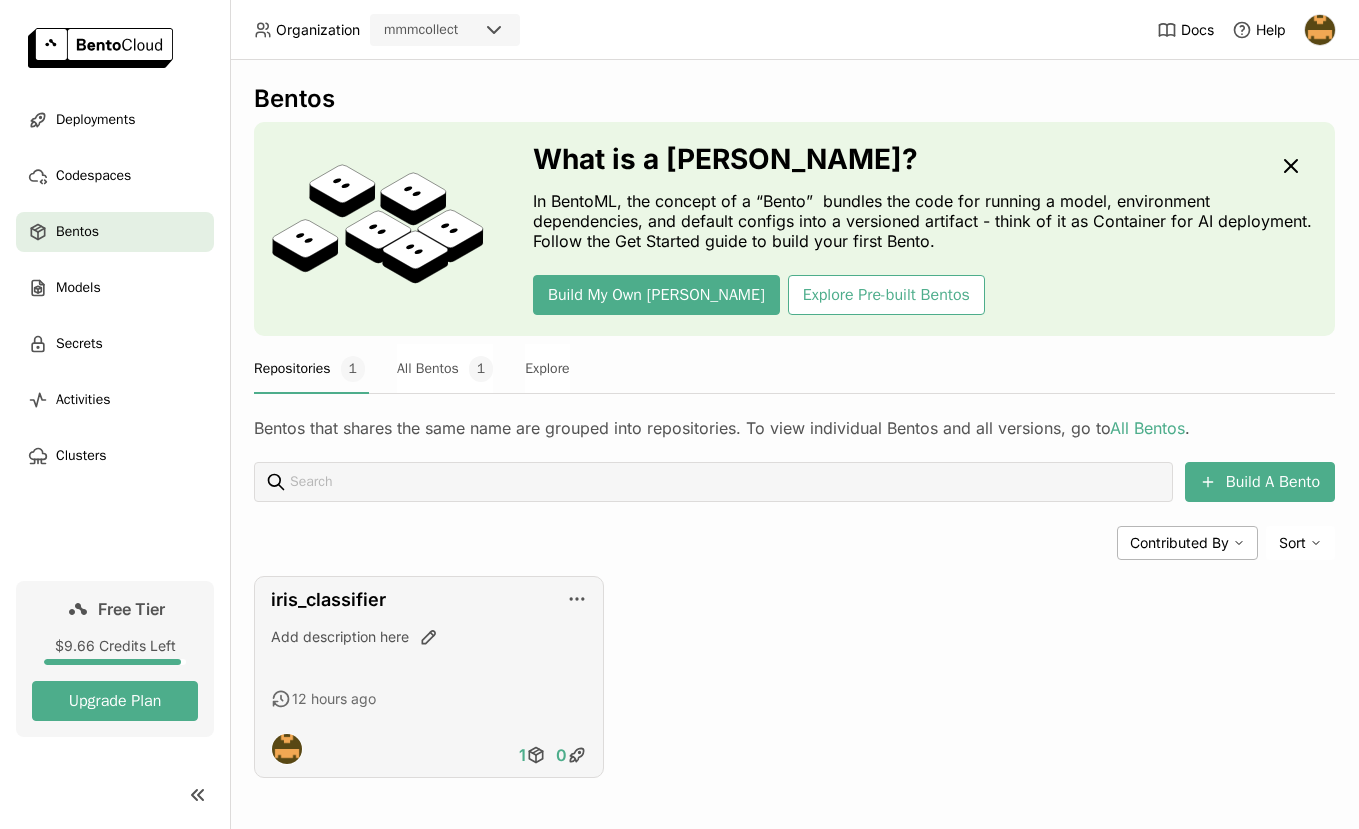 click on "iris_classifier" at bounding box center (429, 600) 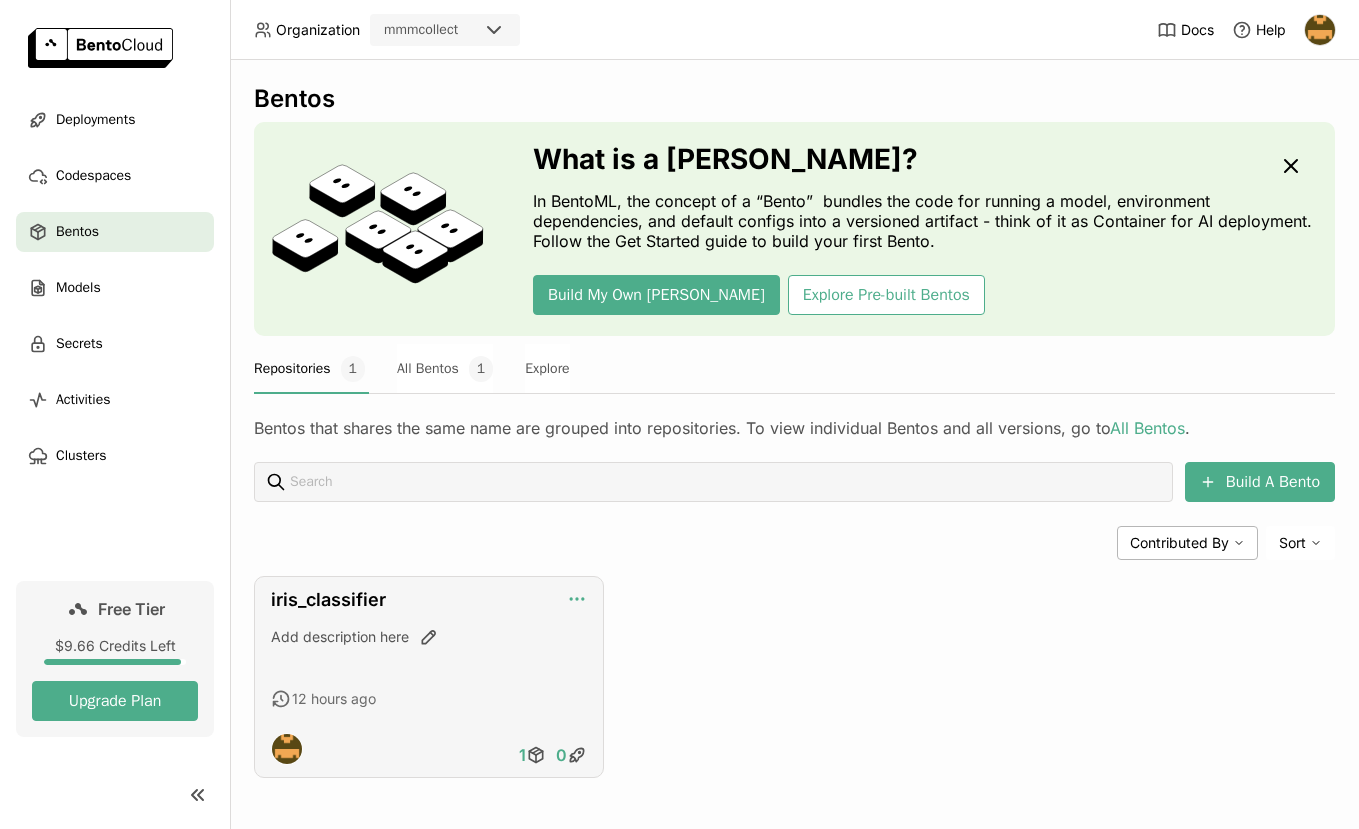 click 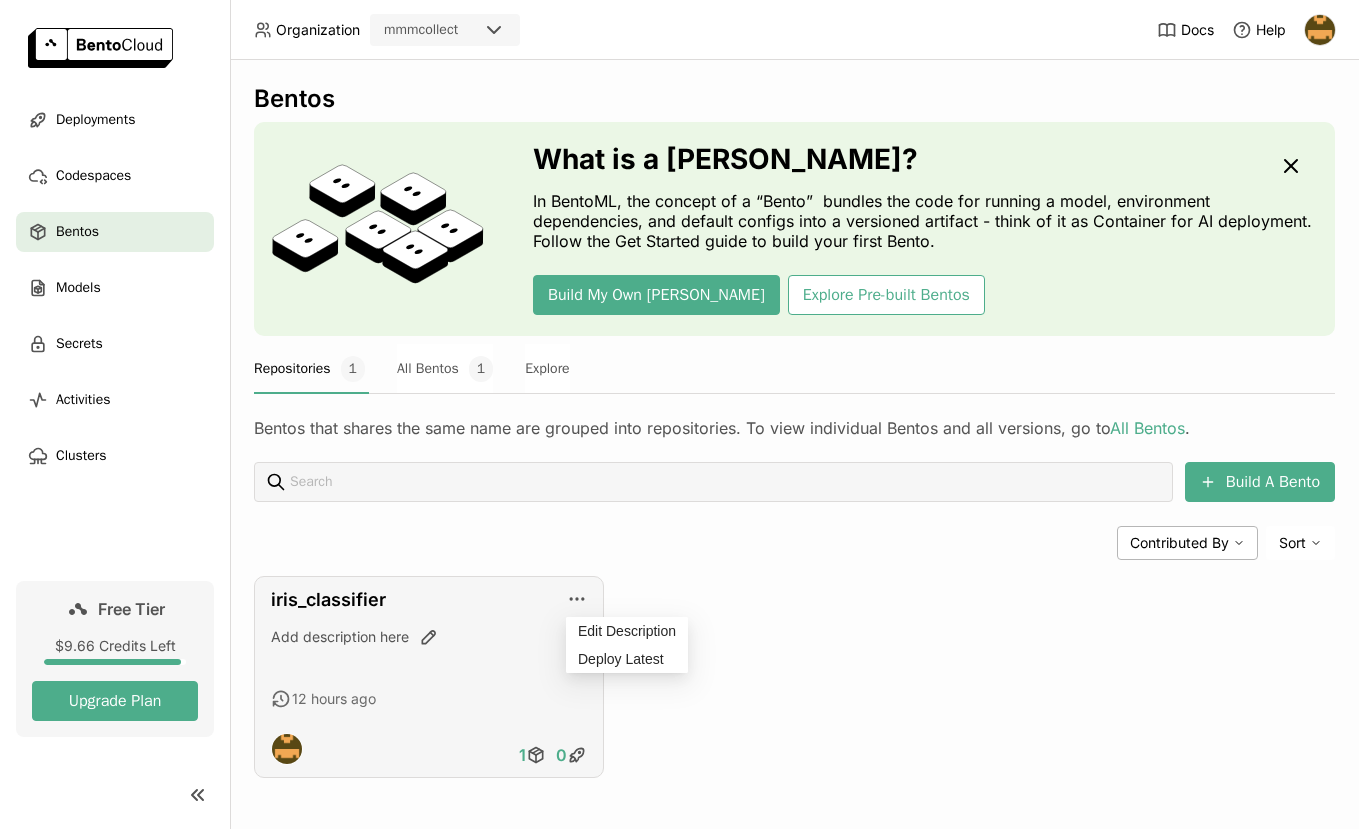 click on "iris_classifier Add description here 12 hours ago 1 0" at bounding box center [429, 677] 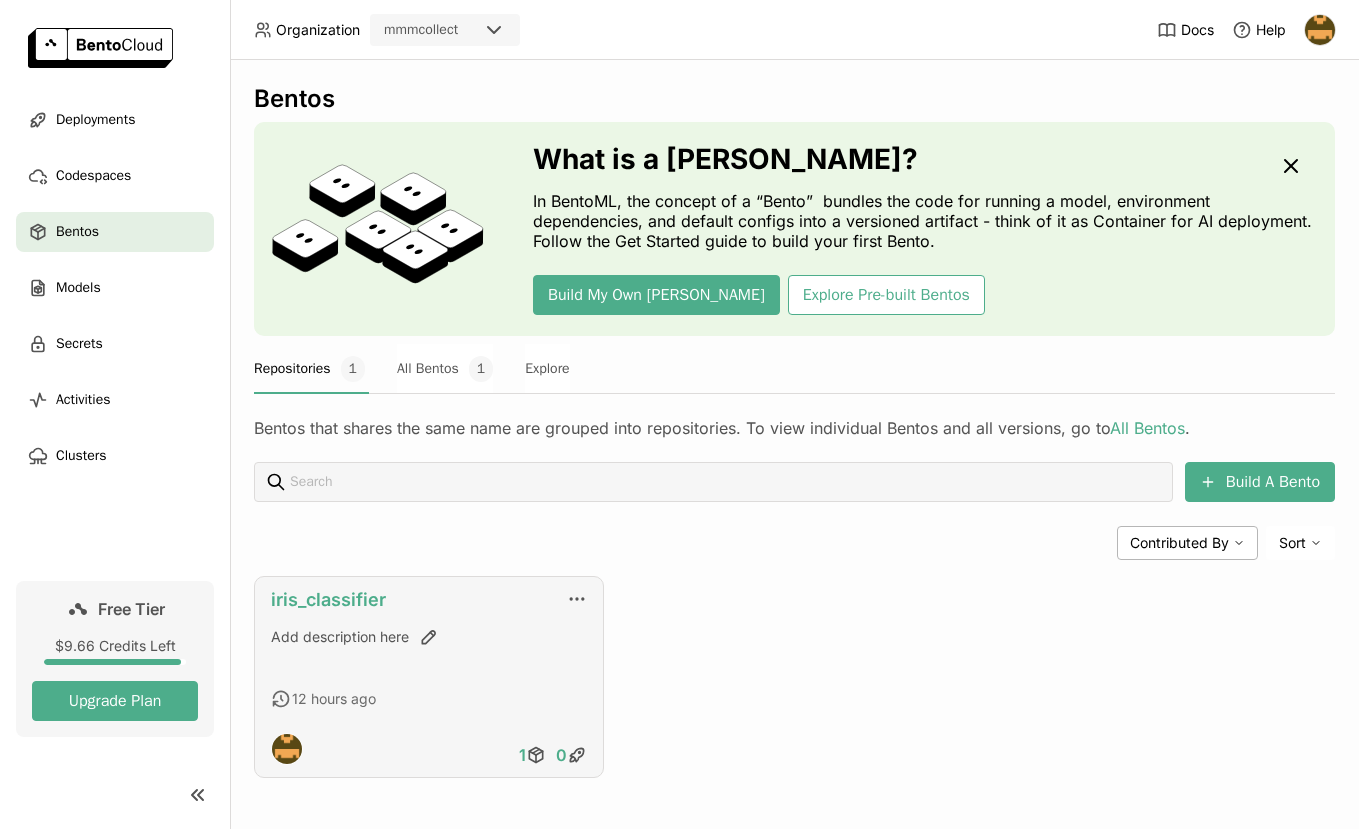 click on "iris_classifier" at bounding box center [328, 599] 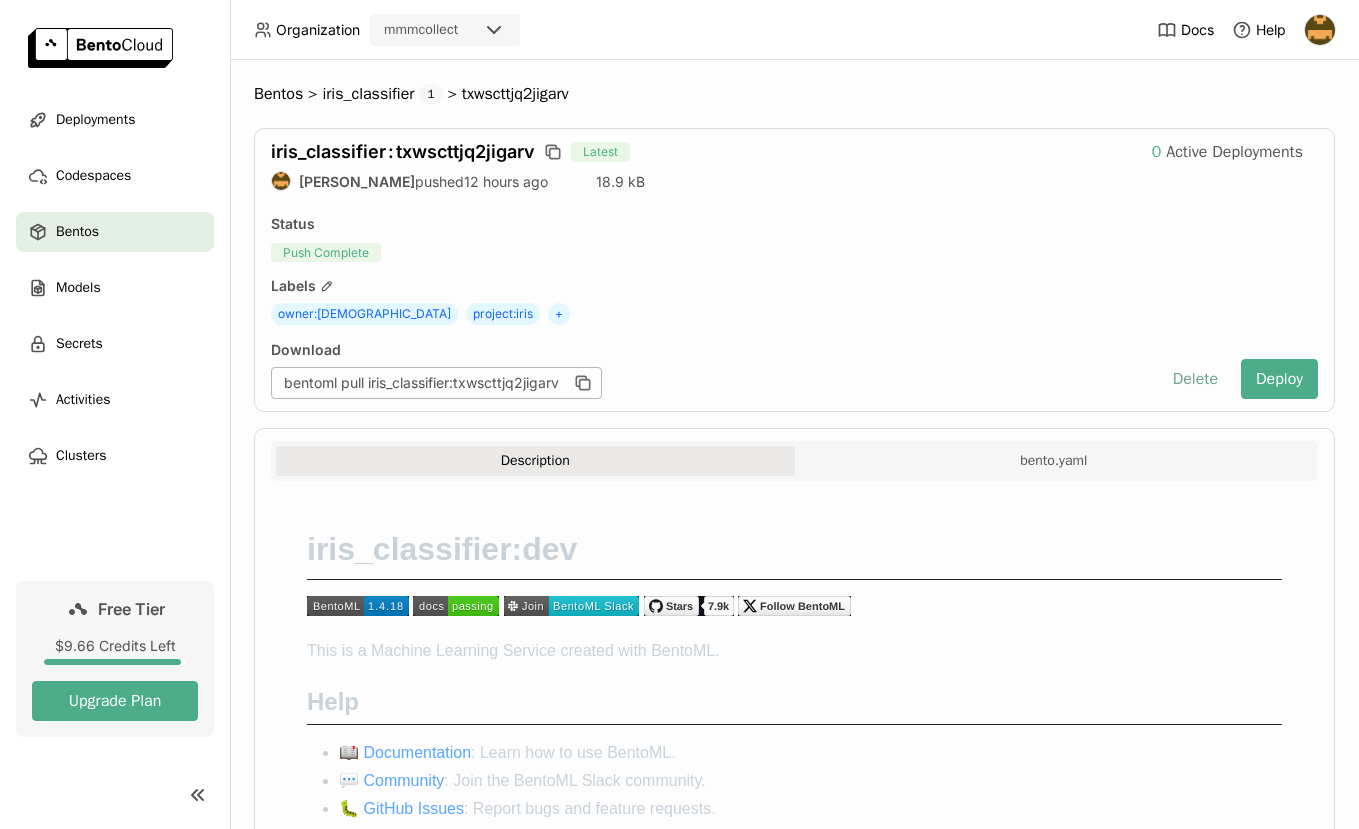 click on "Delete" at bounding box center [1195, 379] 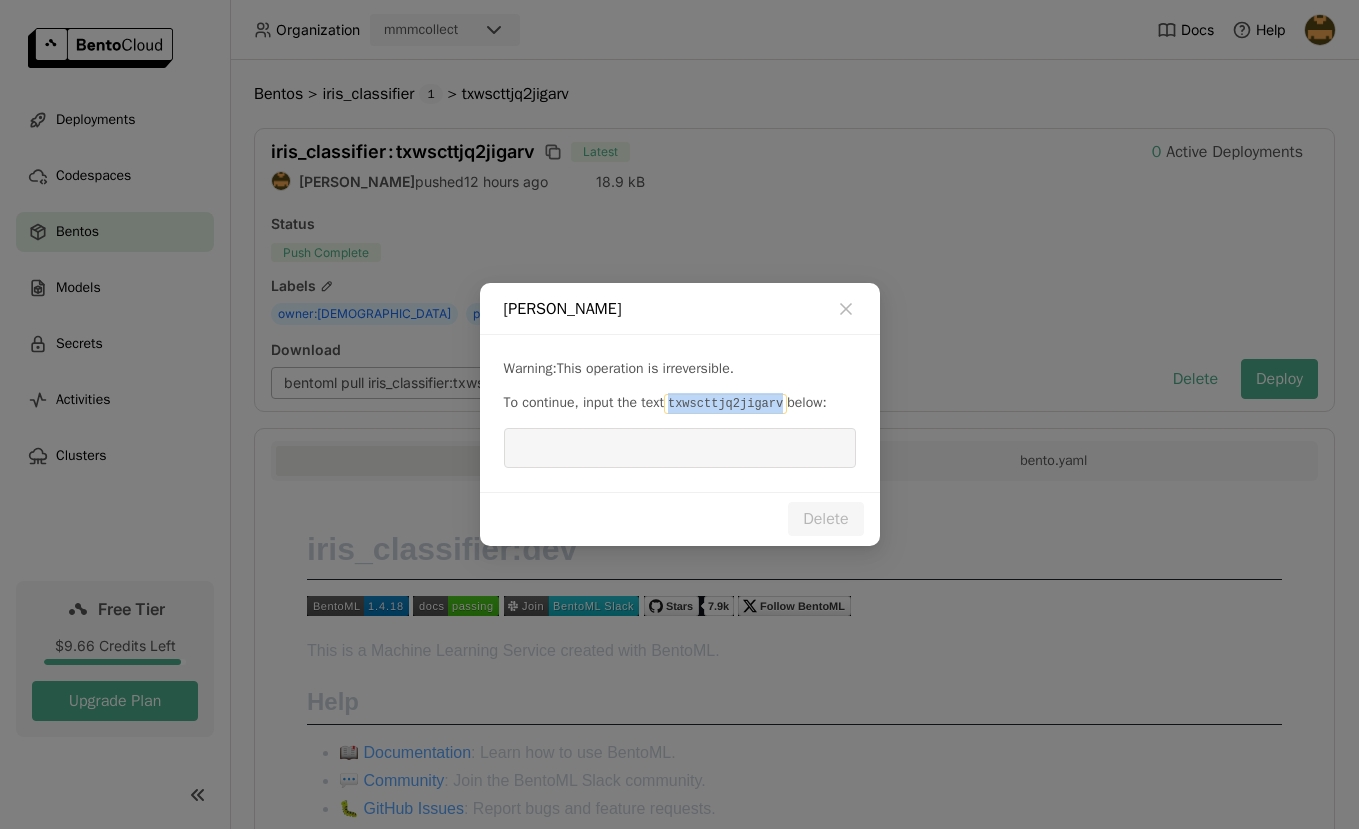 copy on "txwscttjq2jigarv" 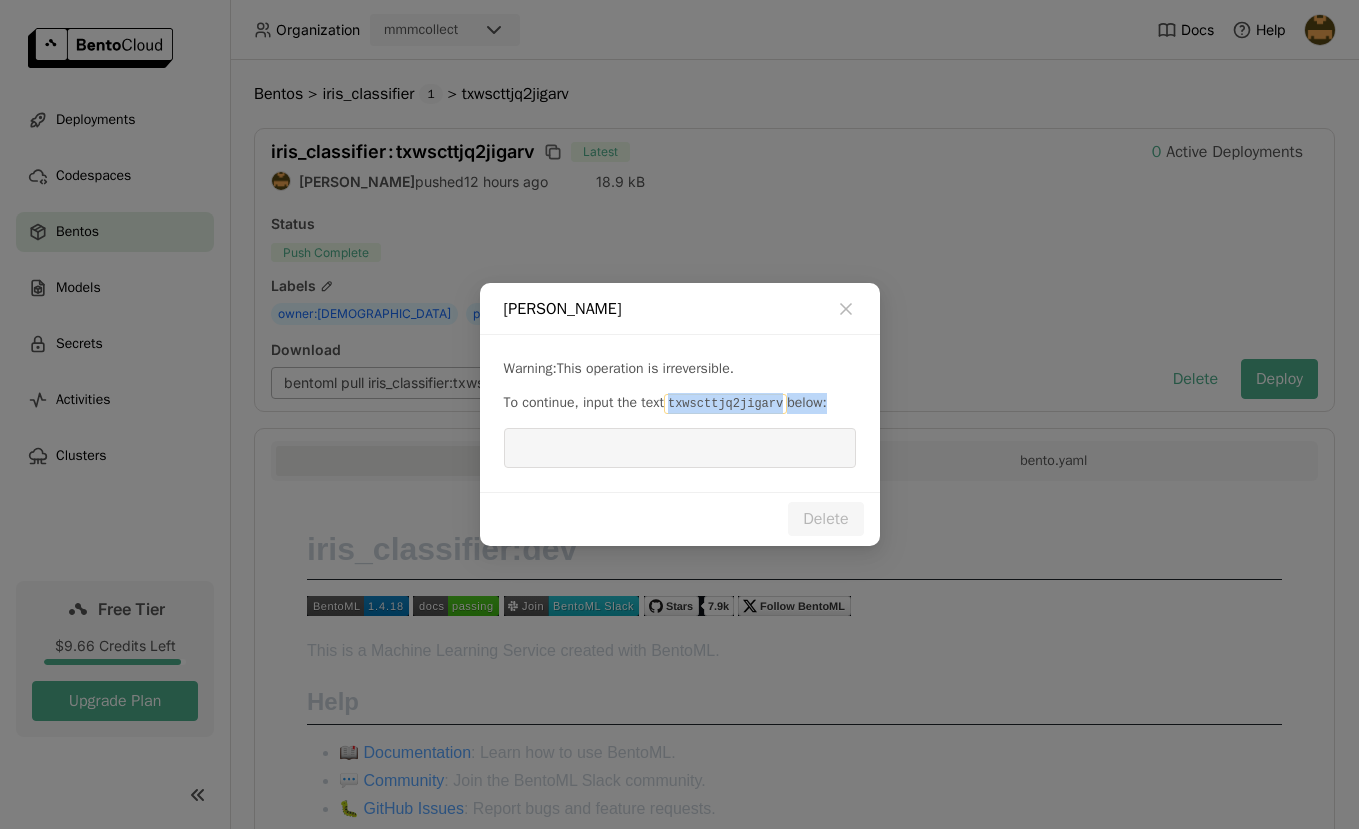 drag, startPoint x: 681, startPoint y: 405, endPoint x: 742, endPoint y: 440, distance: 70.327805 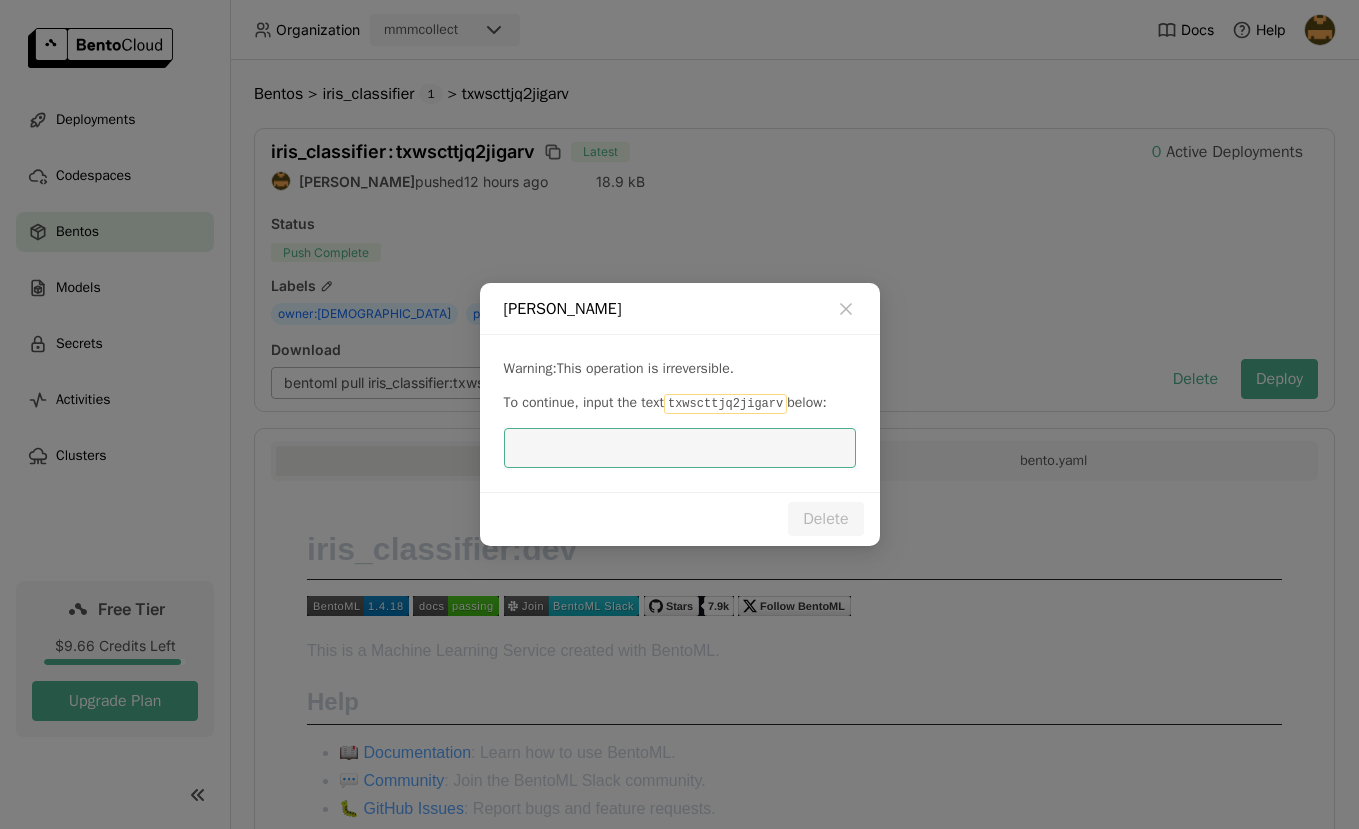click at bounding box center [680, 448] 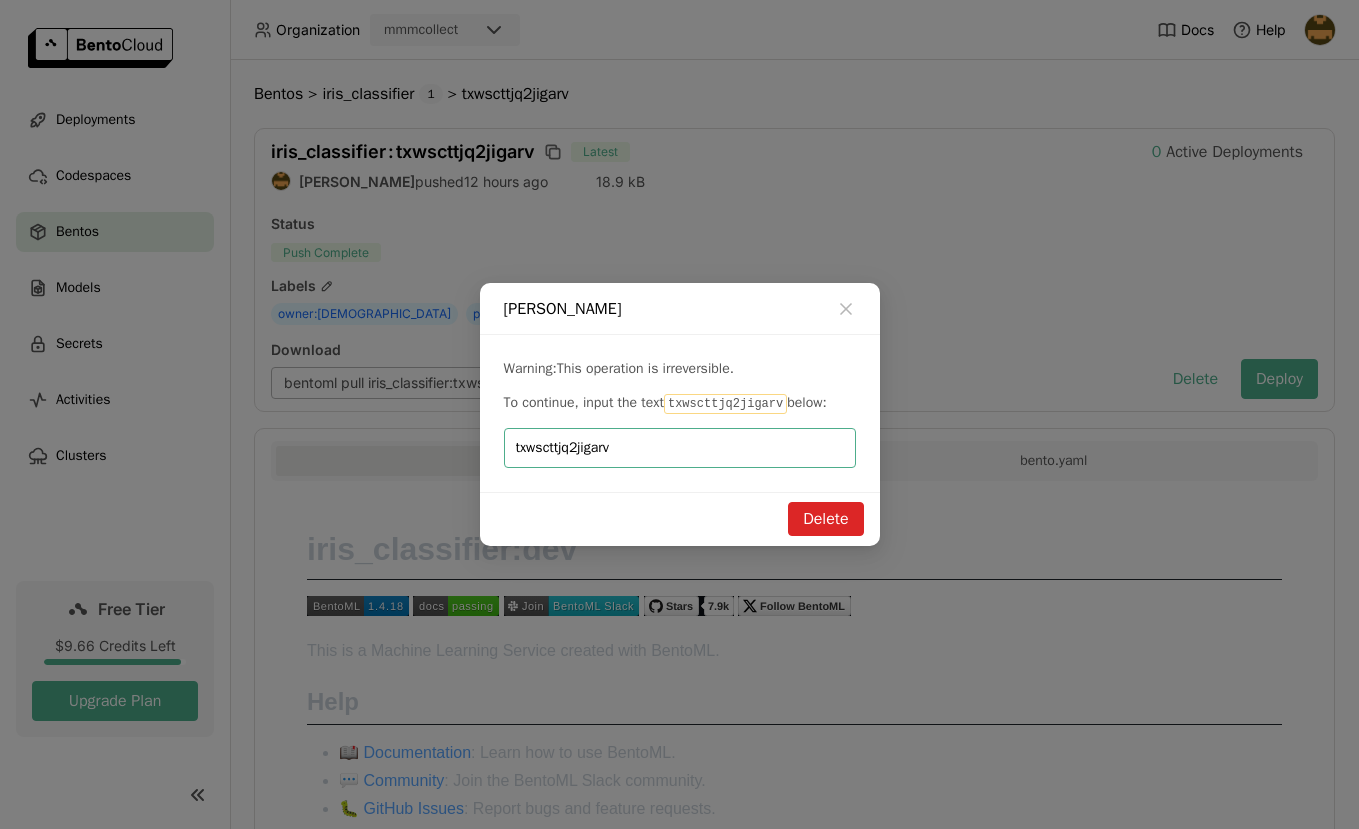 type on "txwscttjq2jigarv" 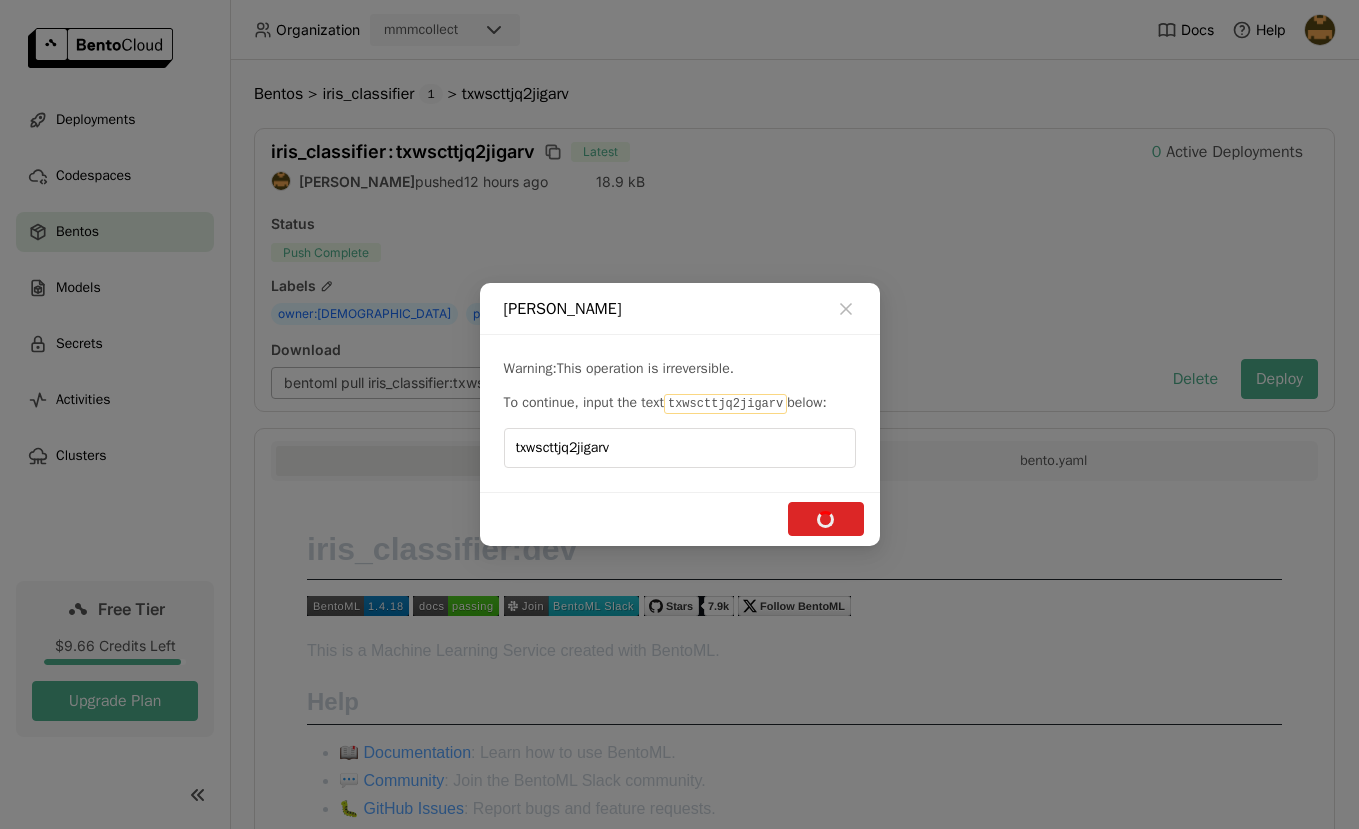 click on "Delete" at bounding box center [825, 519] 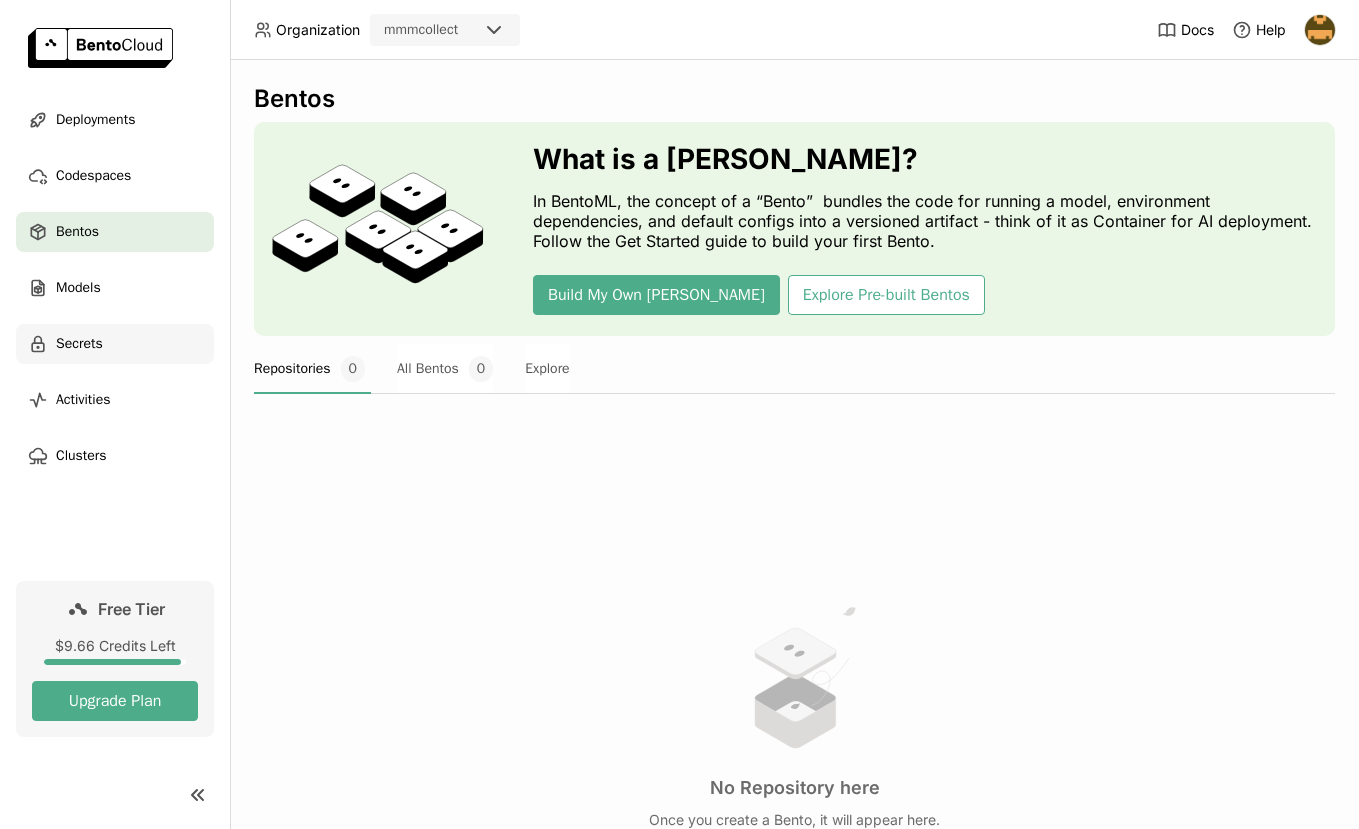 click on "Secrets" at bounding box center [79, 344] 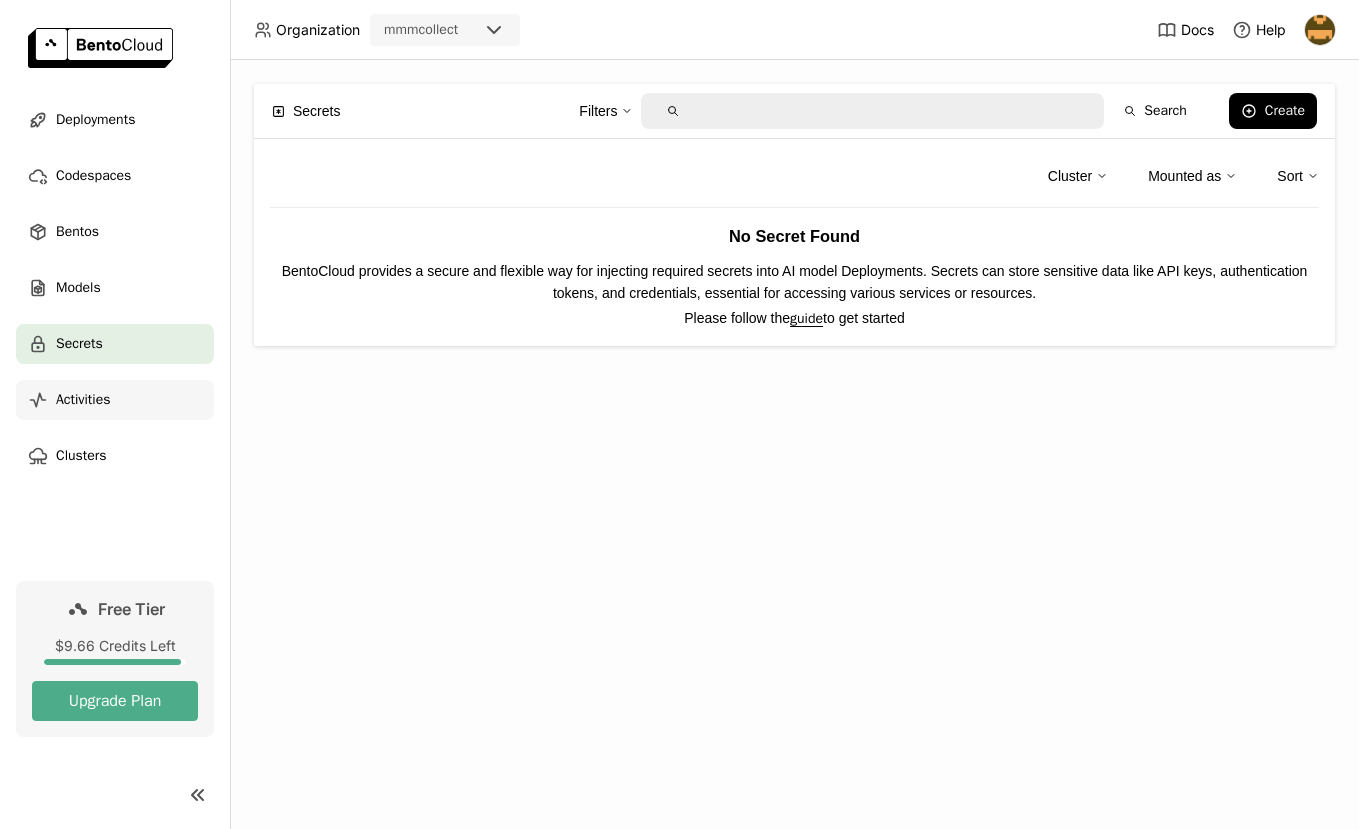 click on "Activities" at bounding box center (115, 400) 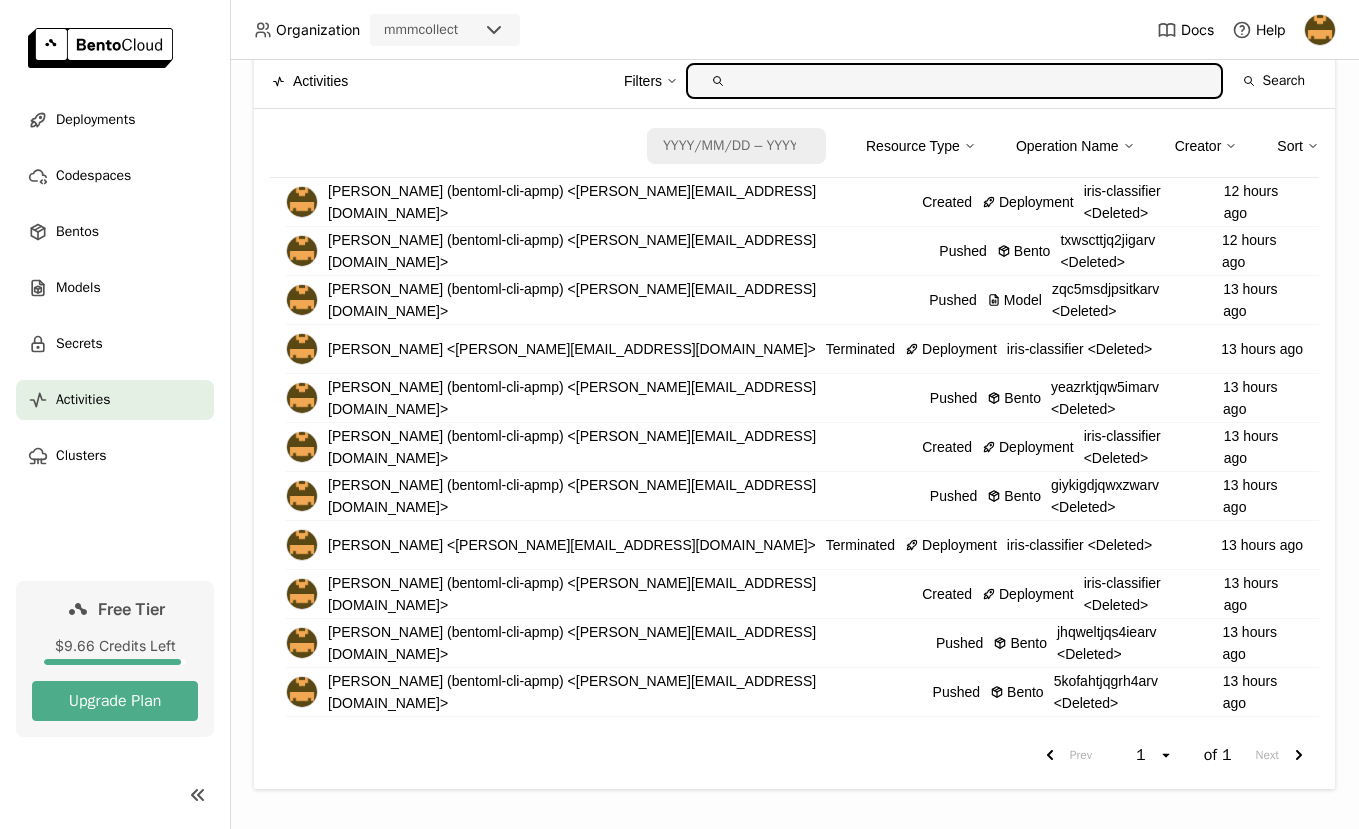 scroll, scrollTop: 0, scrollLeft: 0, axis: both 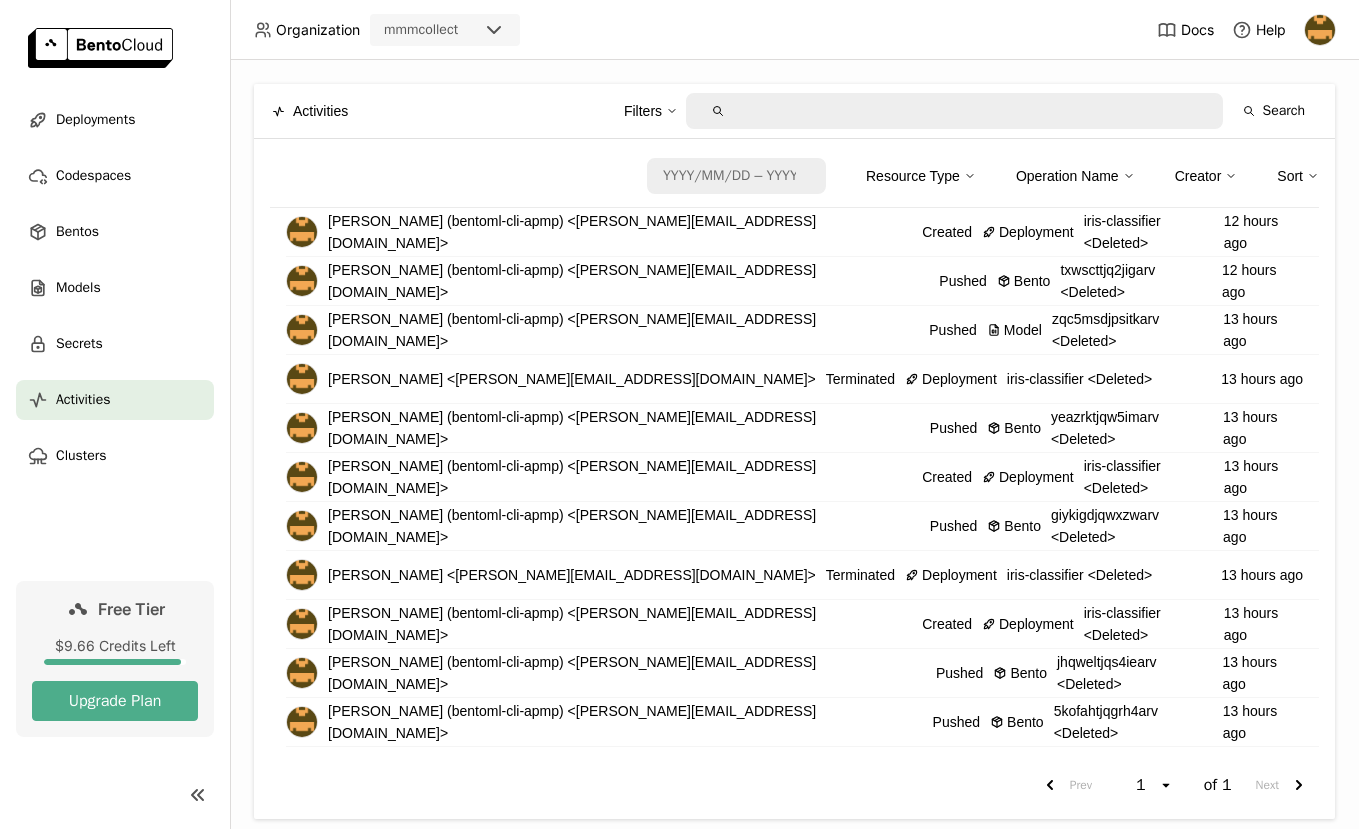click on "[PERSON_NAME] (bentoml-cli-apmp) <[PERSON_NAME][EMAIL_ADDRESS][DOMAIN_NAME]>" at bounding box center [599, 232] 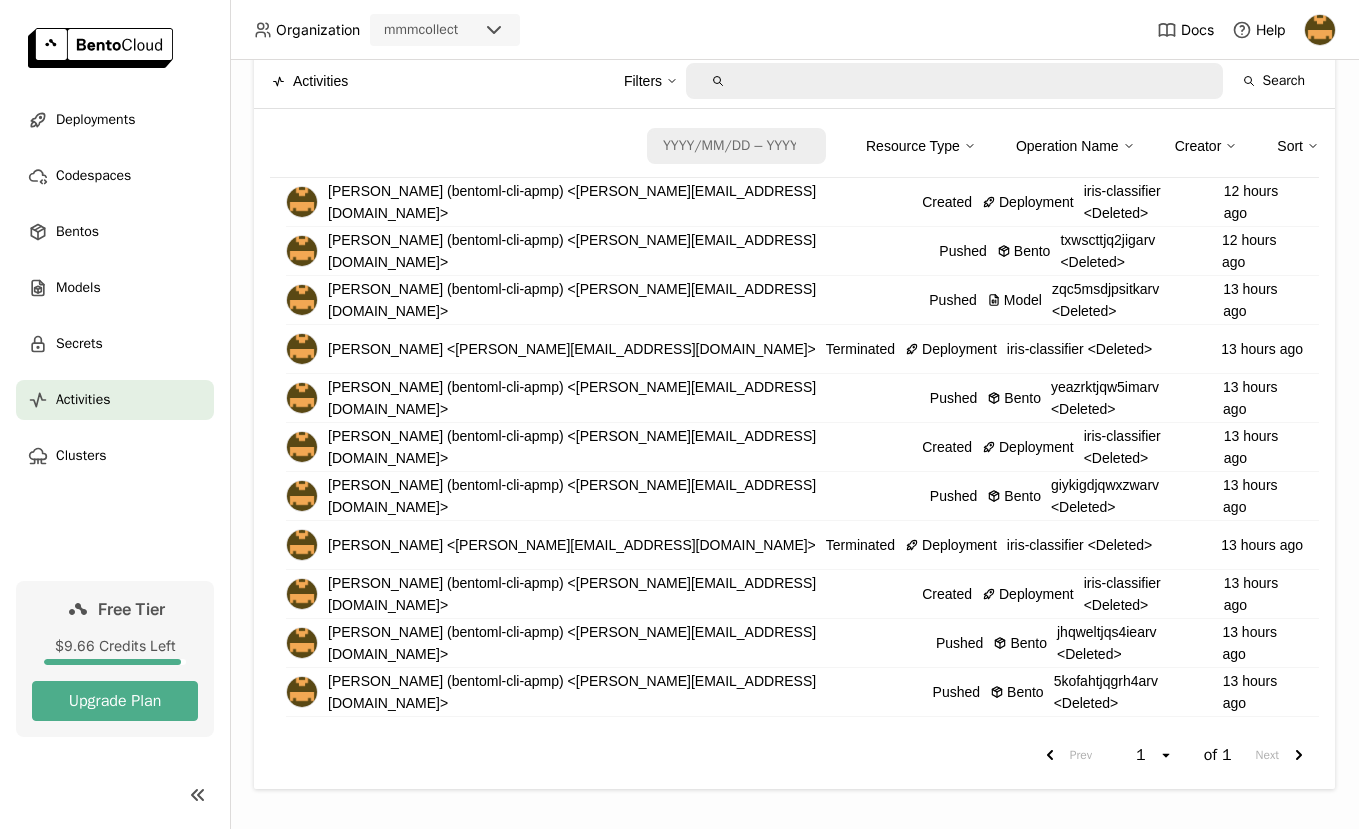 scroll, scrollTop: 0, scrollLeft: 0, axis: both 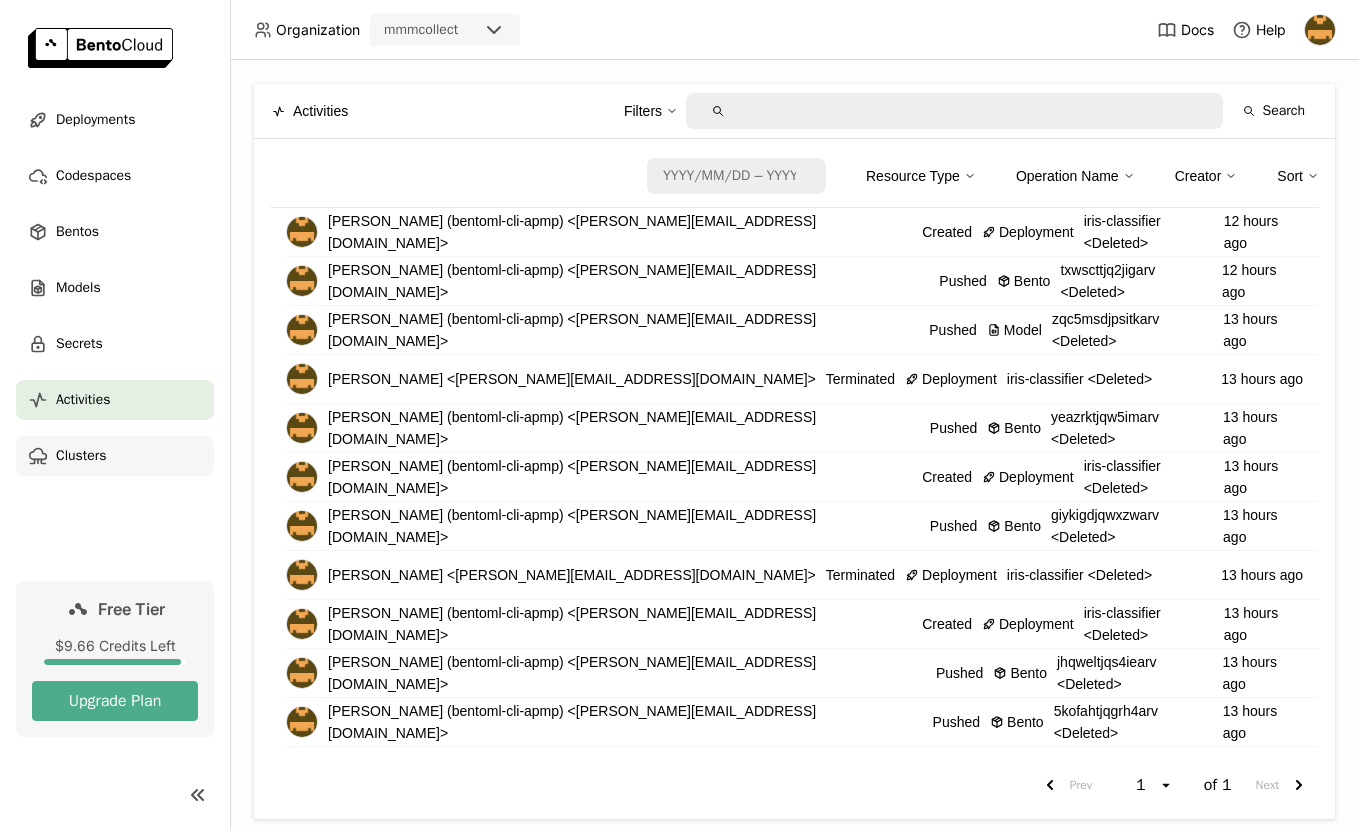 click on "Clusters" at bounding box center [115, 456] 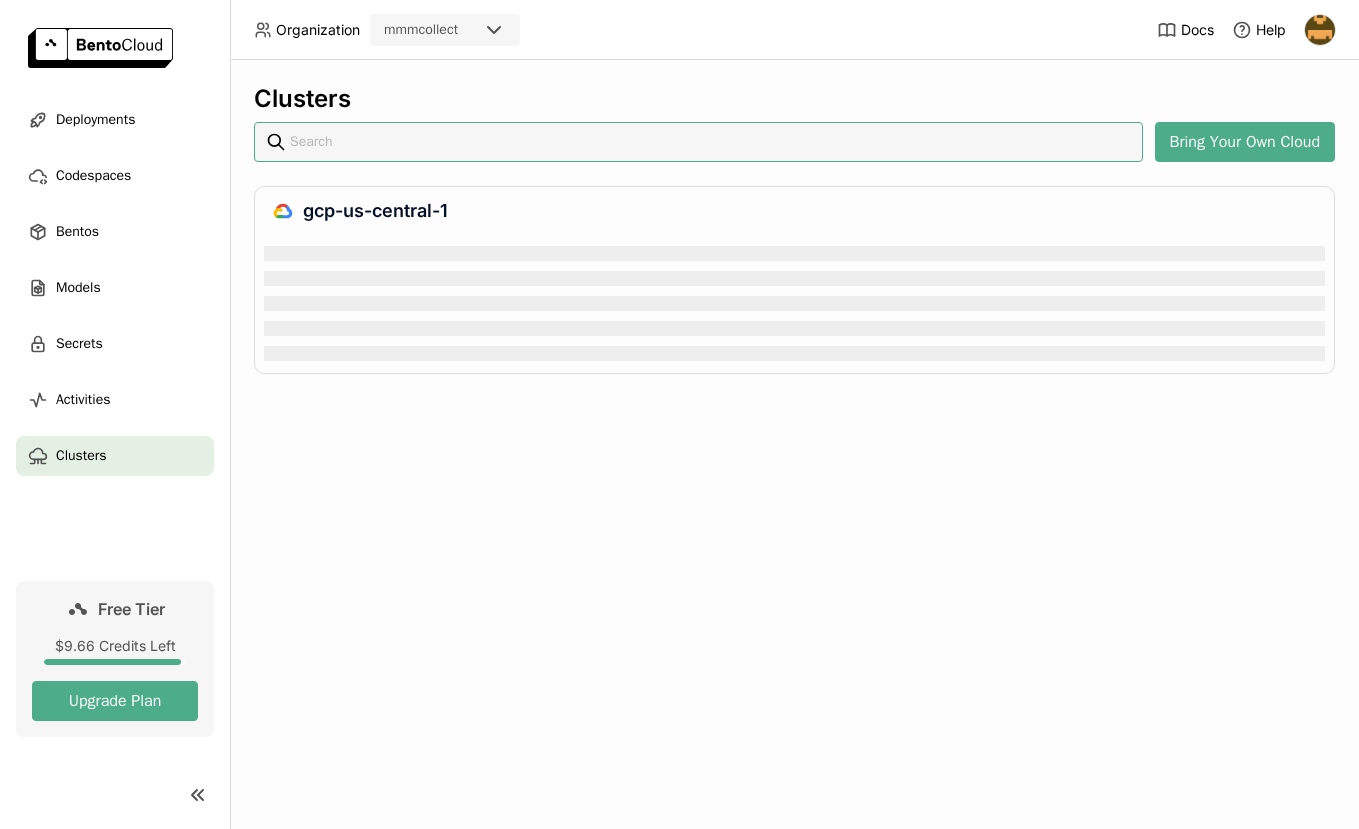 scroll, scrollTop: 0, scrollLeft: 0, axis: both 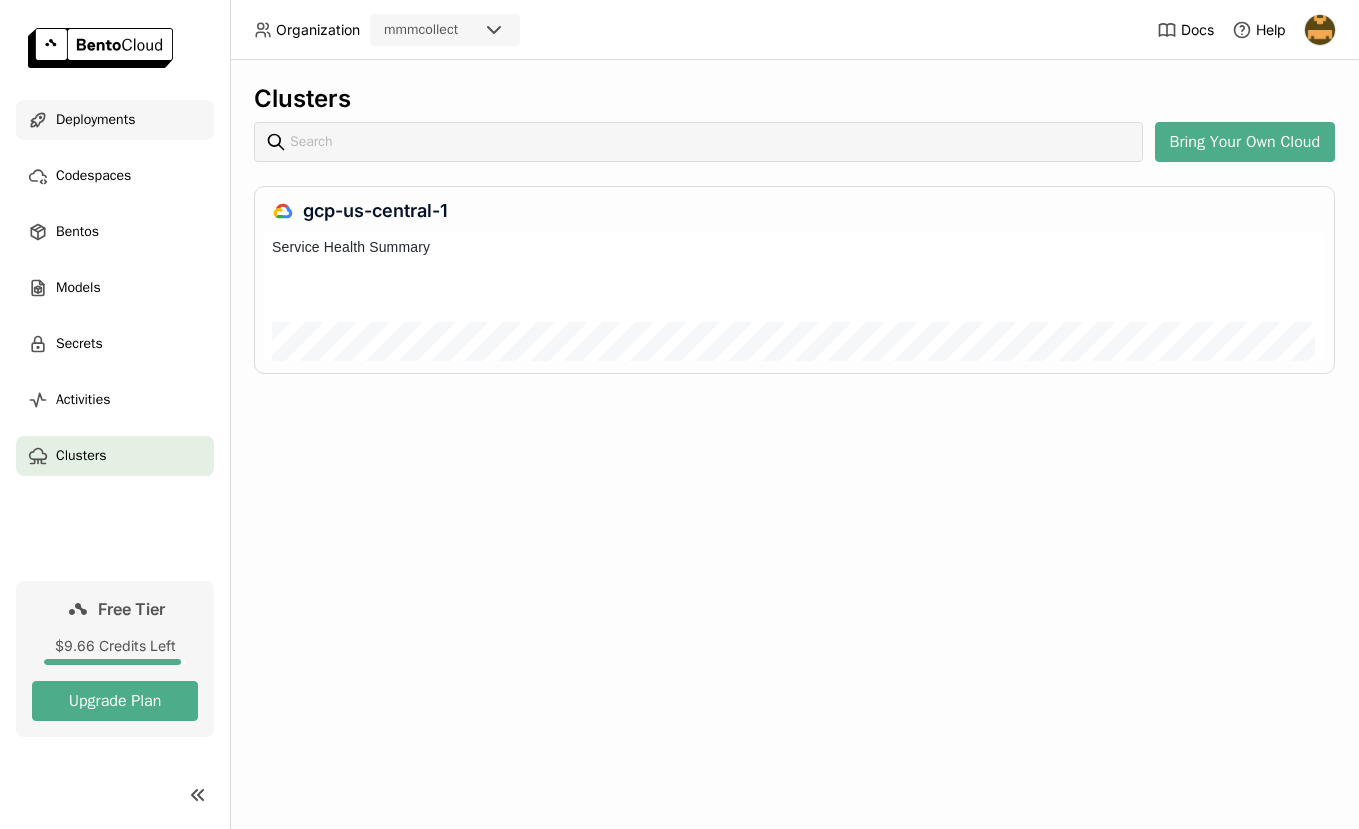 click on "Deployments" at bounding box center (95, 120) 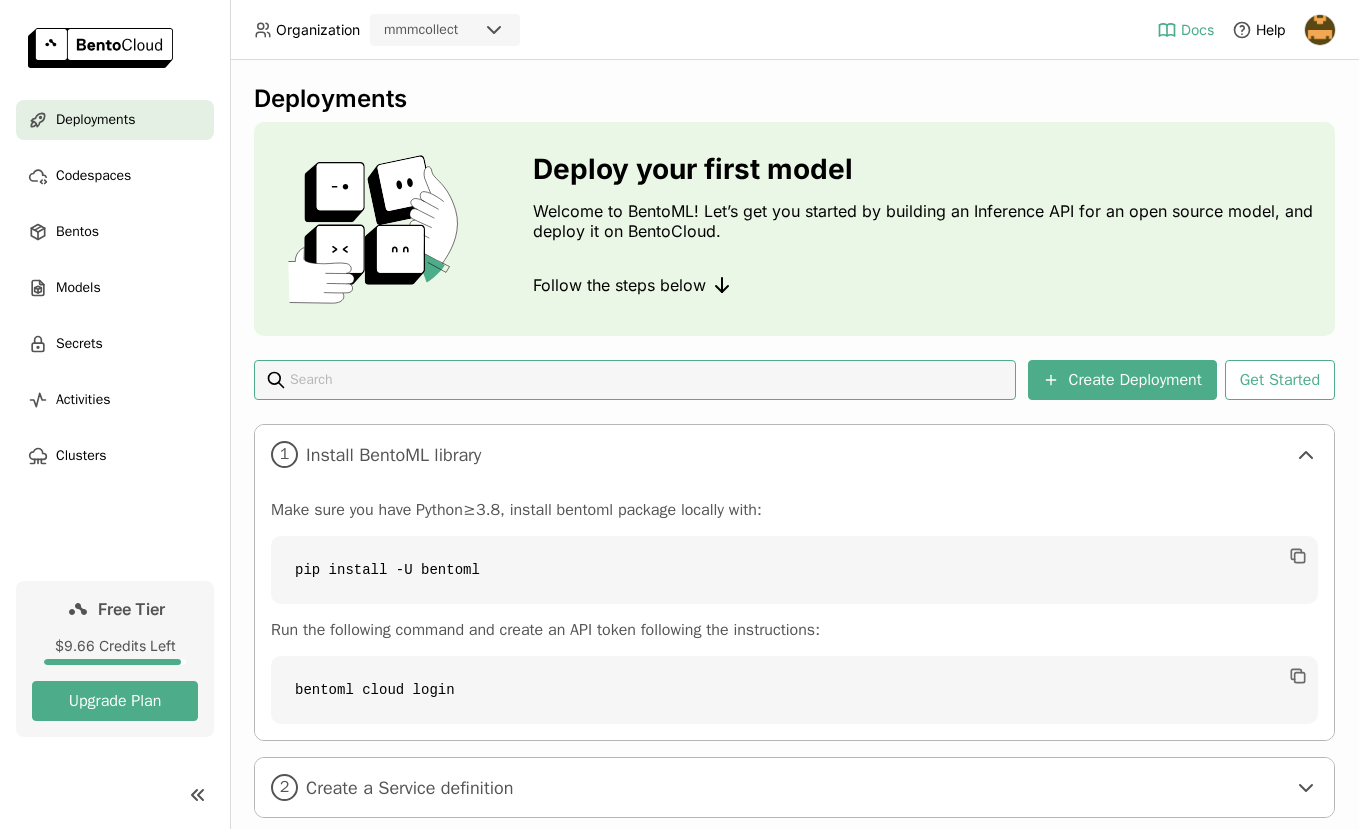 click on "Docs" at bounding box center (1197, 30) 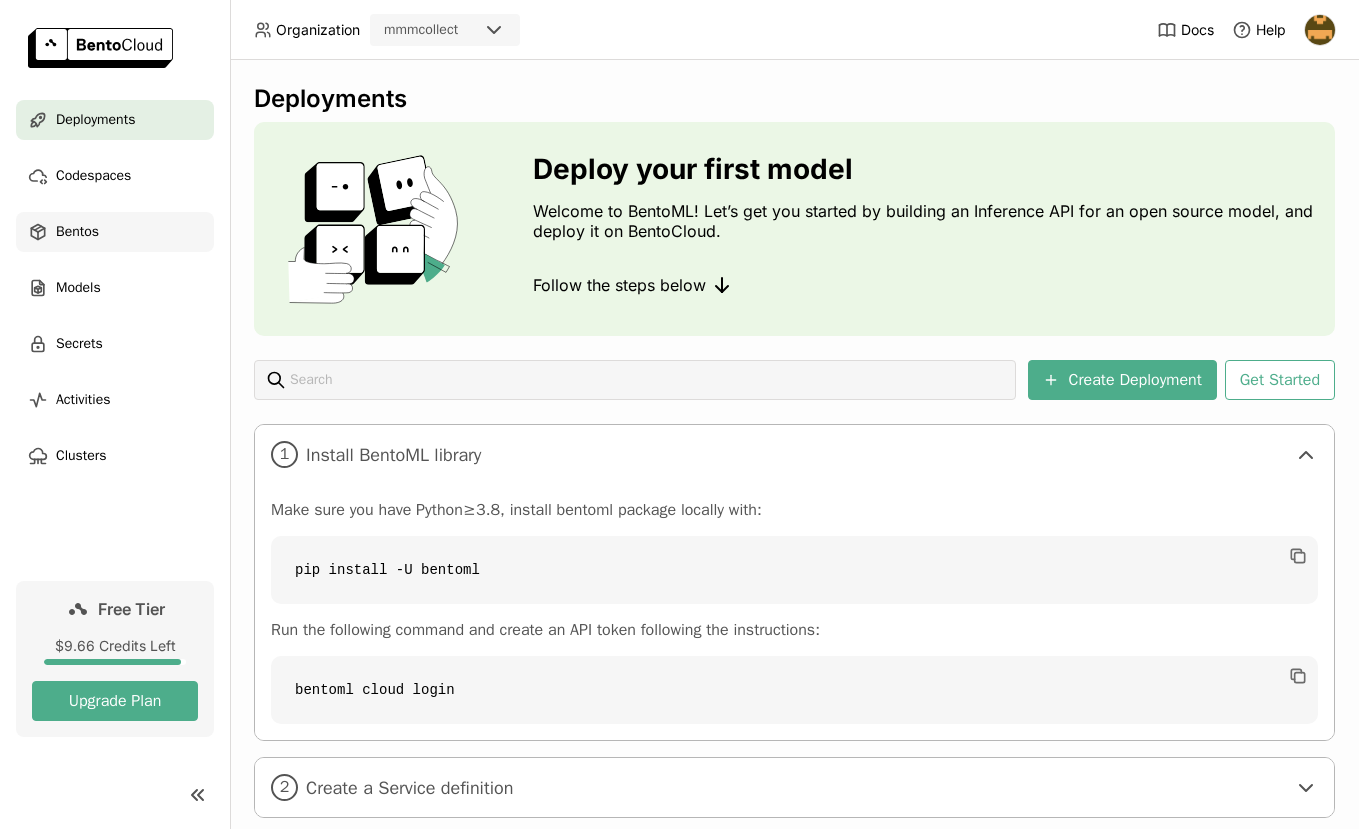 click on "Bentos" at bounding box center (77, 232) 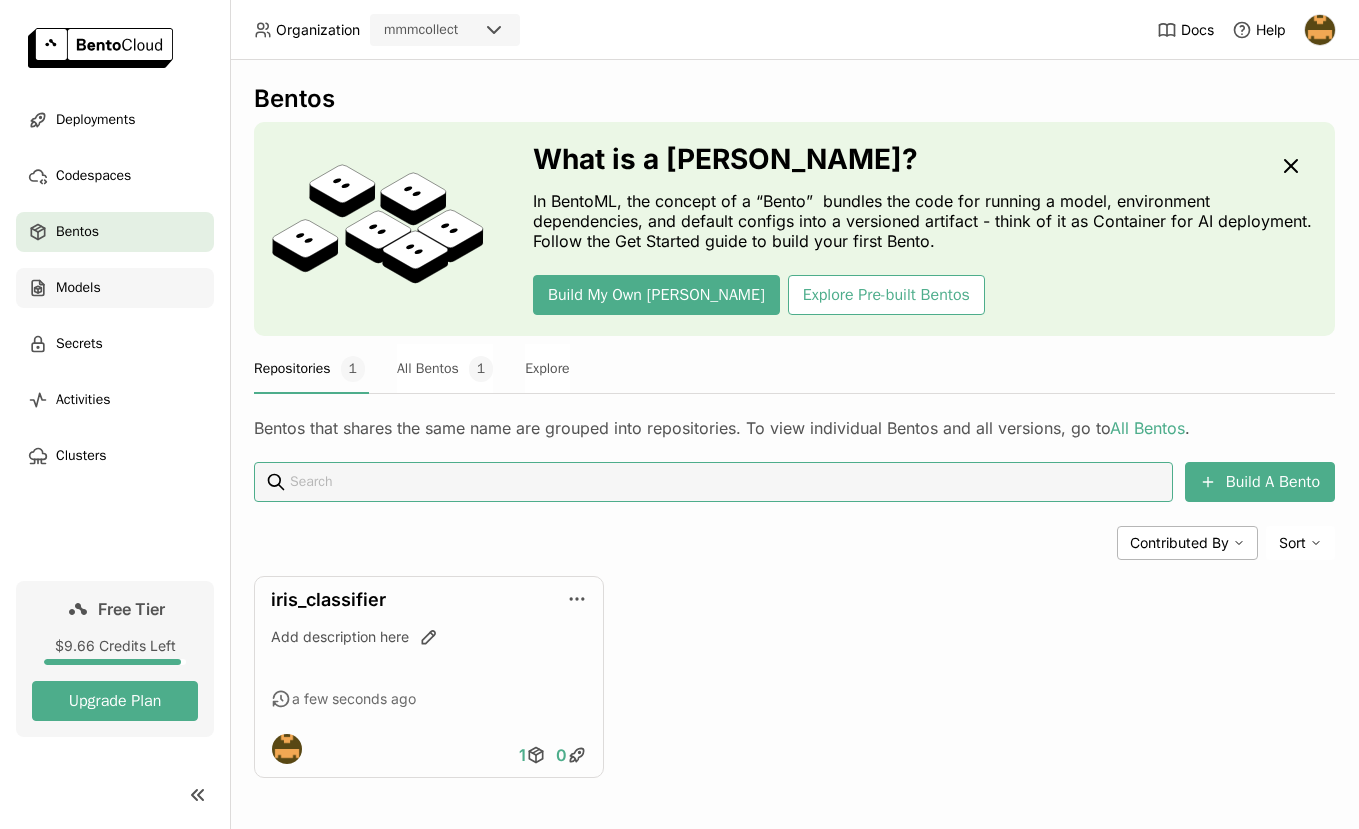 click on "Models" at bounding box center (115, 288) 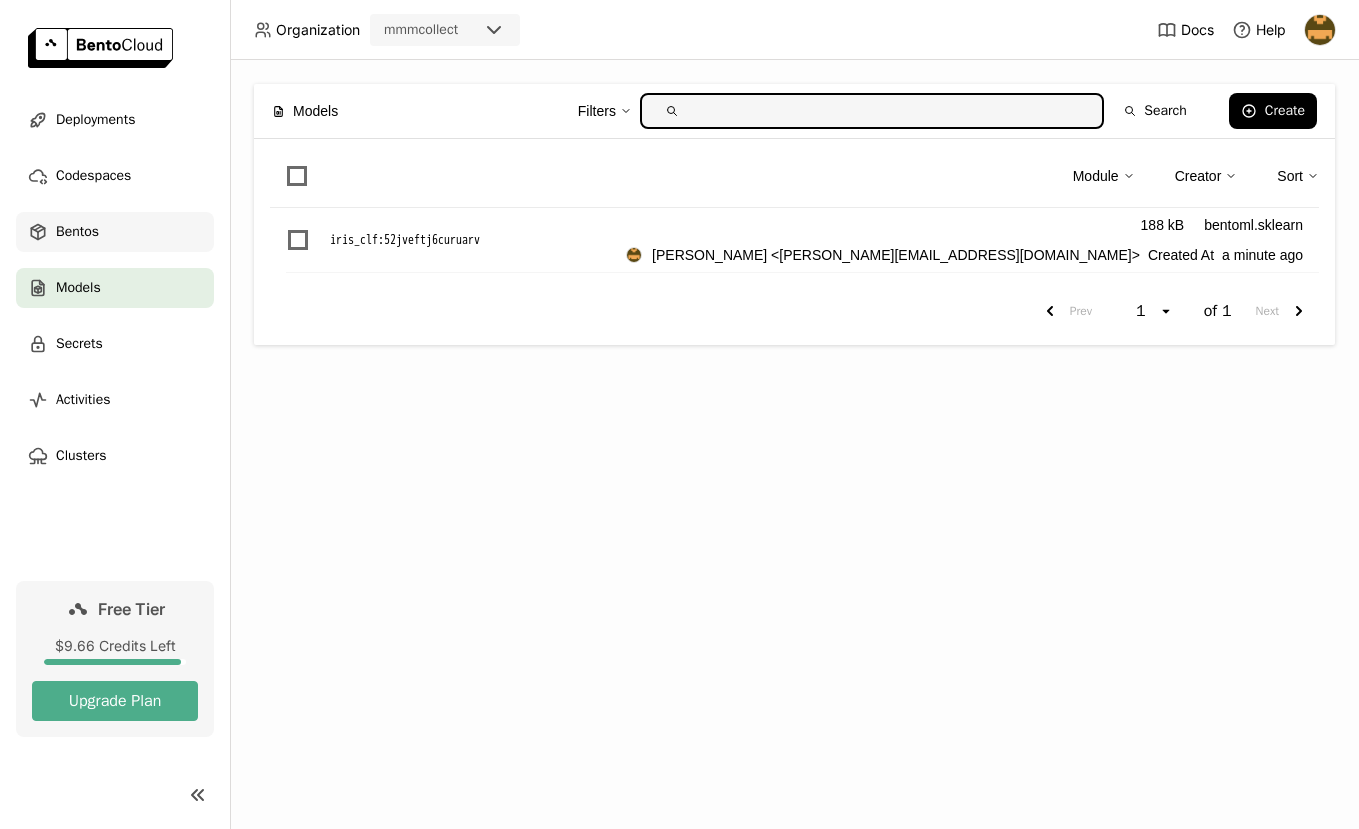 click on "Bentos" at bounding box center (115, 232) 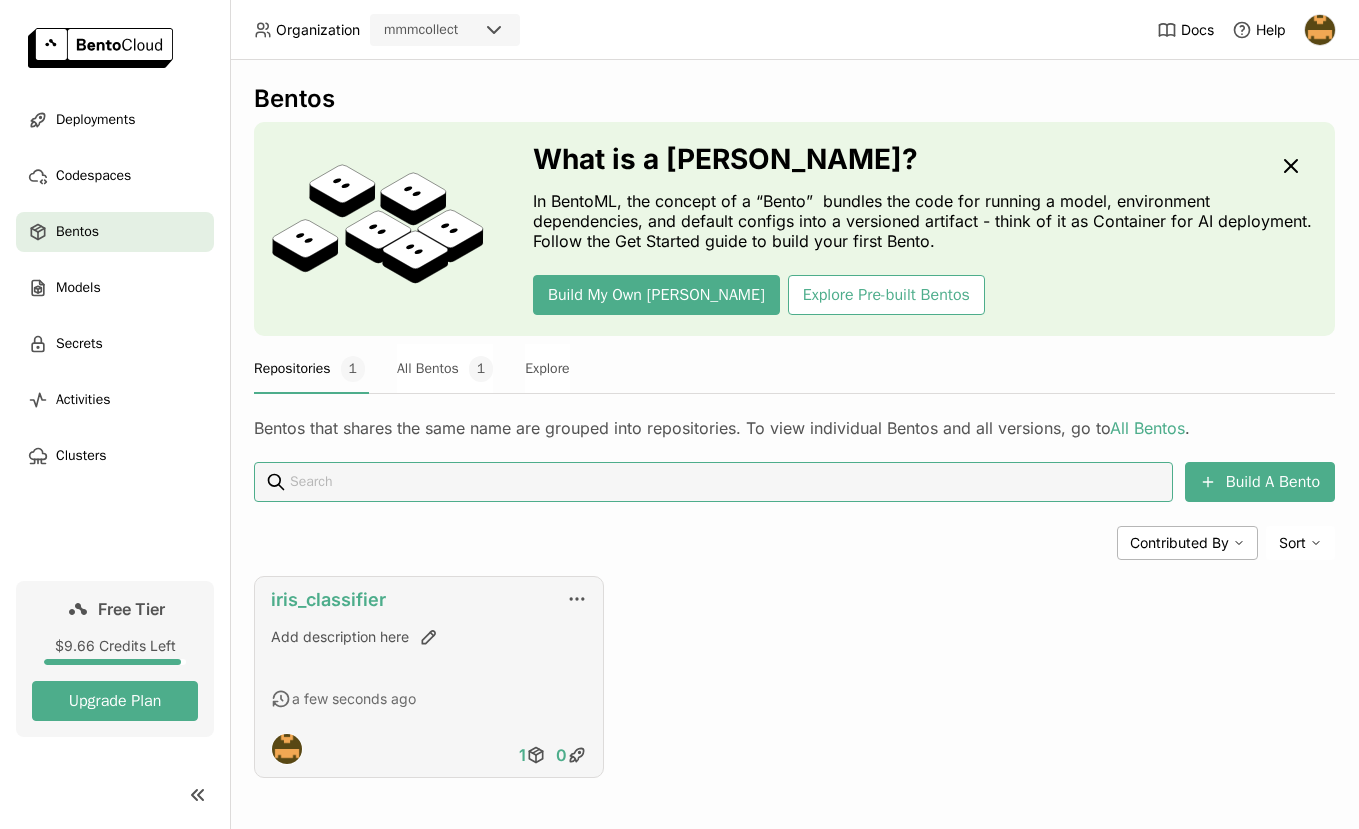 click on "iris_classifier" at bounding box center [328, 599] 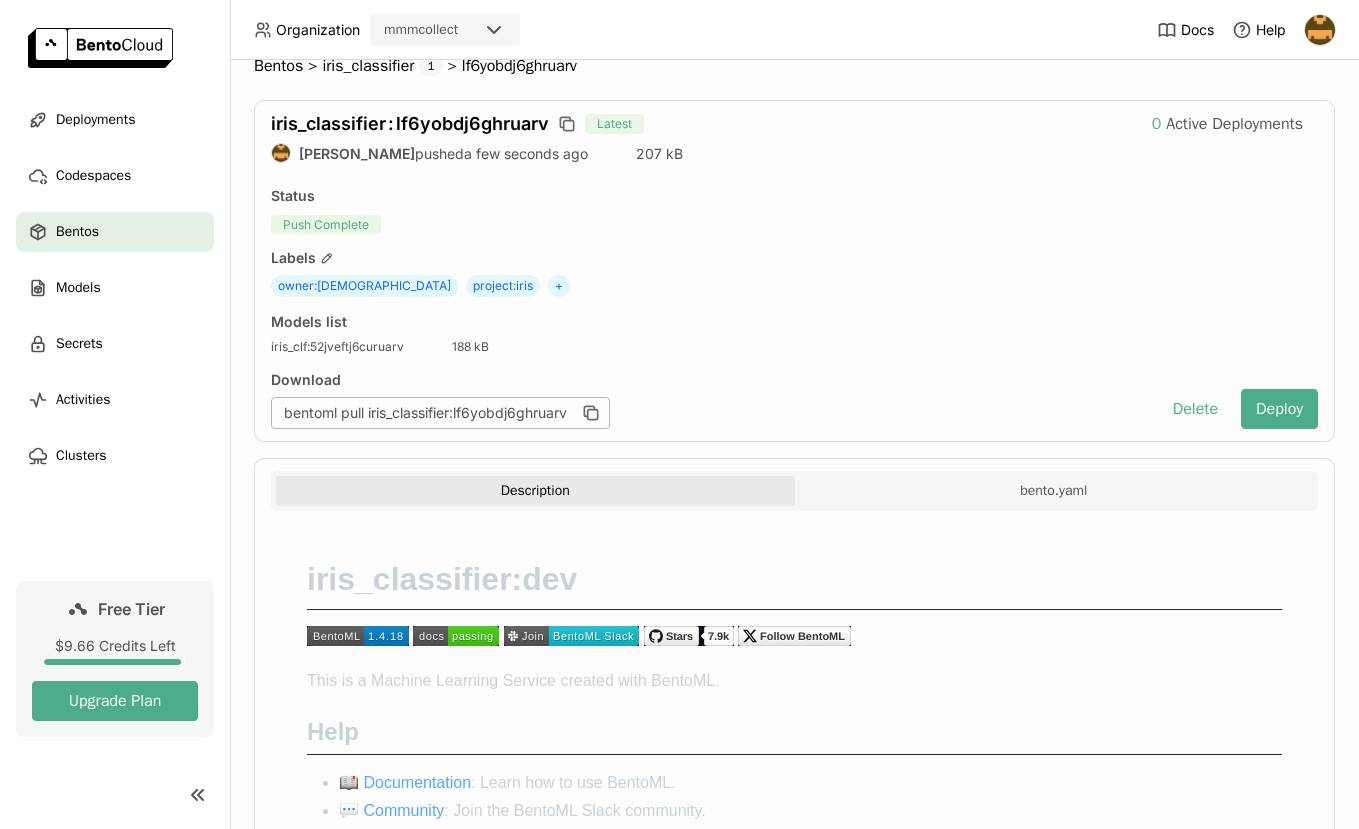 scroll, scrollTop: 0, scrollLeft: 0, axis: both 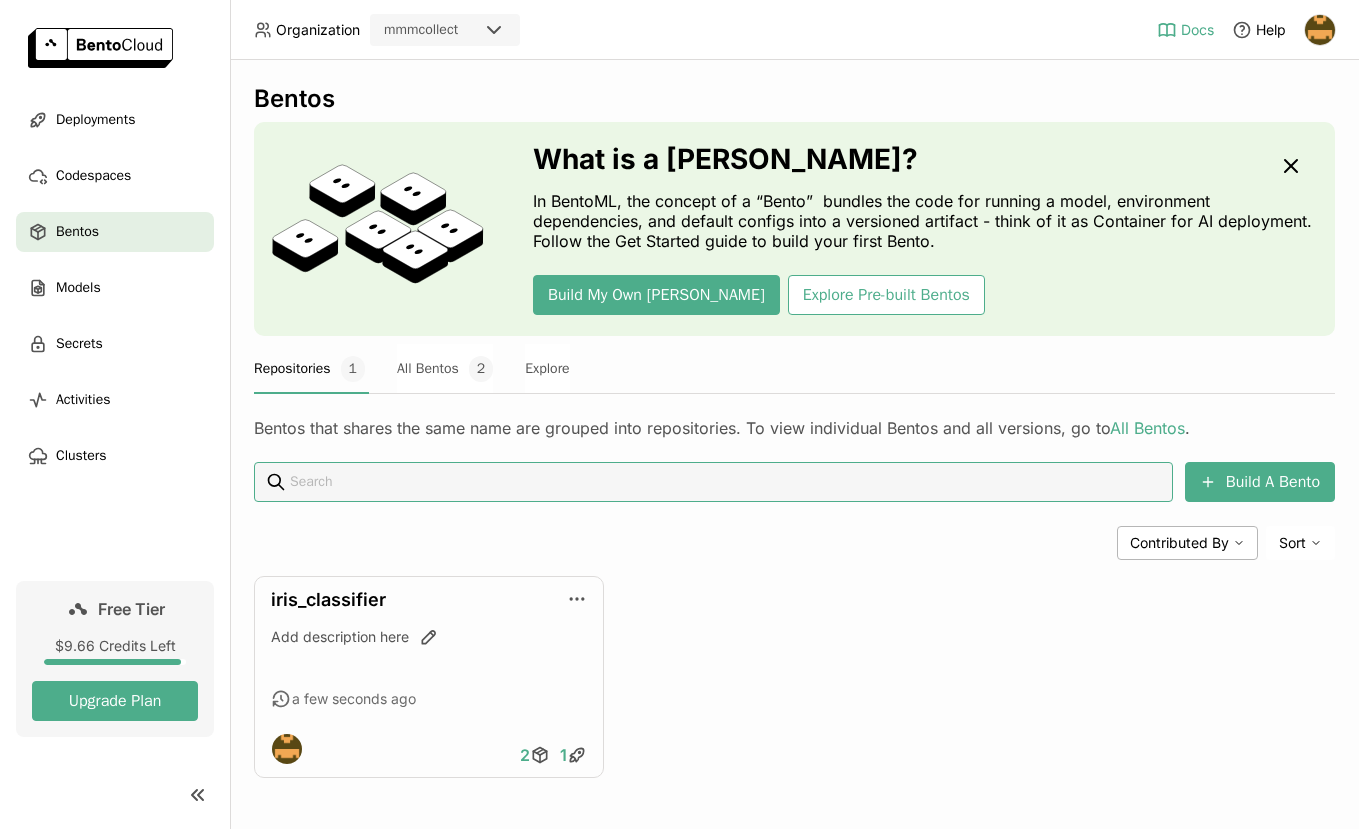 click on "Docs" at bounding box center [1197, 30] 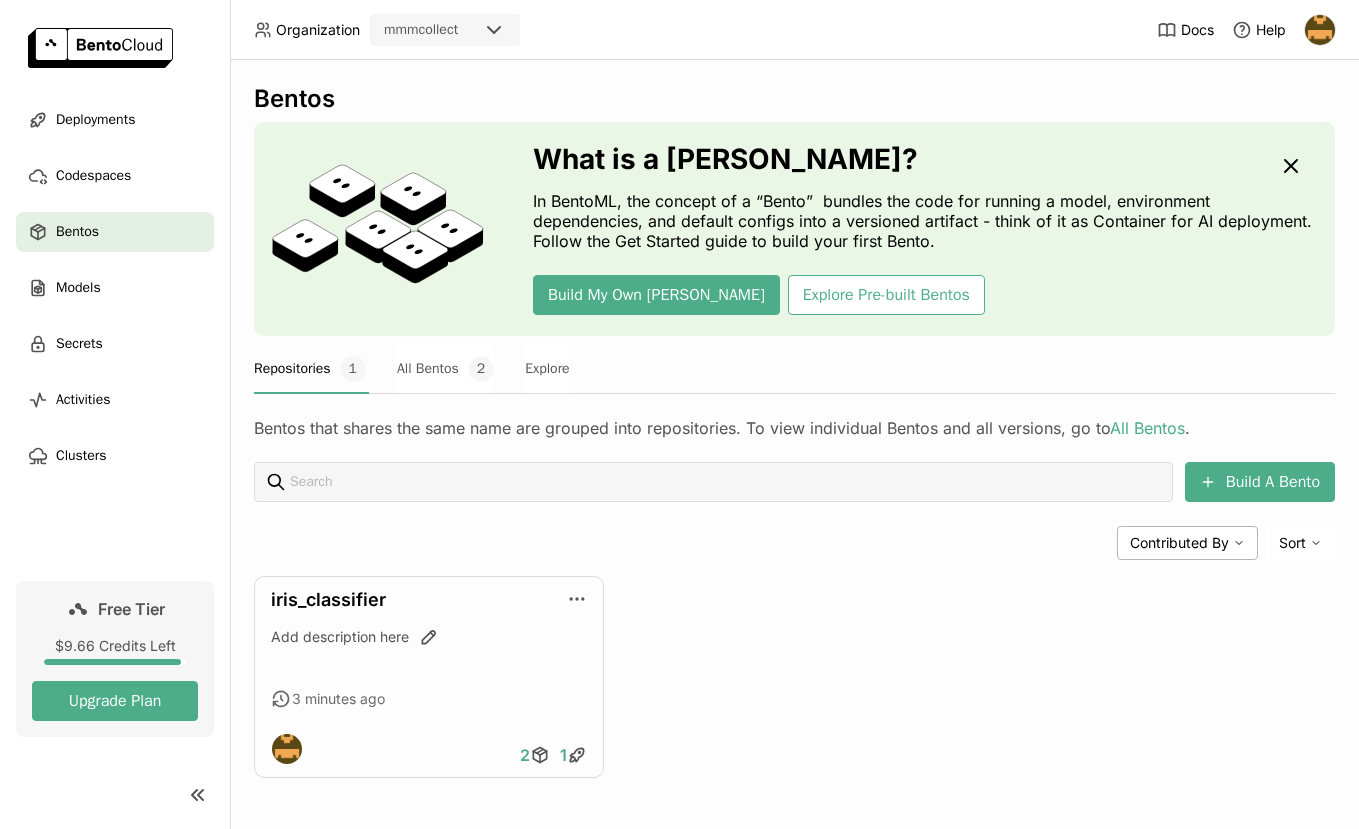 click on "Bentos" at bounding box center (77, 232) 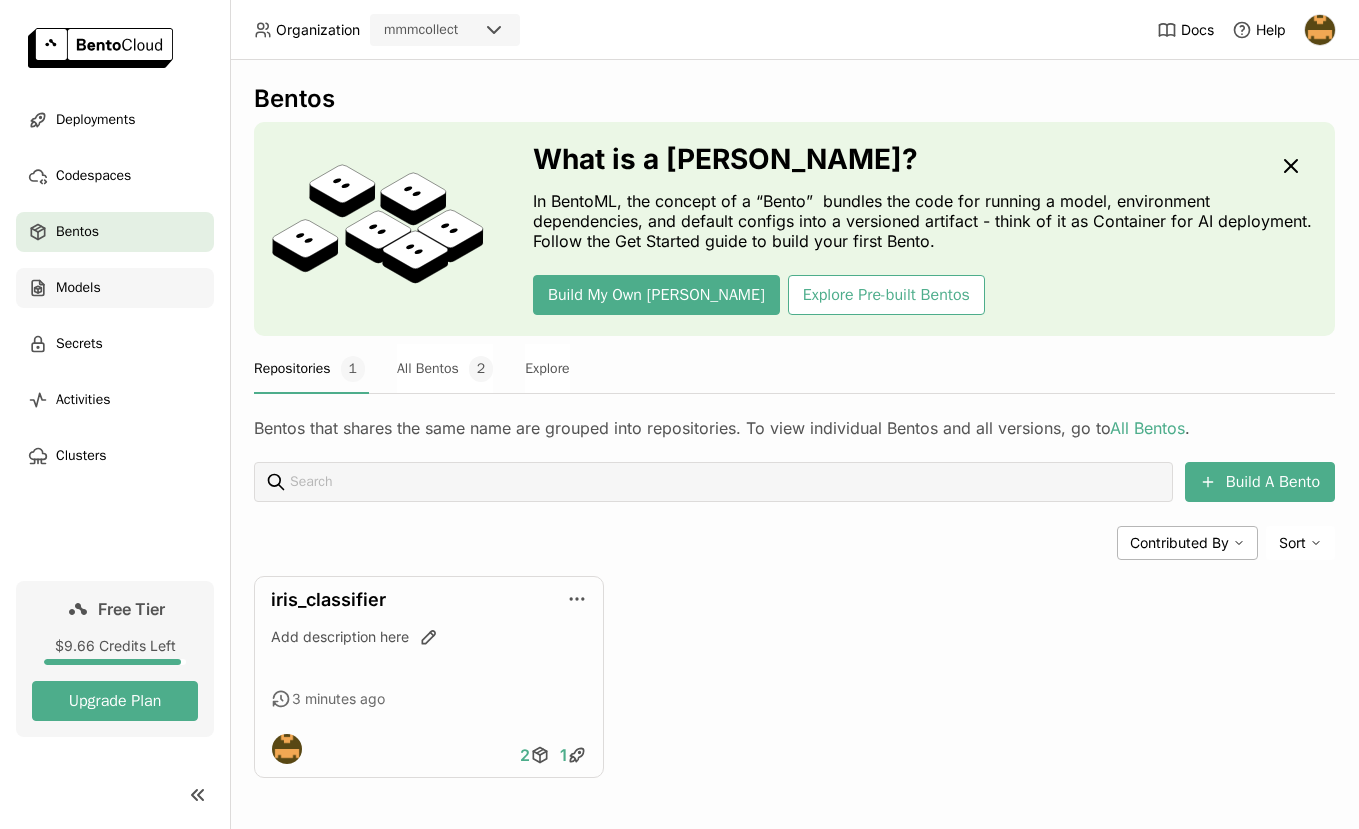click on "Models" at bounding box center (78, 288) 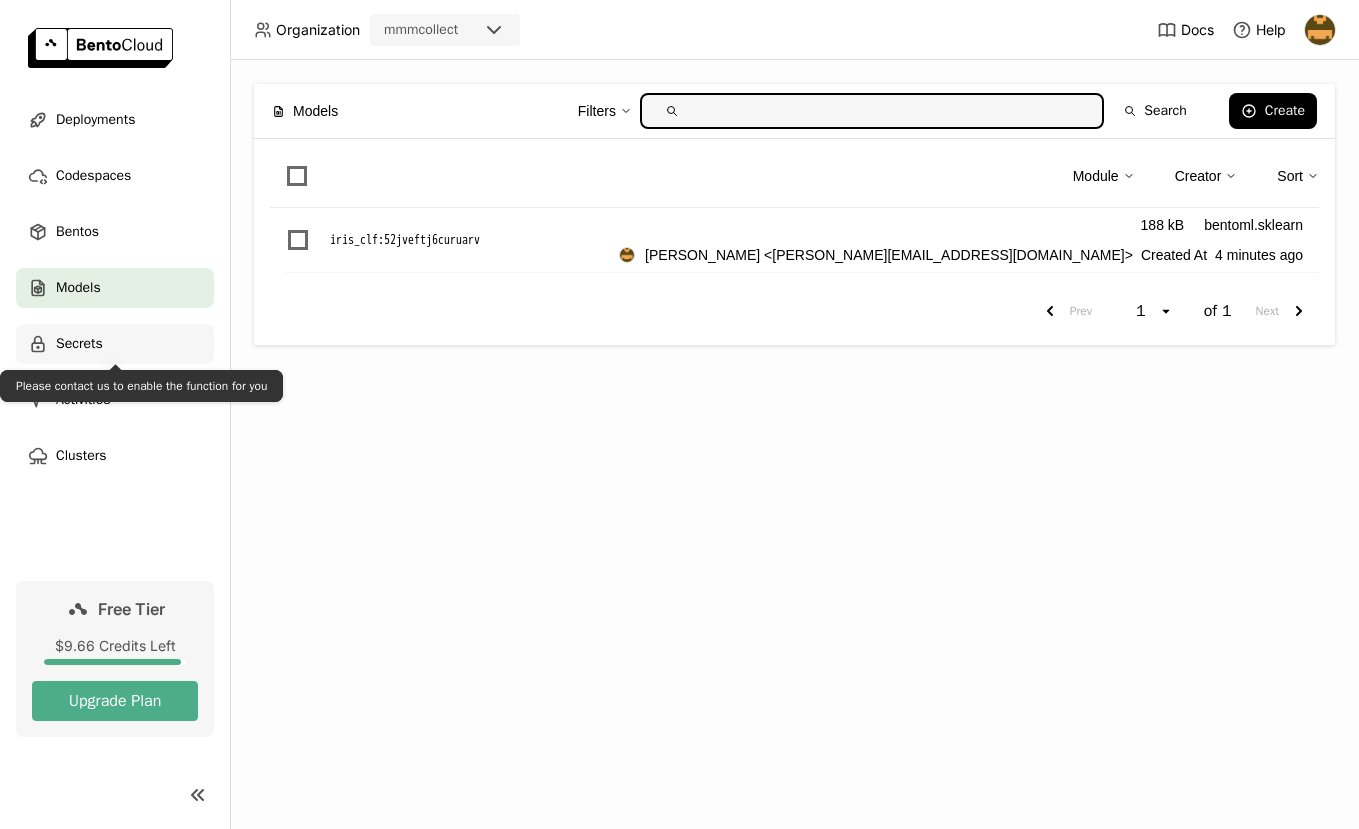click on "Secrets" at bounding box center (79, 344) 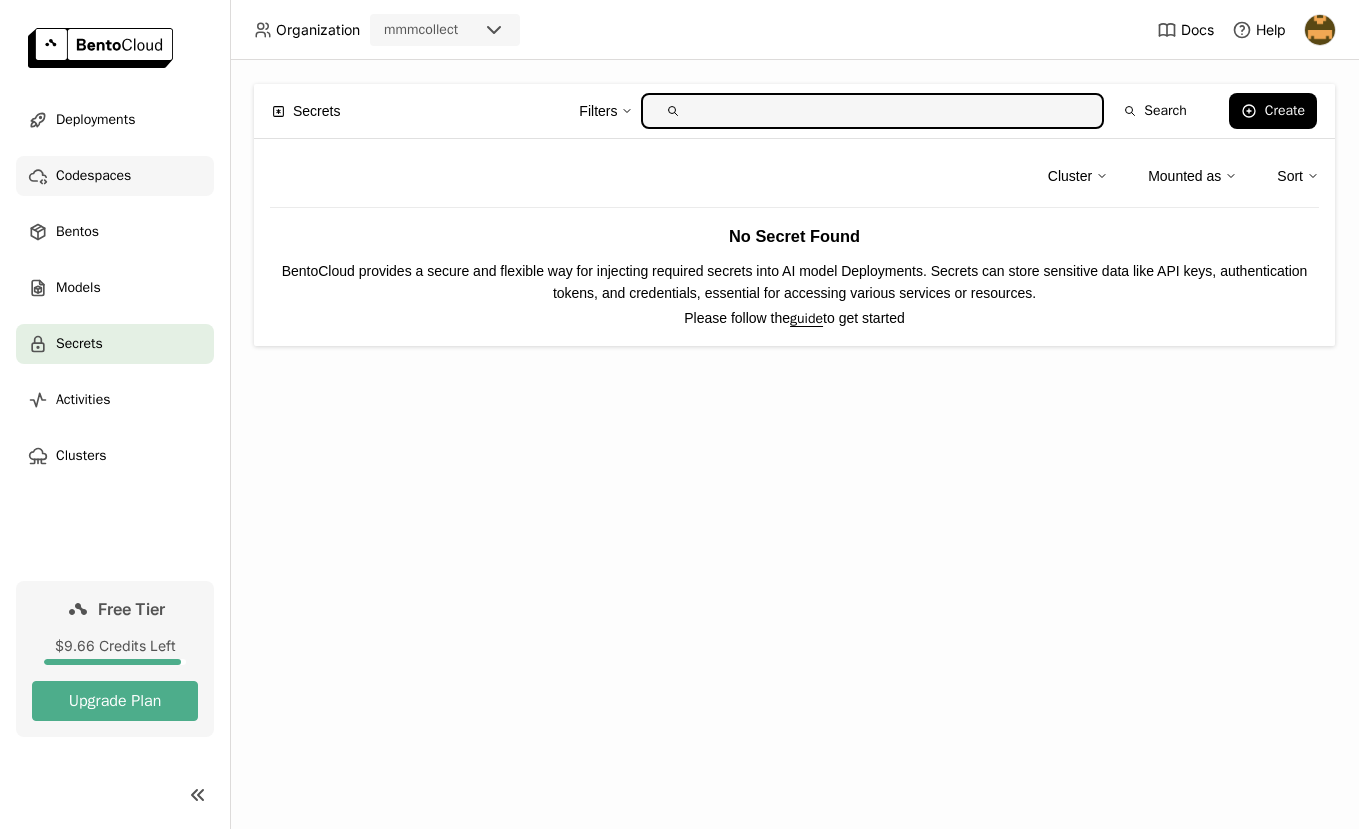 click on "Codespaces" at bounding box center (93, 176) 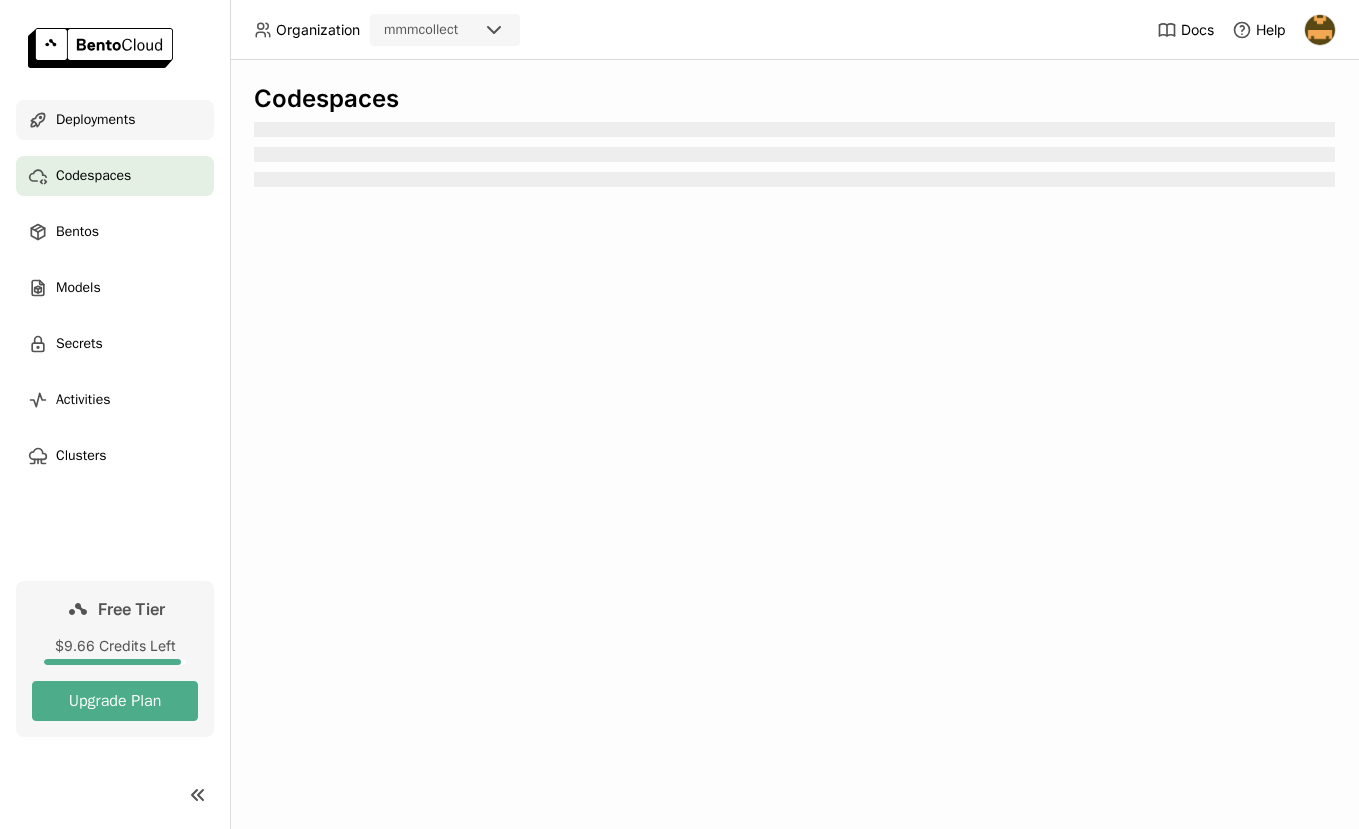 click on "Deployments" at bounding box center (115, 120) 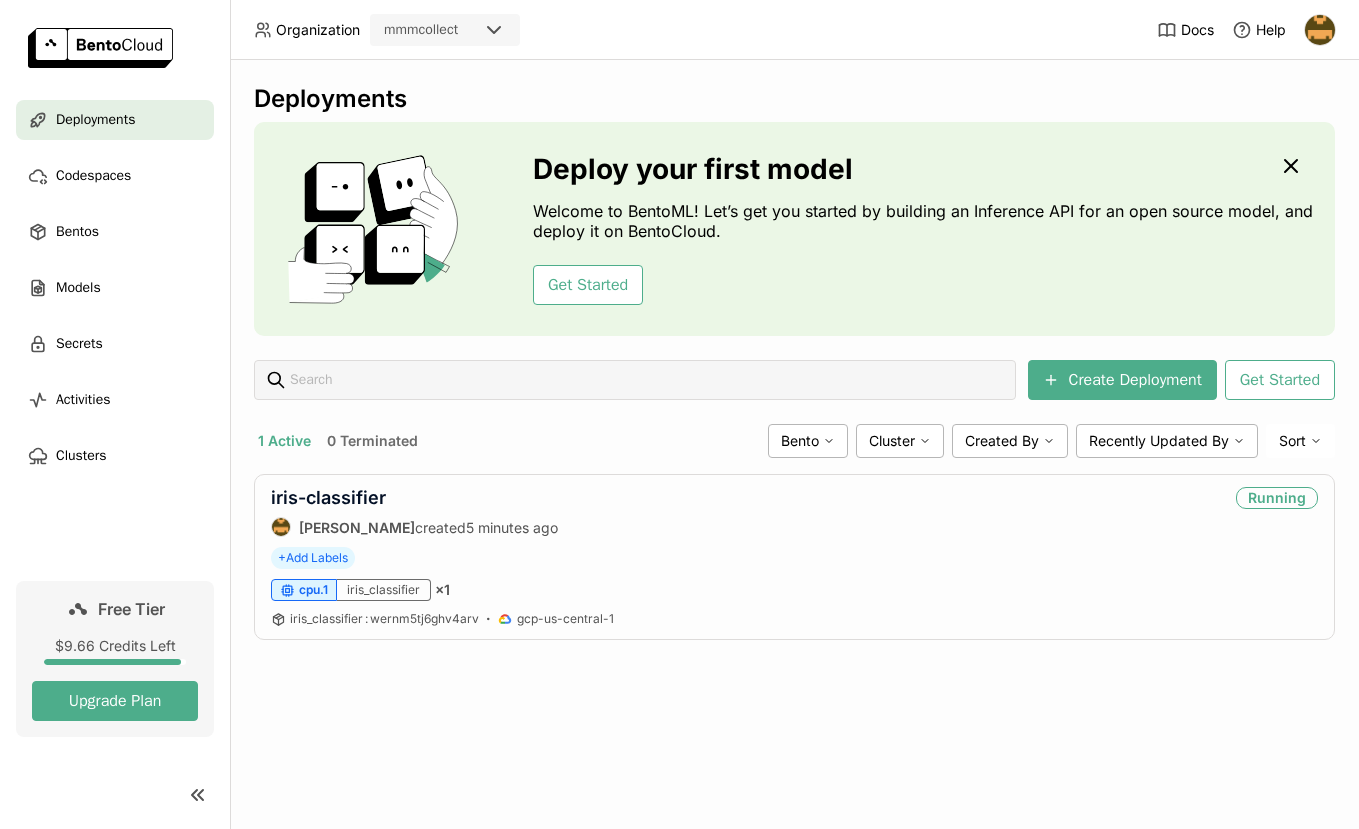 click on "Deployments Deploy your first model Welcome to BentoML! Let’s get you started by building an Inference API for an open source model, and deploy it on BentoCloud. Get Started Create Deployment Get Started 1   Active 0   Terminated Bento Cluster Created By Recently Updated By Sort iris-classifier [PERSON_NAME]  created  5 minutes ago Running +  Add Labels cpu.1 iris_classifier × 1 iris_classifier : wernm5tj6ghv4arv gcp-us-central-1" at bounding box center (794, 444) 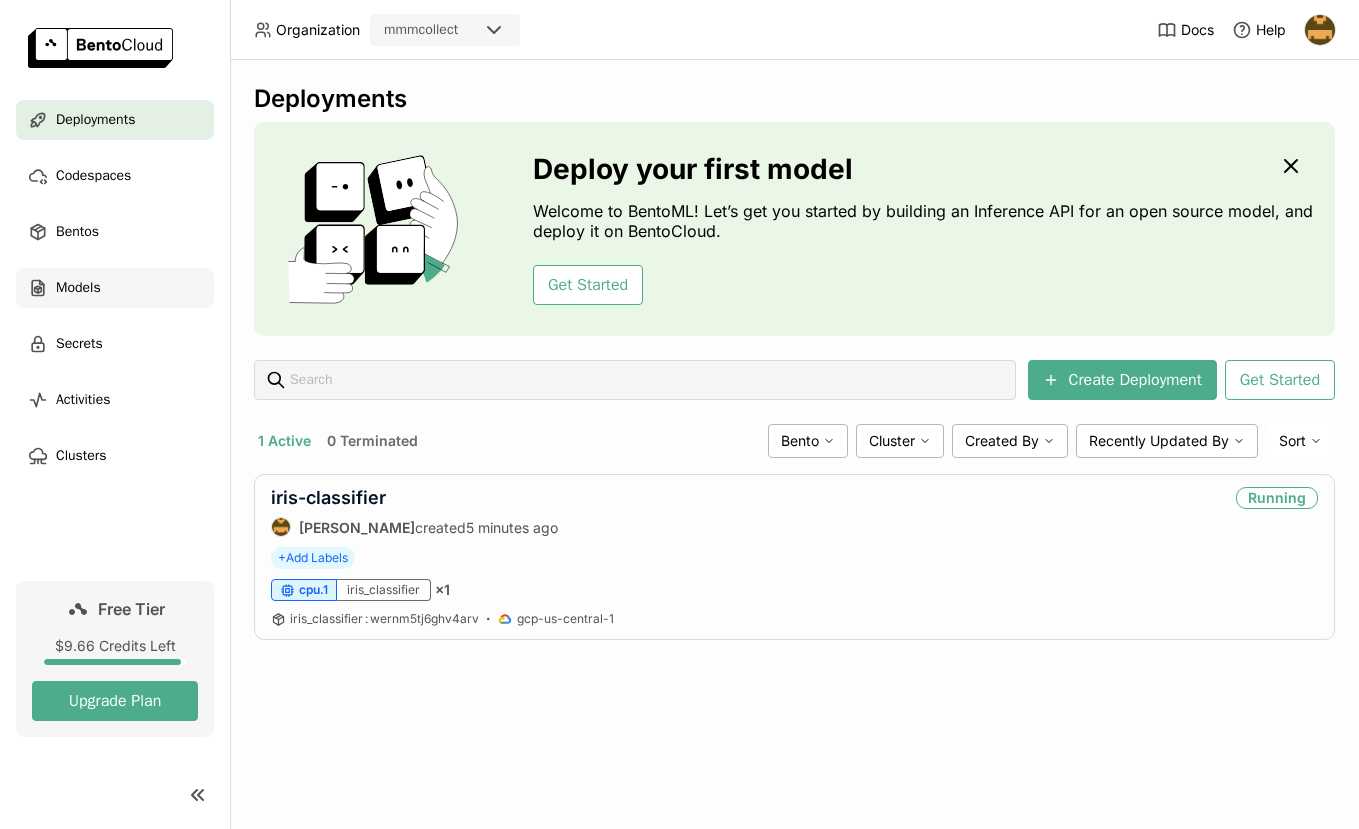click on "Models" at bounding box center (115, 288) 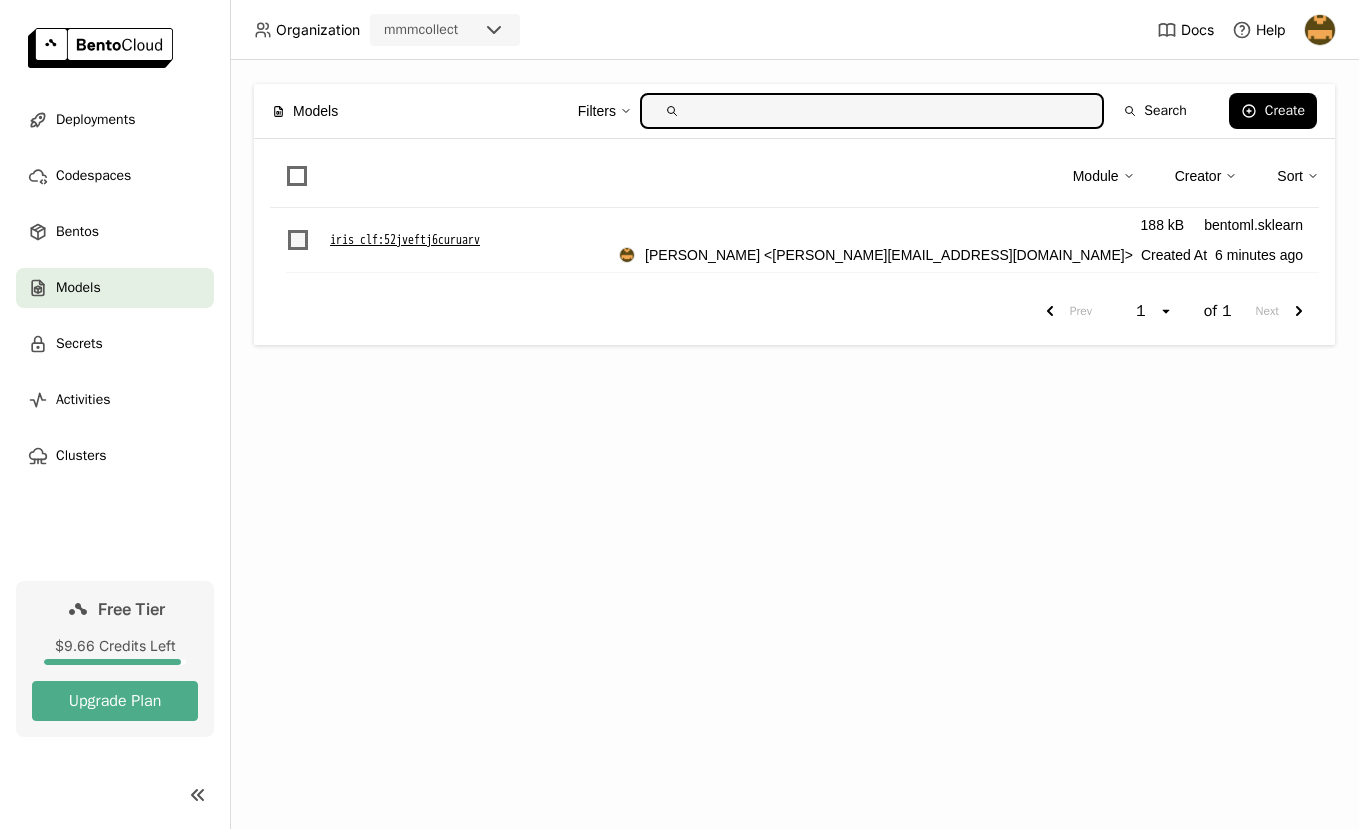 click at bounding box center [298, 240] 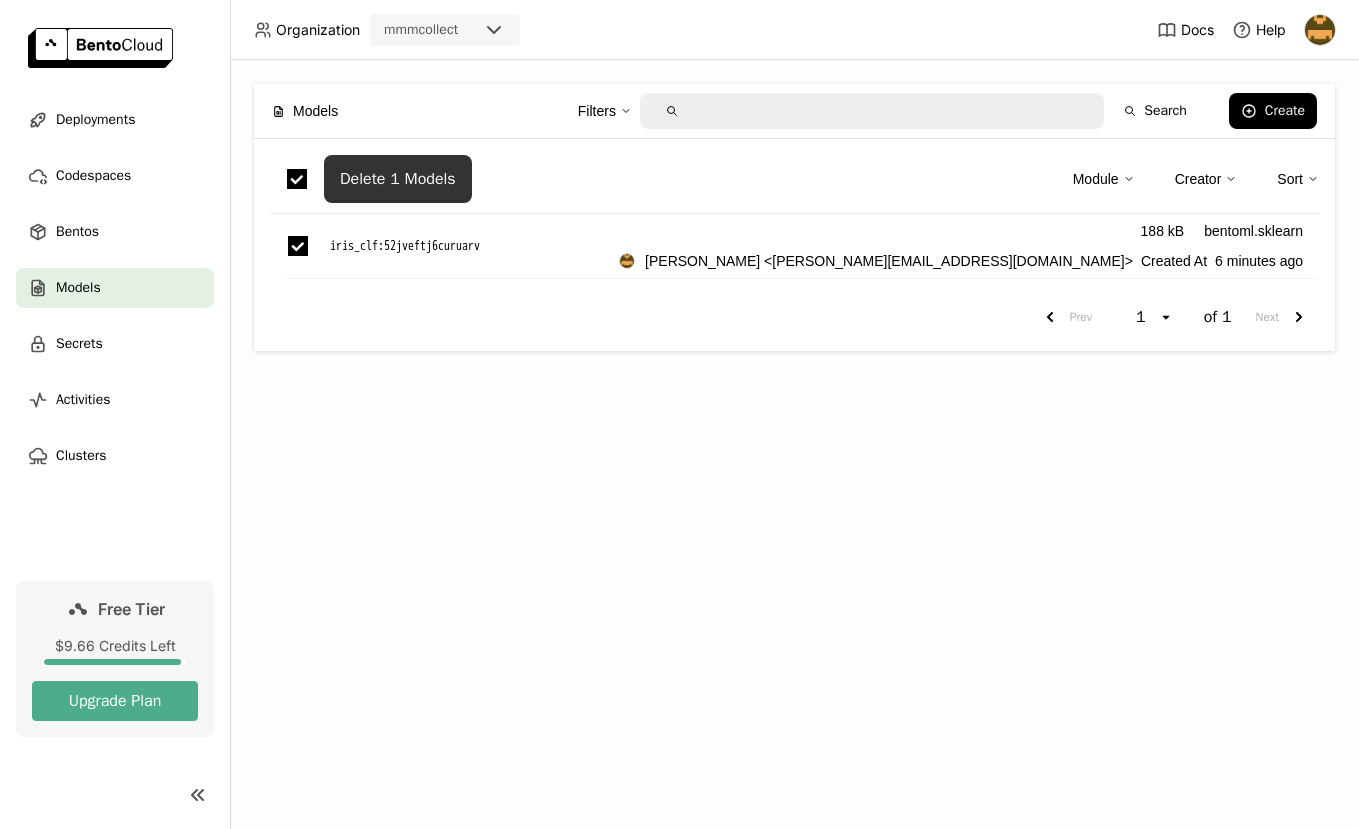 click on "Delete 1 Models" at bounding box center [398, 179] 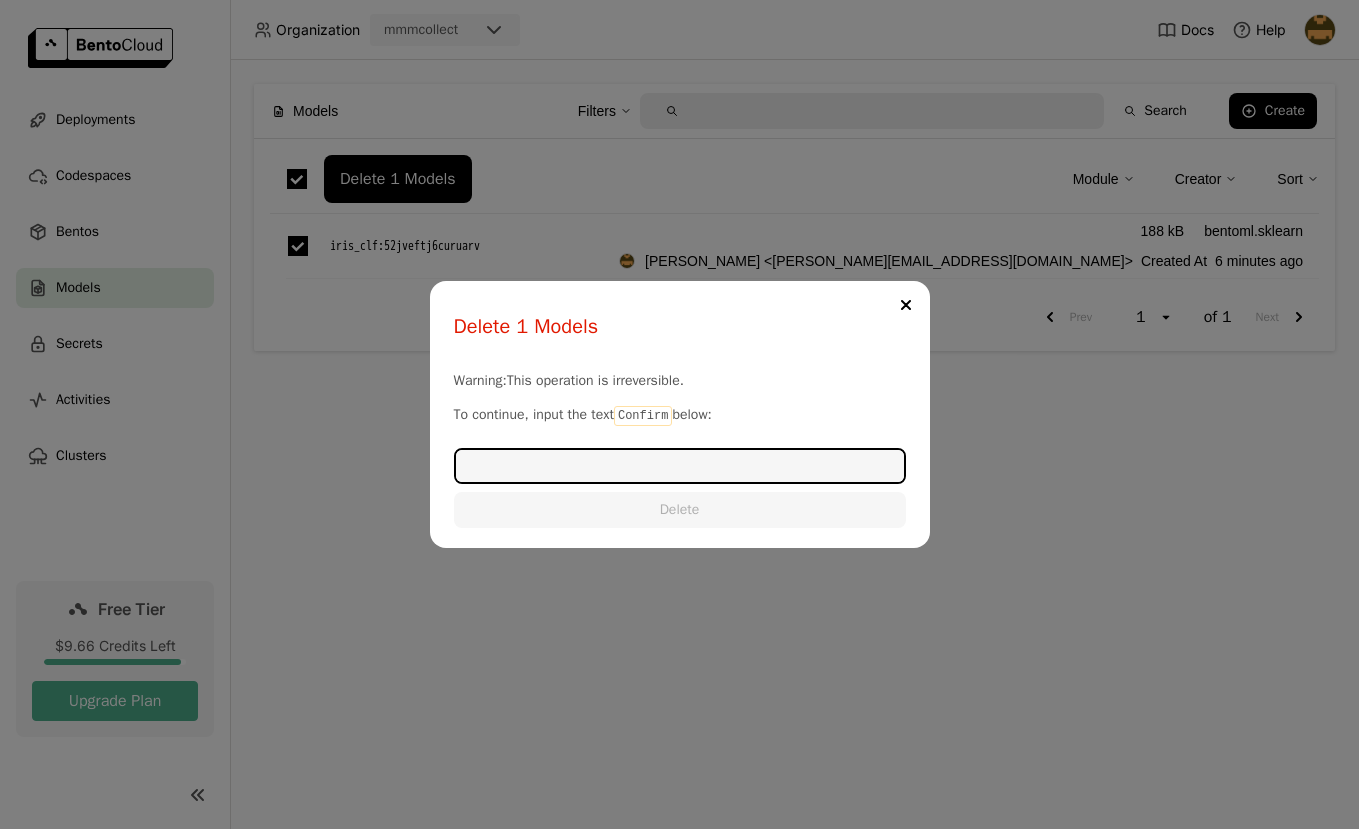 click on "Confirm" at bounding box center [643, 416] 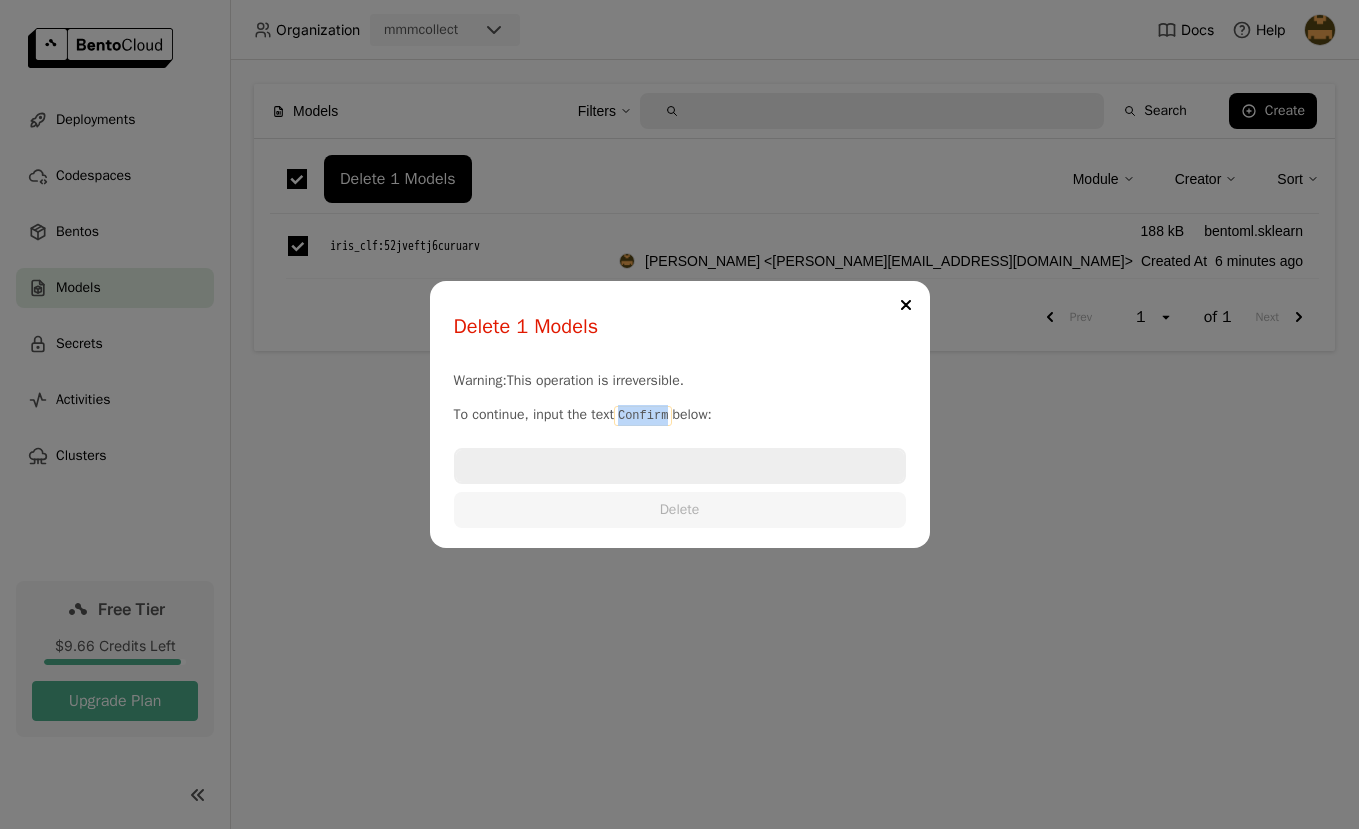 click on "Confirm" at bounding box center (643, 416) 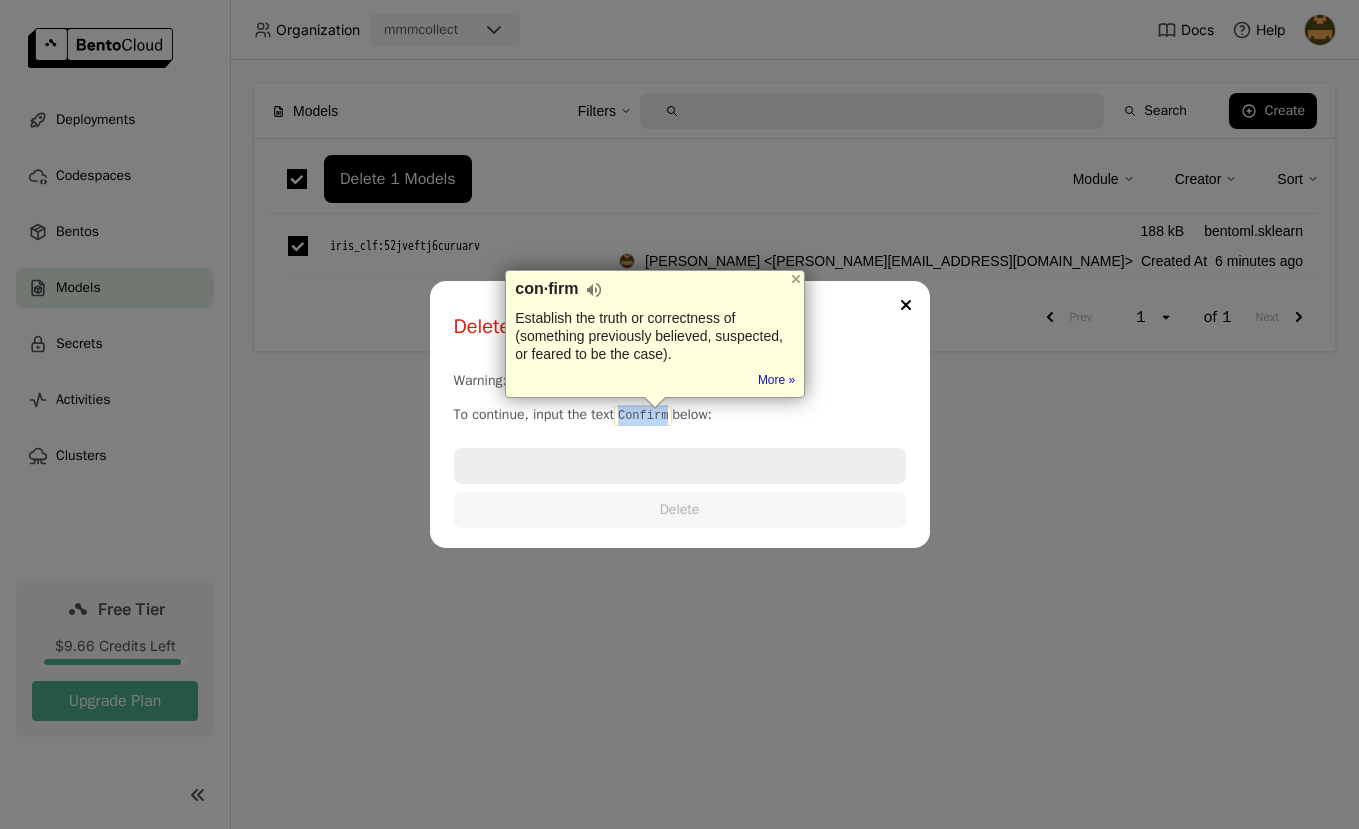 copy on "Confirm" 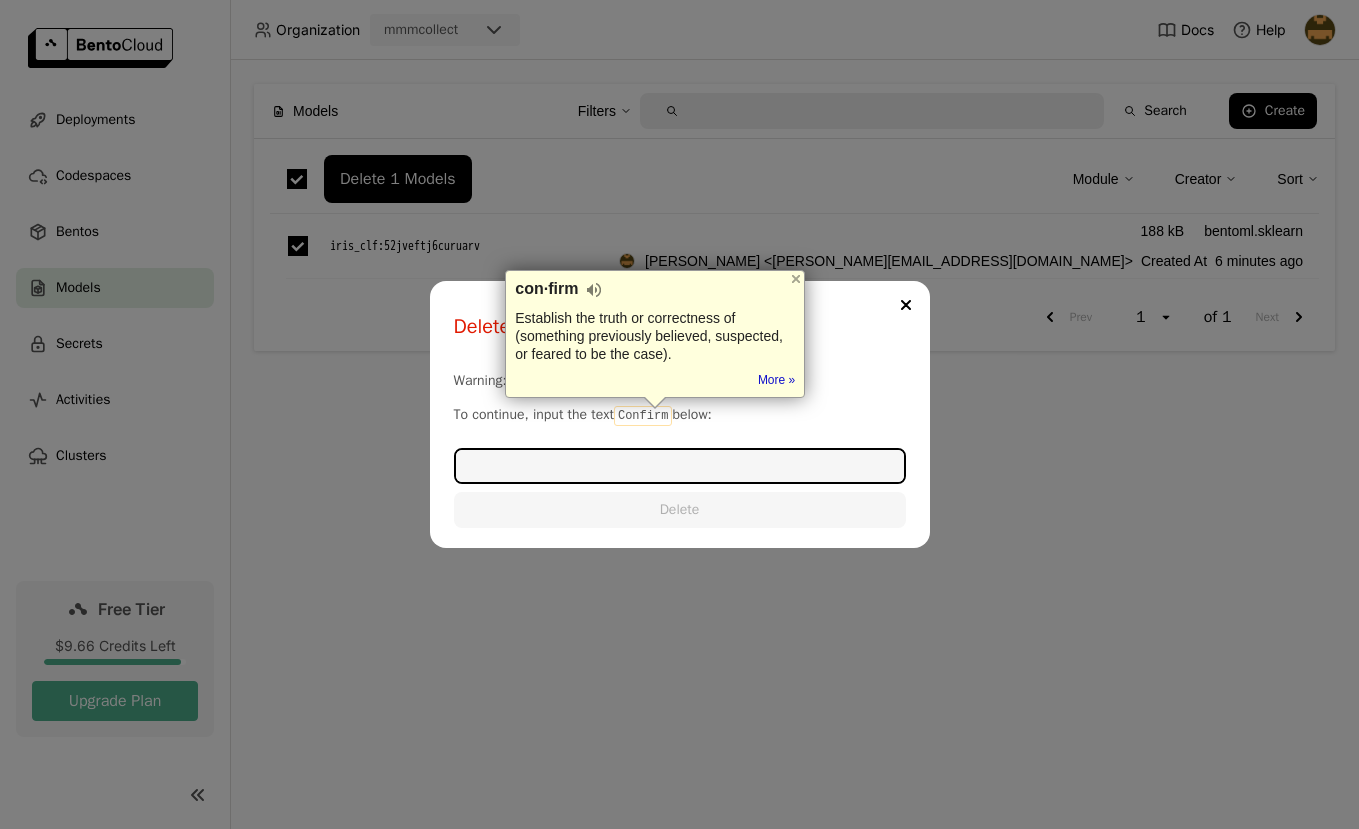 click at bounding box center (680, 466) 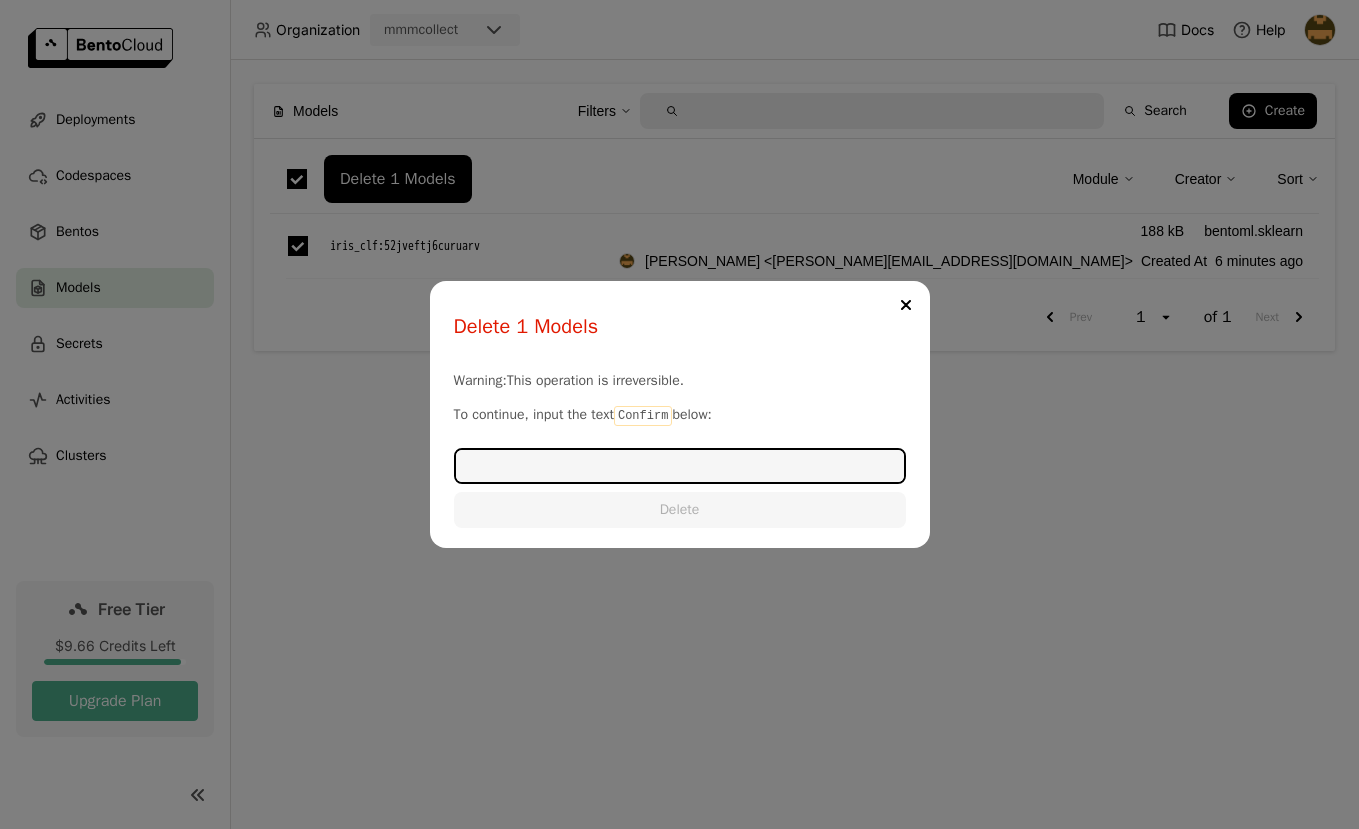 paste on "Confirm" 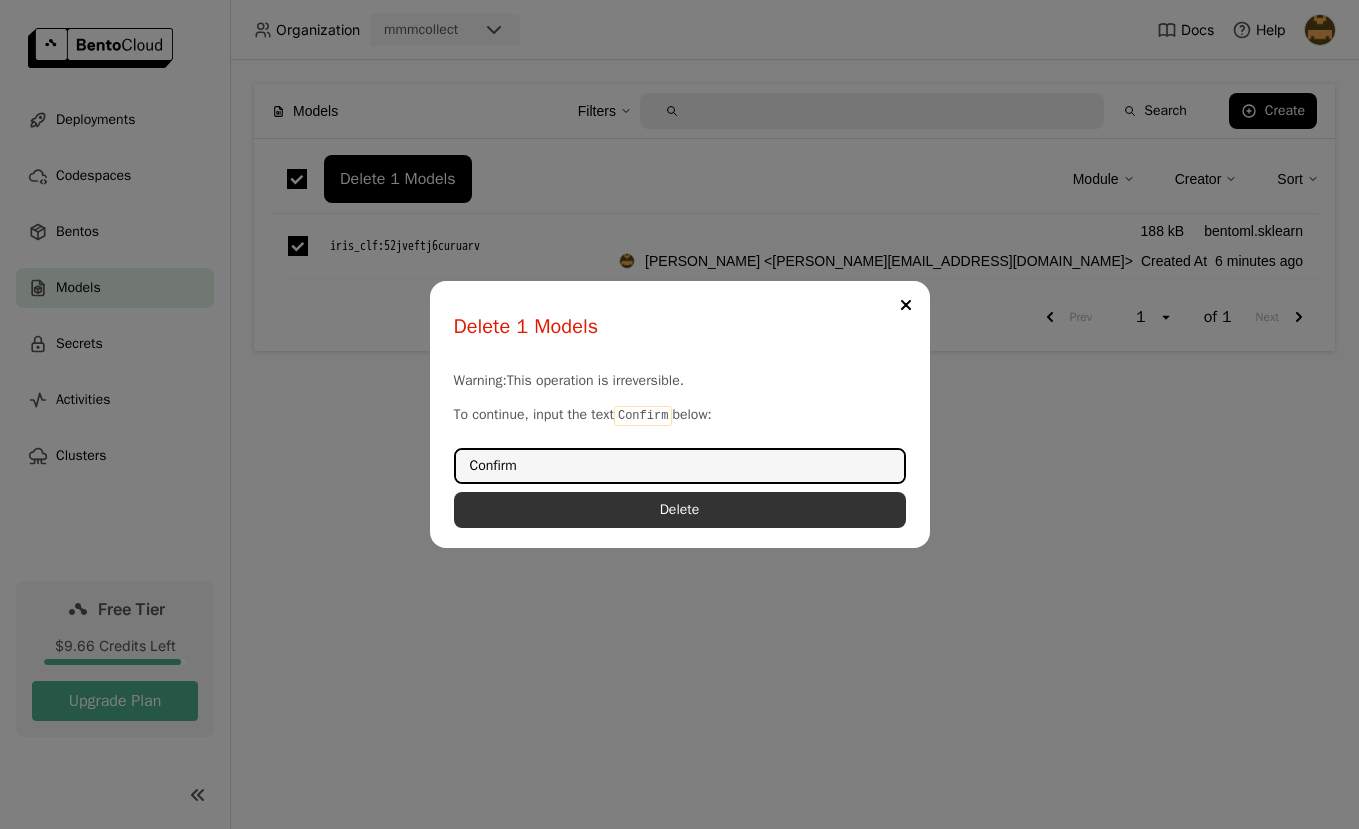 type on "Confirm" 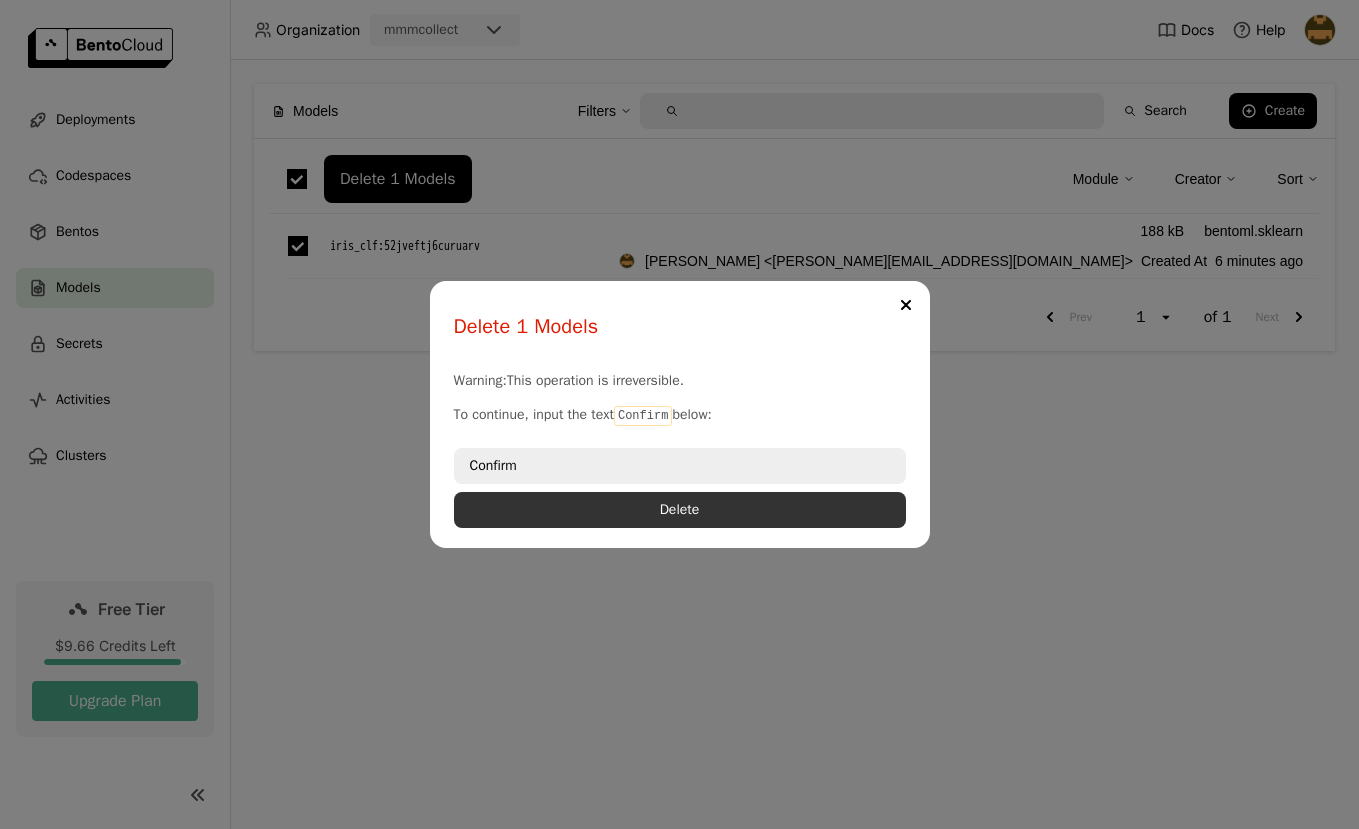 click on "Delete" at bounding box center [680, 510] 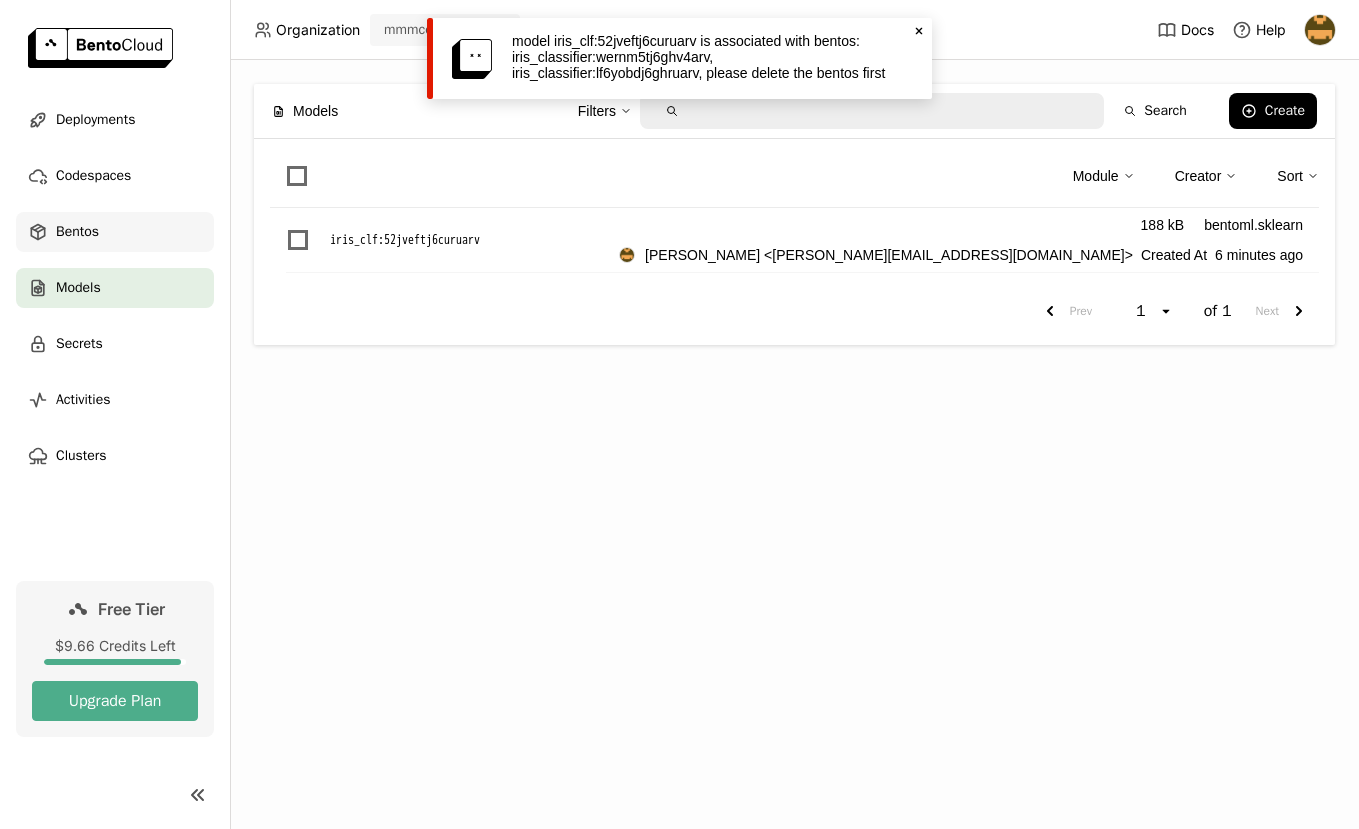 click on "Bentos" at bounding box center (115, 232) 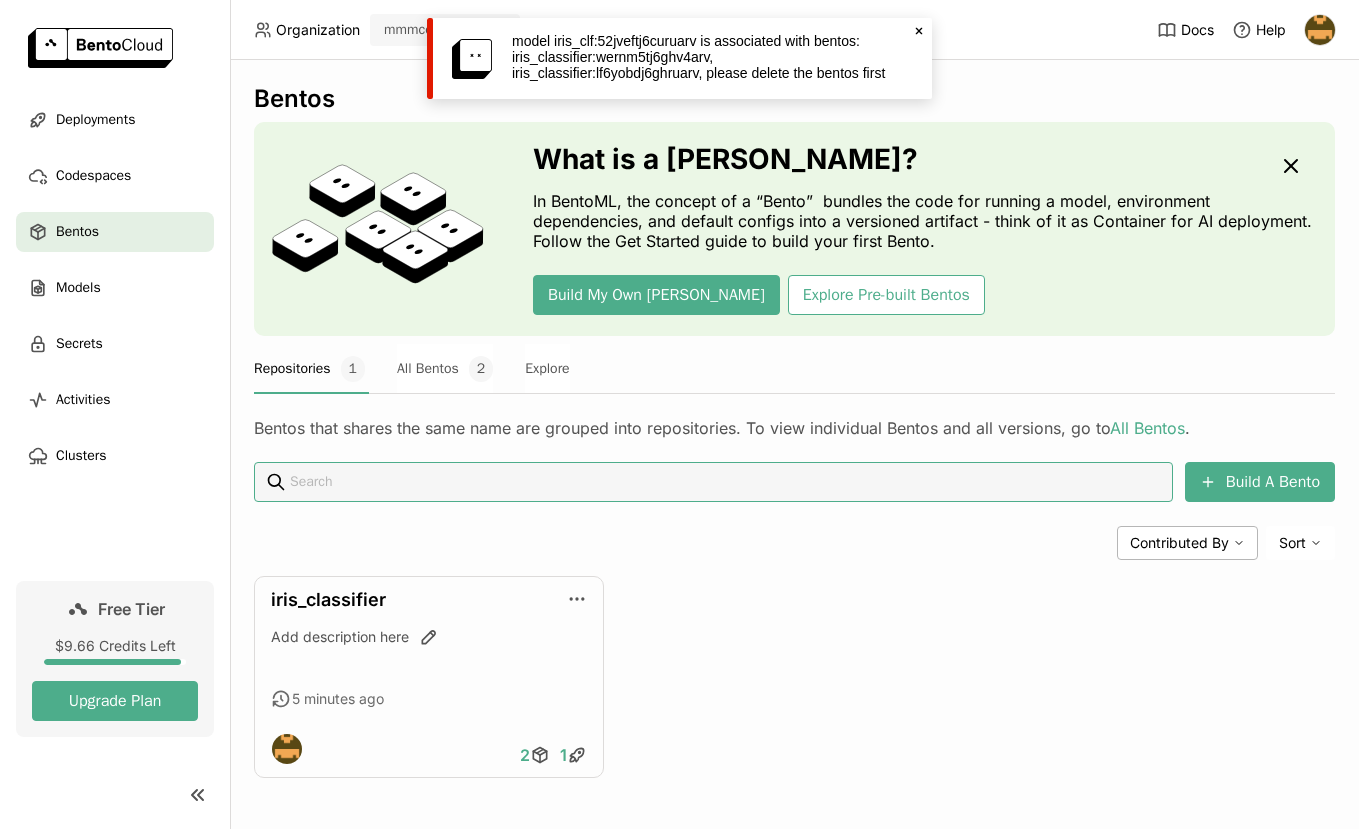 scroll, scrollTop: 3, scrollLeft: 0, axis: vertical 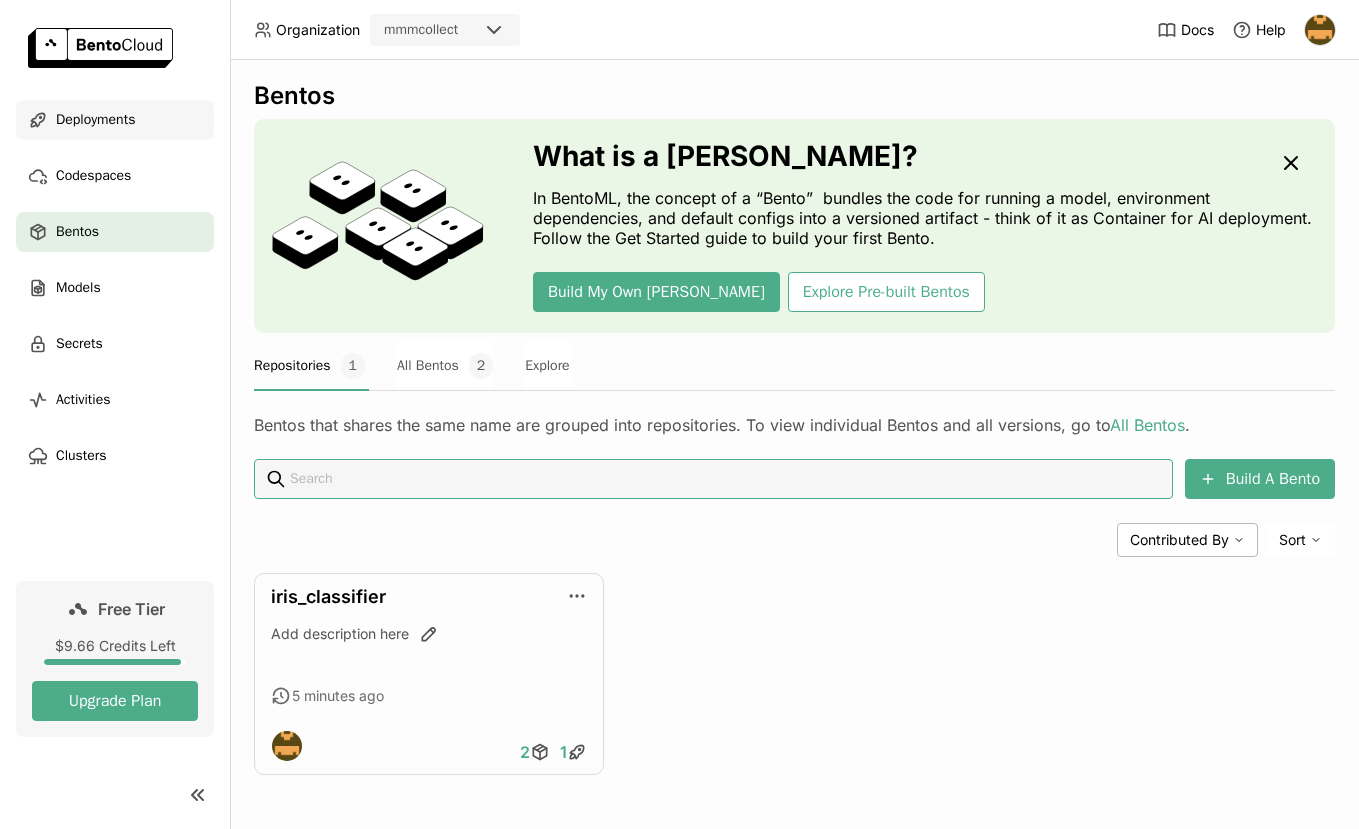 click on "Deployments" at bounding box center (95, 120) 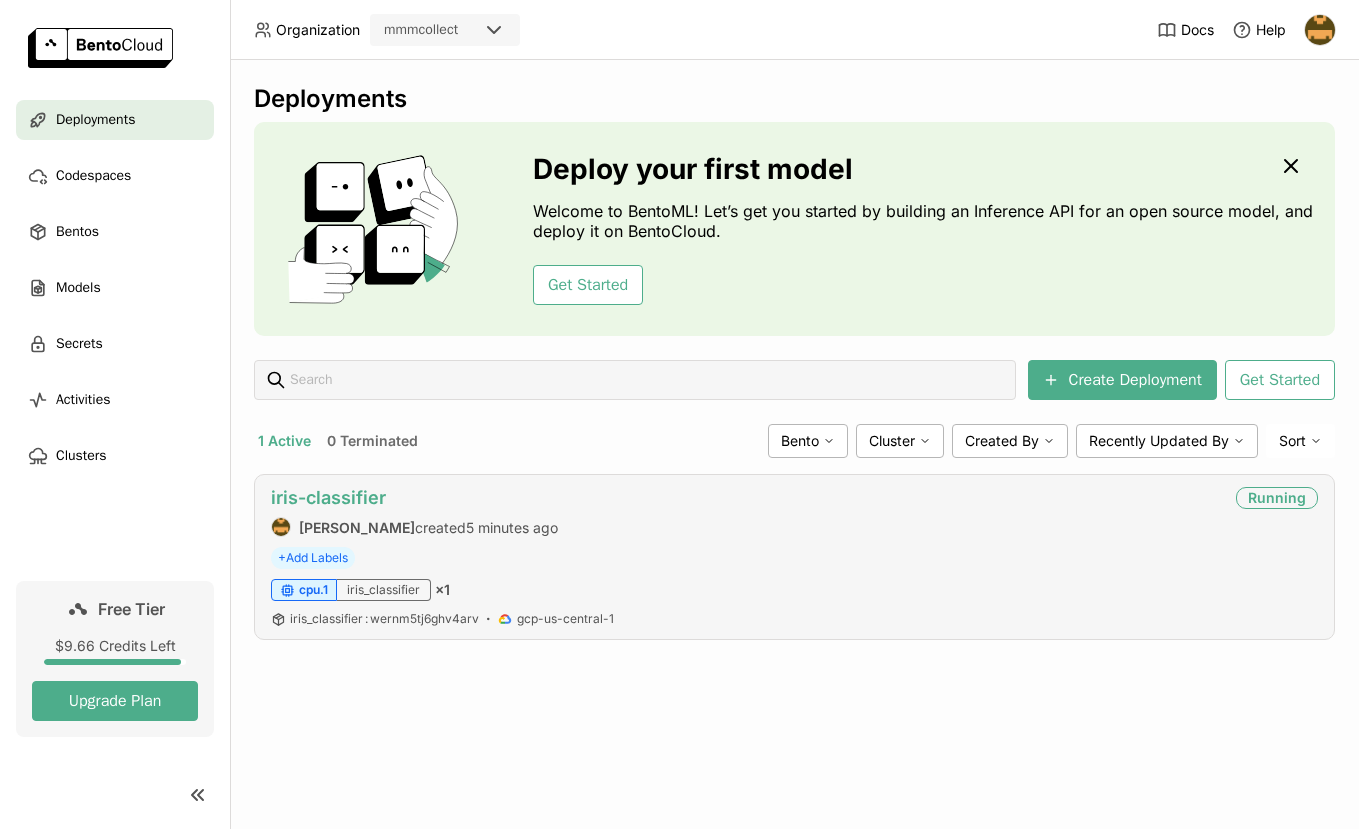 click on "iris-classifier" at bounding box center [328, 497] 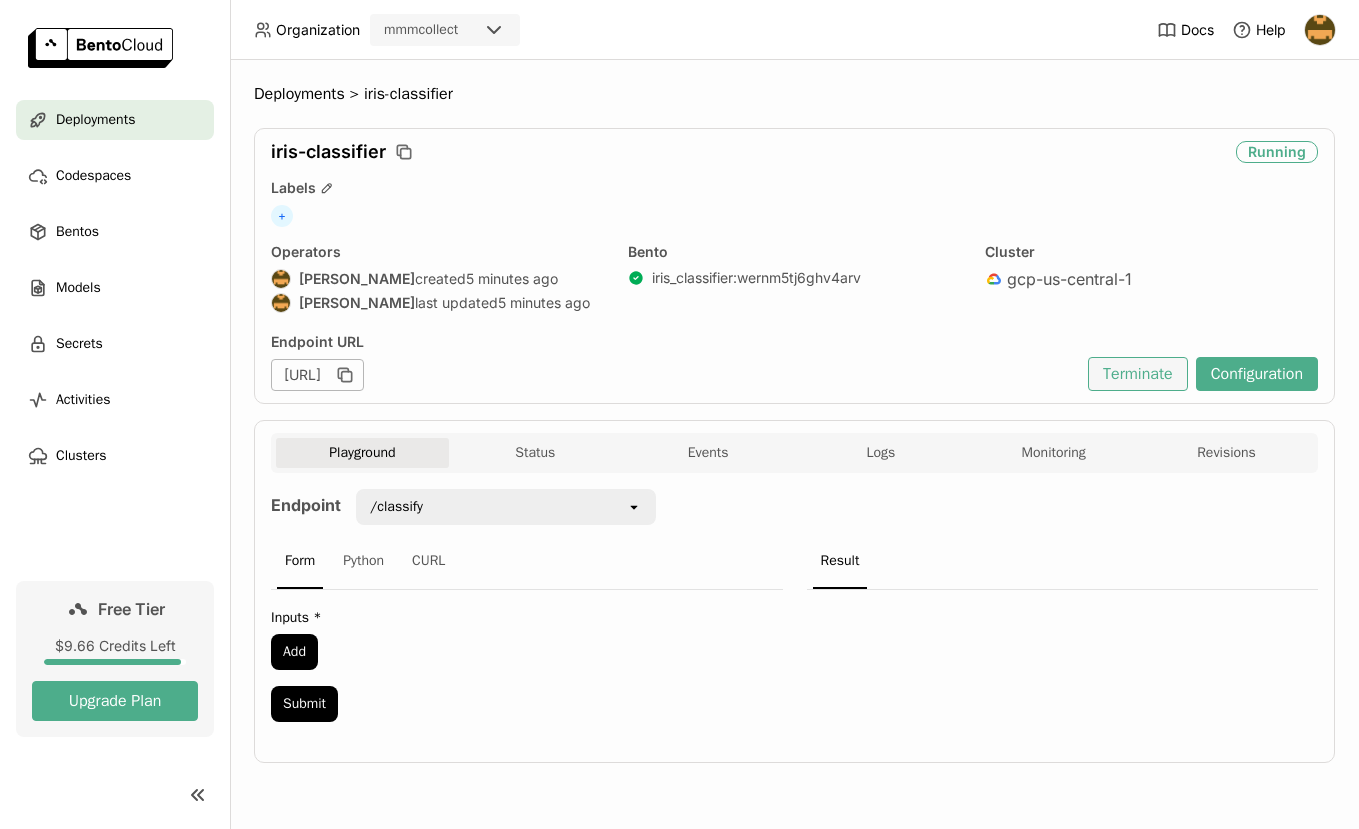 click on "Terminate" at bounding box center [1138, 374] 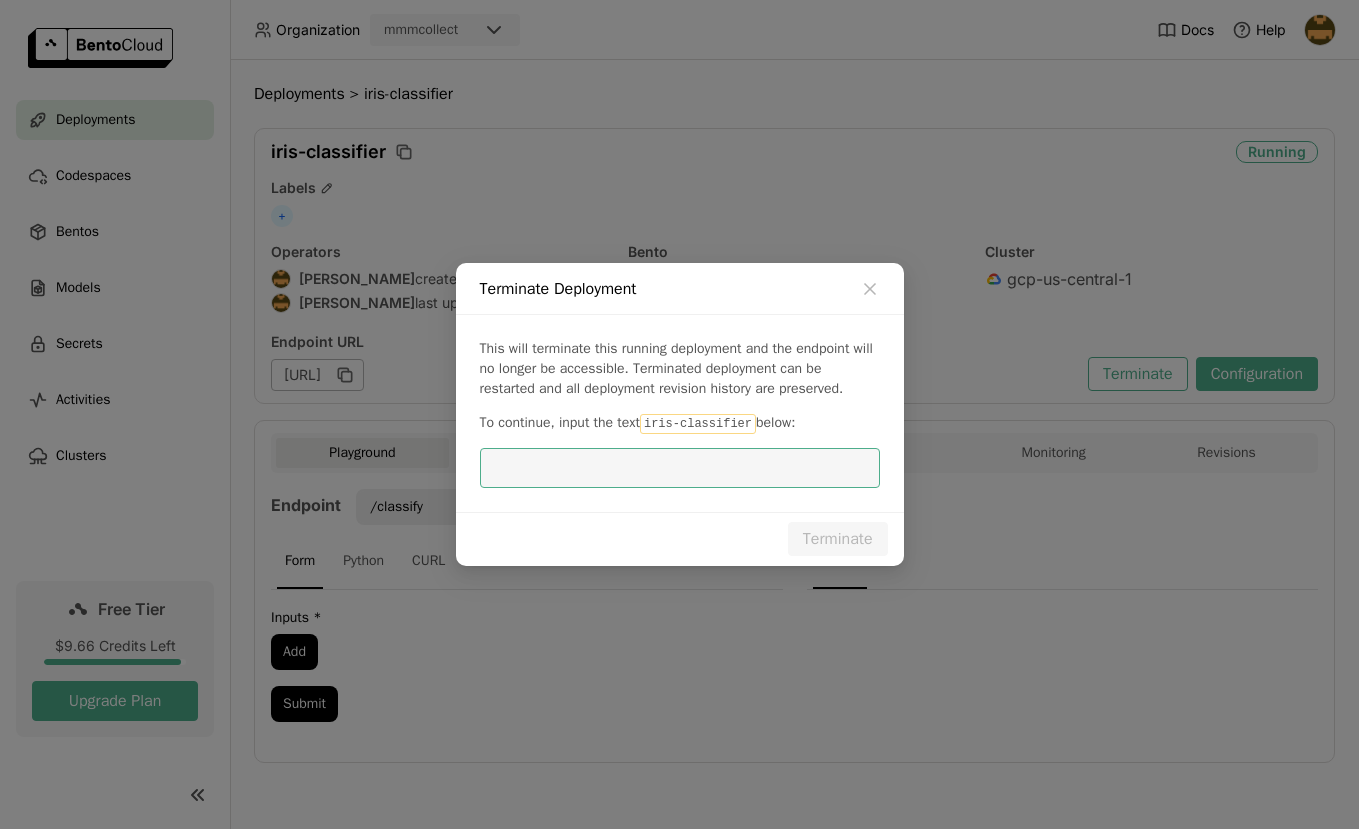 scroll, scrollTop: 0, scrollLeft: 0, axis: both 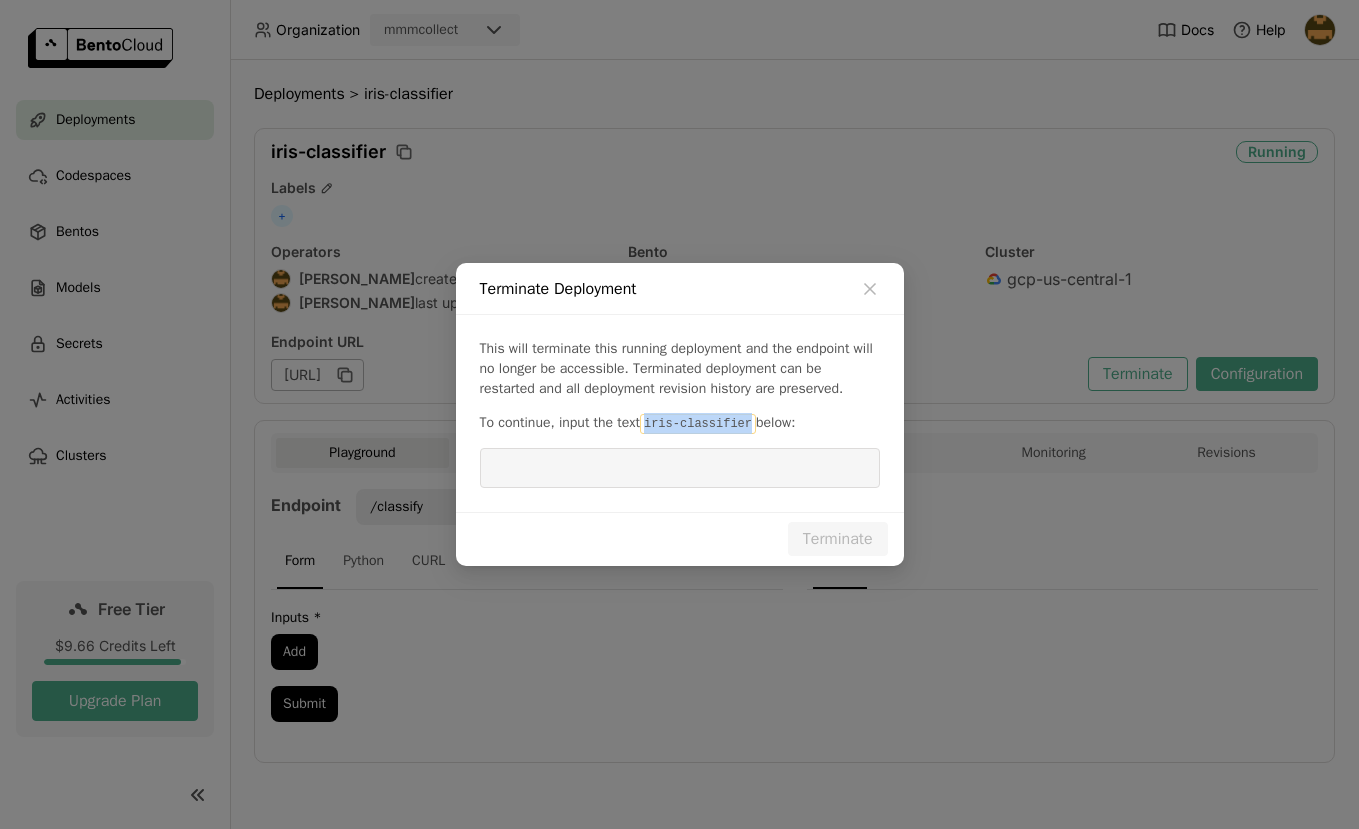 drag, startPoint x: 659, startPoint y: 425, endPoint x: 765, endPoint y: 426, distance: 106.004715 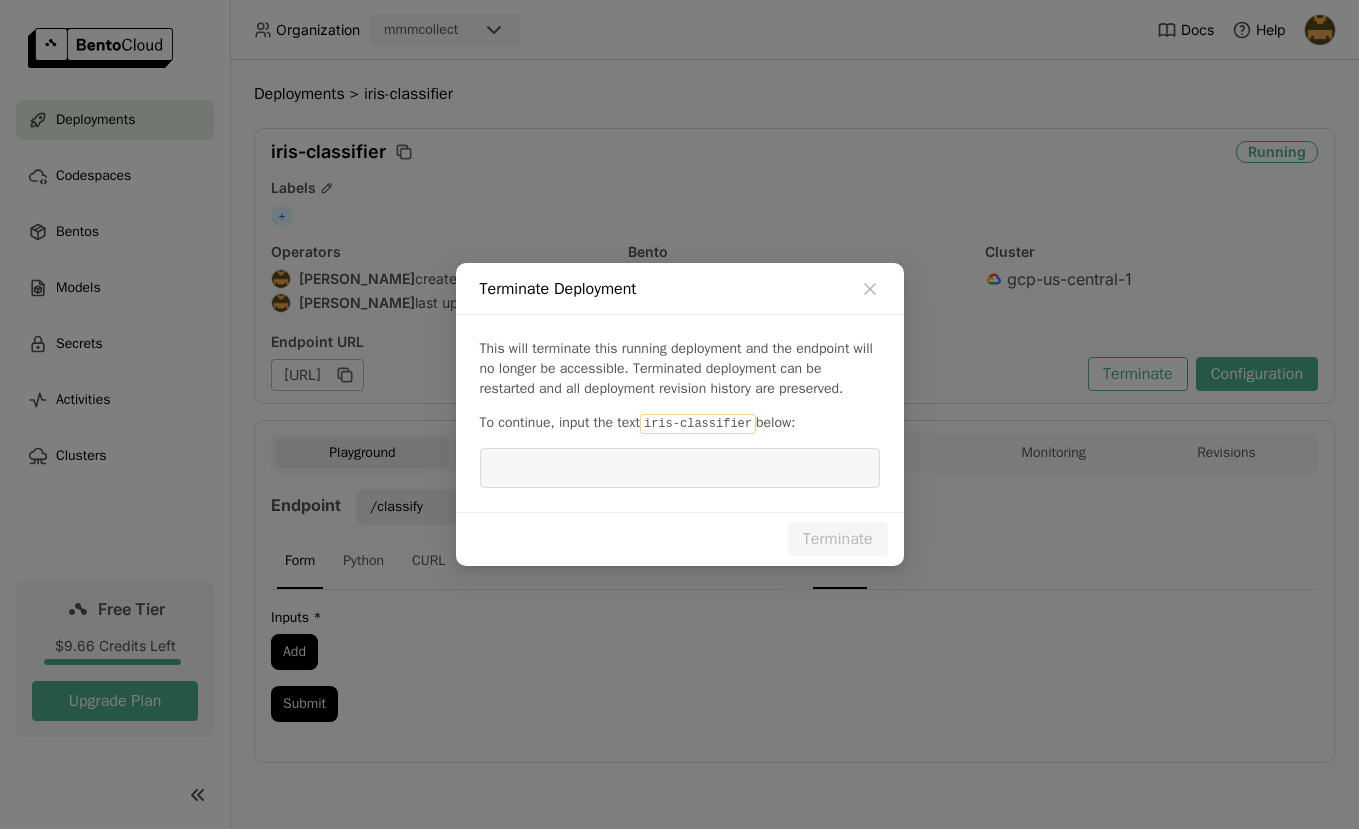 click at bounding box center (680, 468) 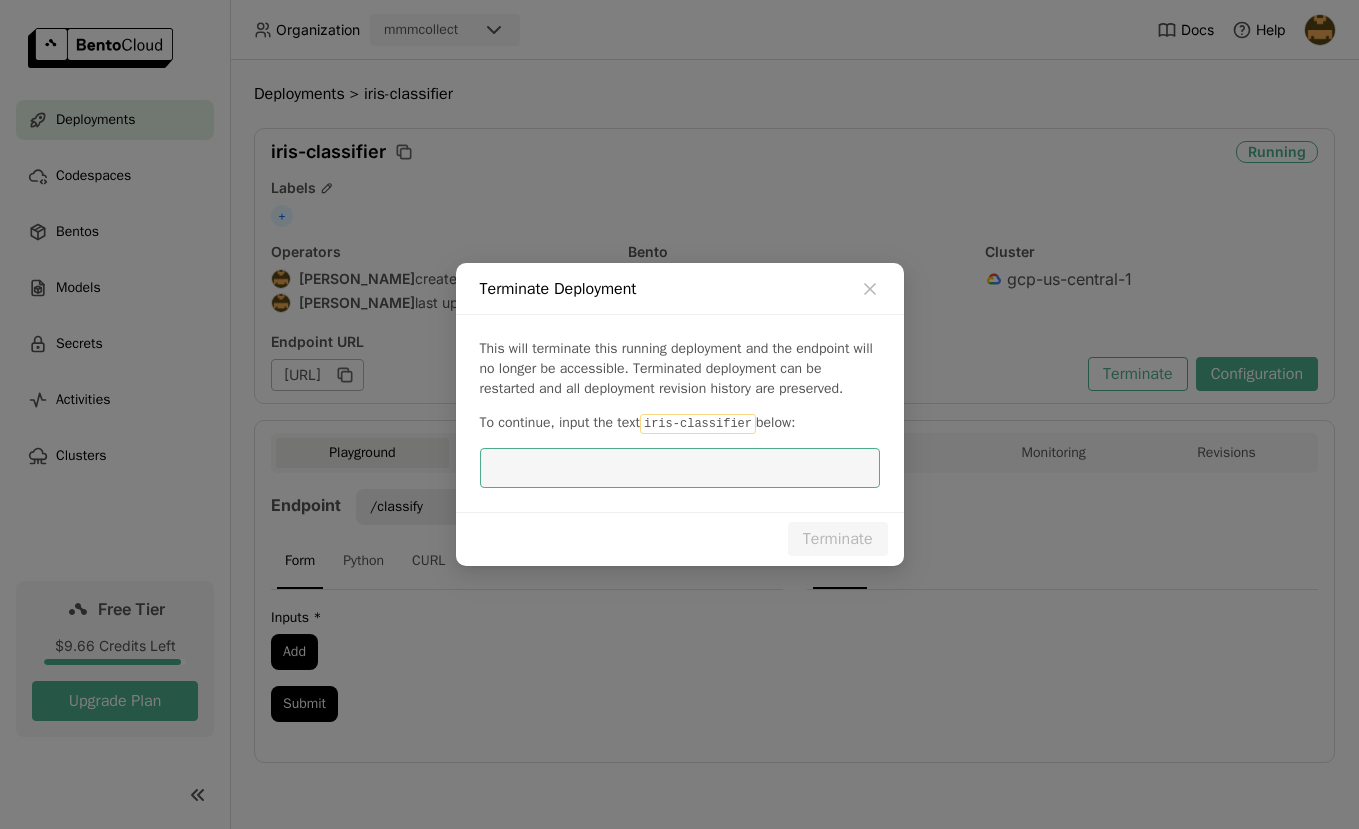 paste on "iris-classifier" 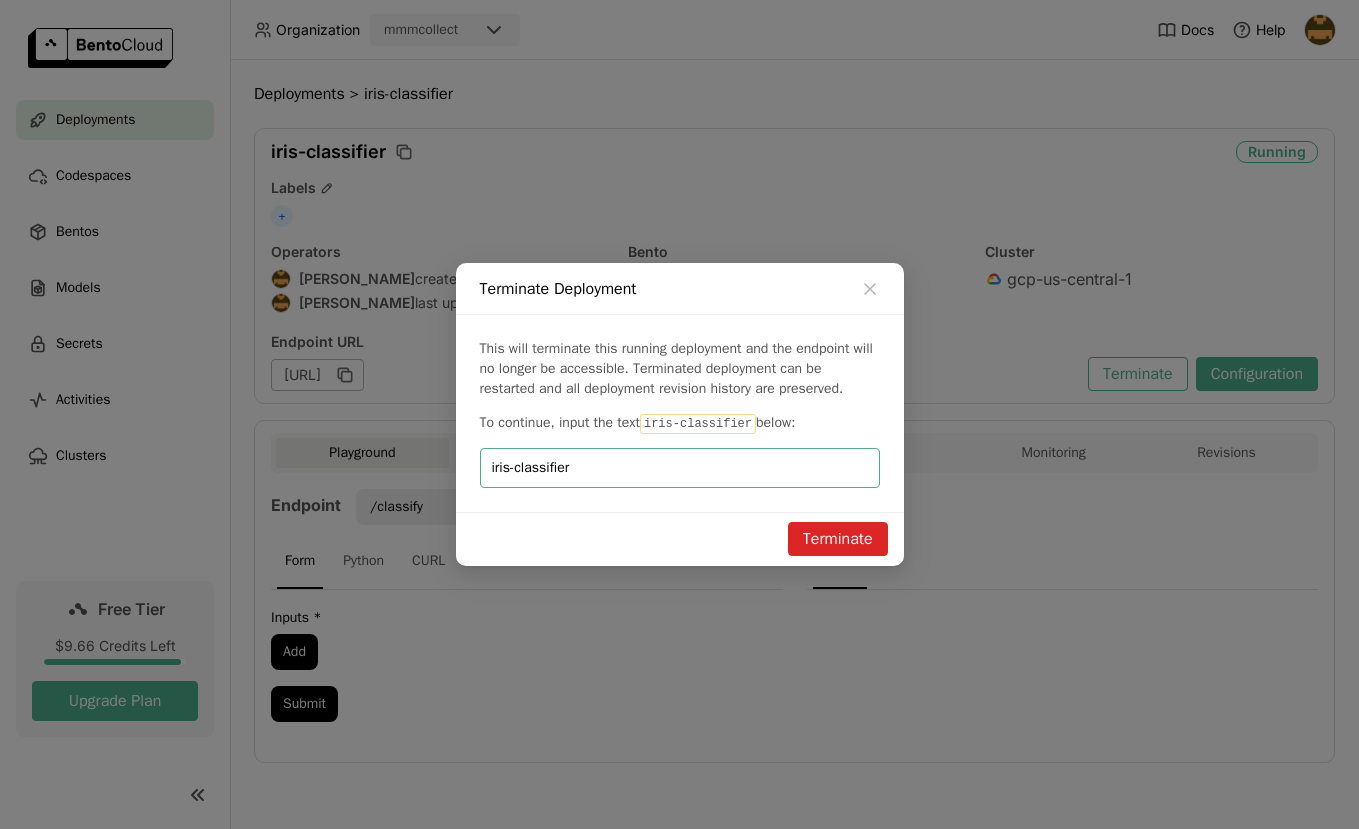 type on "iris-classifier" 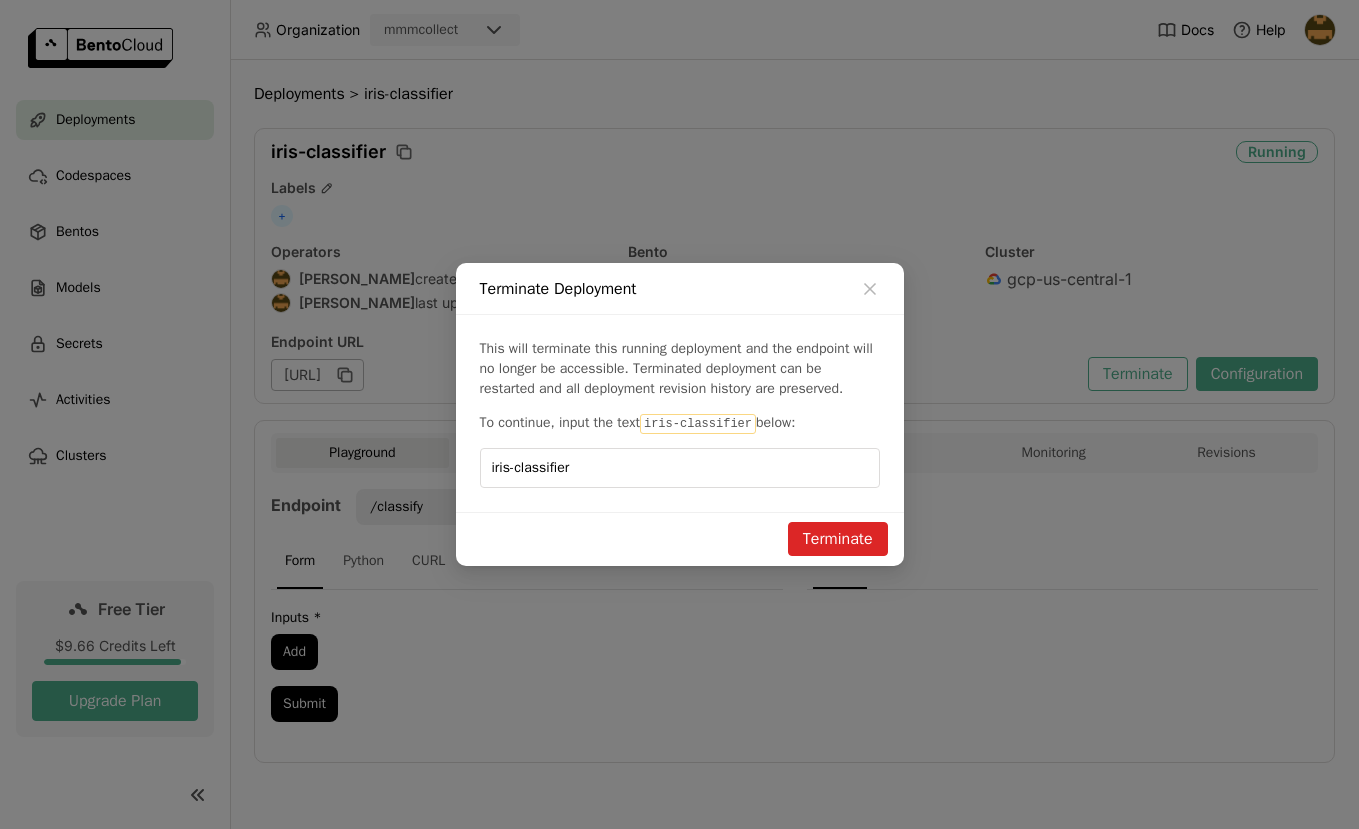 click on "Terminate" at bounding box center [838, 539] 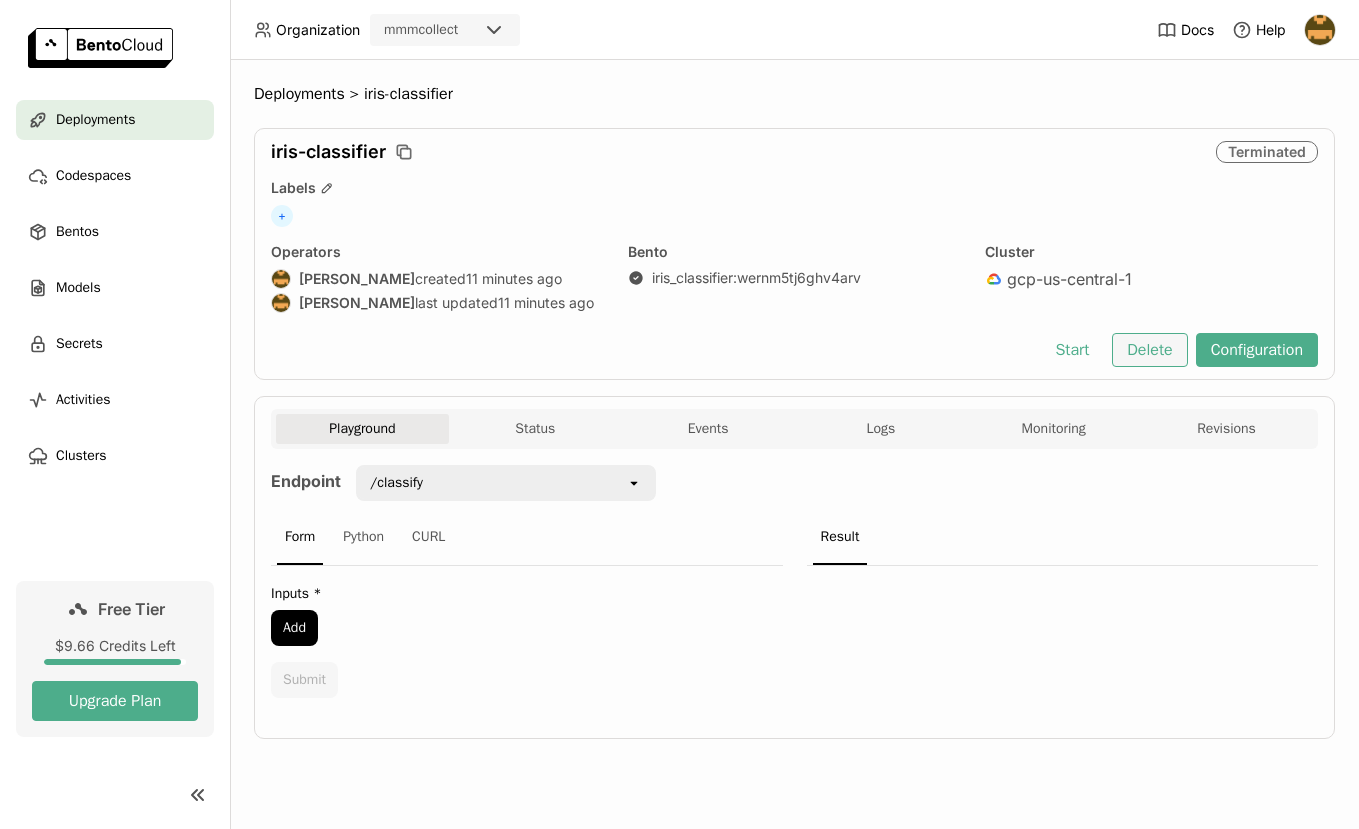 click on "Delete" at bounding box center (1149, 350) 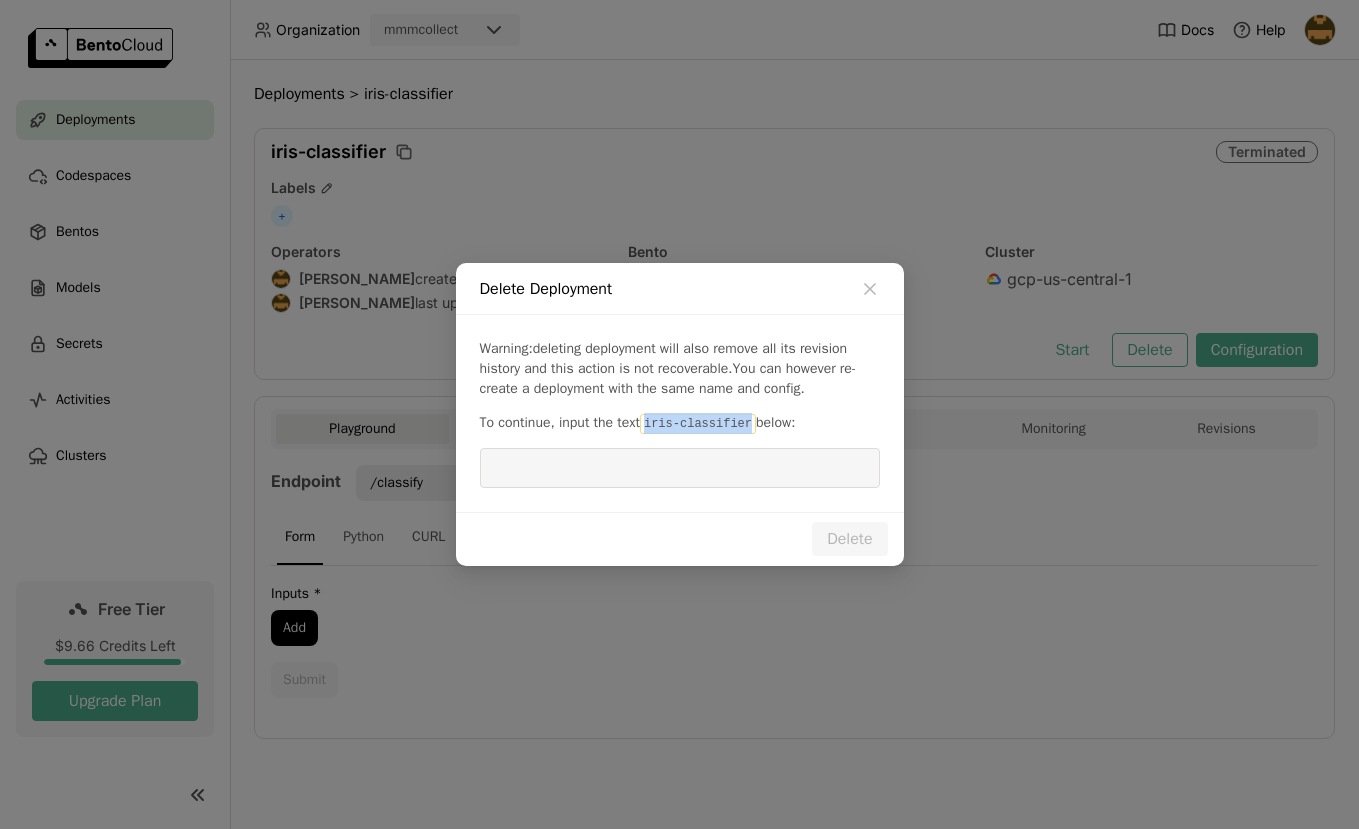 drag, startPoint x: 656, startPoint y: 436, endPoint x: 768, endPoint y: 434, distance: 112.01785 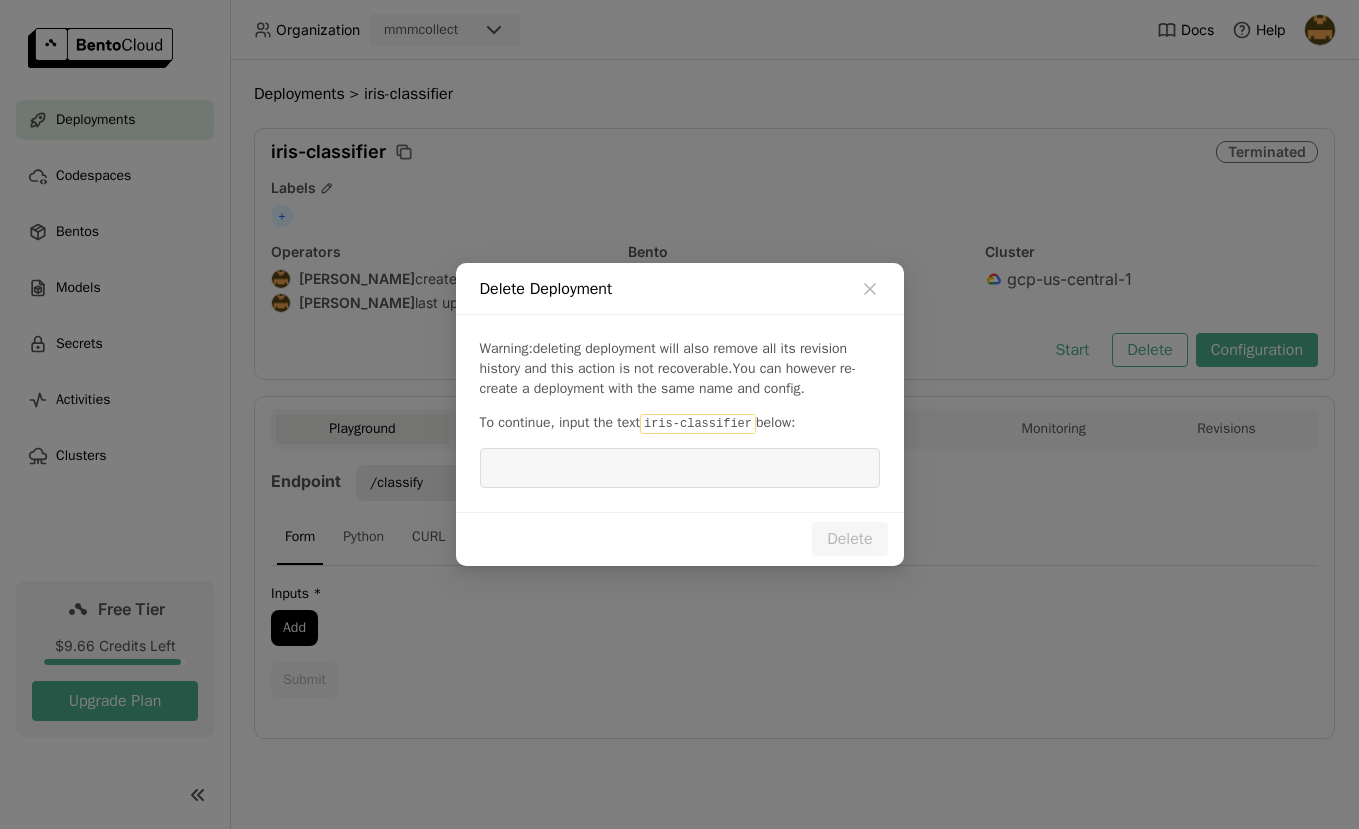 click at bounding box center [680, 468] 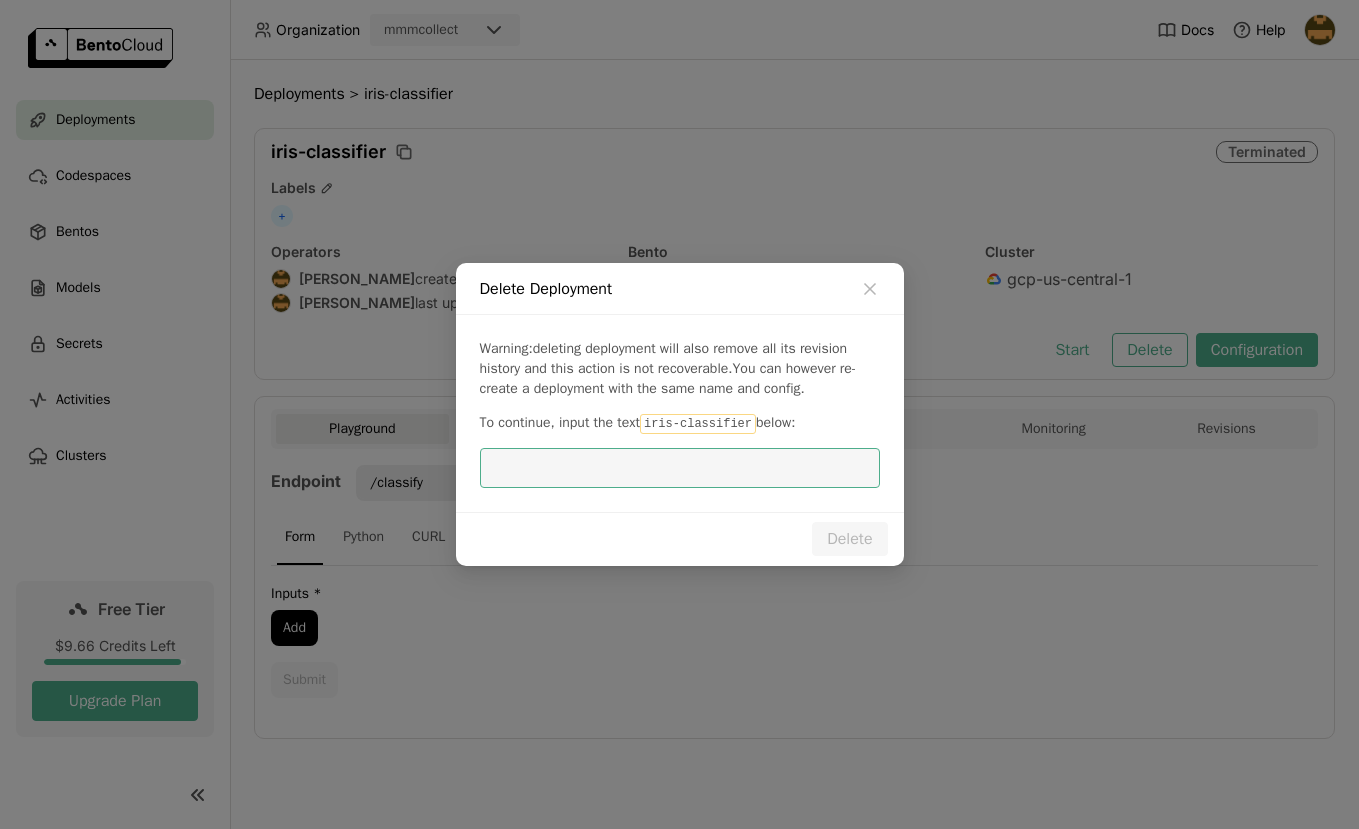 paste on "iris-classifier" 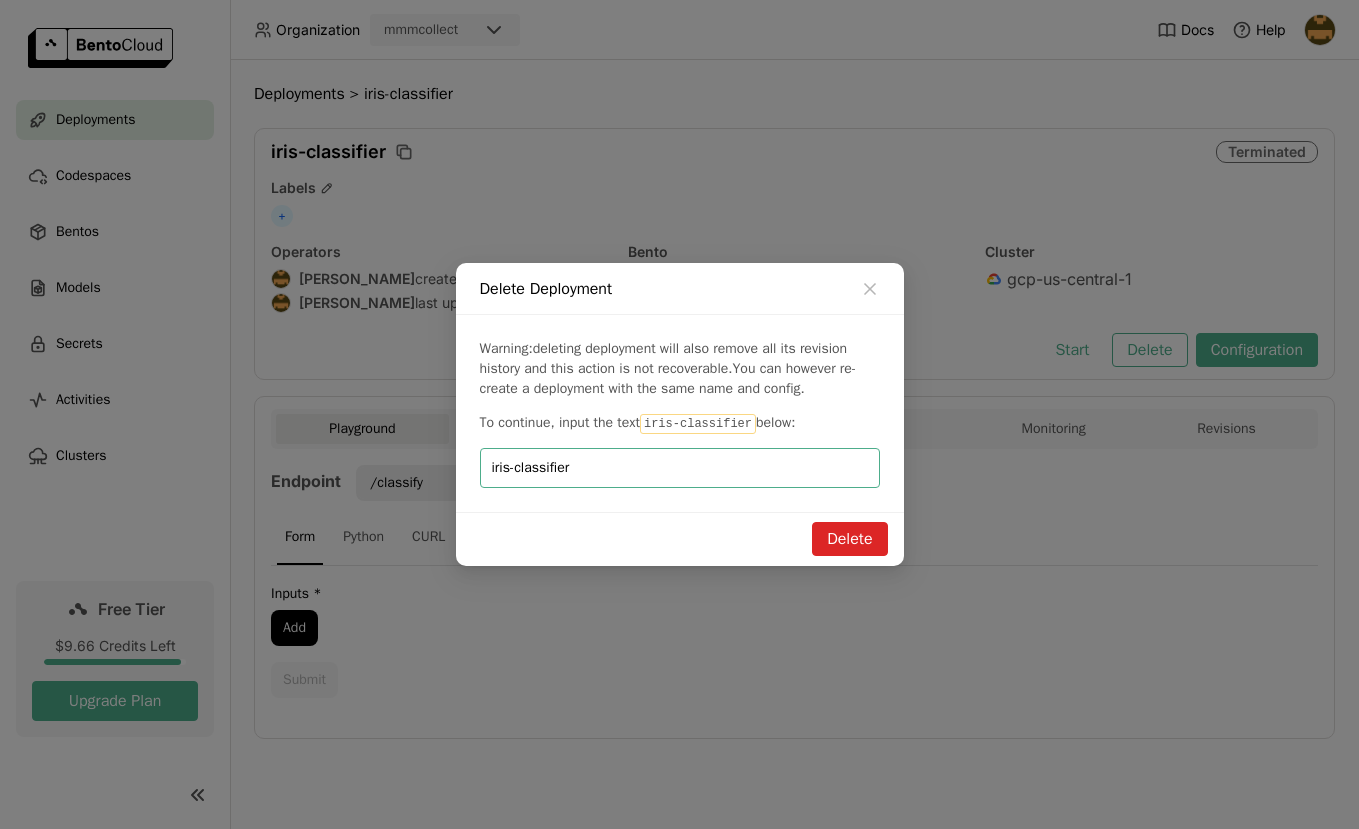 type on "iris-classifier" 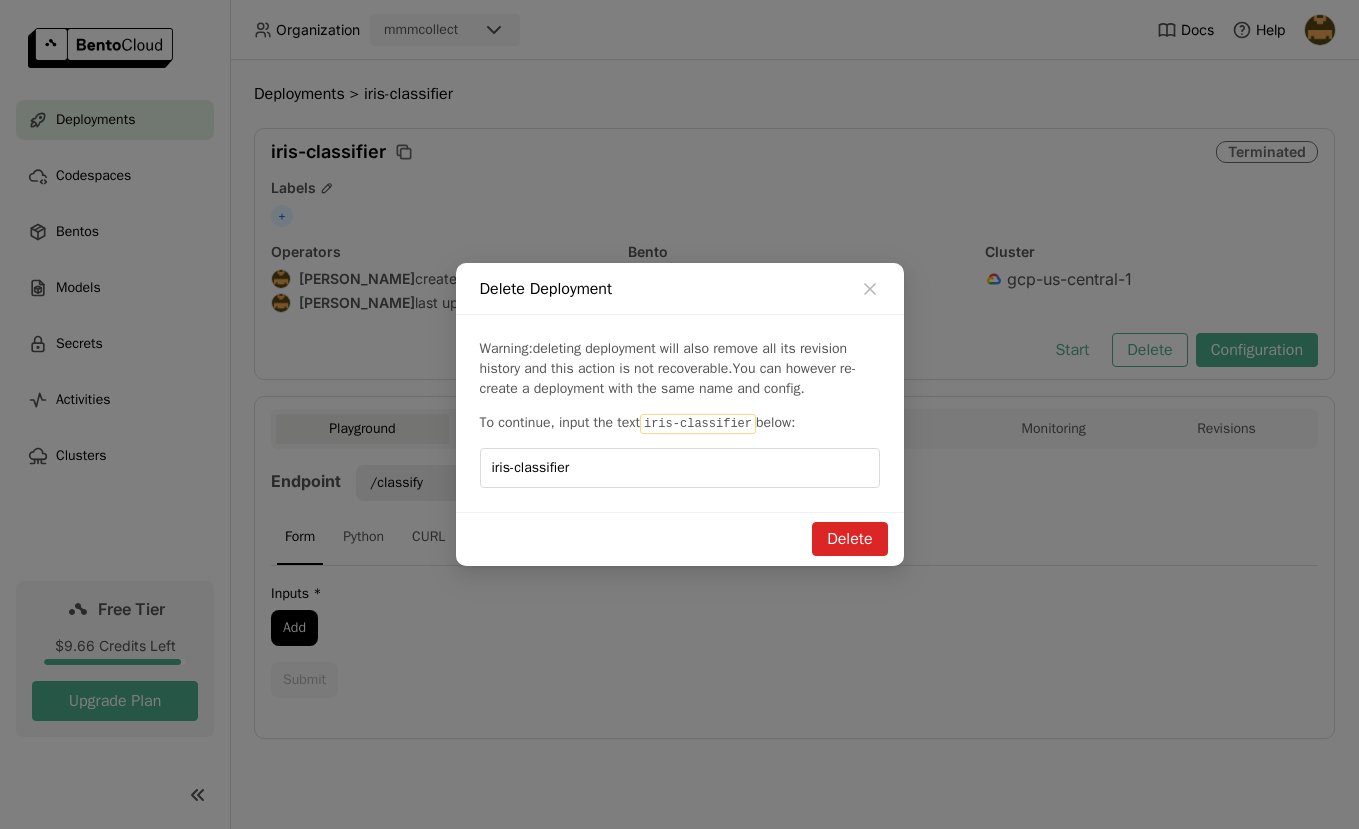 click on "Delete" at bounding box center (849, 539) 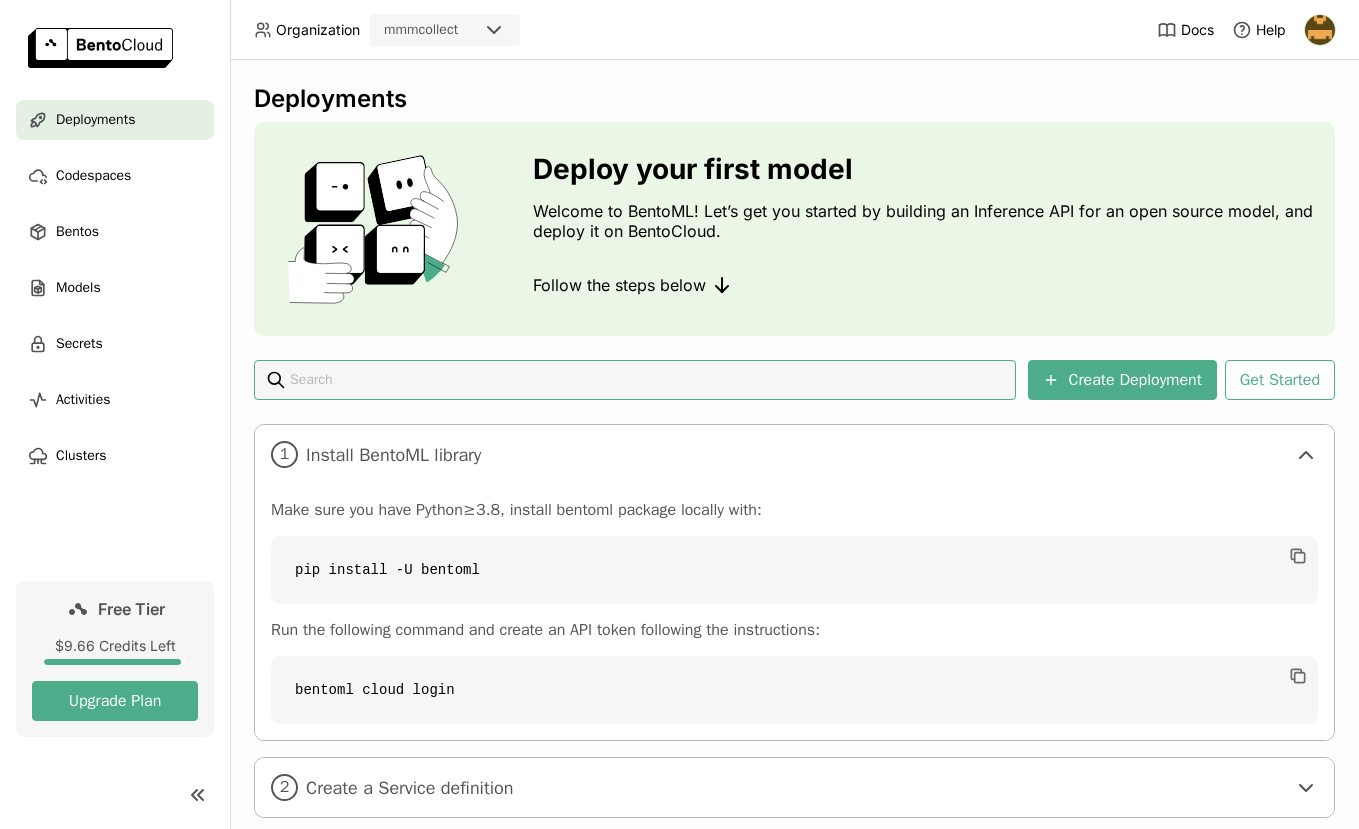scroll, scrollTop: 120, scrollLeft: 0, axis: vertical 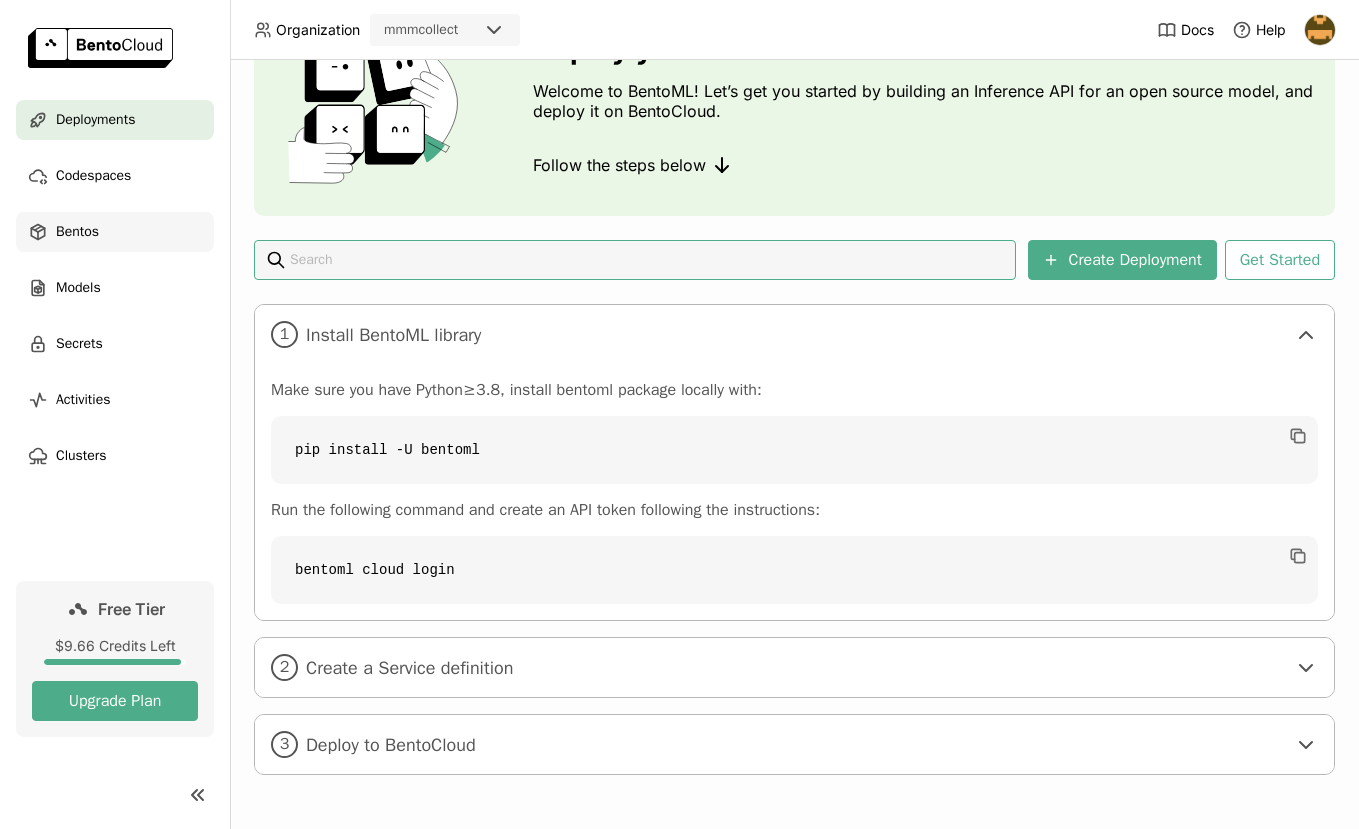 click on "Bentos" at bounding box center [77, 232] 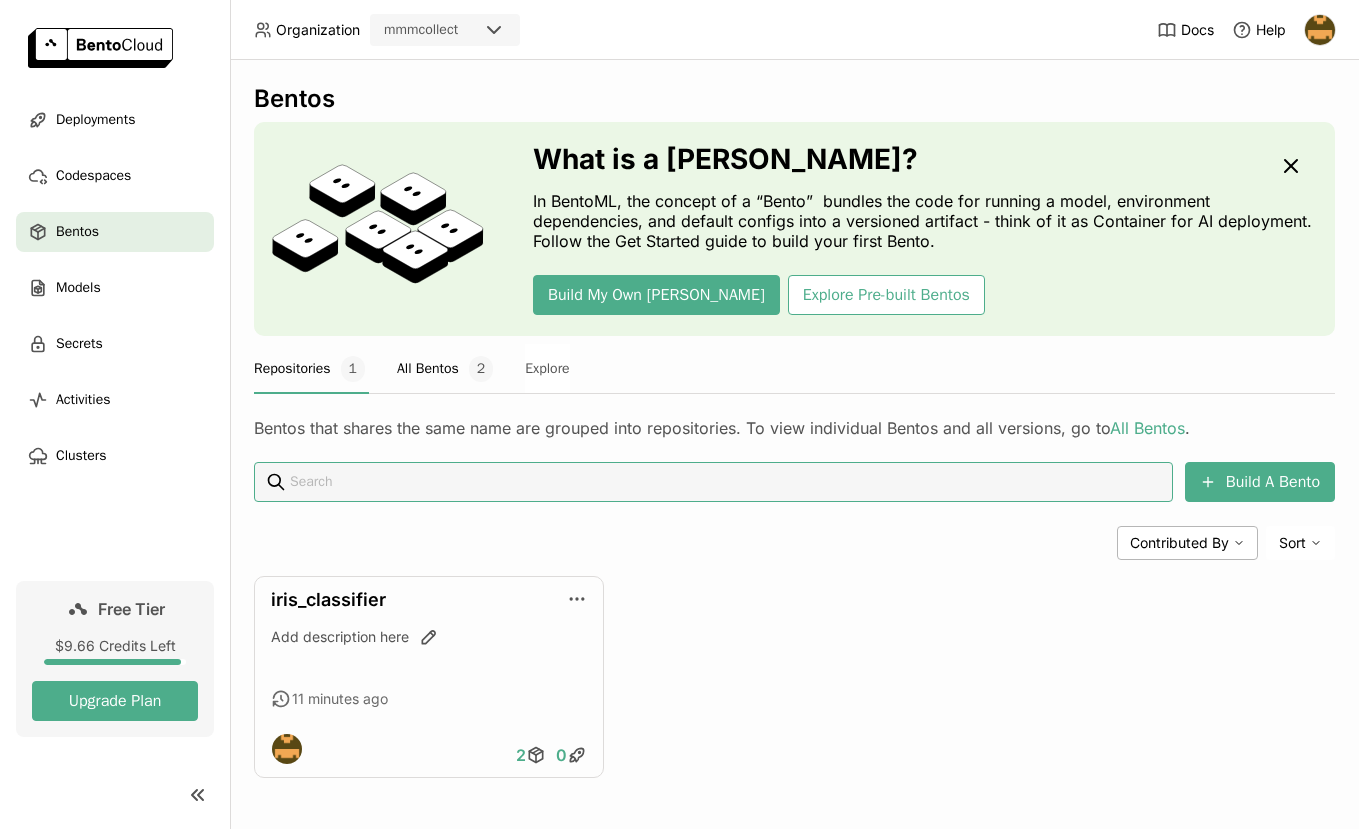 click on "All Bentos 2" at bounding box center [445, 369] 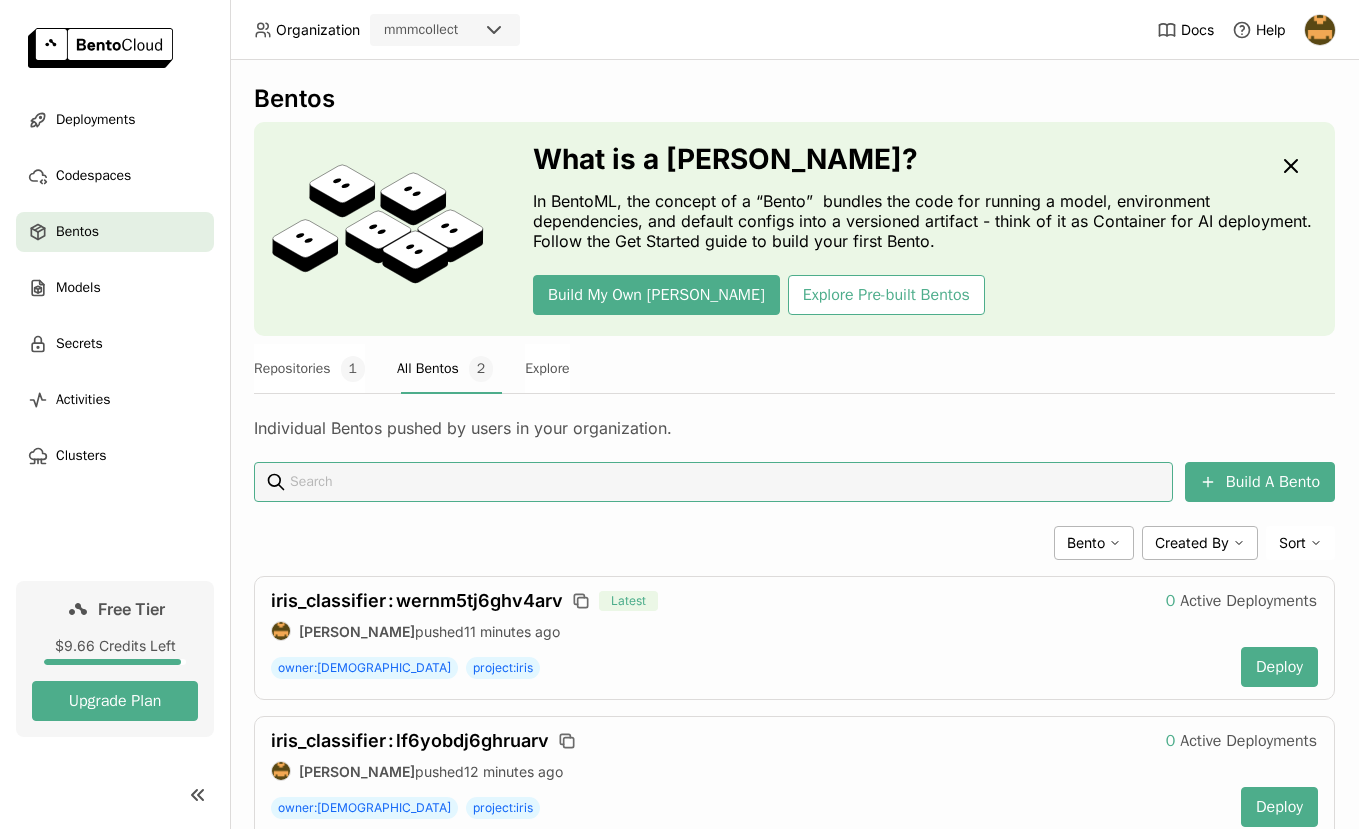 scroll, scrollTop: 65, scrollLeft: 0, axis: vertical 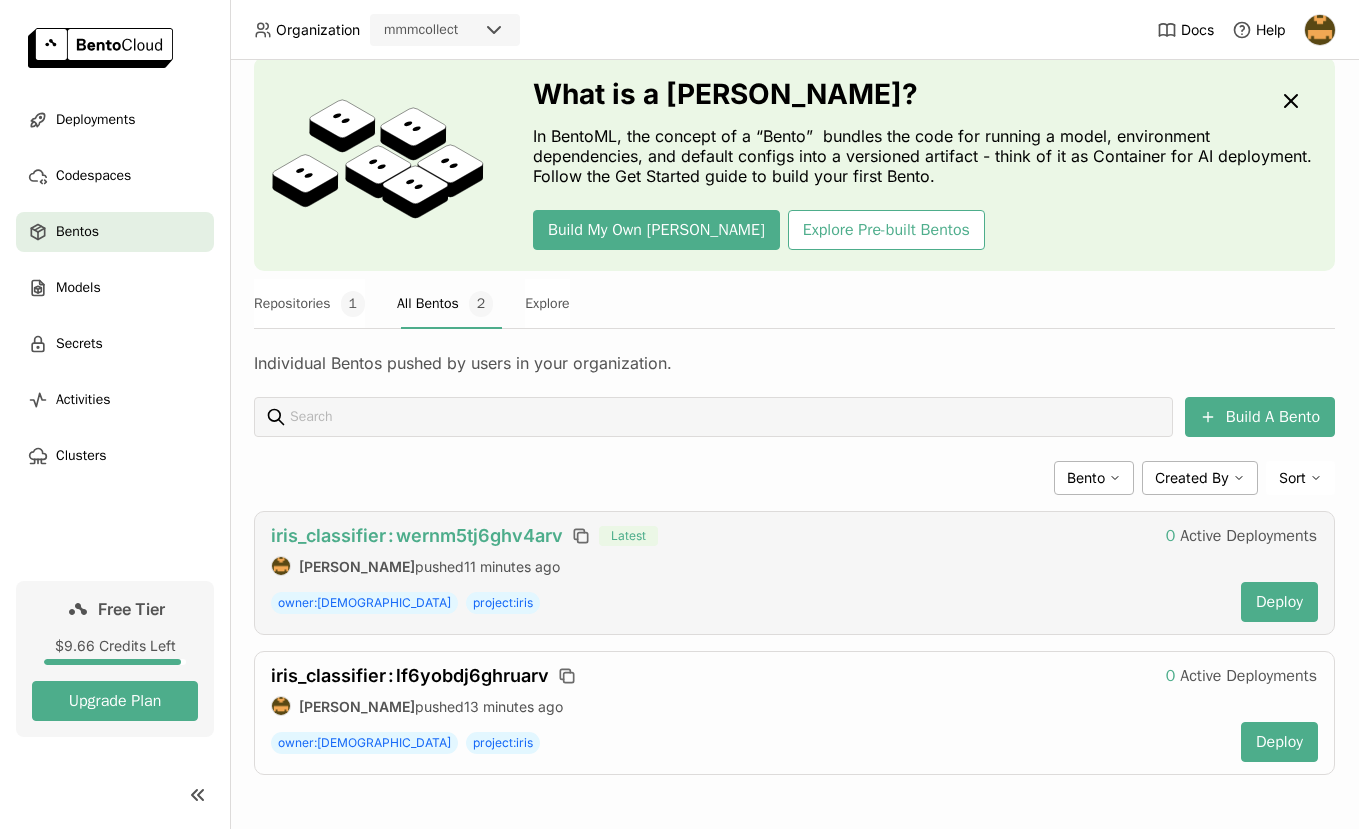 click on "iris_classifier : wernm5tj6ghv4arv" at bounding box center [417, 535] 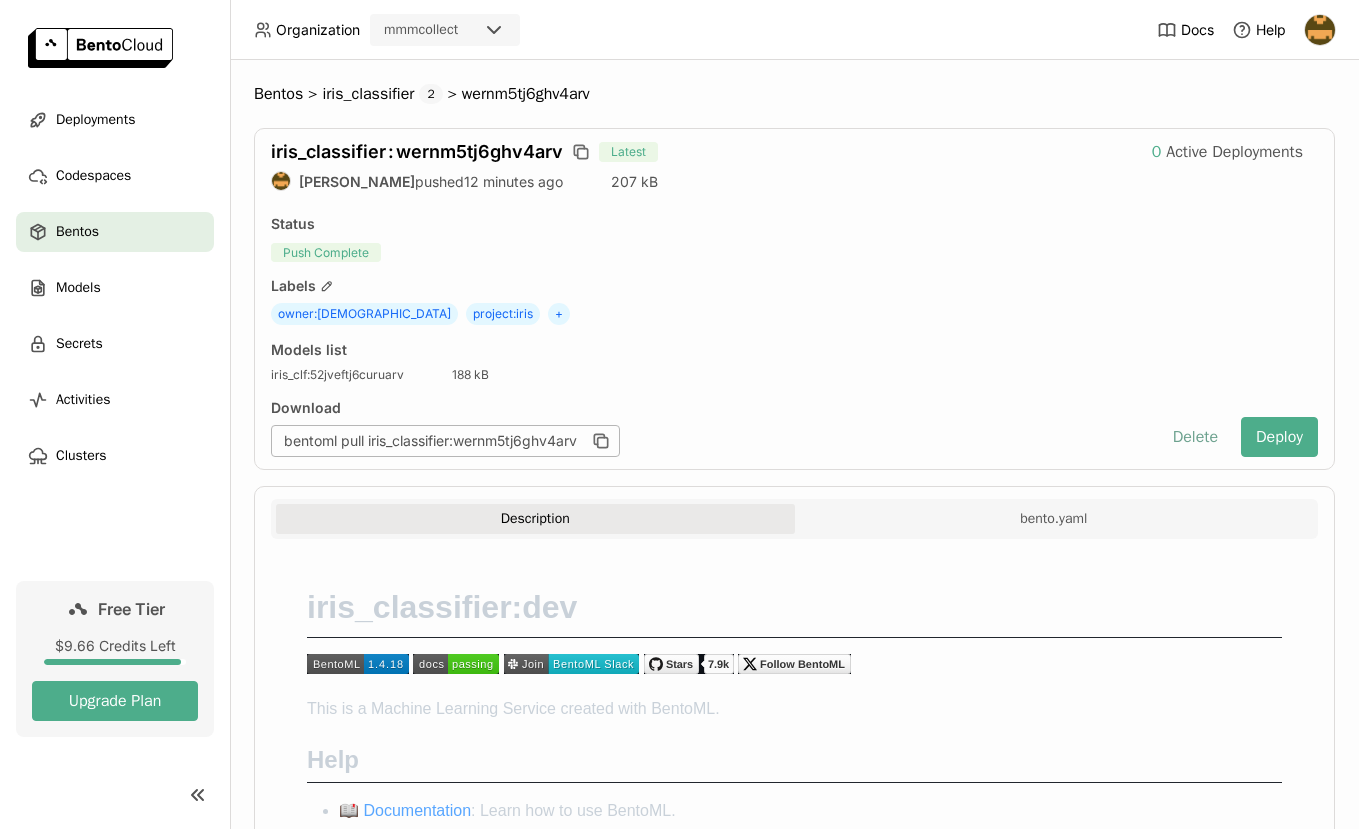 click on "Delete" at bounding box center [1195, 437] 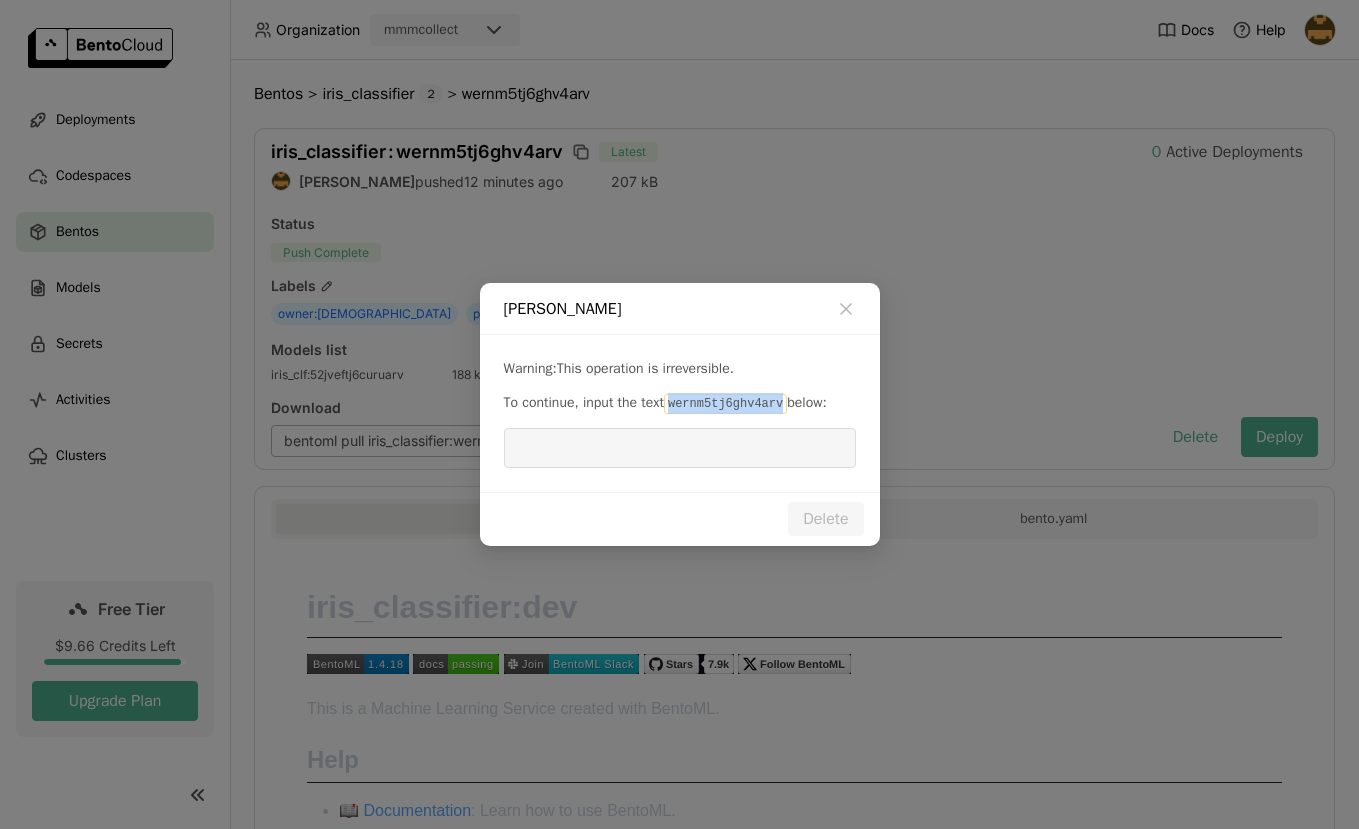 drag, startPoint x: 681, startPoint y: 404, endPoint x: 796, endPoint y: 410, distance: 115.15642 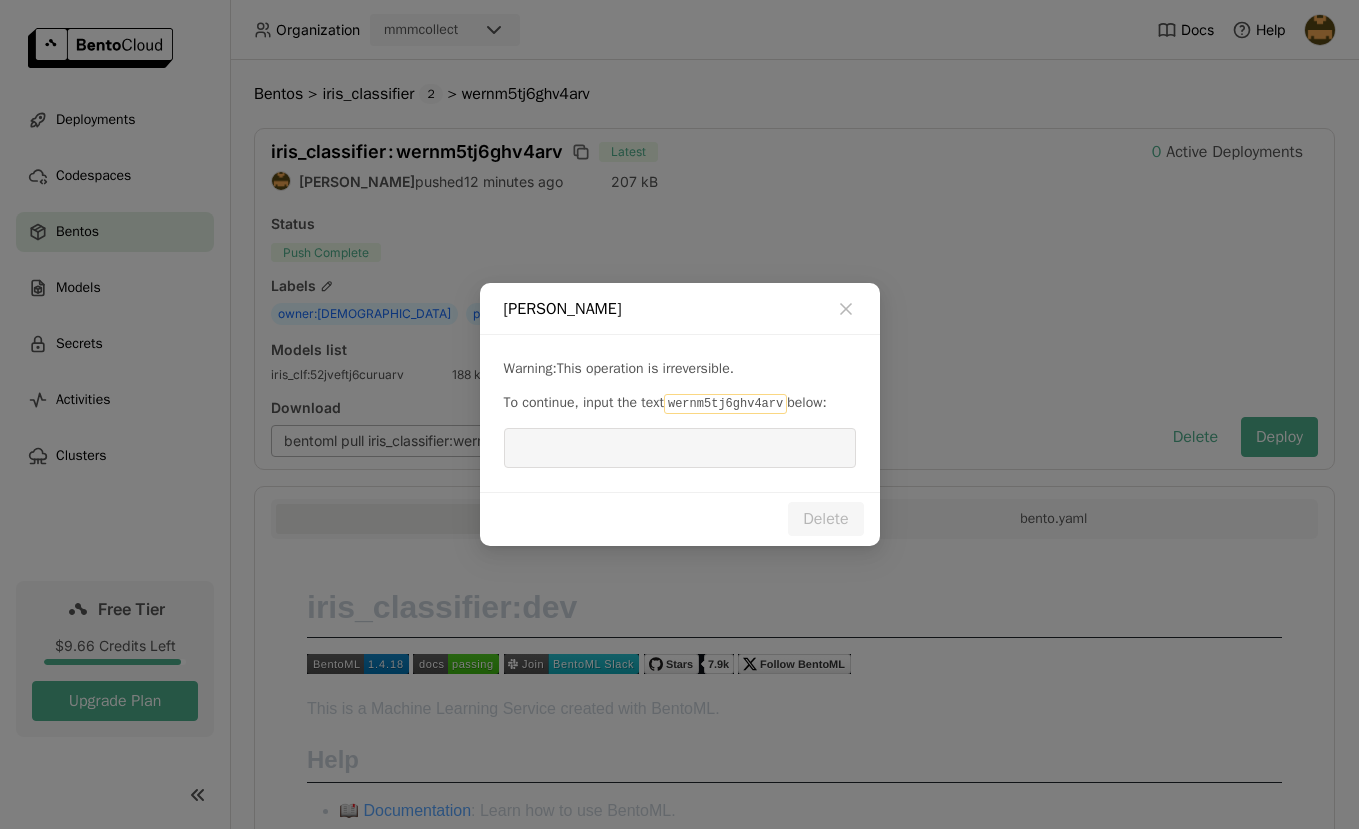 click at bounding box center [680, 448] 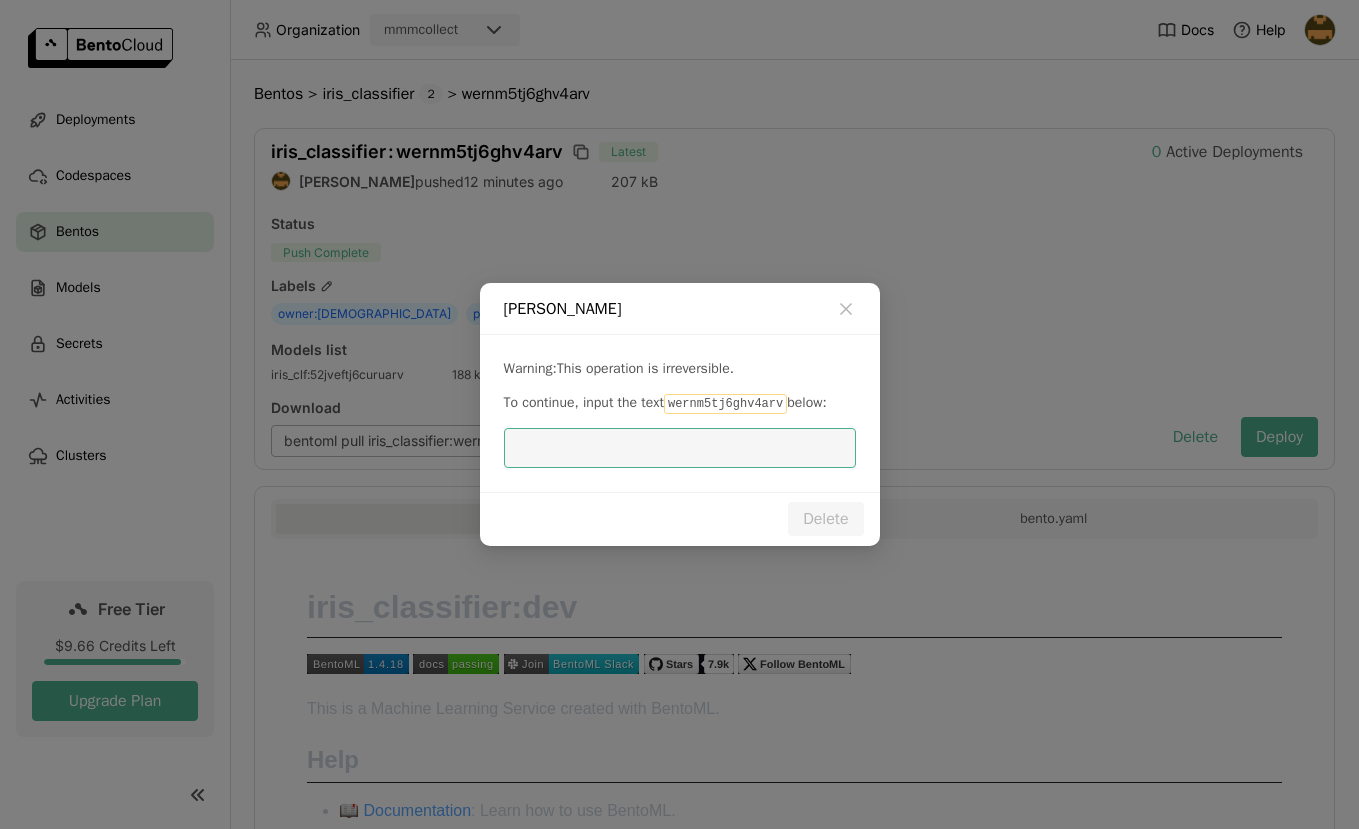 paste on "wernm5tj6ghv4arv" 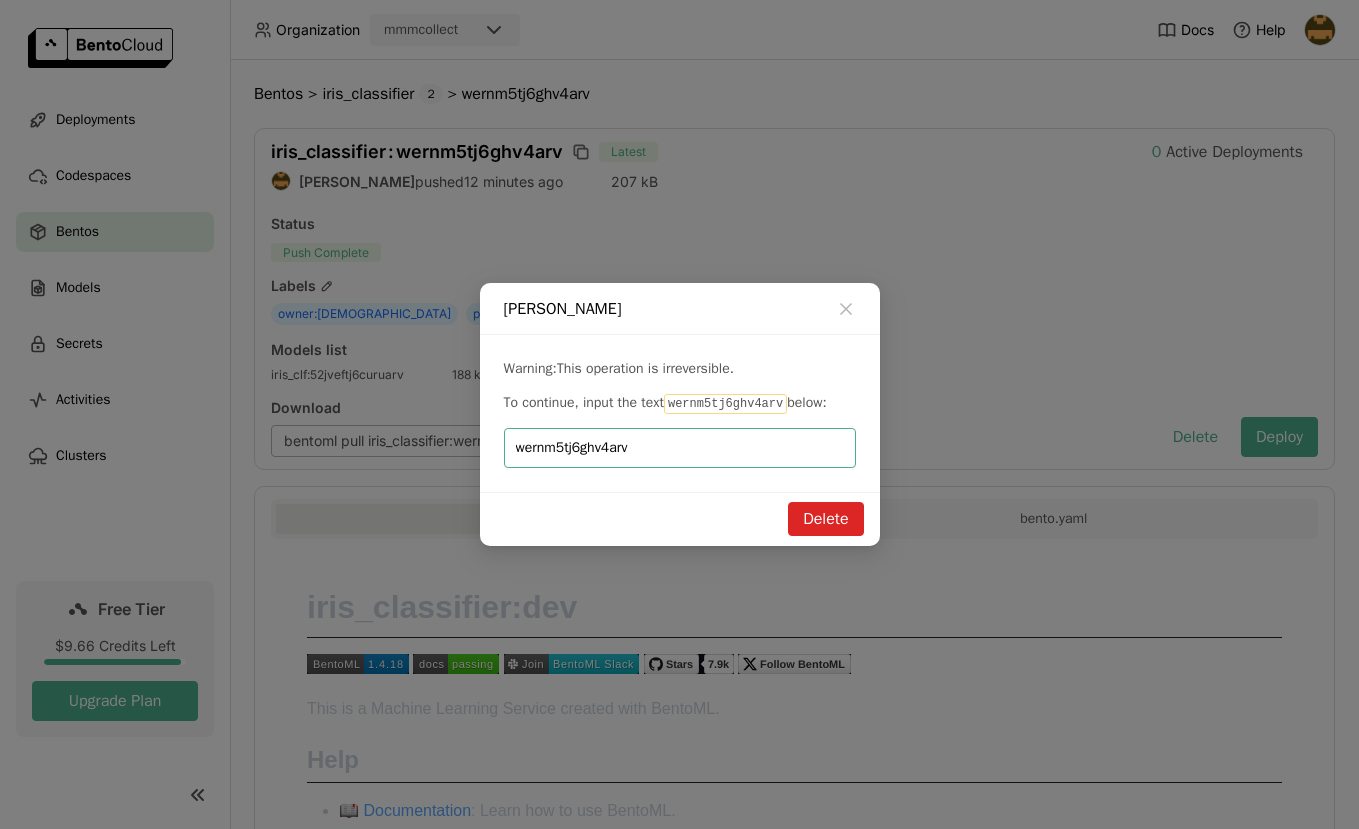 type on "wernm5tj6ghv4arv" 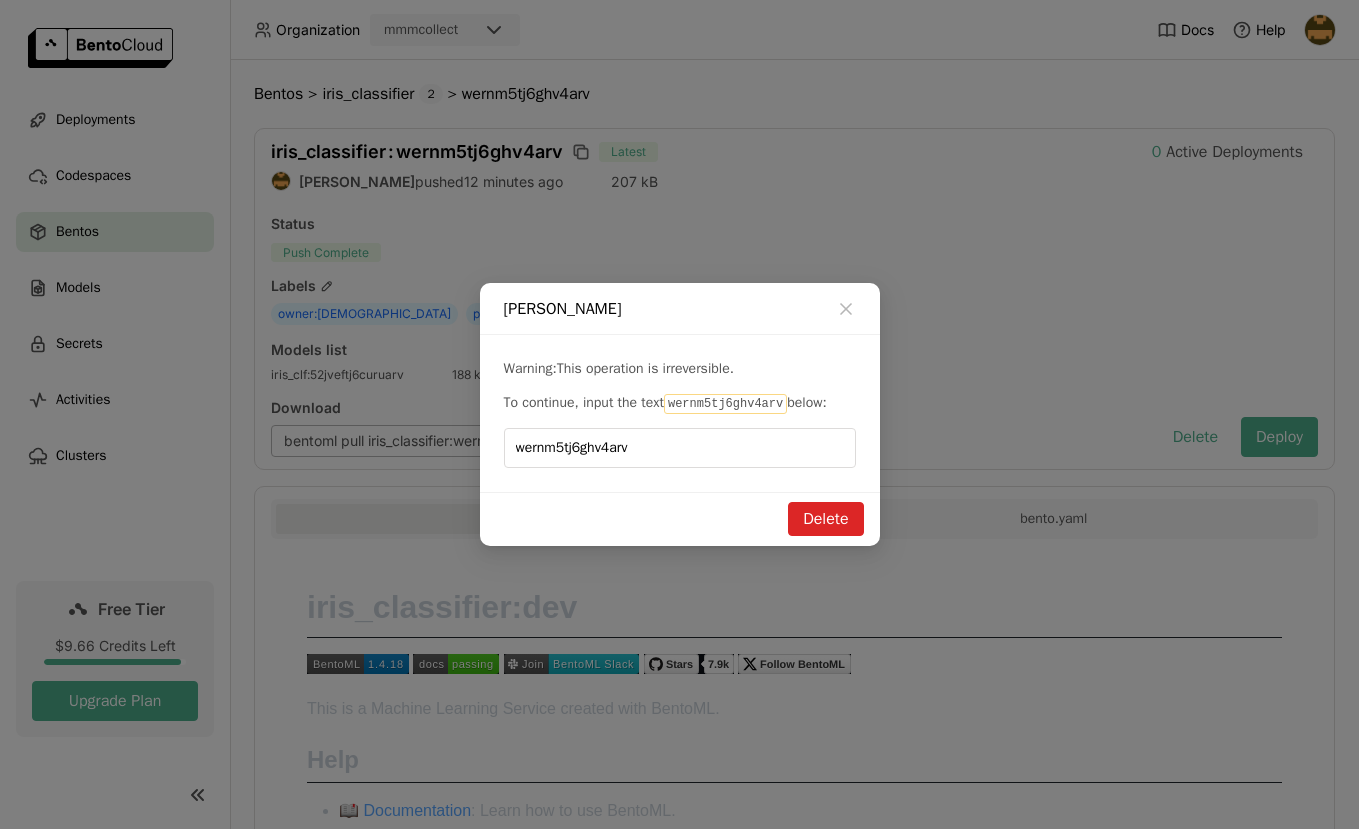 click on "Delete" at bounding box center [825, 519] 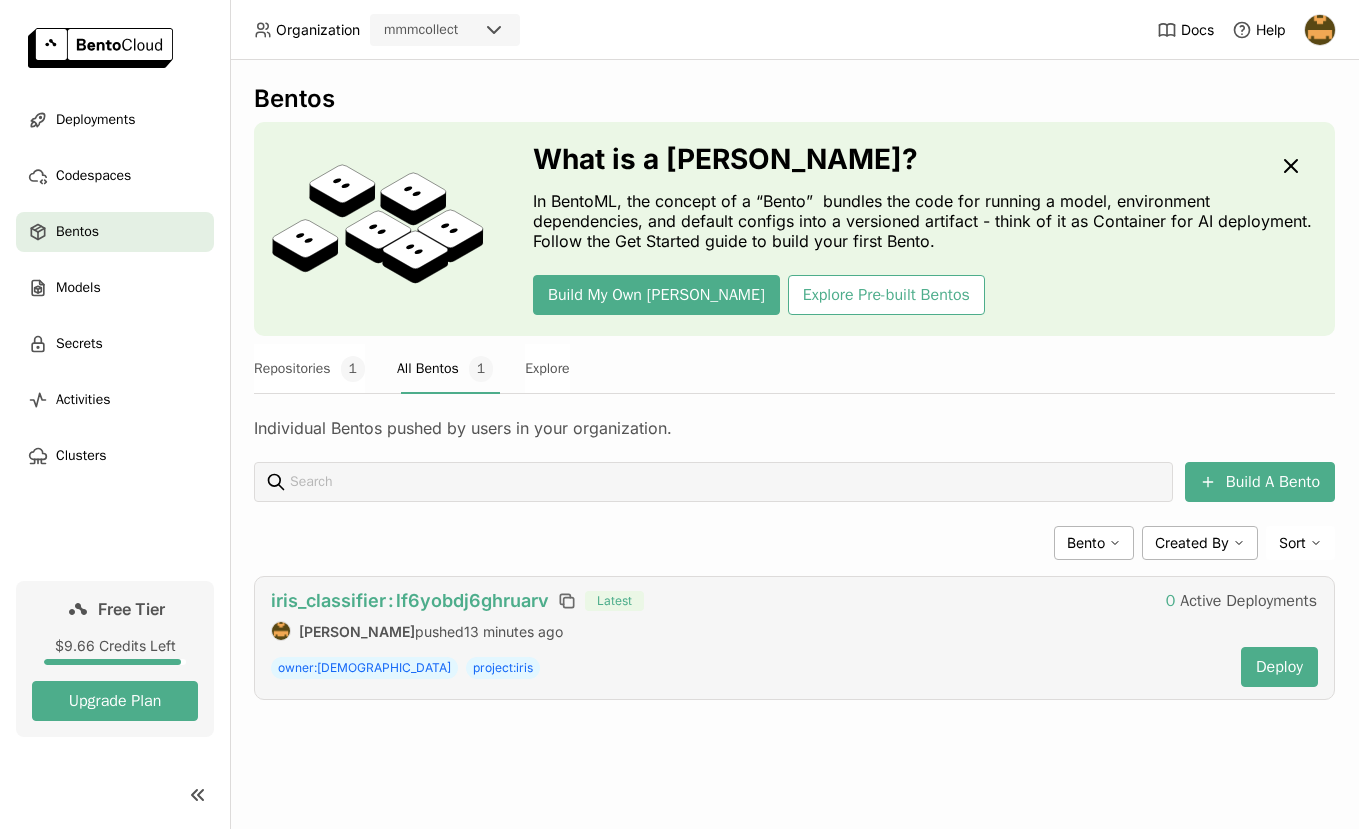 click on "iris_classifier : lf6yobdj6ghruarv" at bounding box center [410, 600] 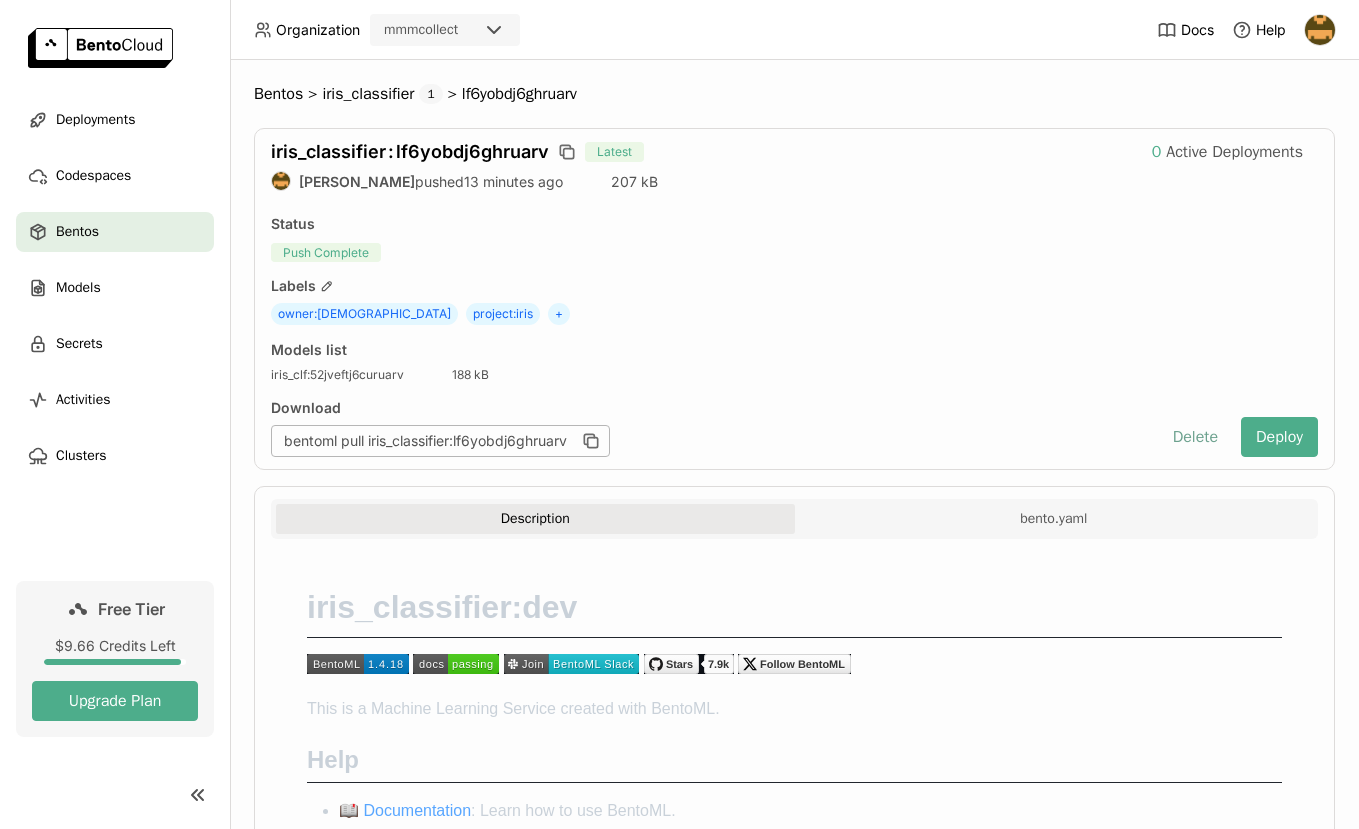 click on "Delete" at bounding box center [1195, 437] 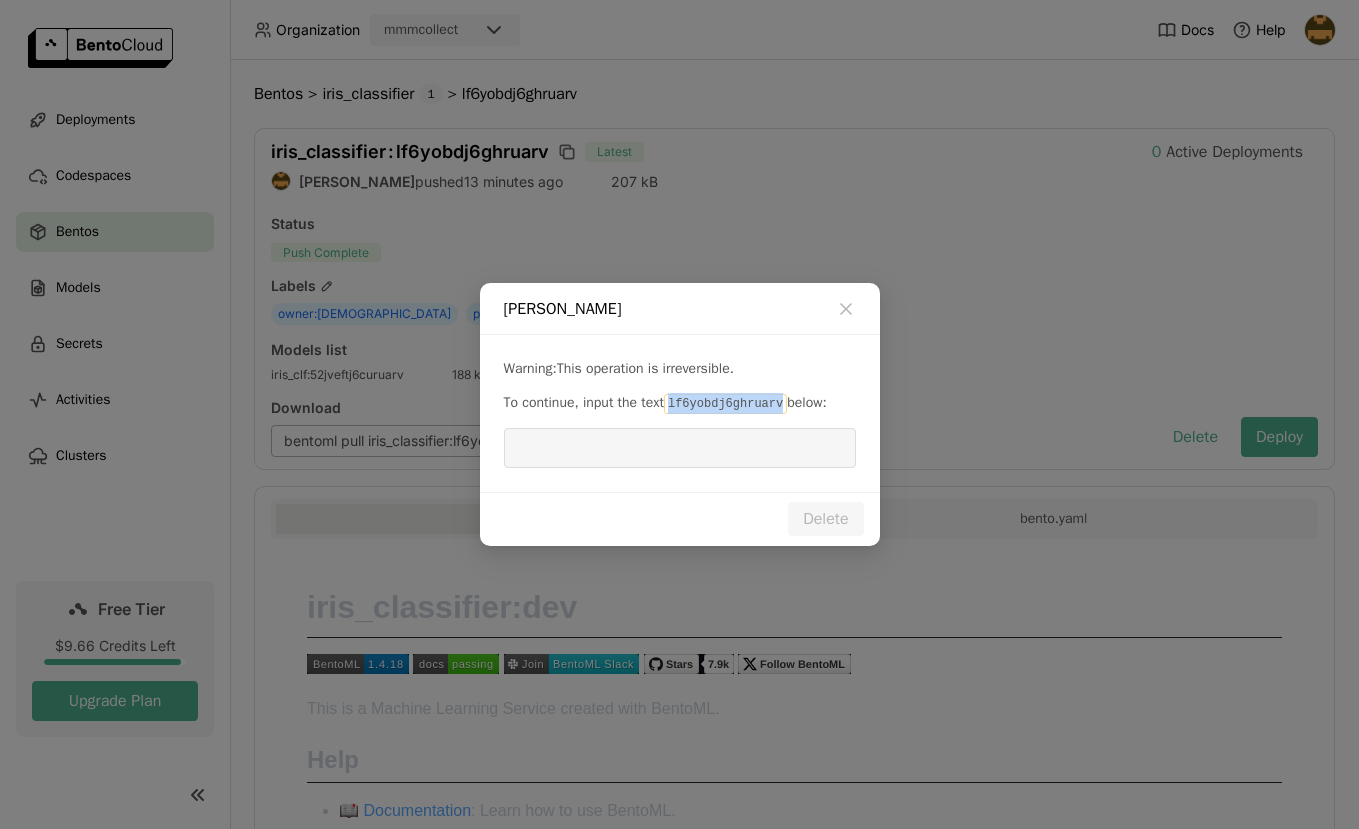 drag, startPoint x: 682, startPoint y: 404, endPoint x: 794, endPoint y: 408, distance: 112.0714 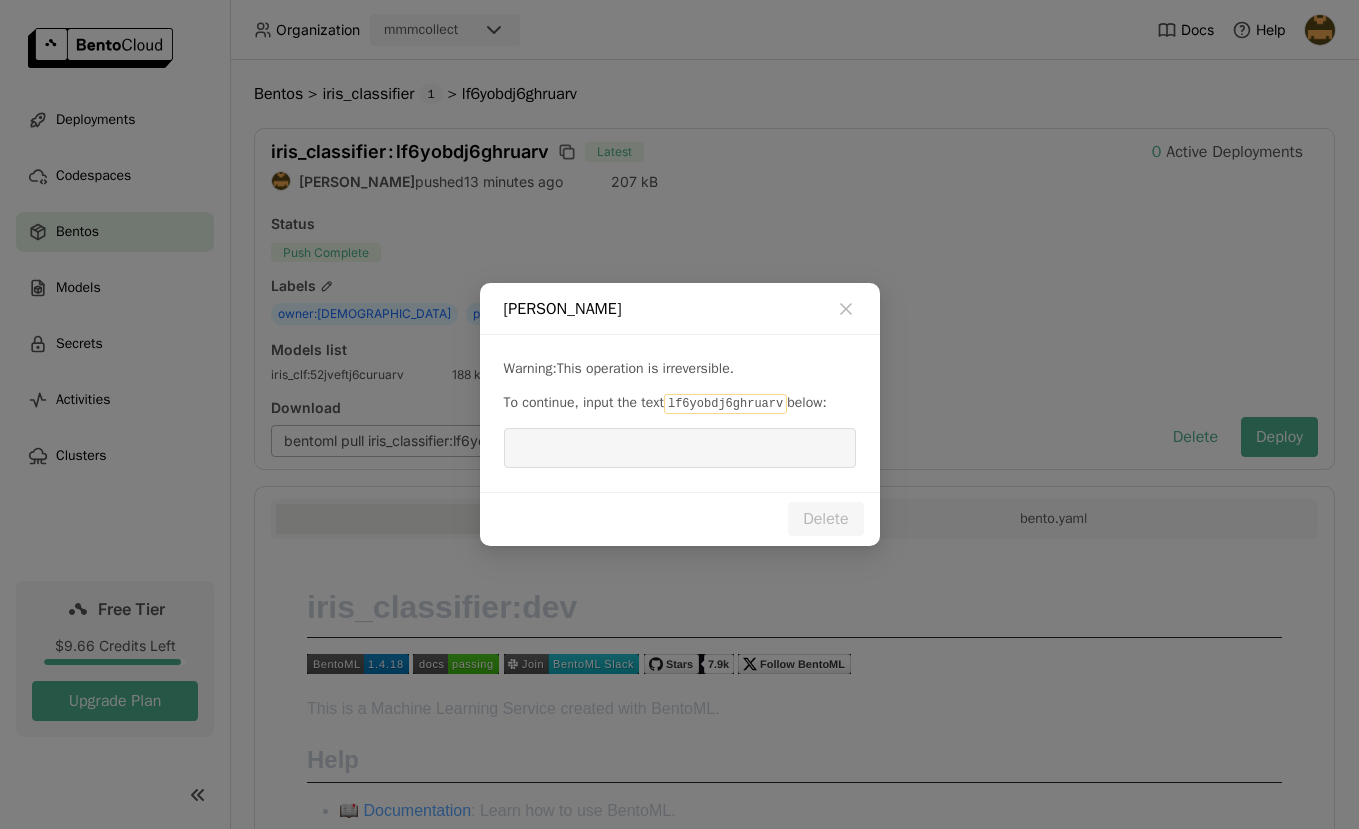 click at bounding box center [680, 448] 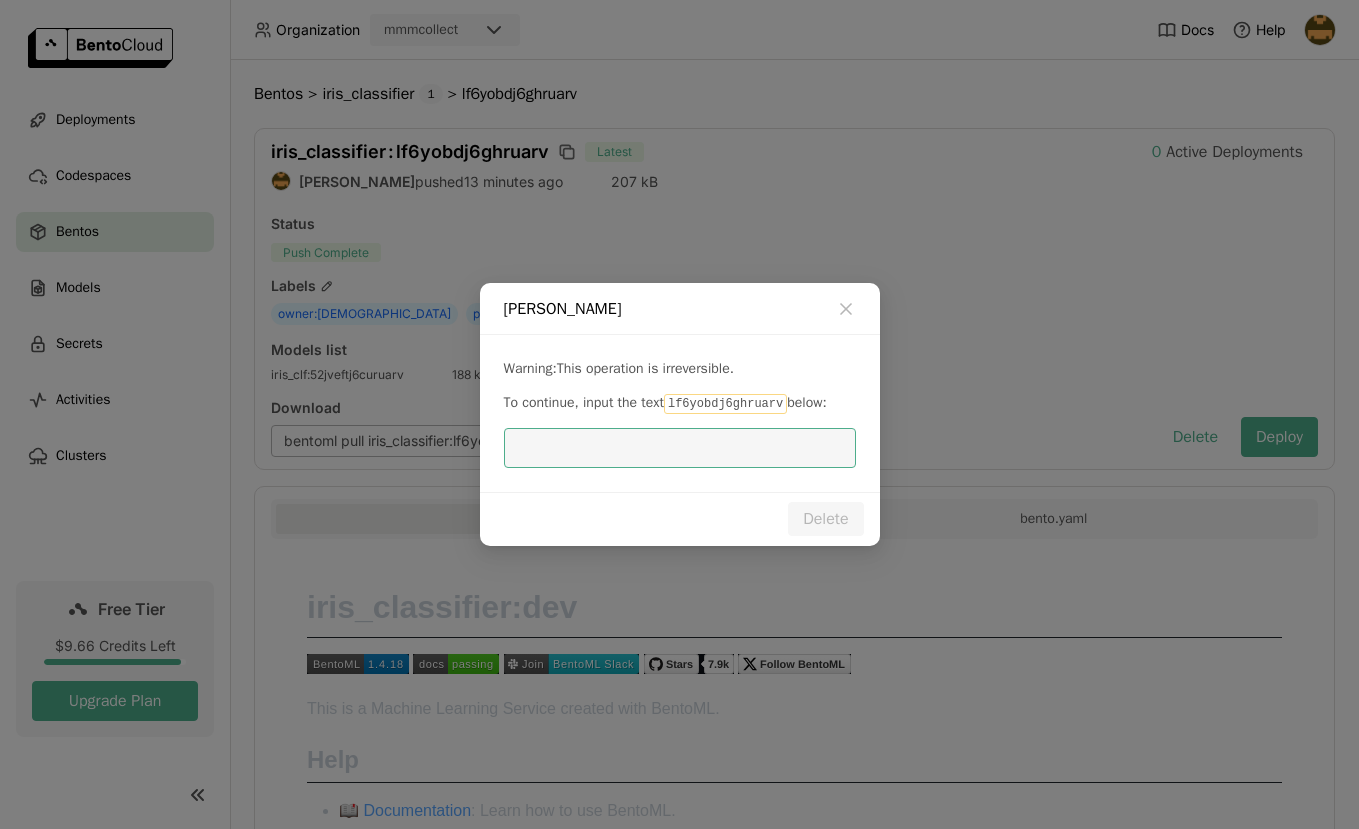 paste on "lf6yobdj6ghruarv" 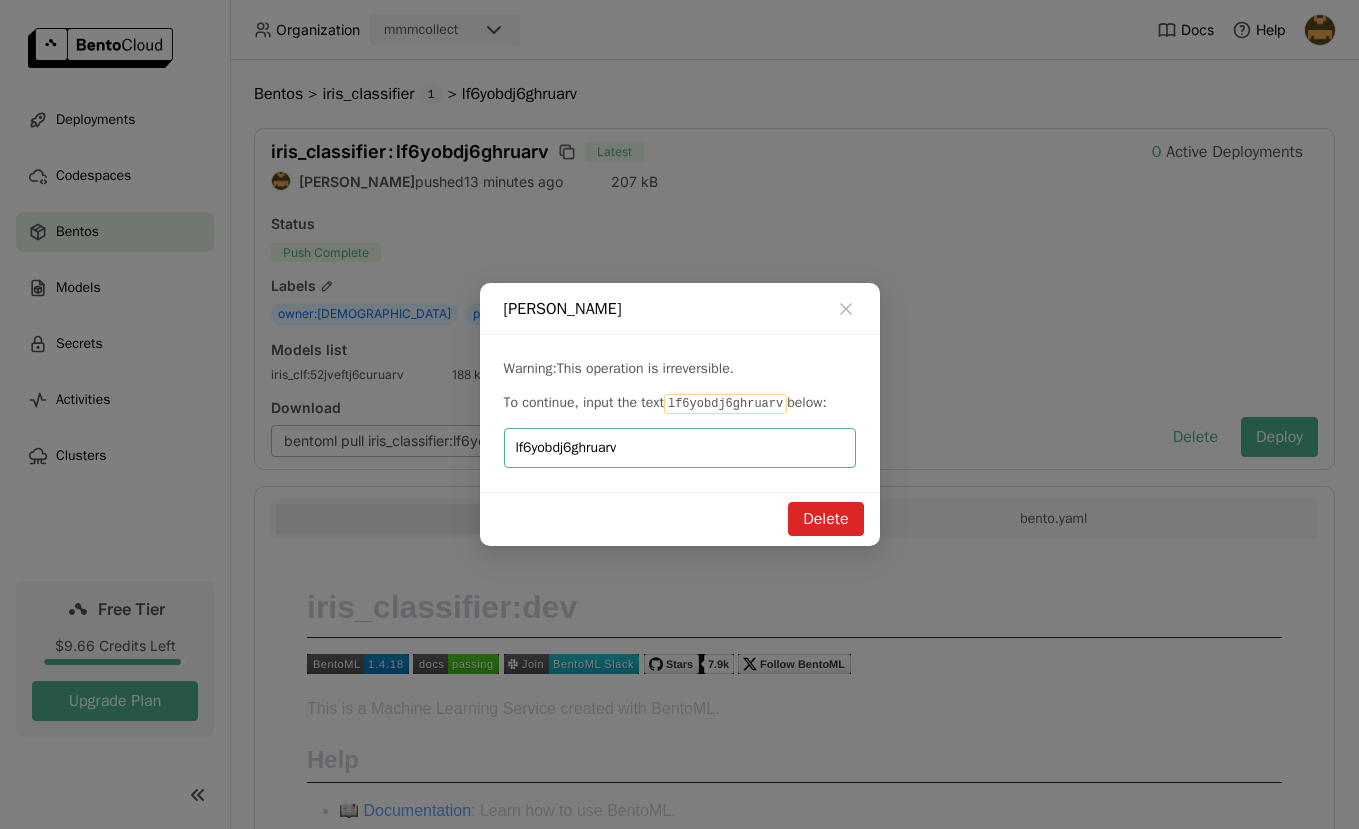 type on "lf6yobdj6ghruarv" 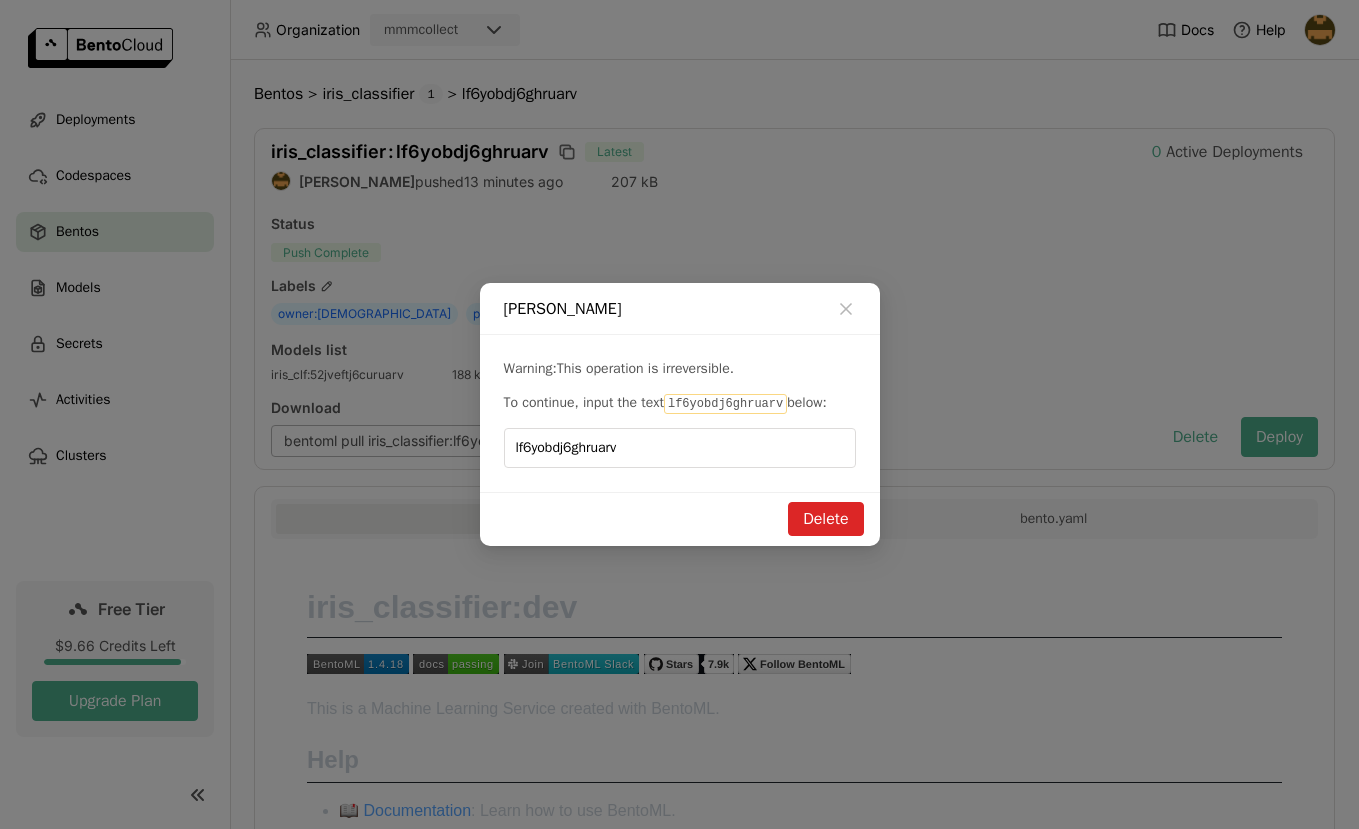 click on "Delete" at bounding box center [825, 519] 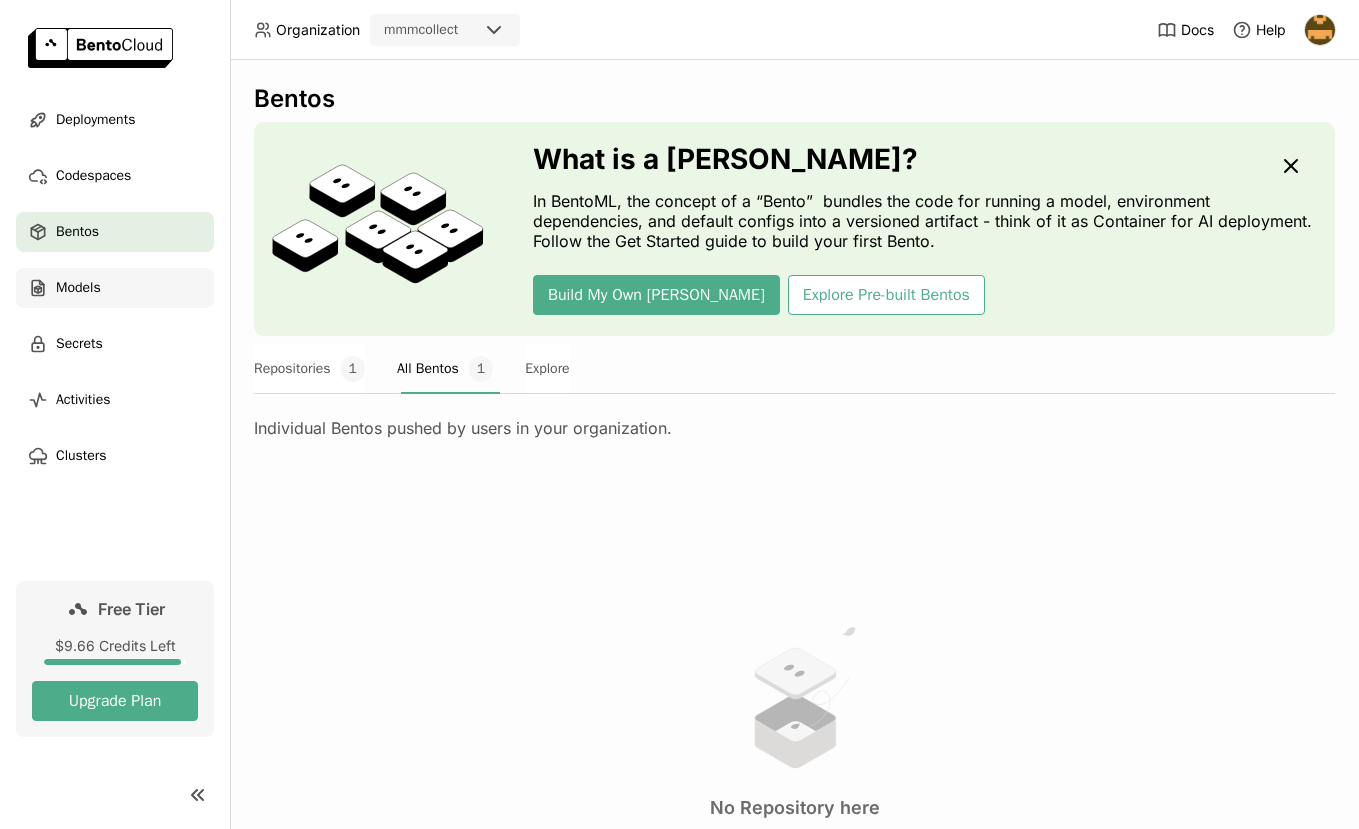 click on "Models" at bounding box center (78, 288) 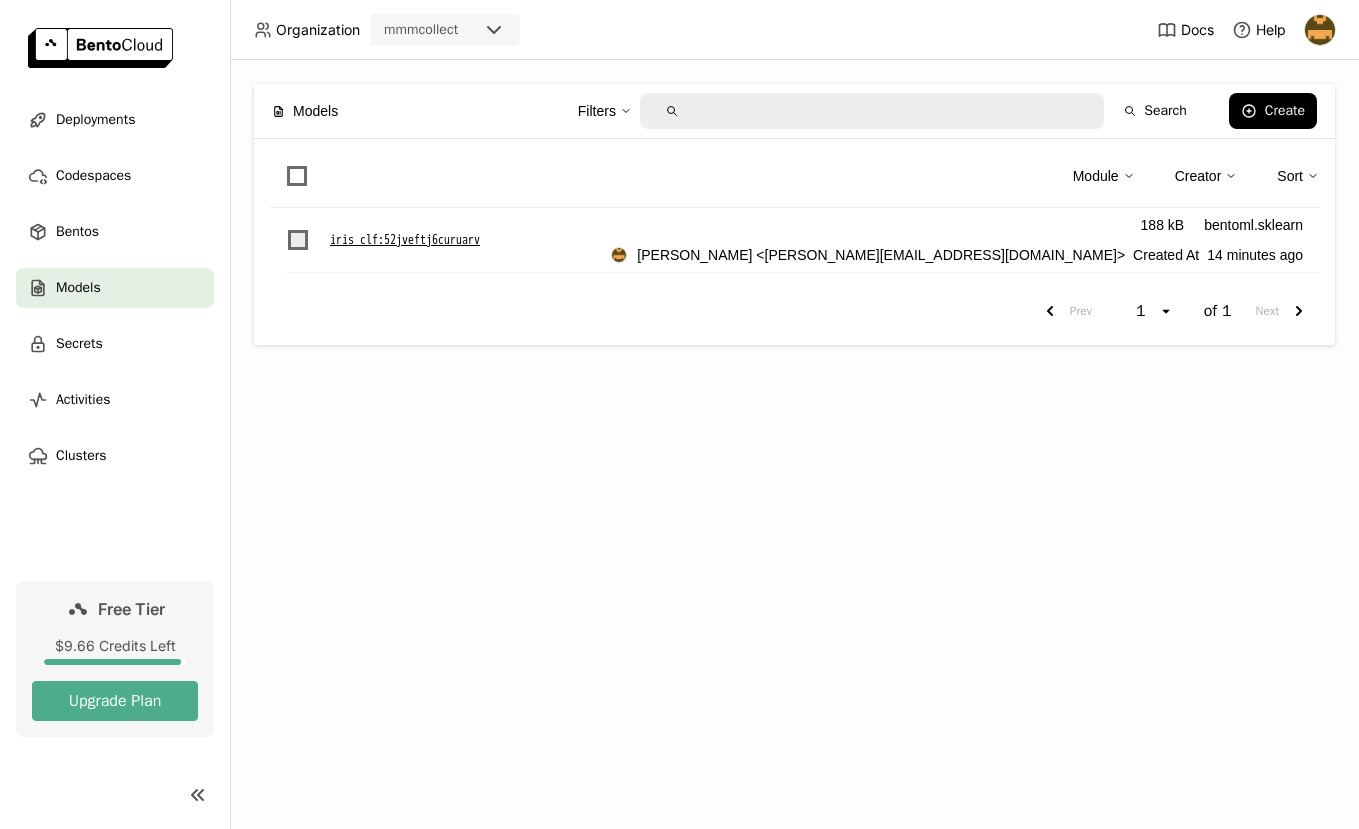 click at bounding box center [298, 240] 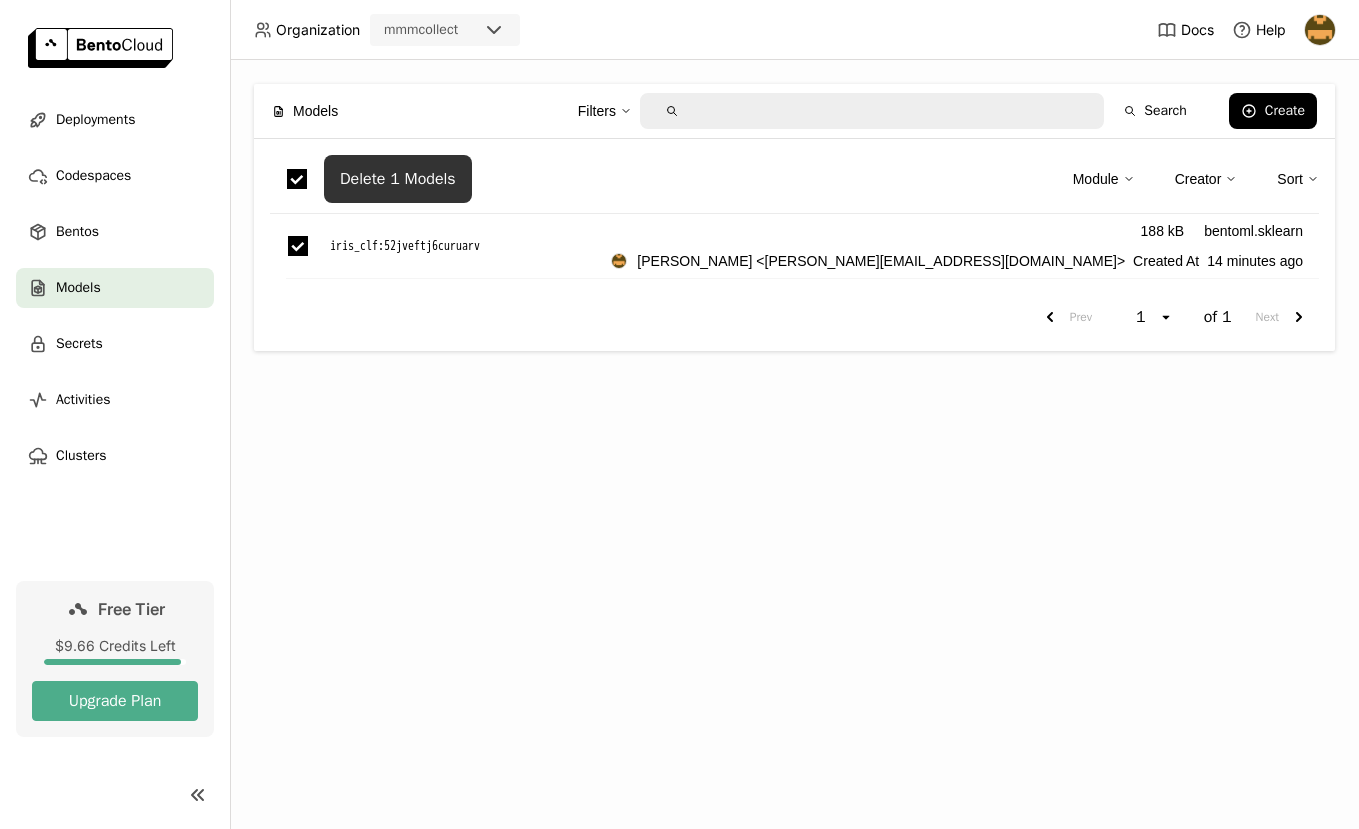 click on "Delete 1 Models" at bounding box center (398, 179) 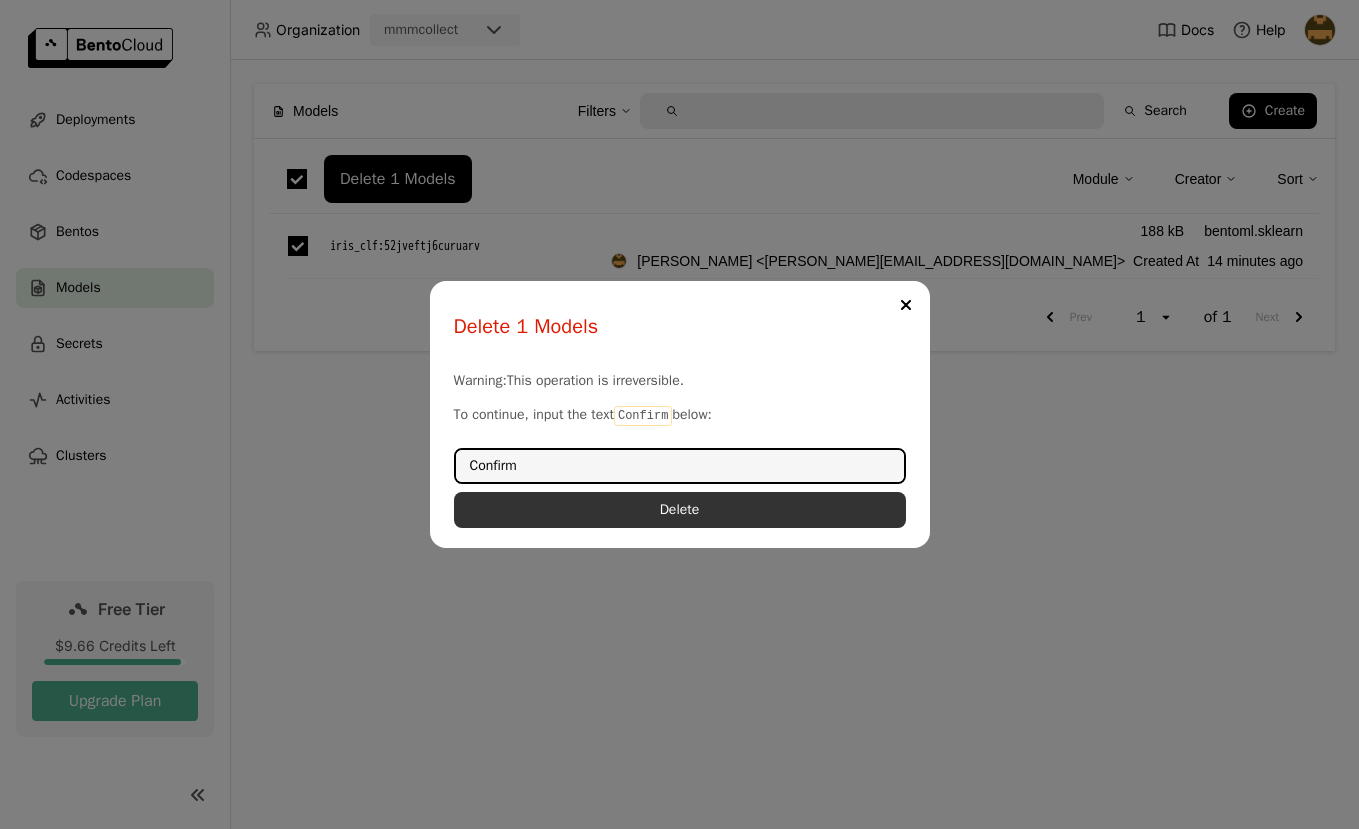 type on "Confirm" 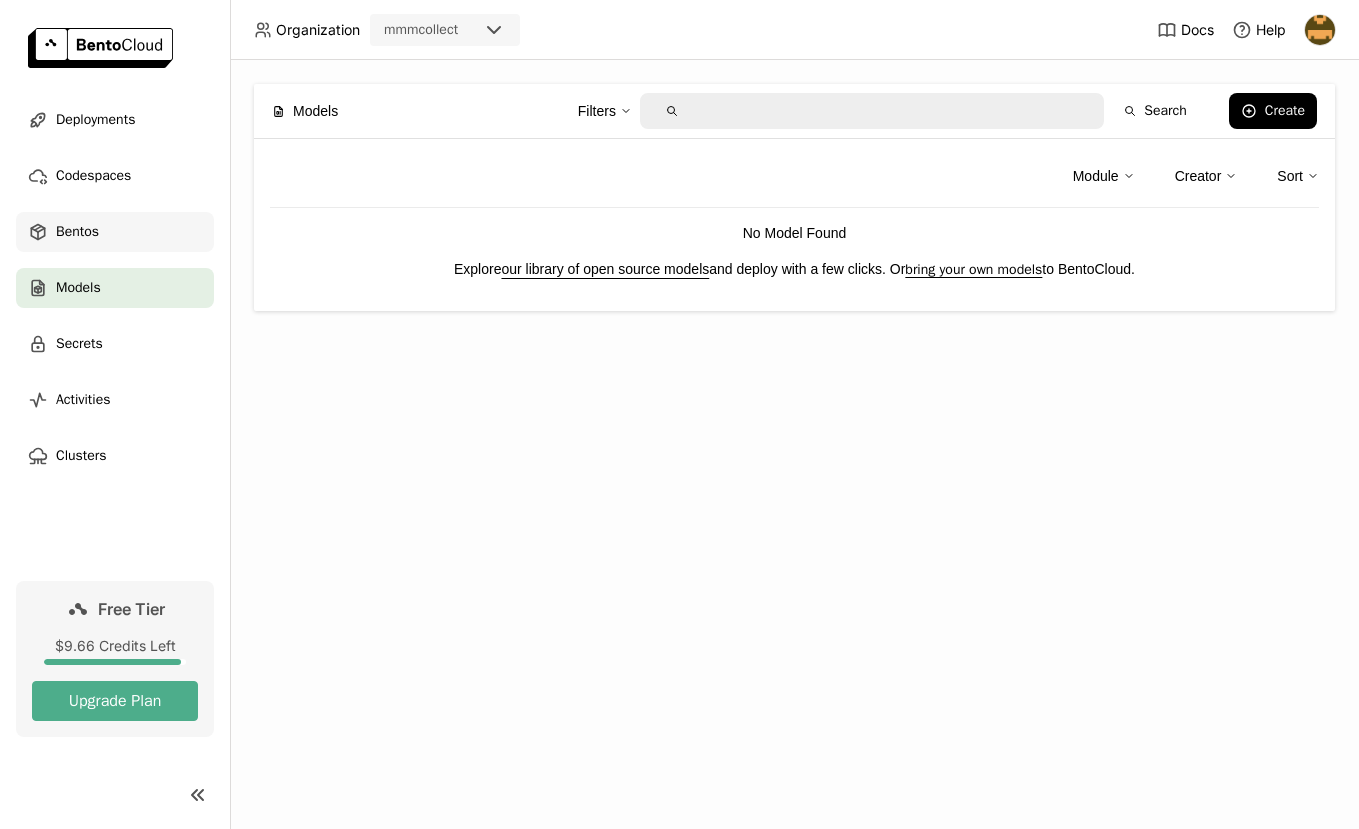 click on "Bentos" at bounding box center (77, 232) 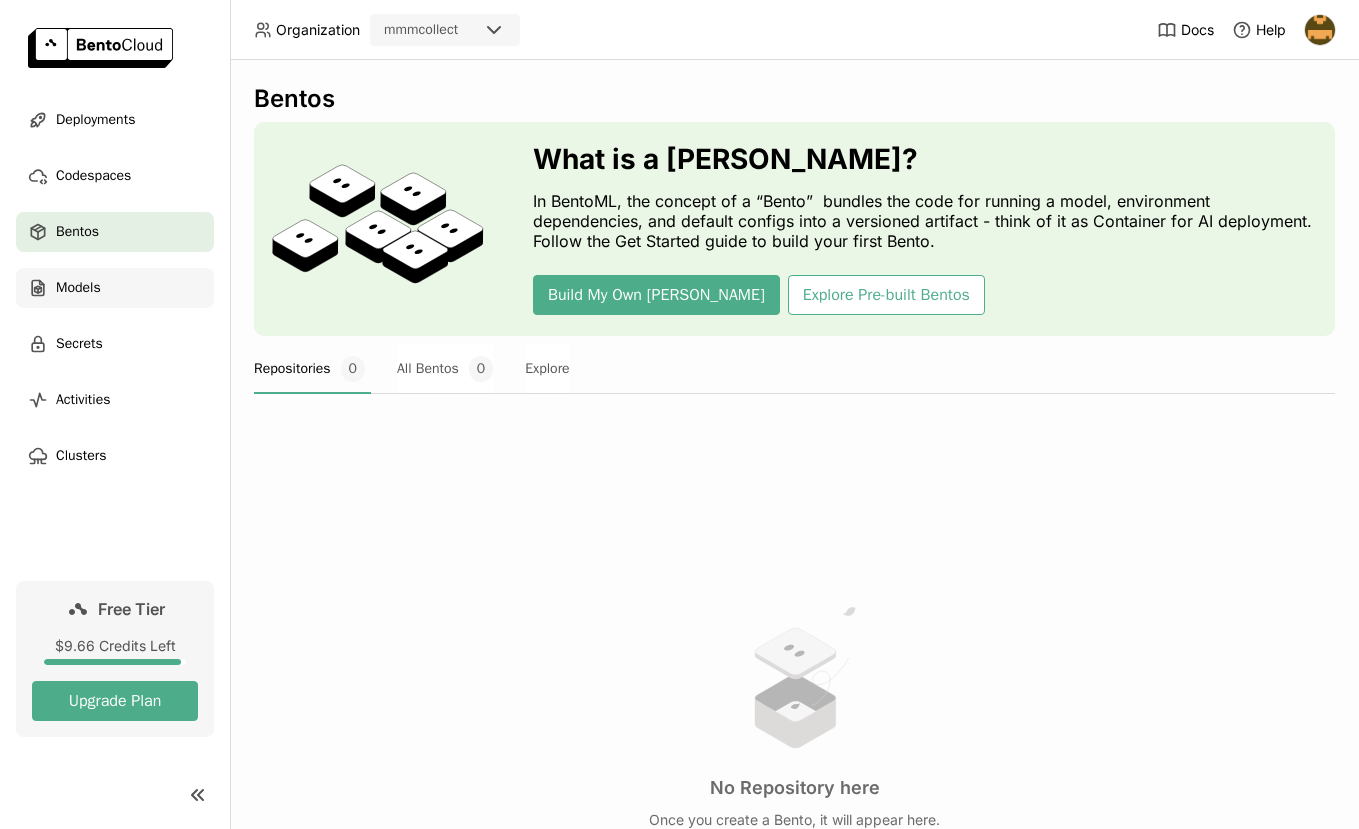 click on "Models" at bounding box center (78, 288) 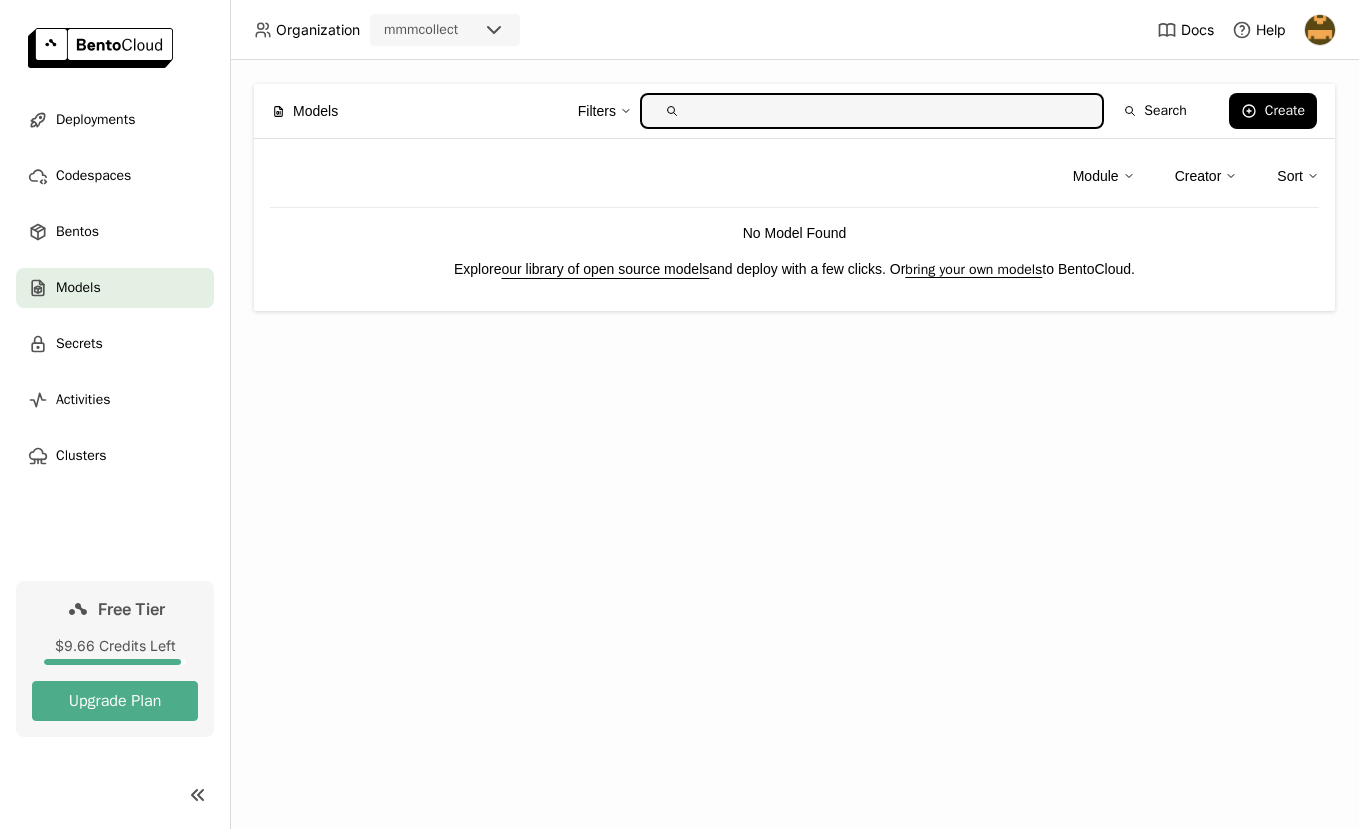 click on "Deployments Codespaces Bentos Models Secrets Activities Clusters" at bounding box center (115, 288) 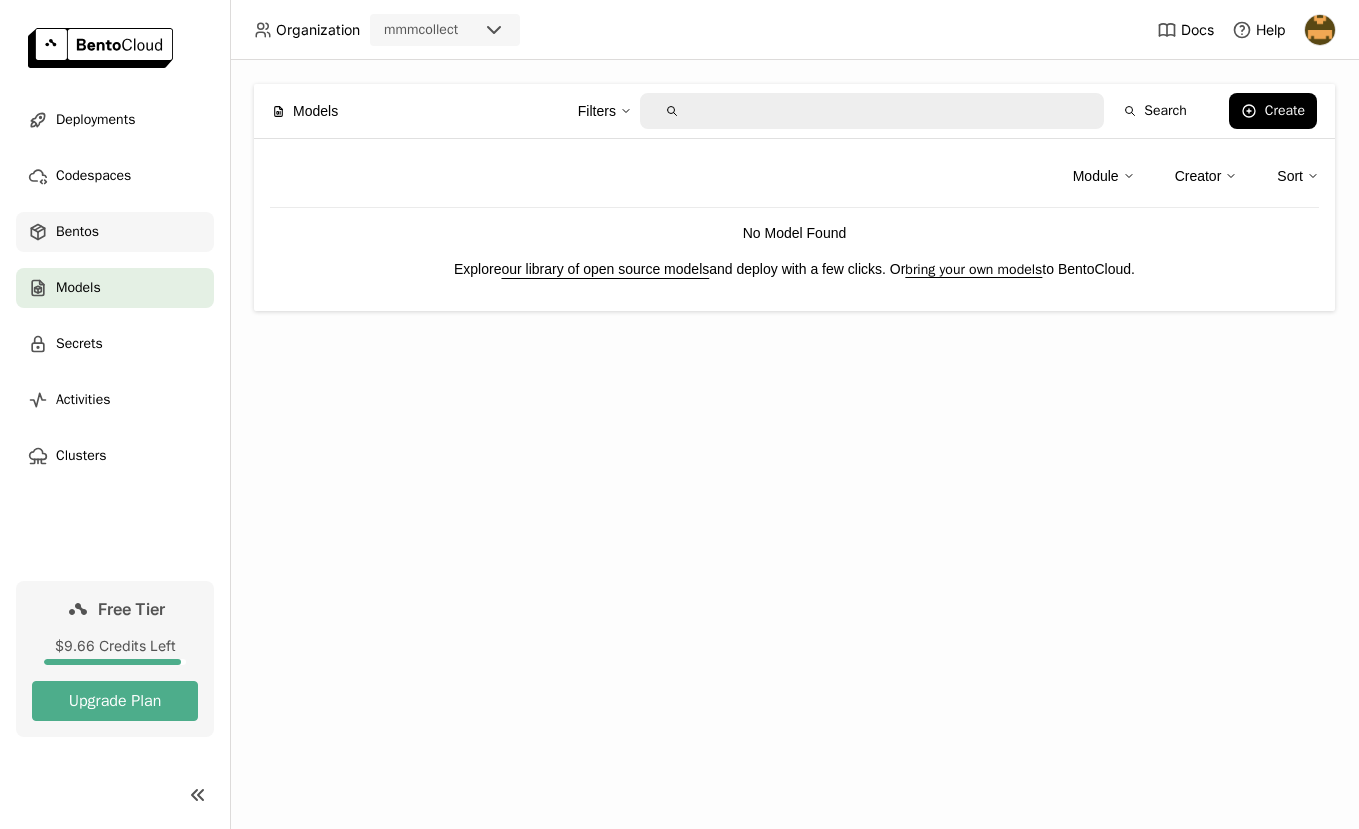click on "Bentos" at bounding box center [77, 232] 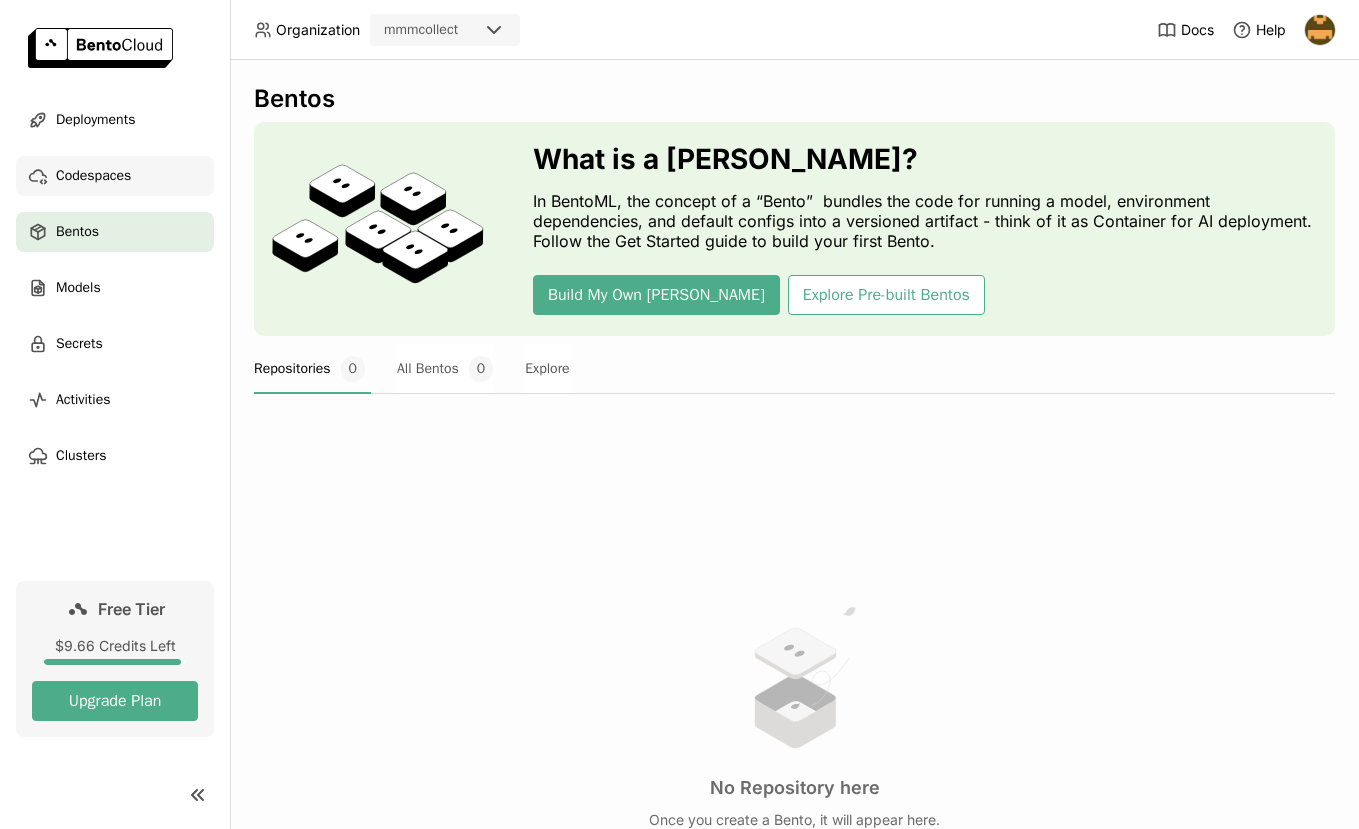 click on "Codespaces" at bounding box center [93, 176] 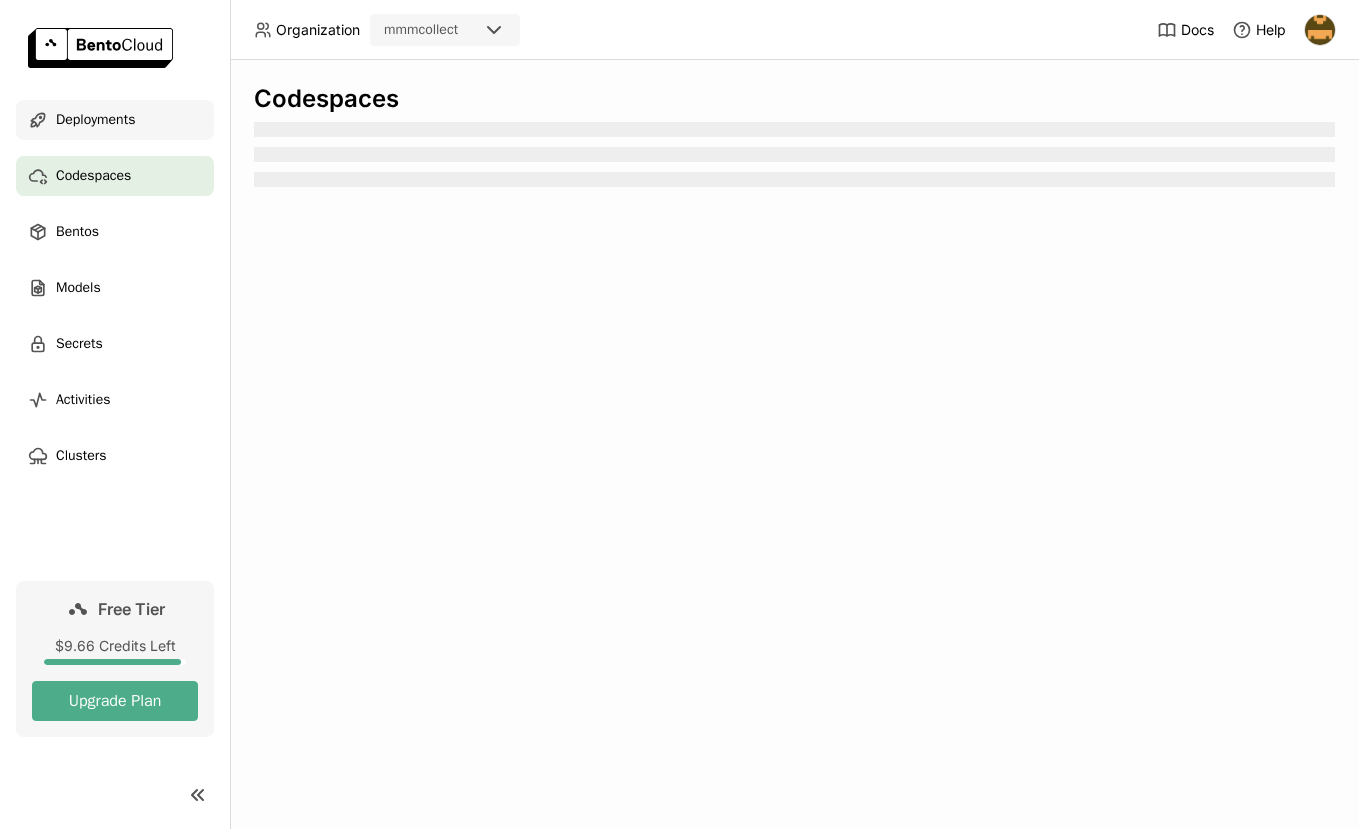 click on "Deployments" at bounding box center (95, 120) 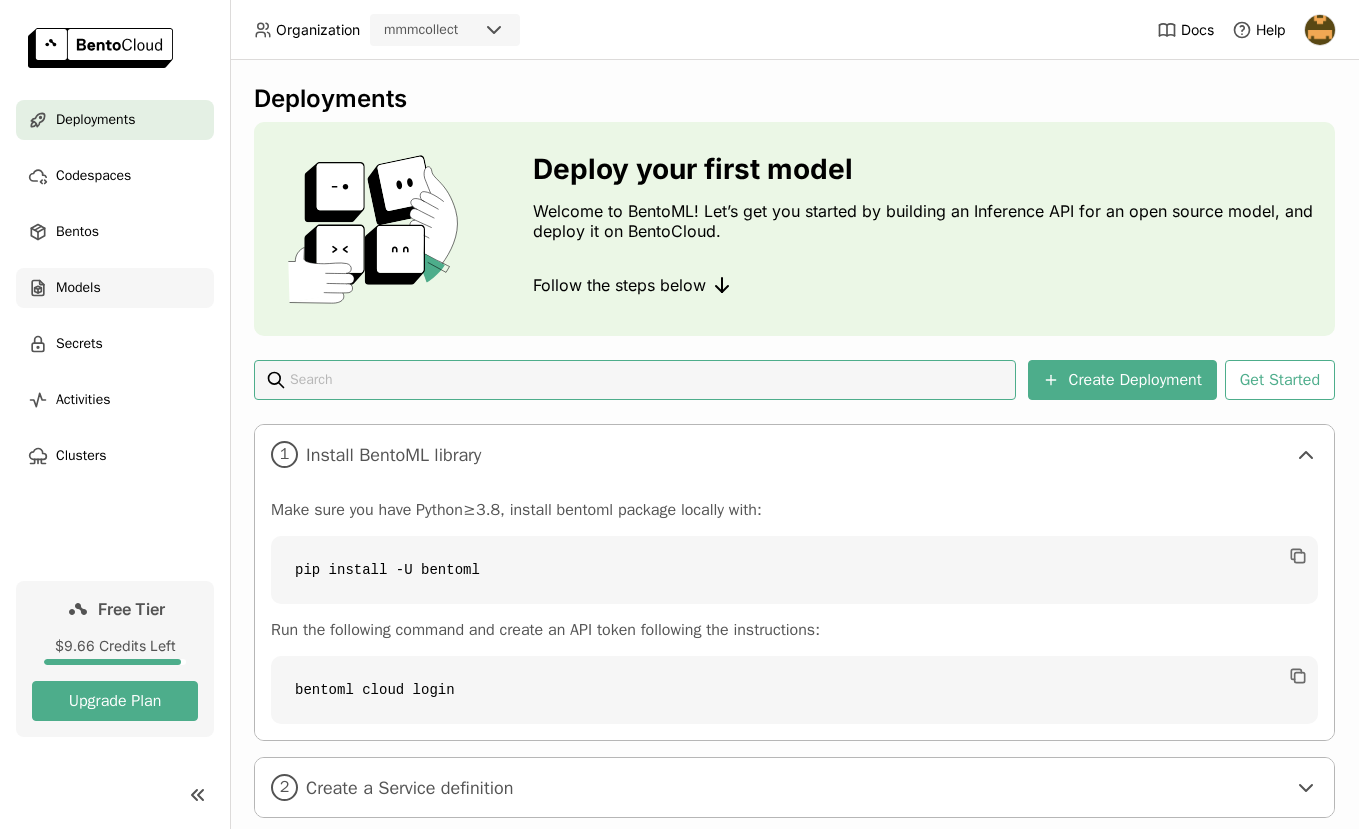 click on "Models" at bounding box center [115, 288] 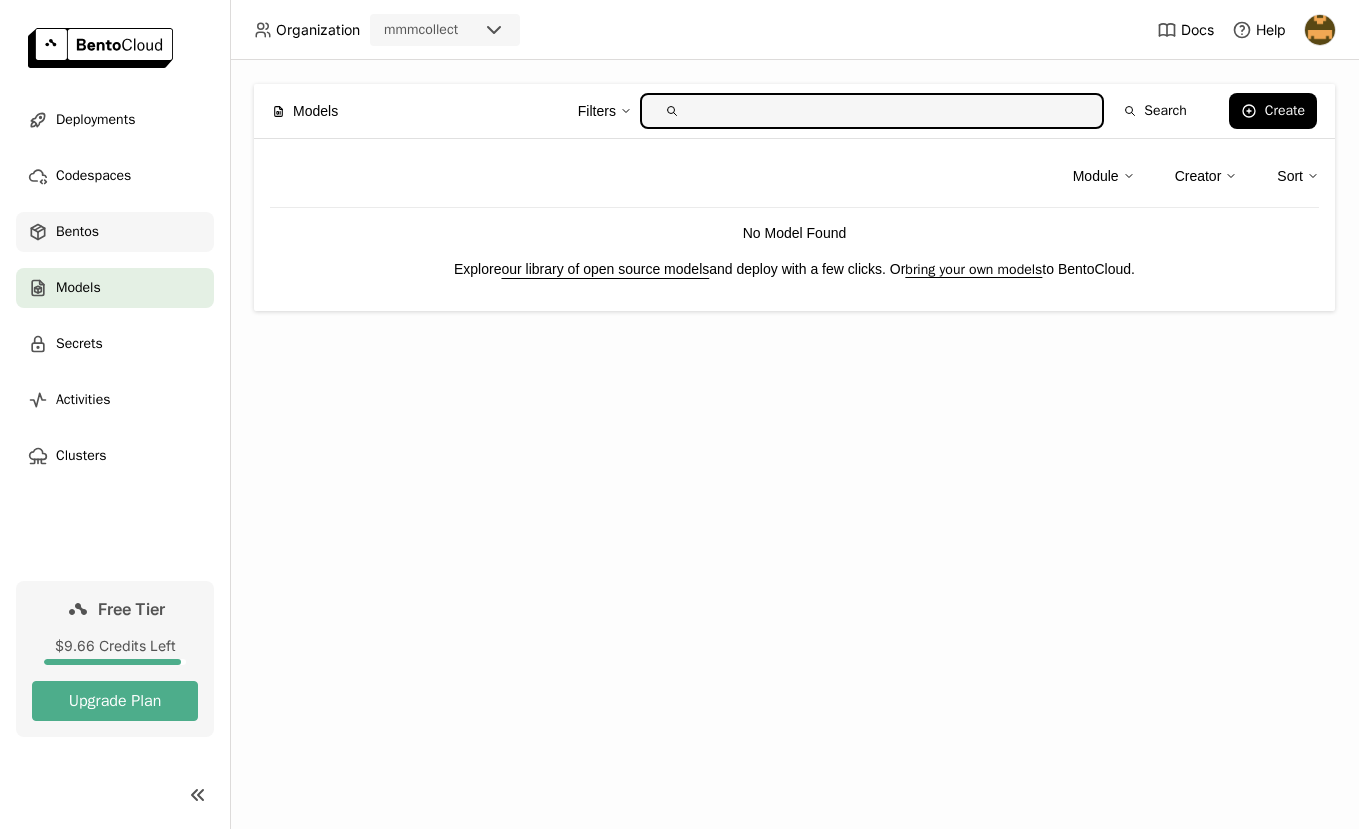 click on "Bentos" at bounding box center [115, 232] 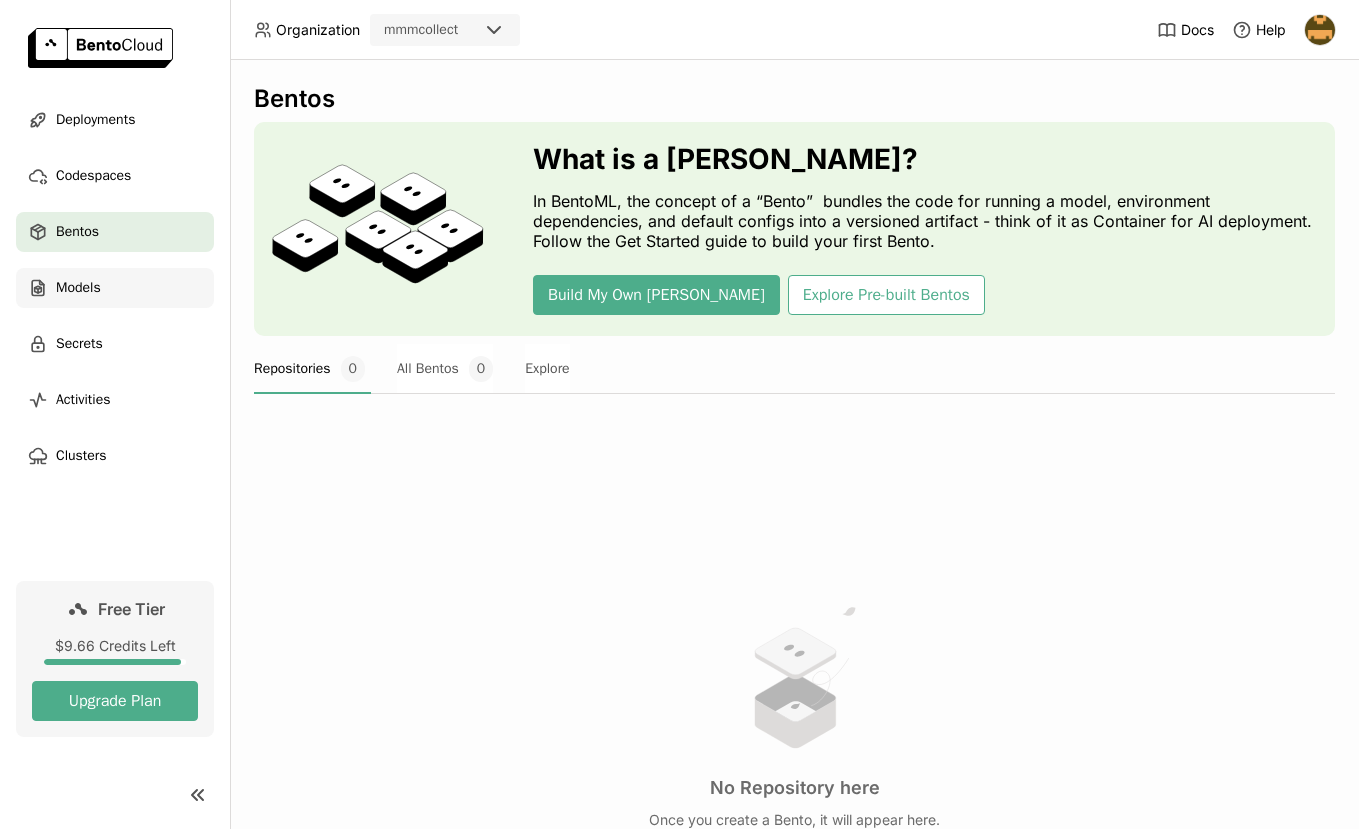 click on "Models" at bounding box center (115, 288) 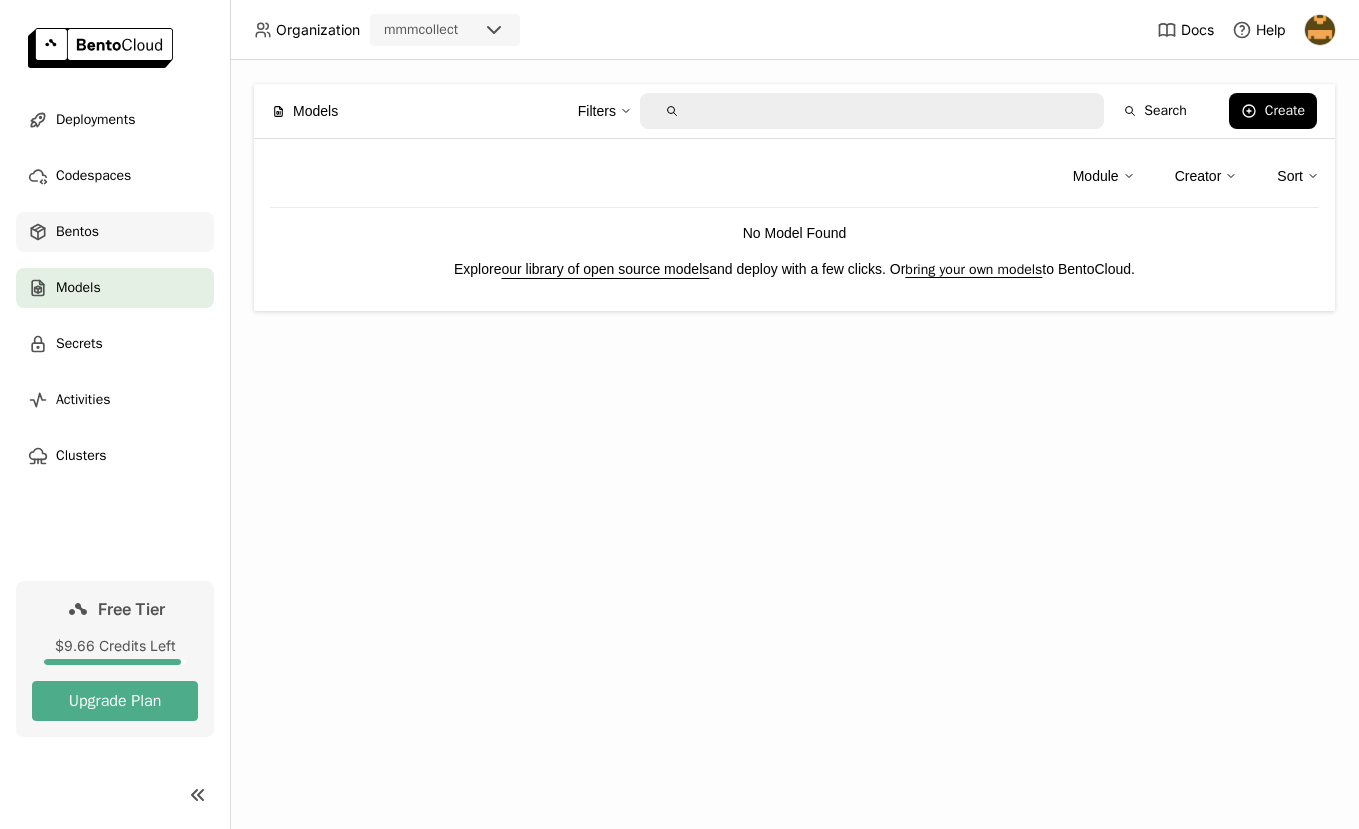 click on "Bentos" at bounding box center (115, 232) 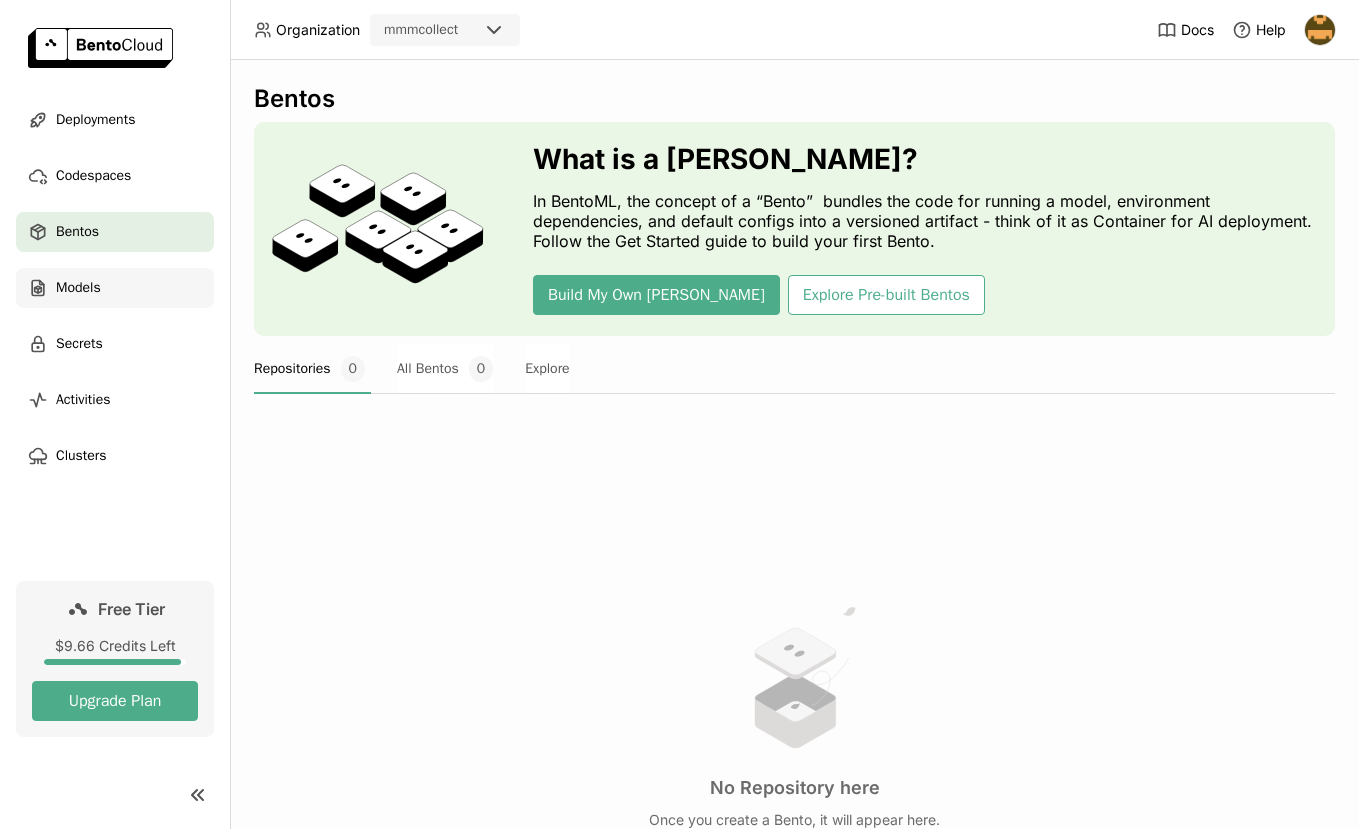 click on "Models" at bounding box center [115, 288] 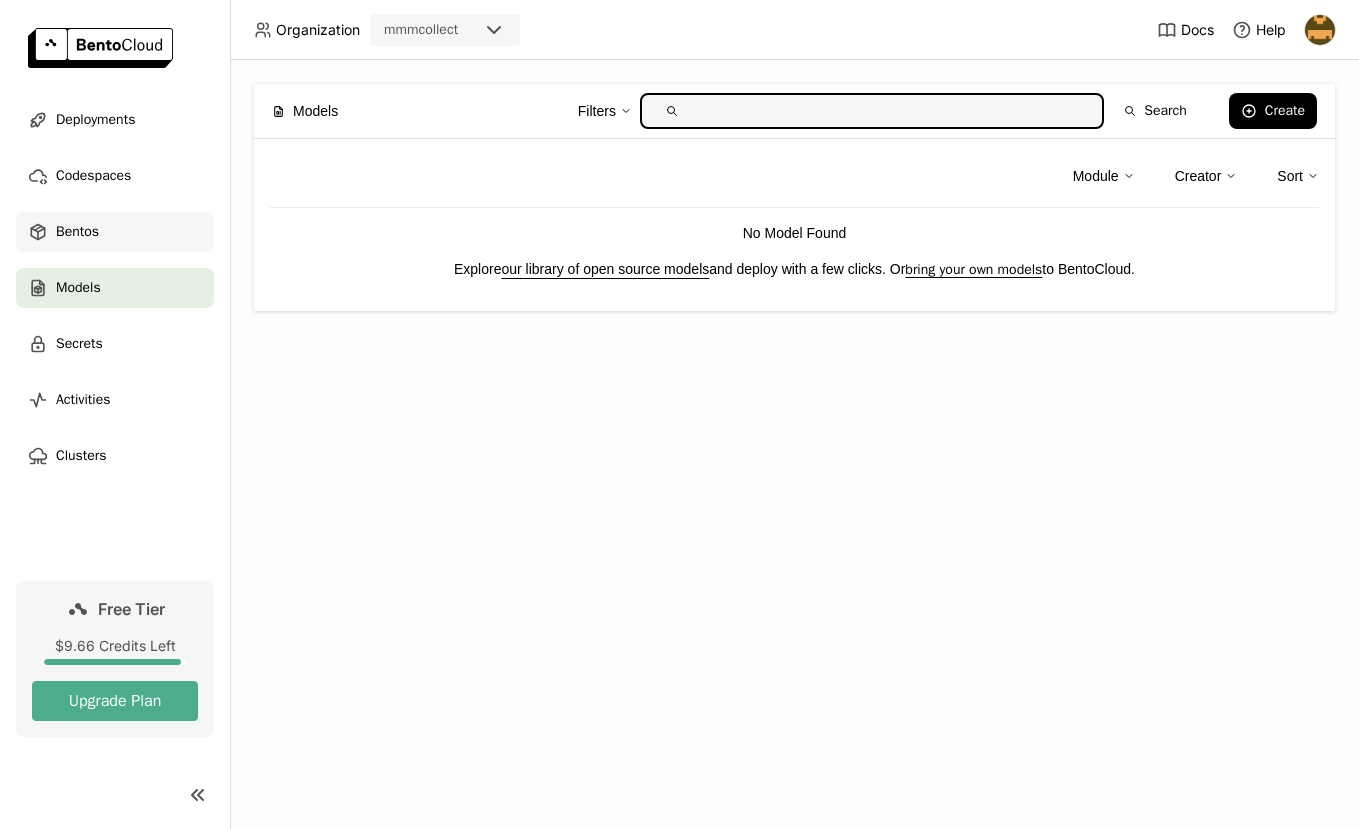 click on "Bentos" at bounding box center [115, 232] 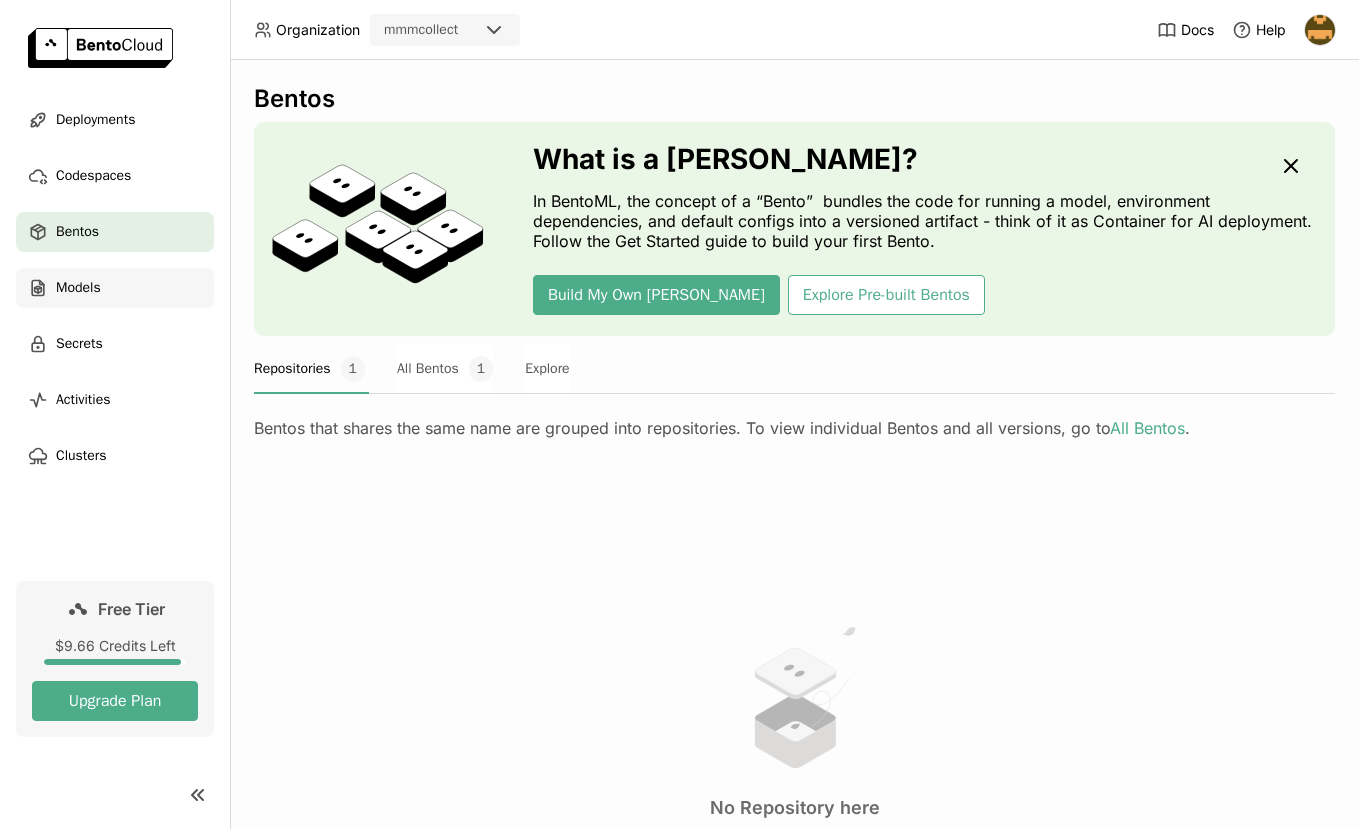 click on "Models" at bounding box center [115, 288] 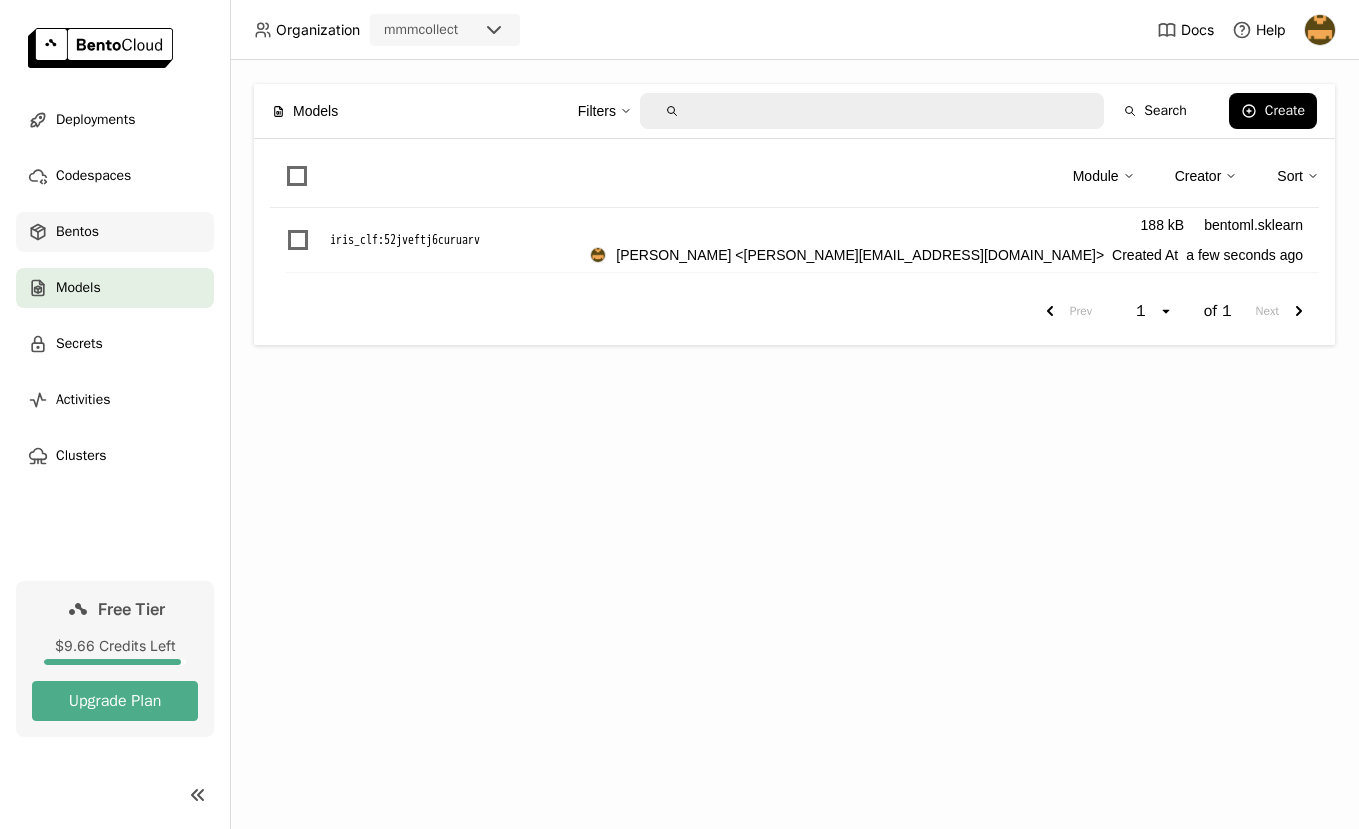 click on "Bentos" at bounding box center [115, 232] 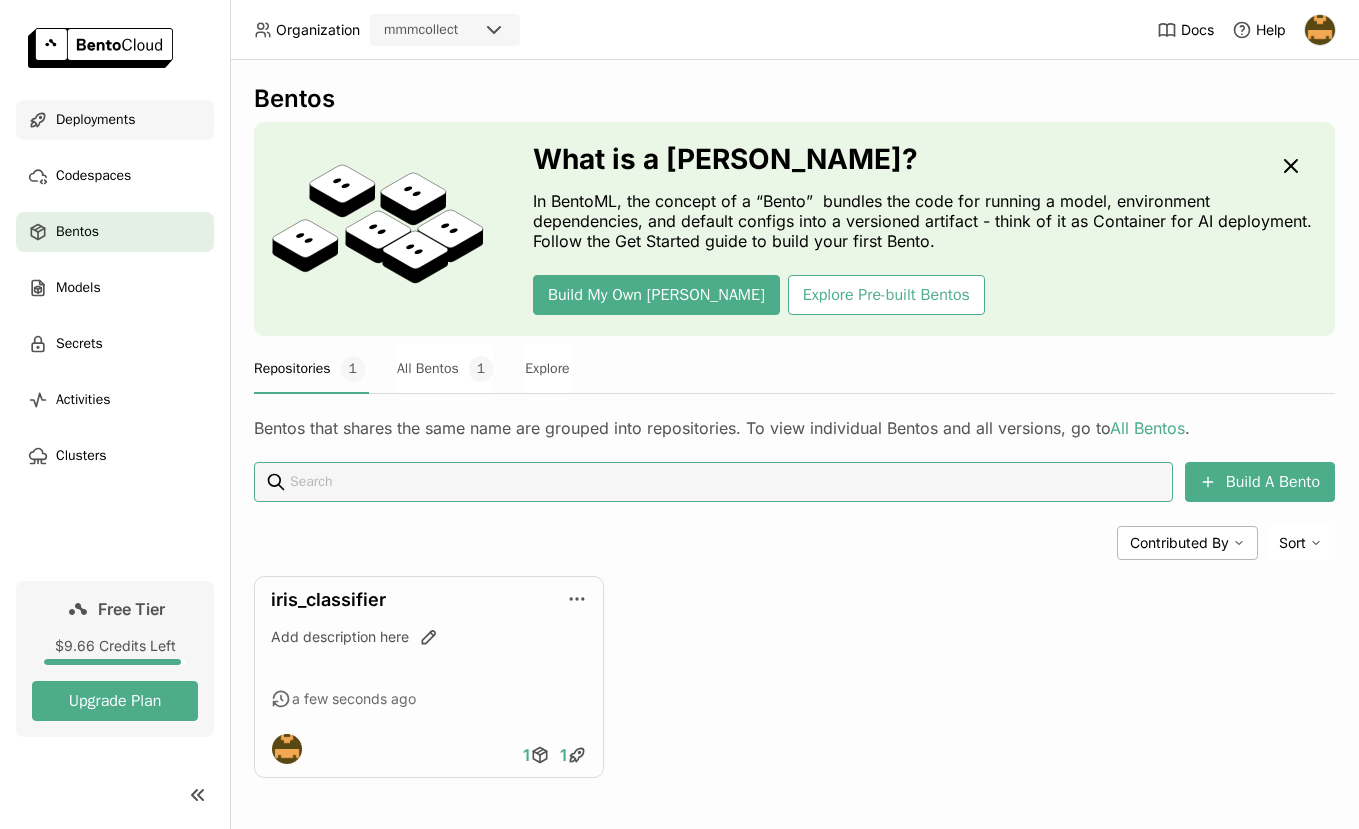 click on "Deployments" at bounding box center [95, 120] 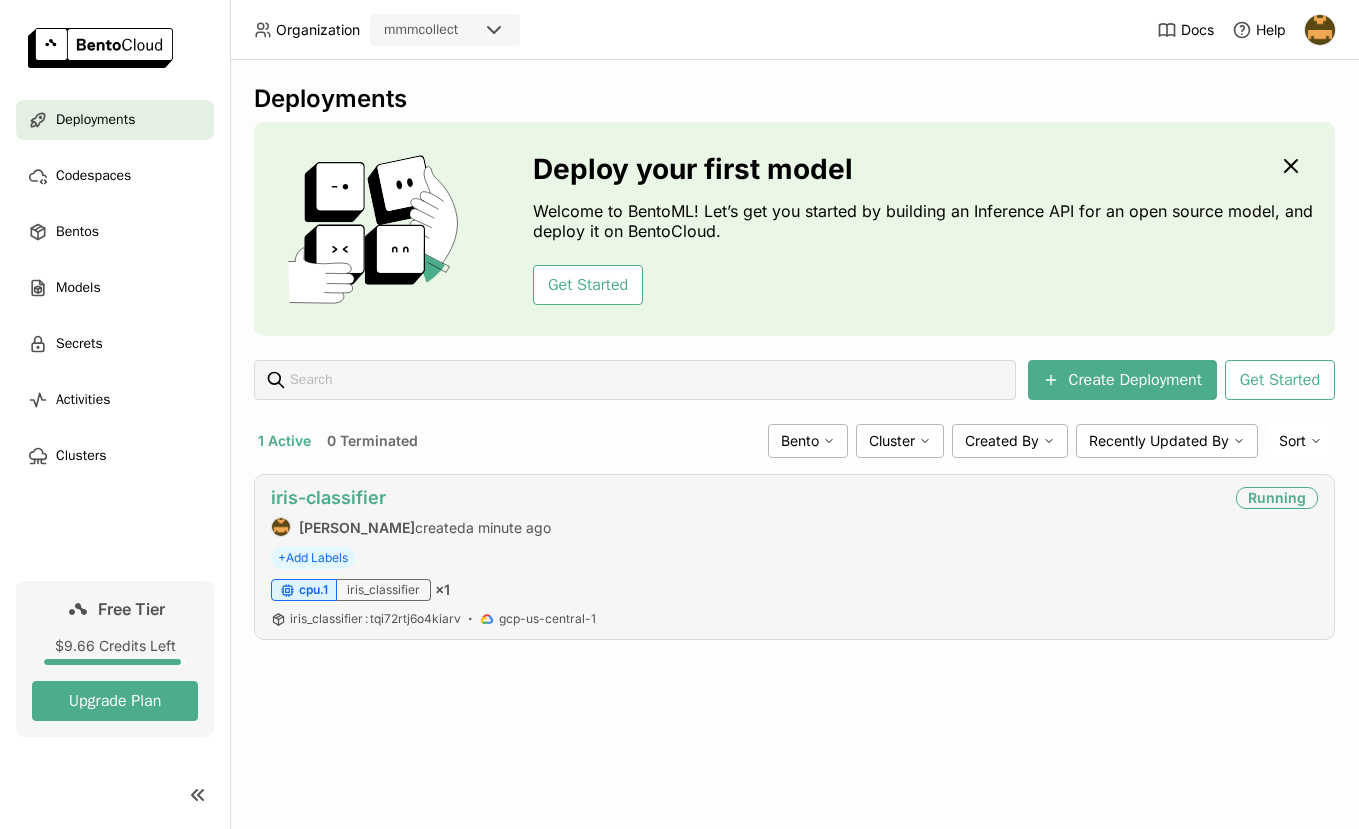 click on "iris-classifier" at bounding box center [328, 497] 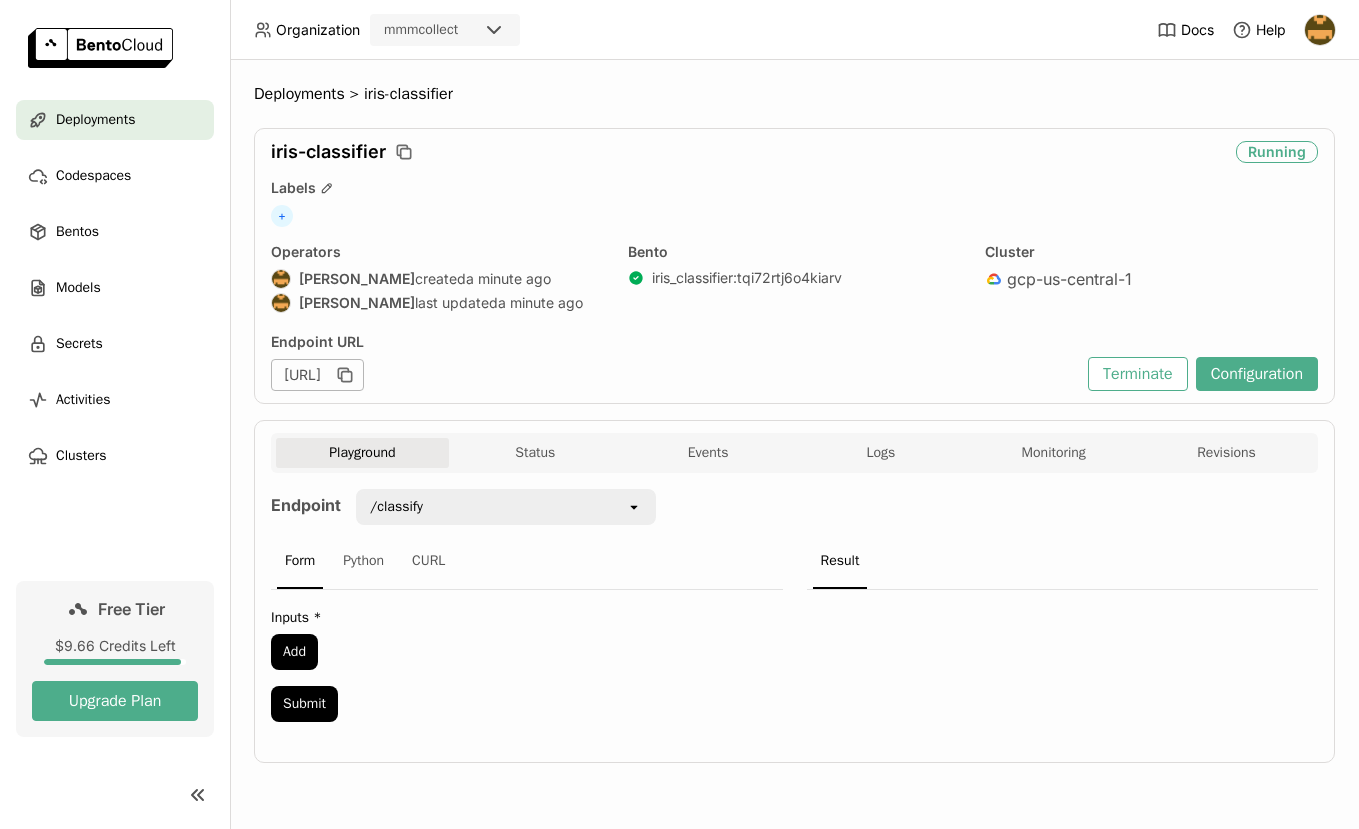 scroll, scrollTop: 0, scrollLeft: 0, axis: both 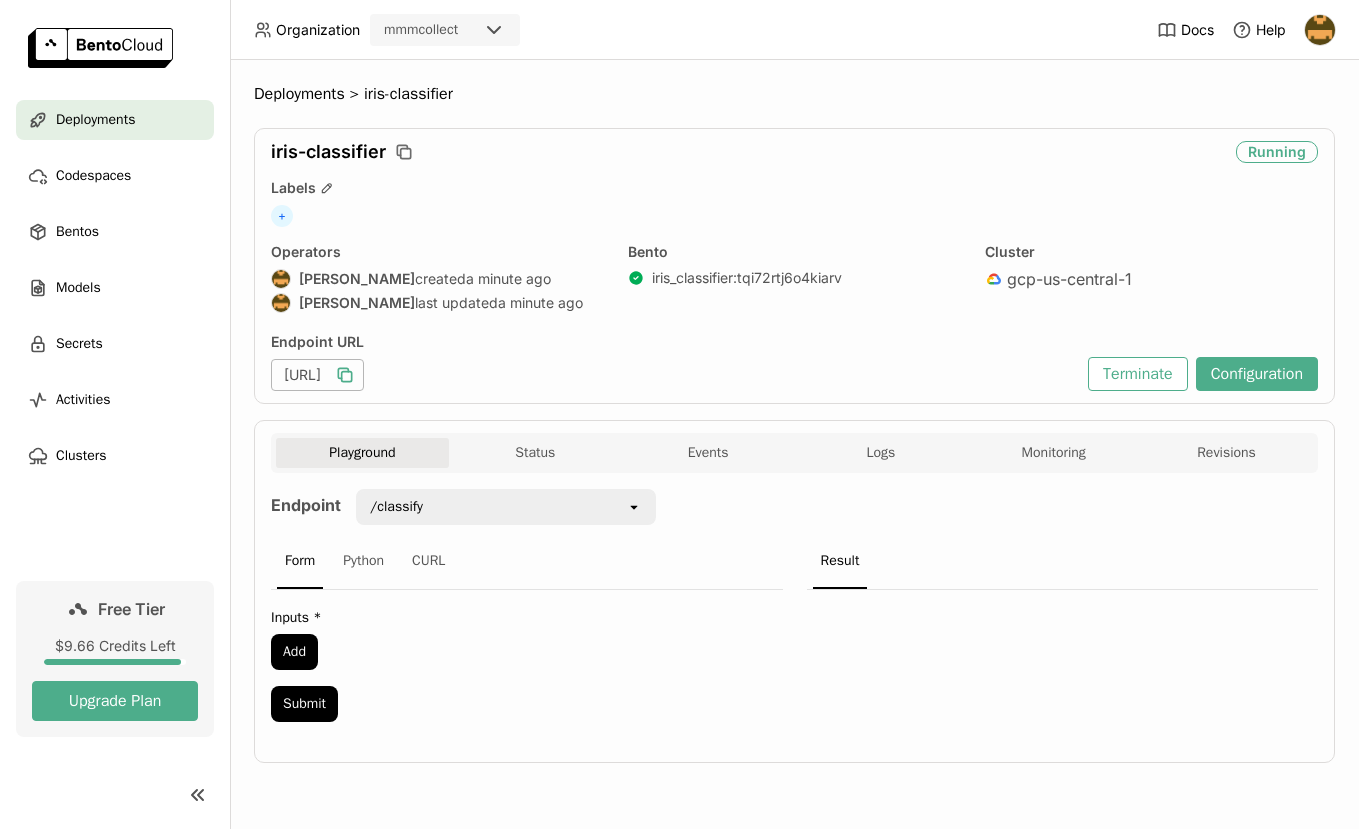 click 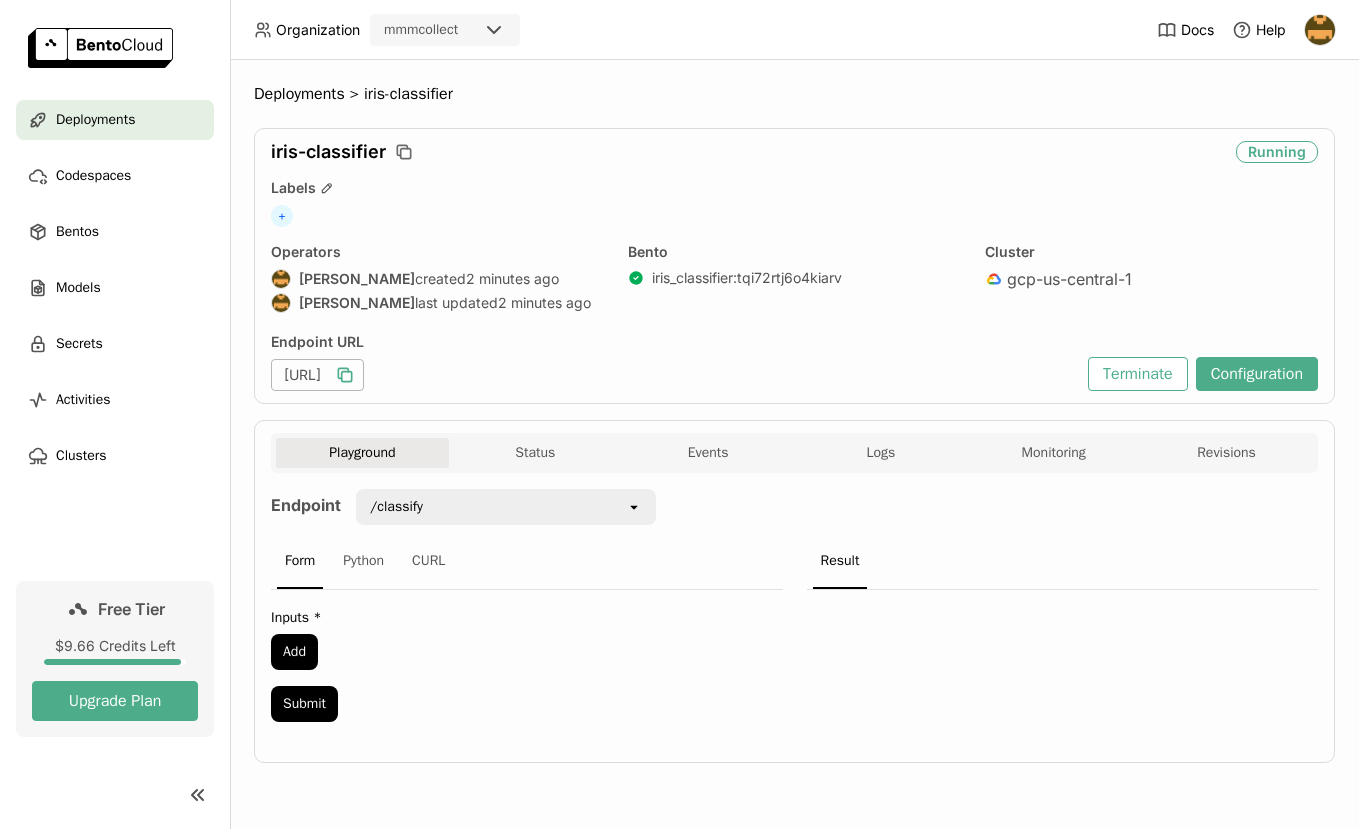 click on "Deployments Codespaces Bentos Models Secrets Activities Clusters" at bounding box center (115, 288) 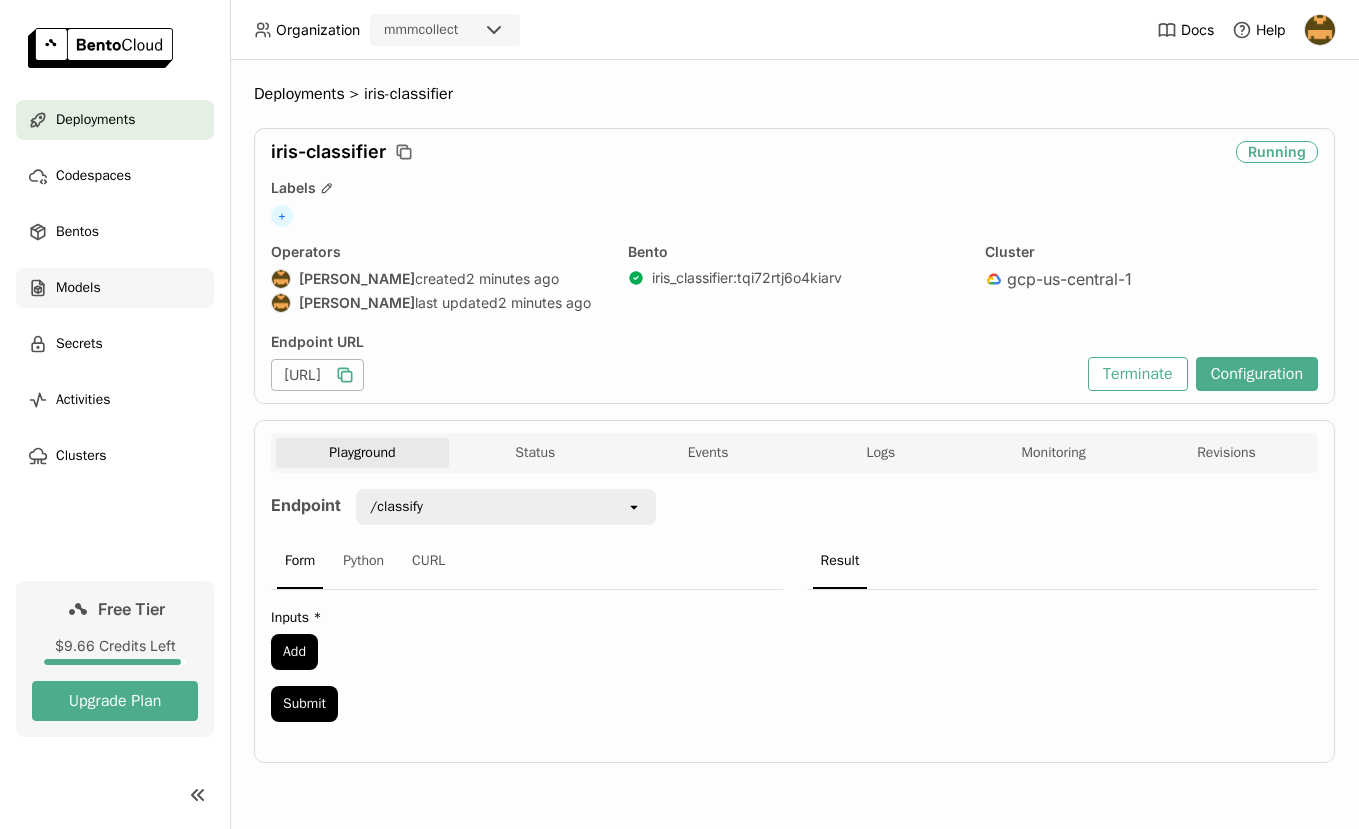 click on "Models" at bounding box center [115, 288] 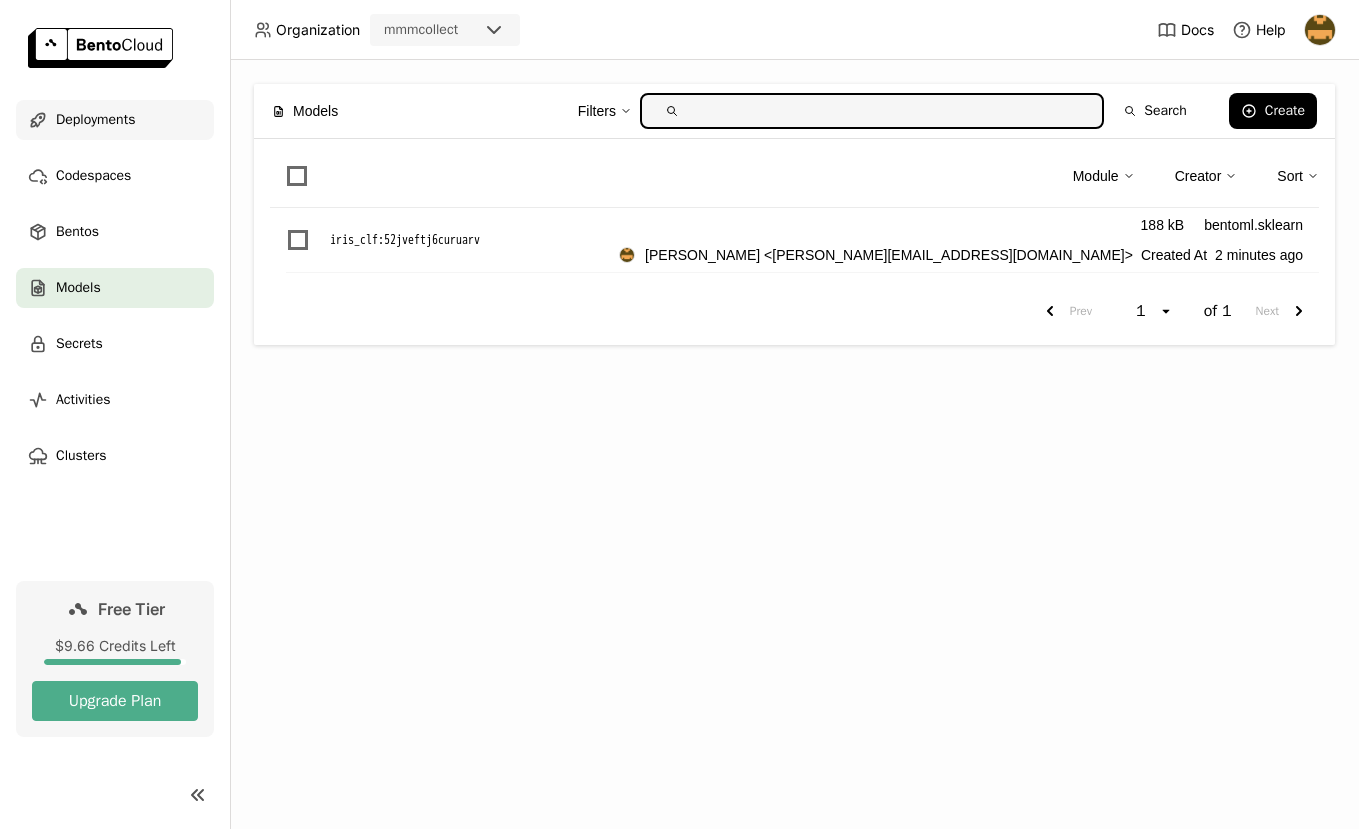 click on "Deployments" at bounding box center (115, 120) 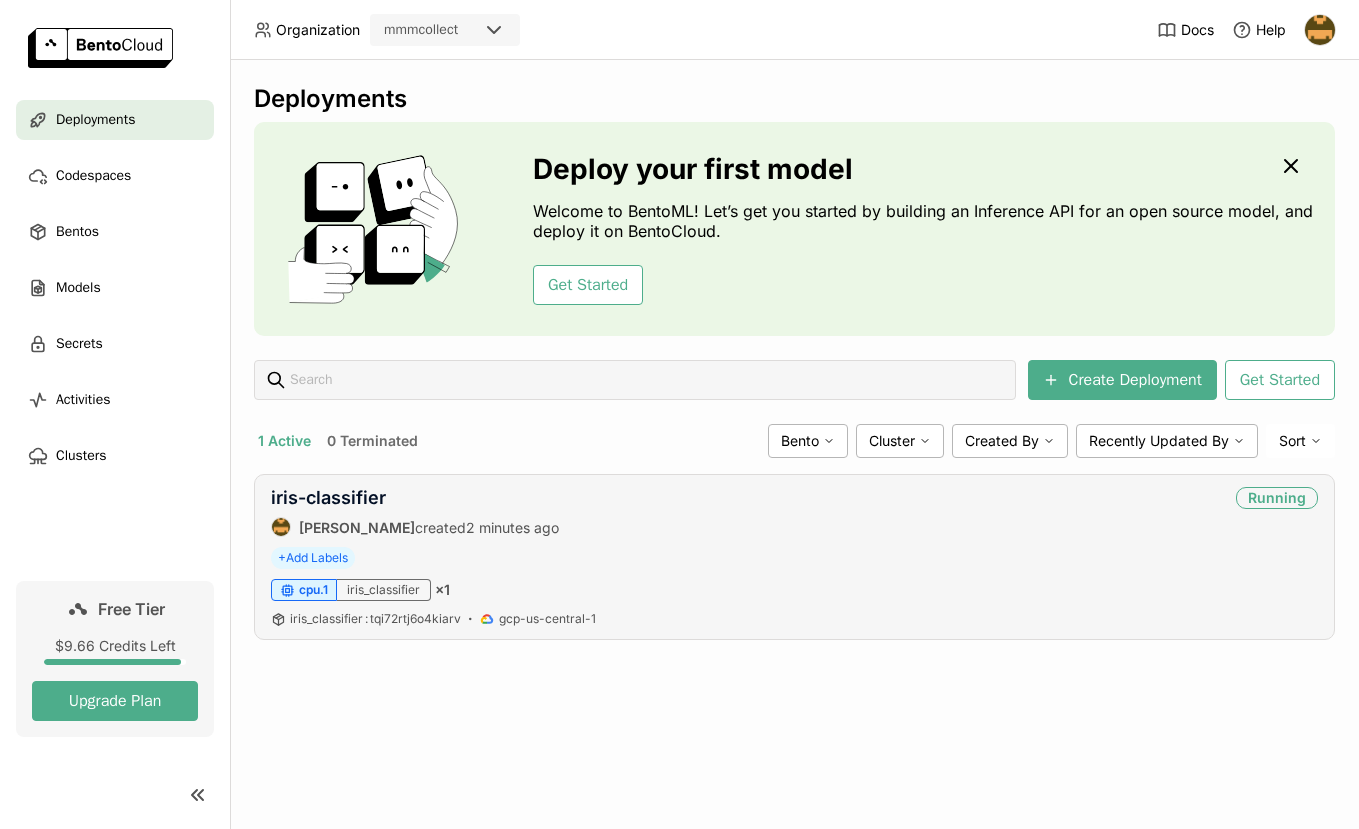click on "Running" at bounding box center [1277, 498] 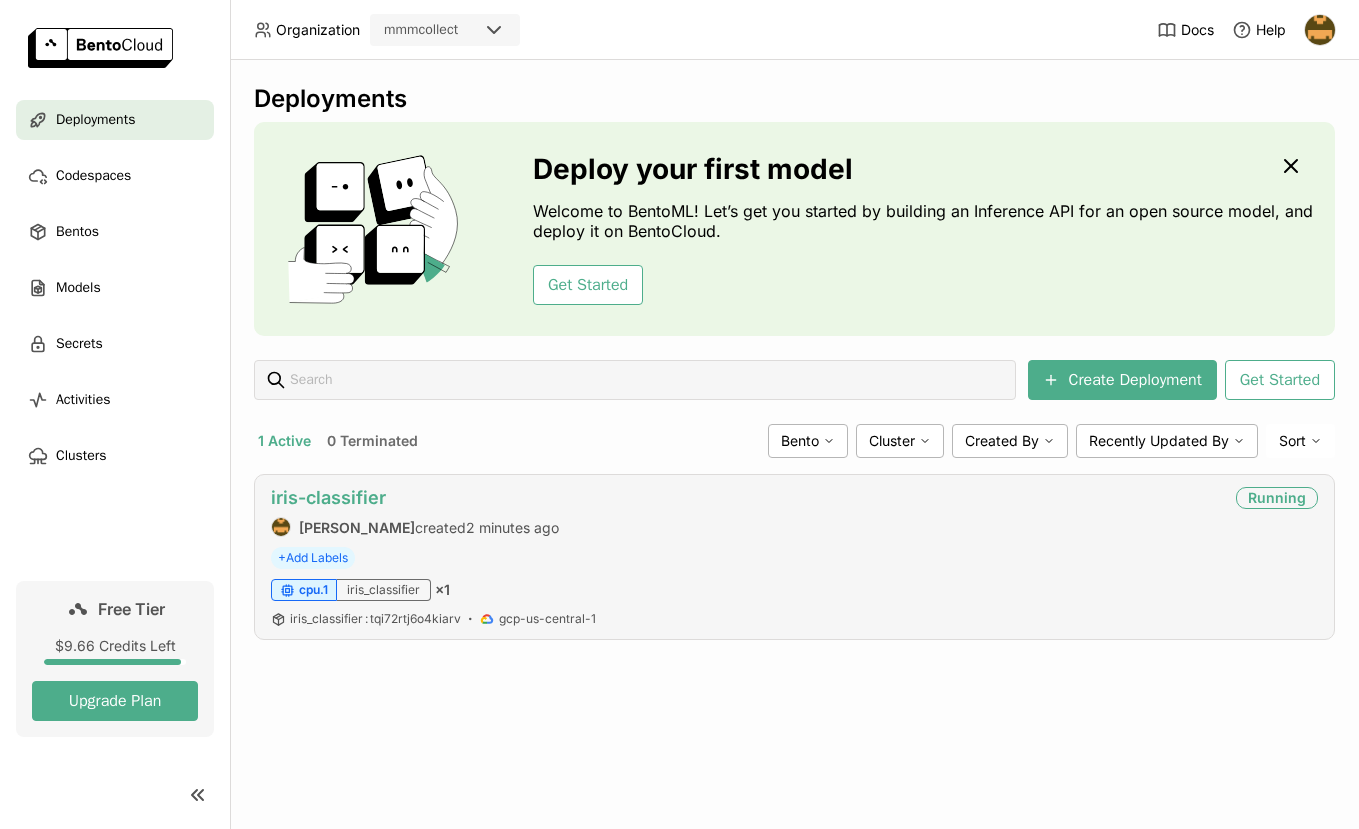 click on "iris-classifier" at bounding box center (328, 497) 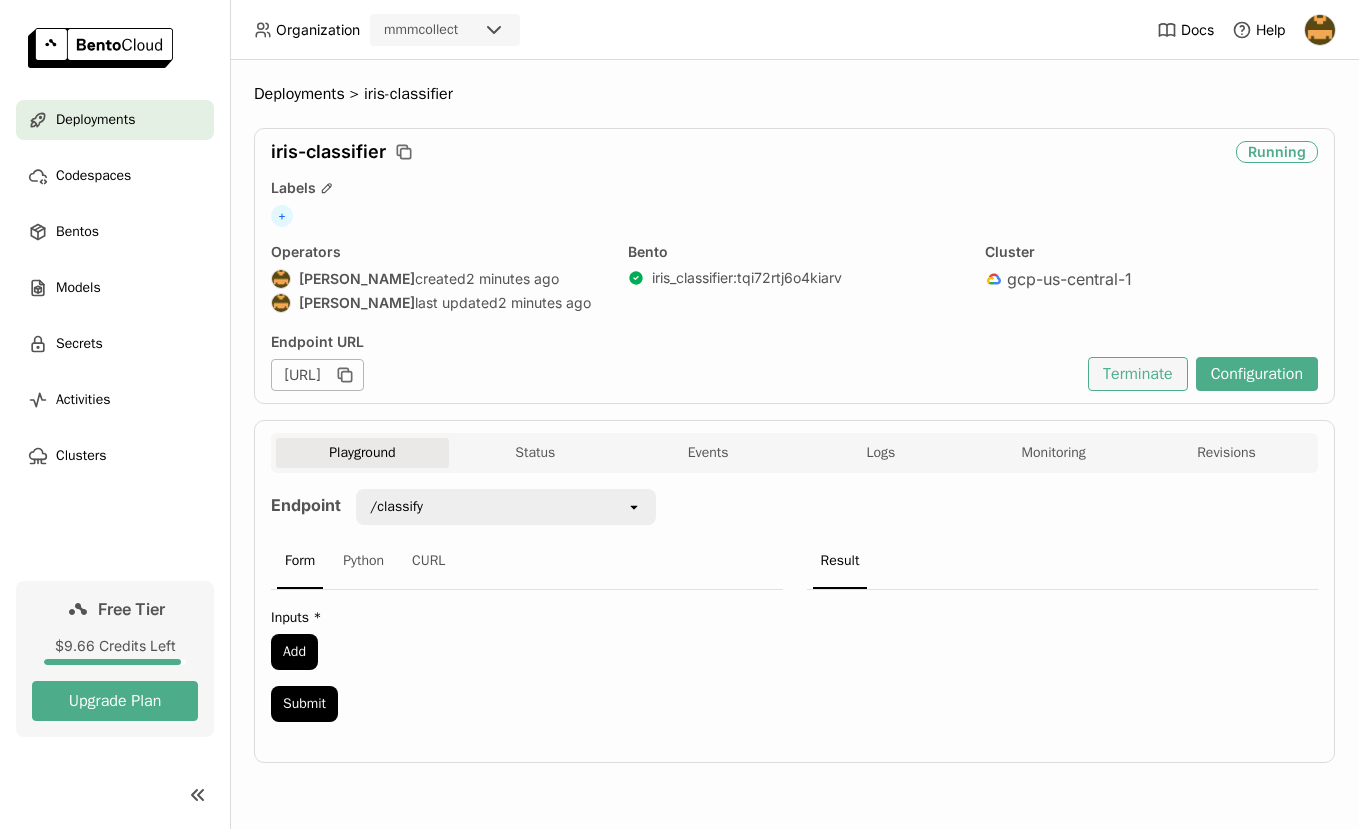 click on "Terminate" at bounding box center [1138, 374] 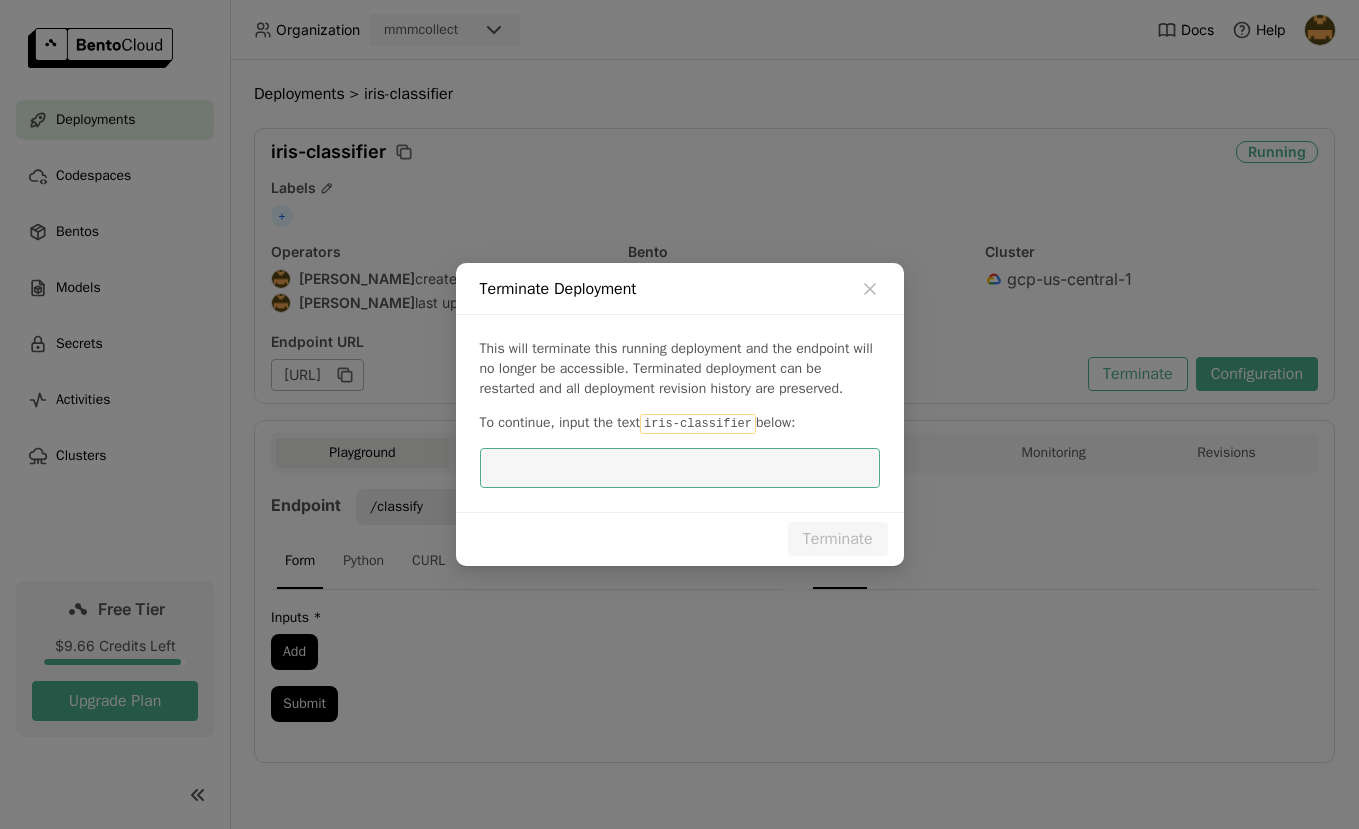 scroll, scrollTop: 0, scrollLeft: 0, axis: both 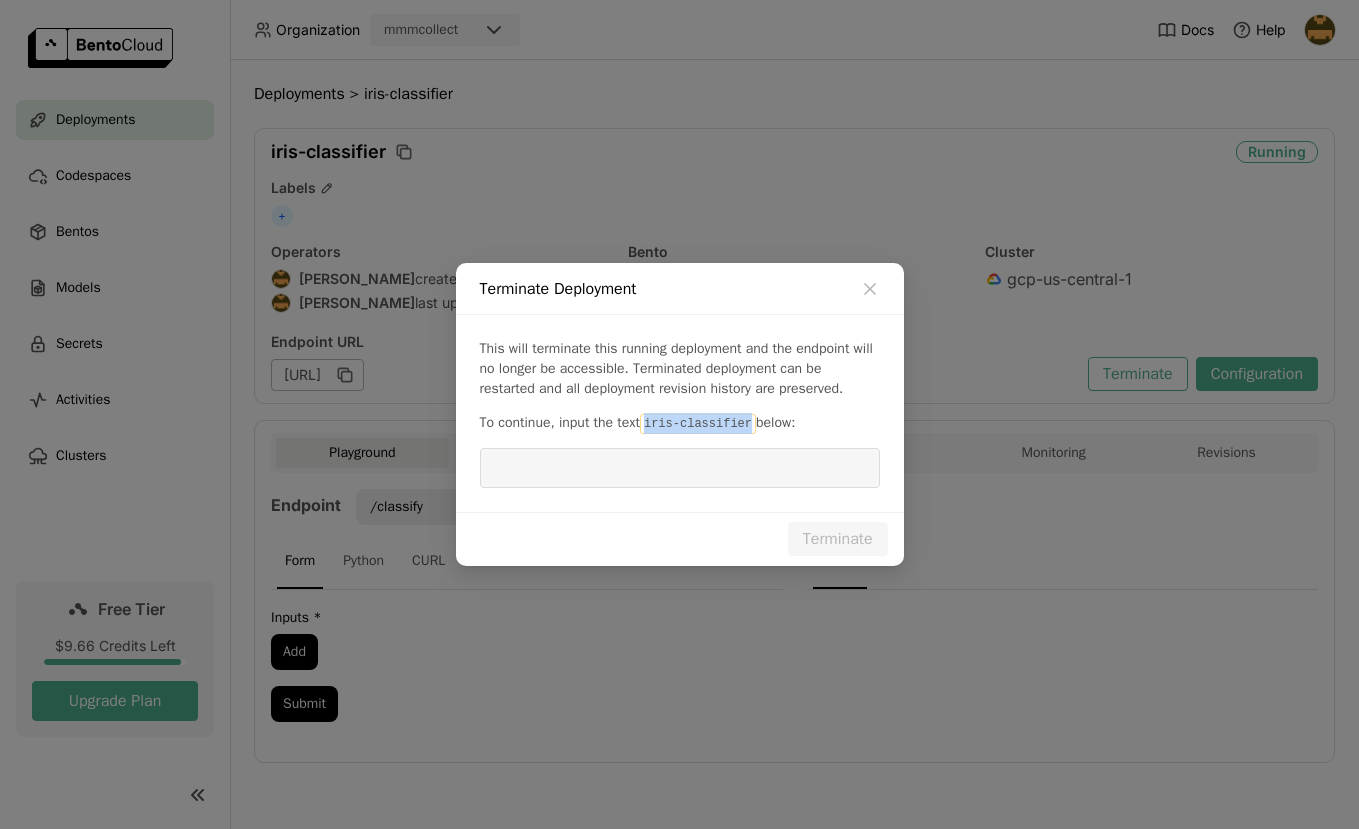 drag, startPoint x: 656, startPoint y: 426, endPoint x: 763, endPoint y: 426, distance: 107 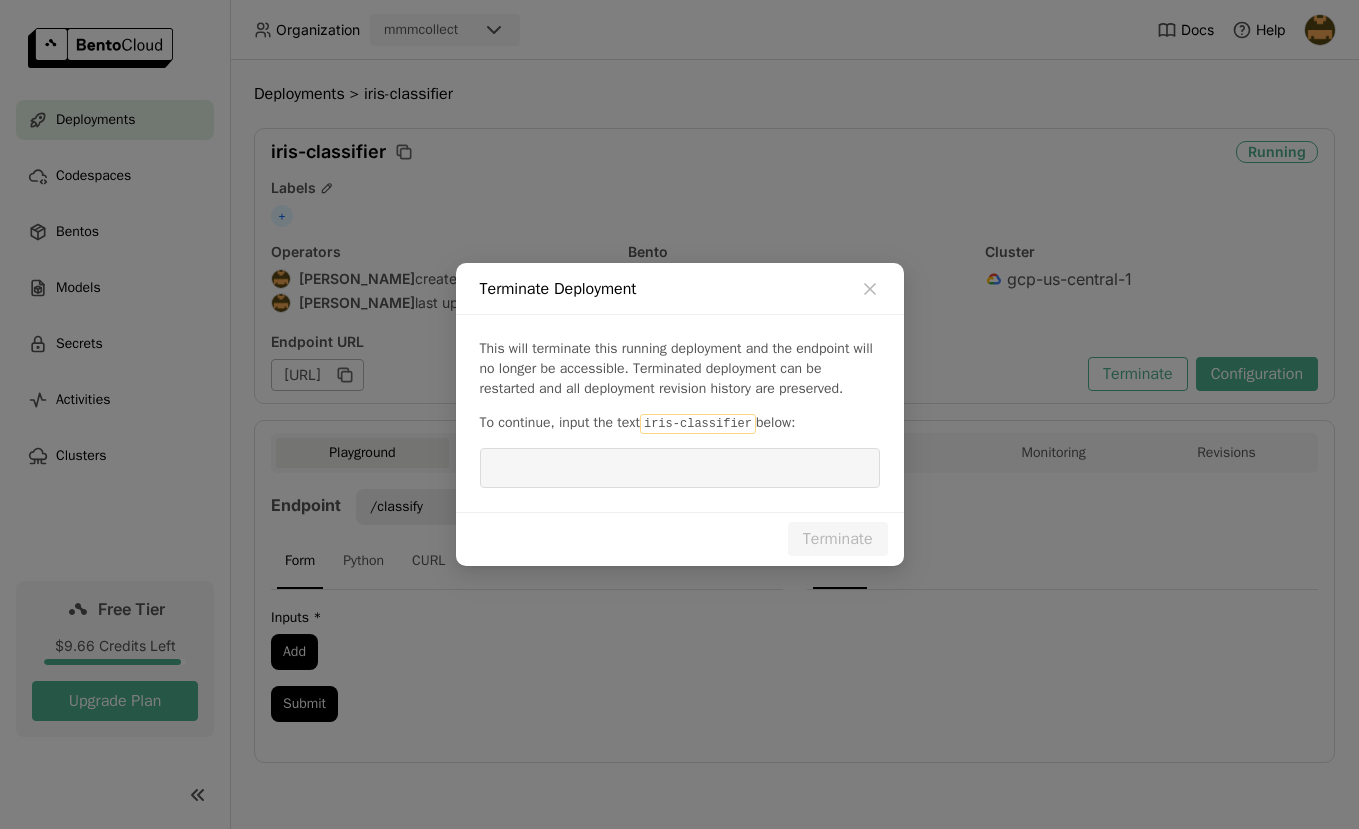 click at bounding box center [680, 468] 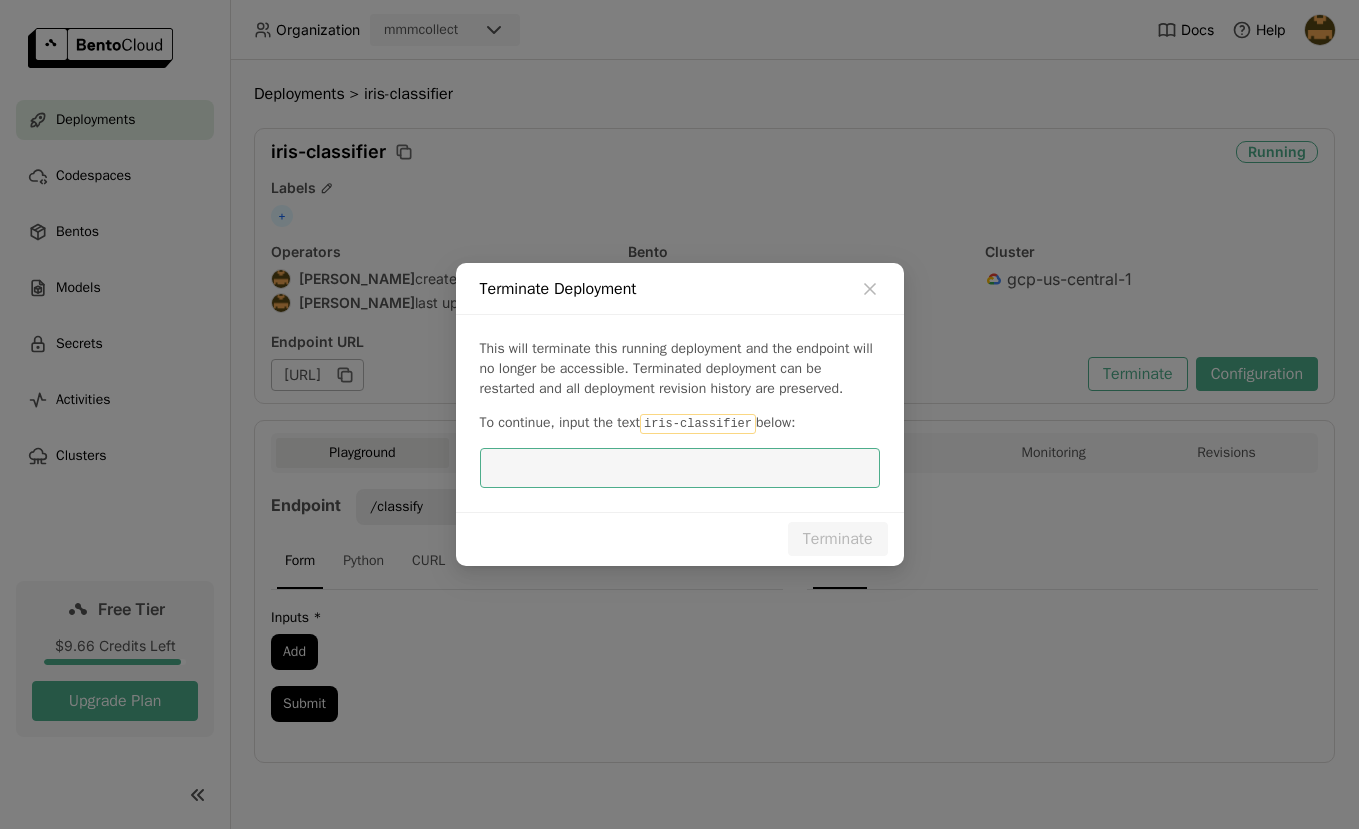 paste on "iris-classifier" 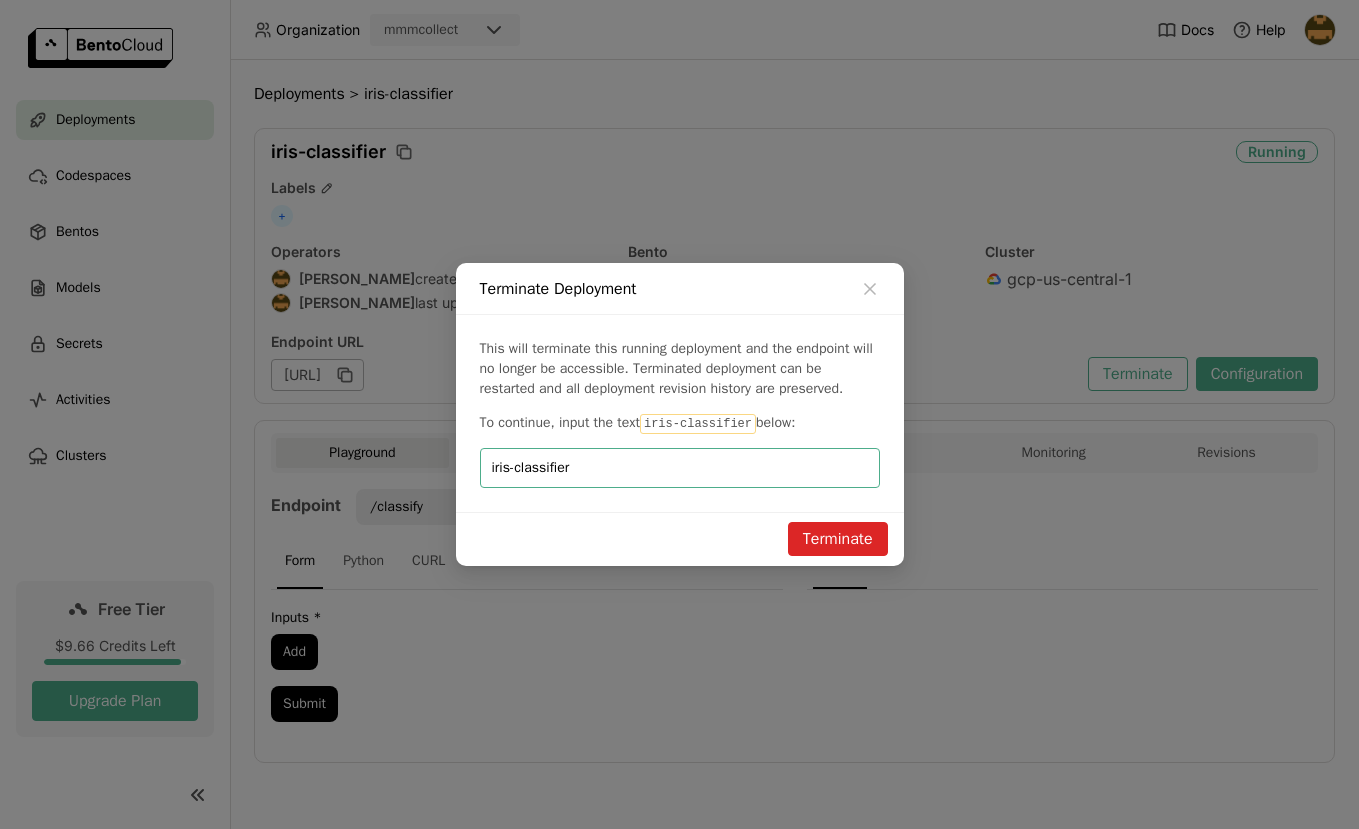 type on "iris-classifier" 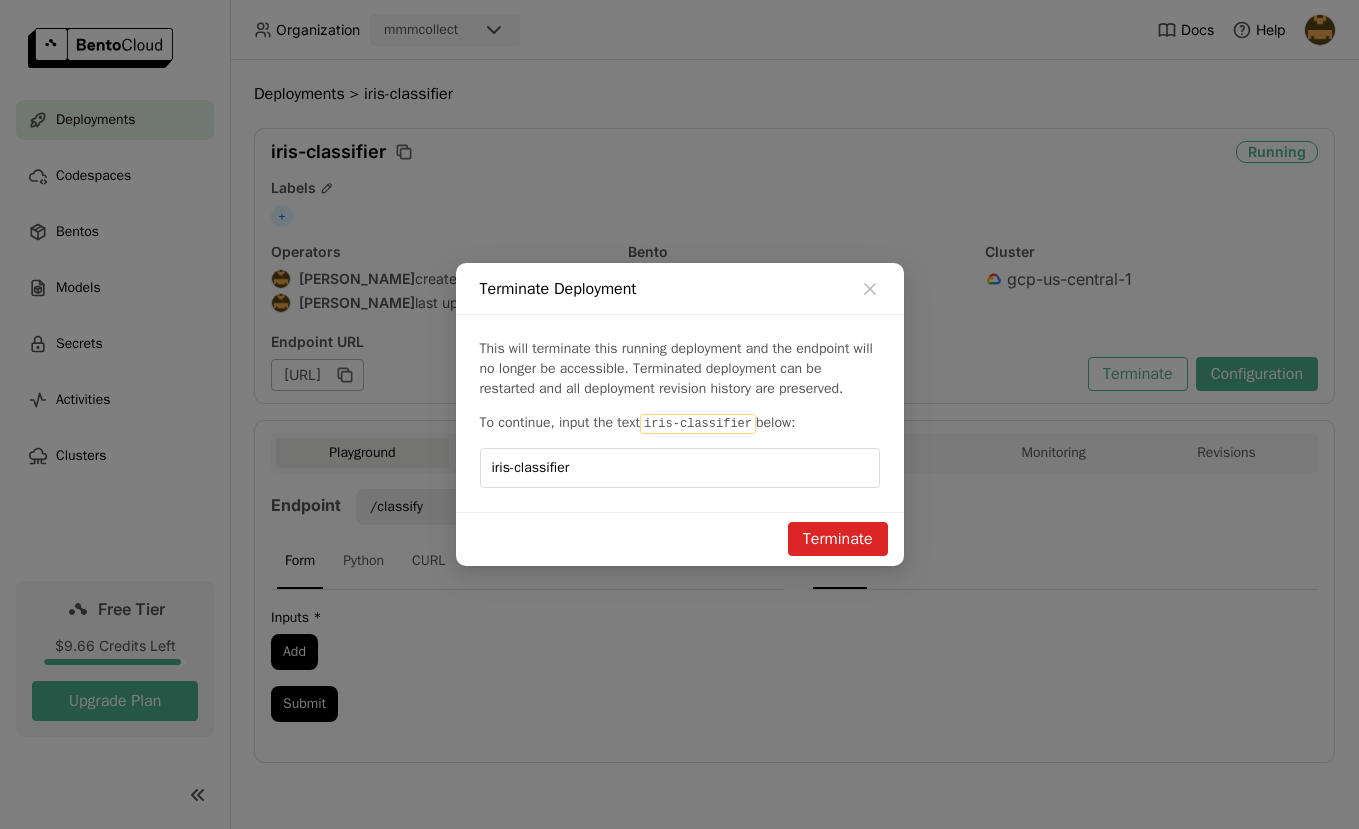 click on "Terminate" at bounding box center (838, 539) 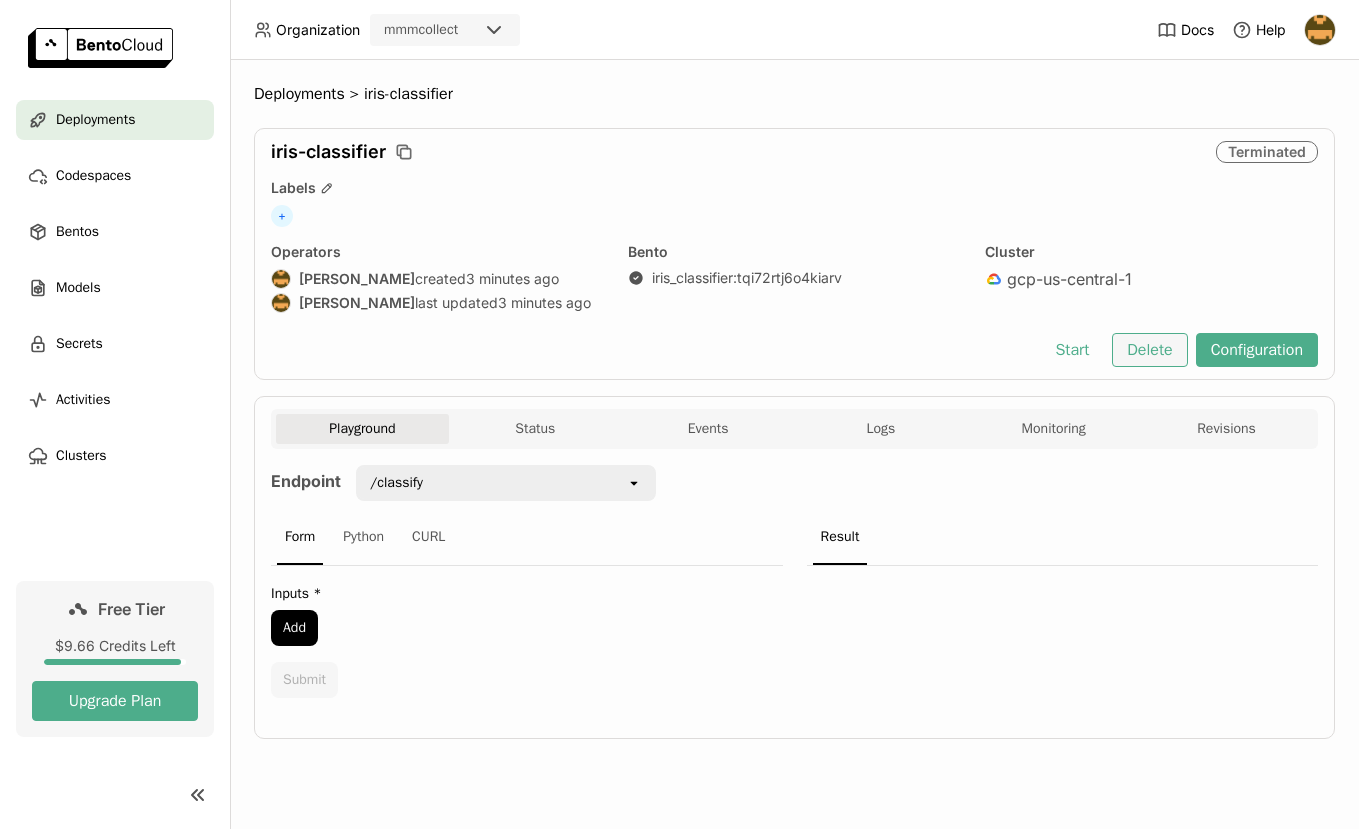 click on "Delete" at bounding box center (1149, 350) 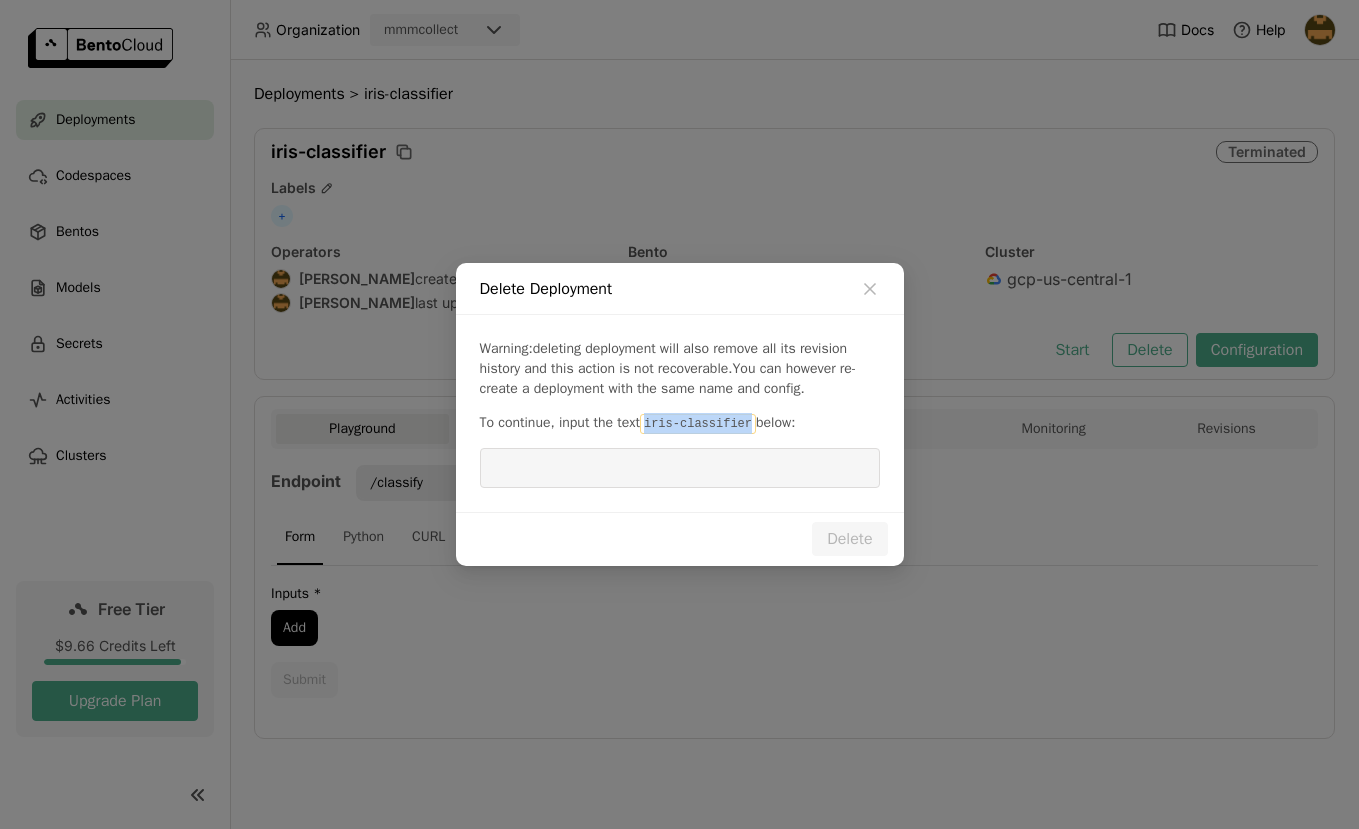 drag, startPoint x: 659, startPoint y: 435, endPoint x: 764, endPoint y: 438, distance: 105.04285 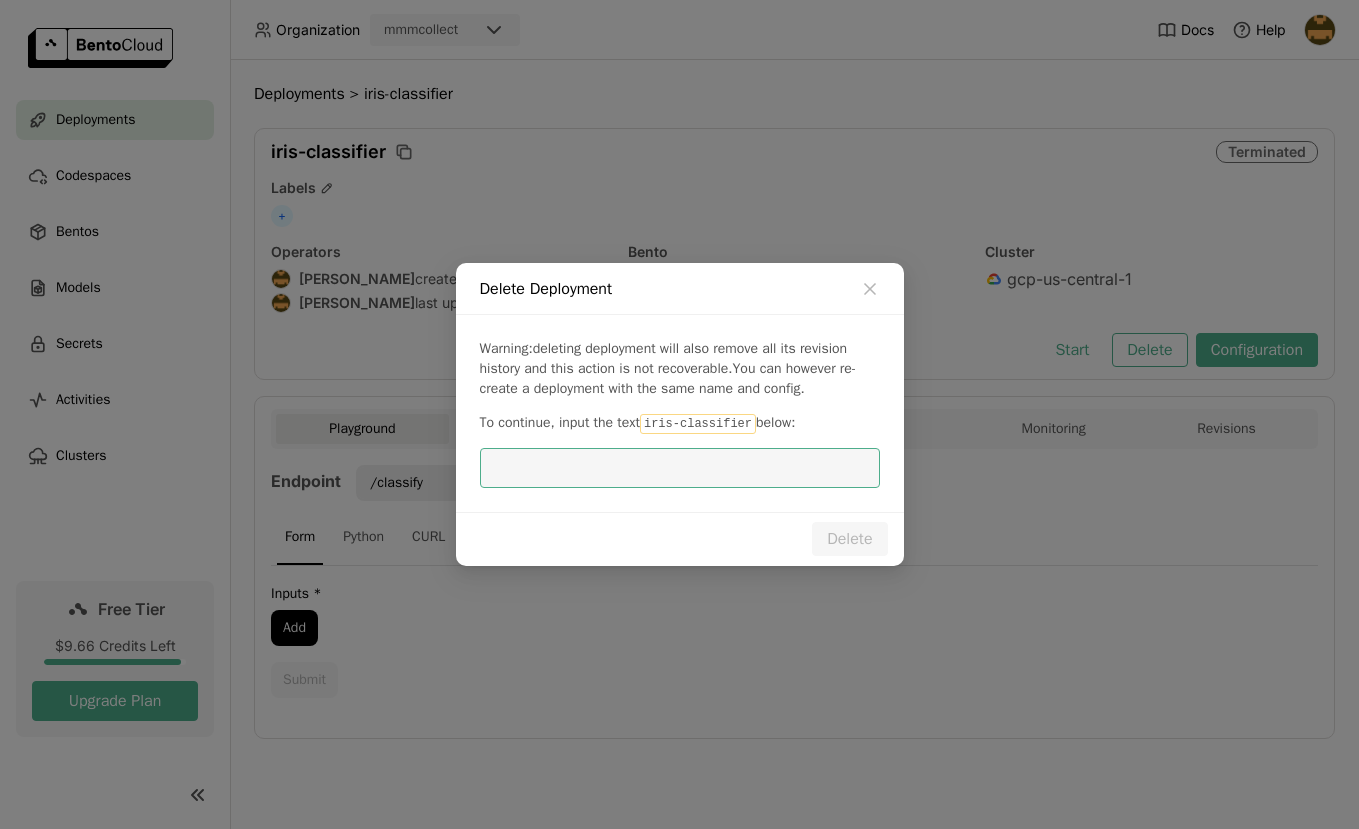 click at bounding box center [680, 468] 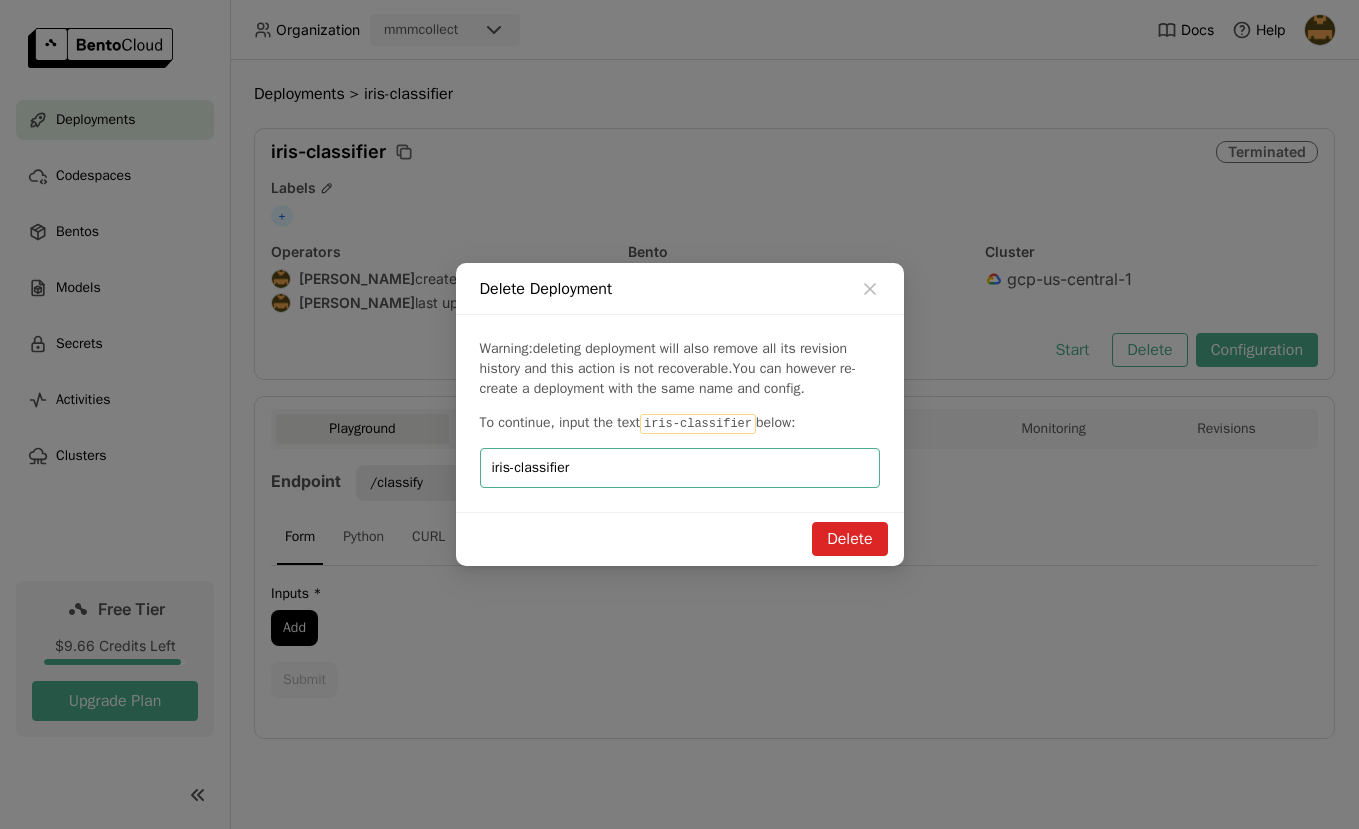 type on "iris-classifier" 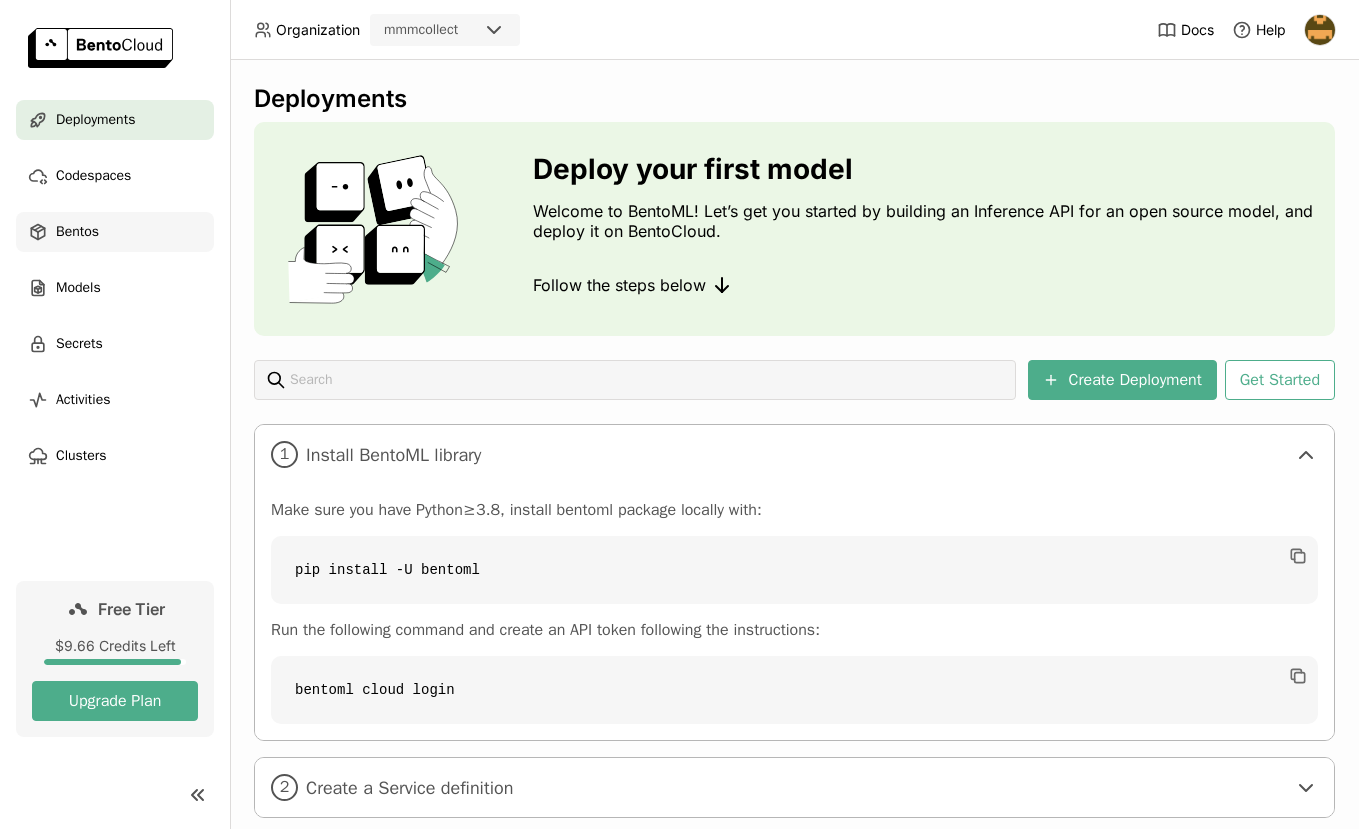 click on "Bentos" at bounding box center (115, 232) 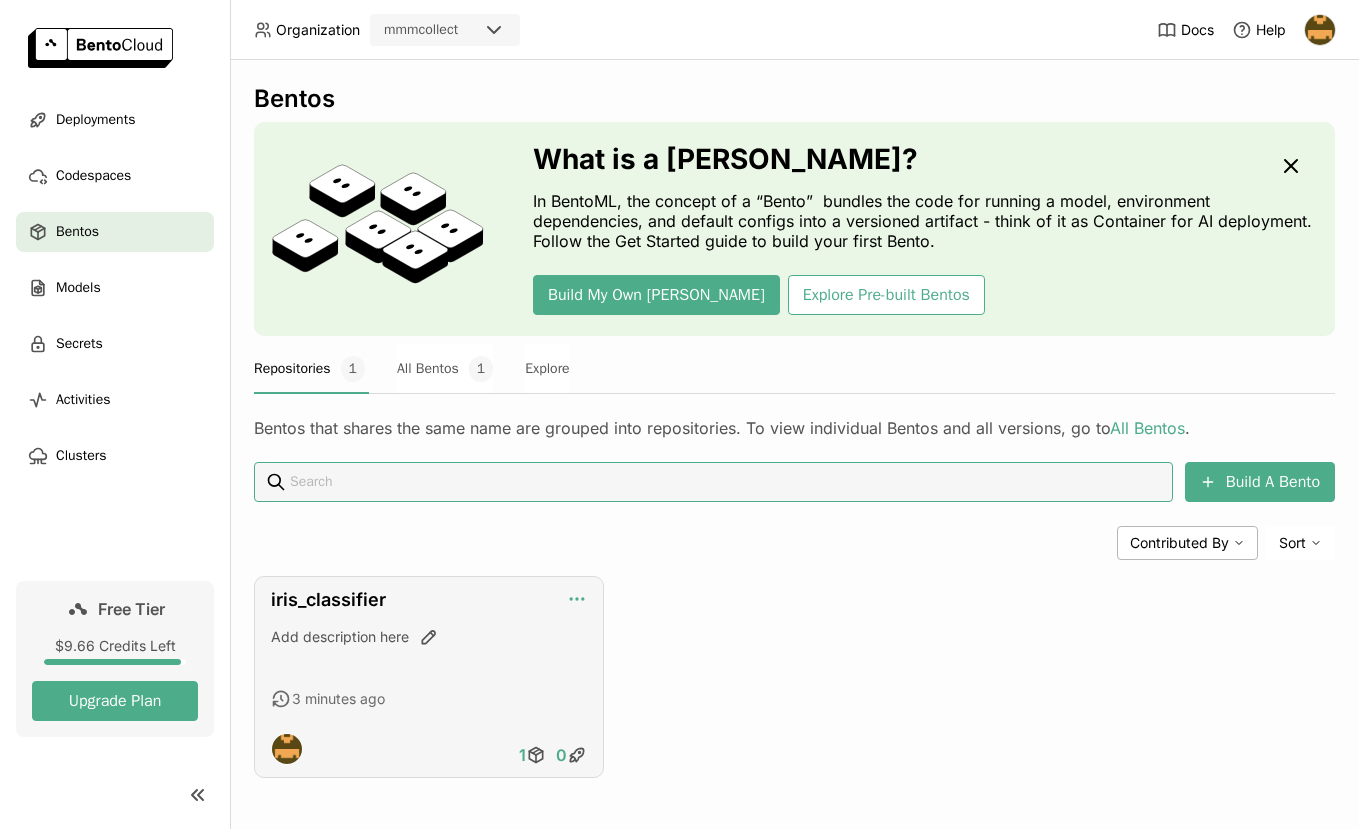 click 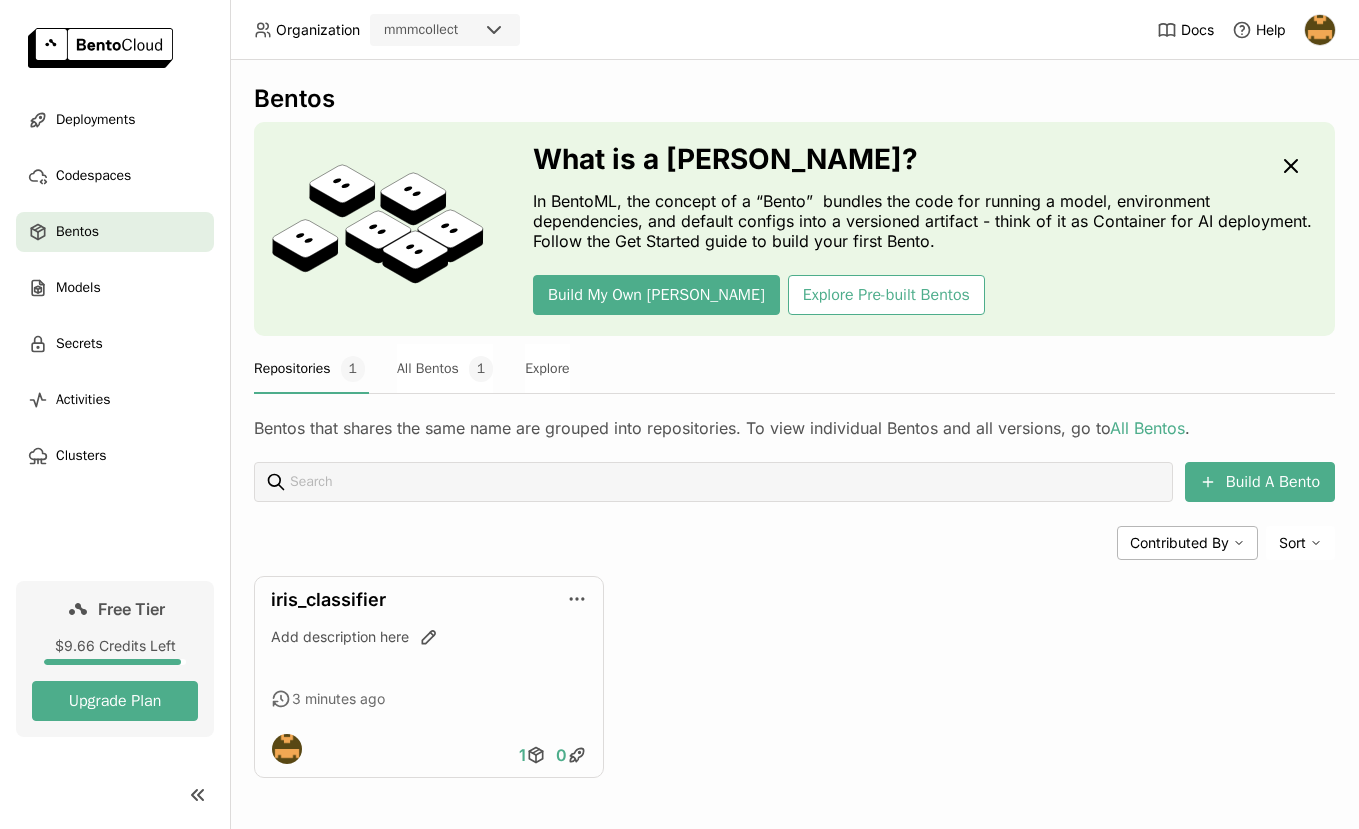 click on "Build A Bento Contributed By Sort iris_classifier Add description here 3 minutes ago 1 0" at bounding box center (794, 620) 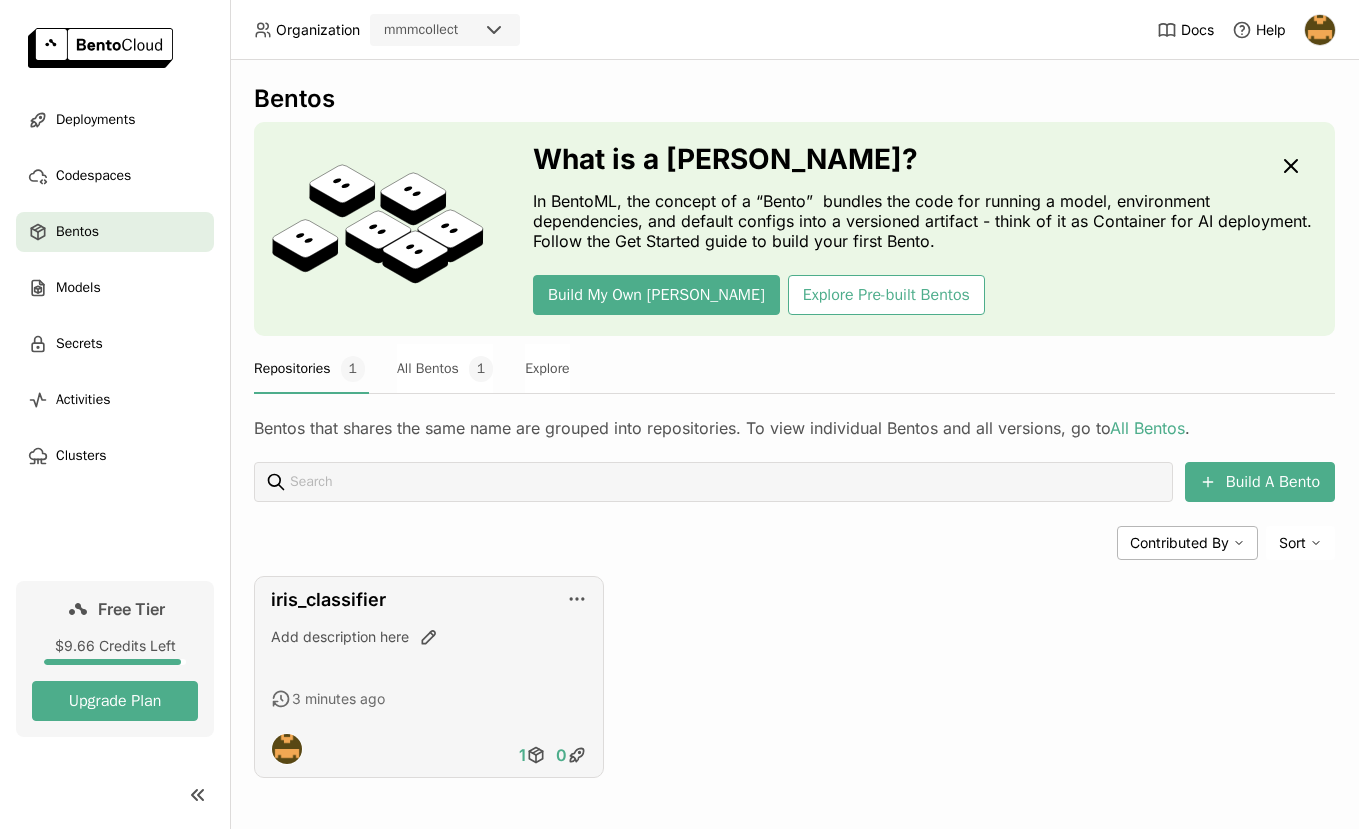 click on "iris_classifier" at bounding box center (429, 600) 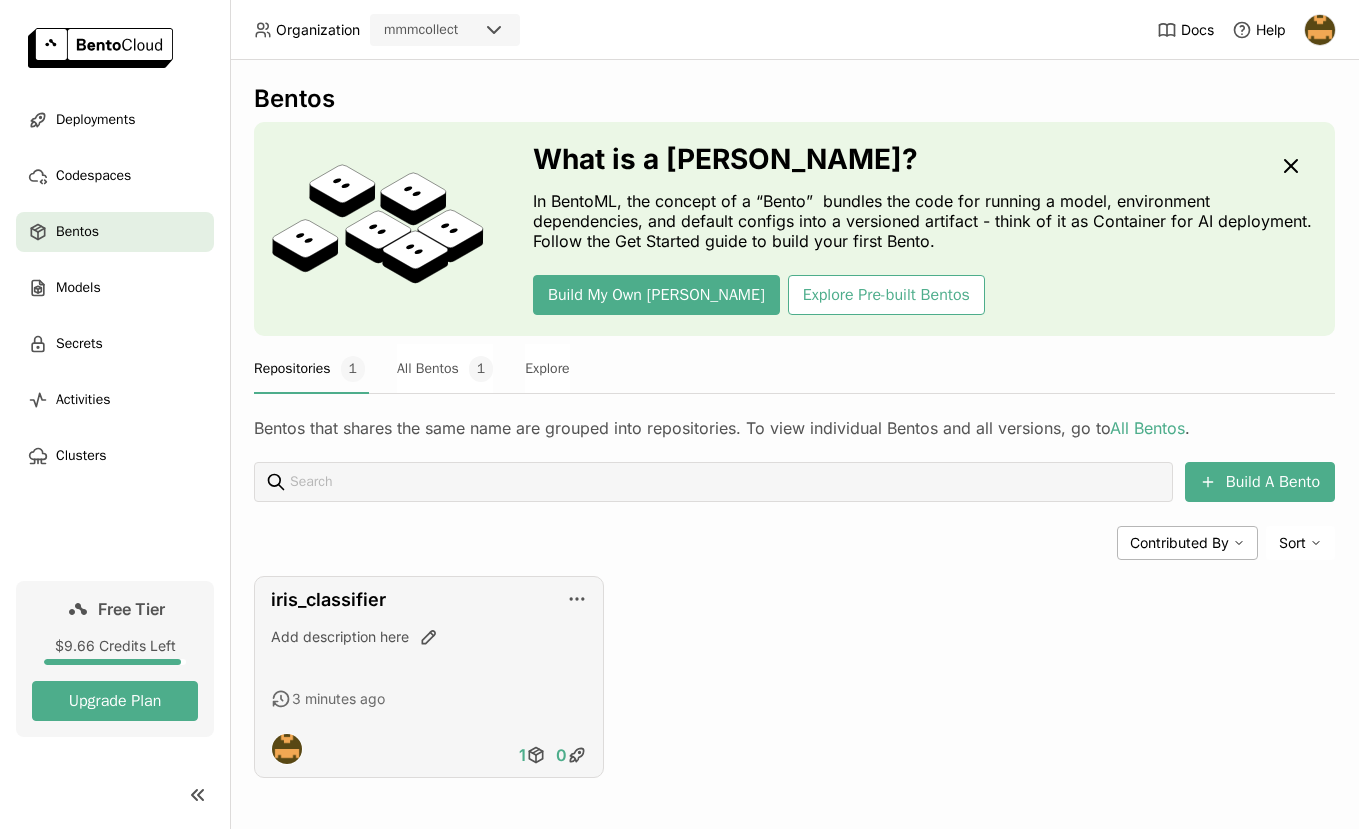 click on "iris_classifier Add description here 3 minutes ago 1 0" at bounding box center (429, 677) 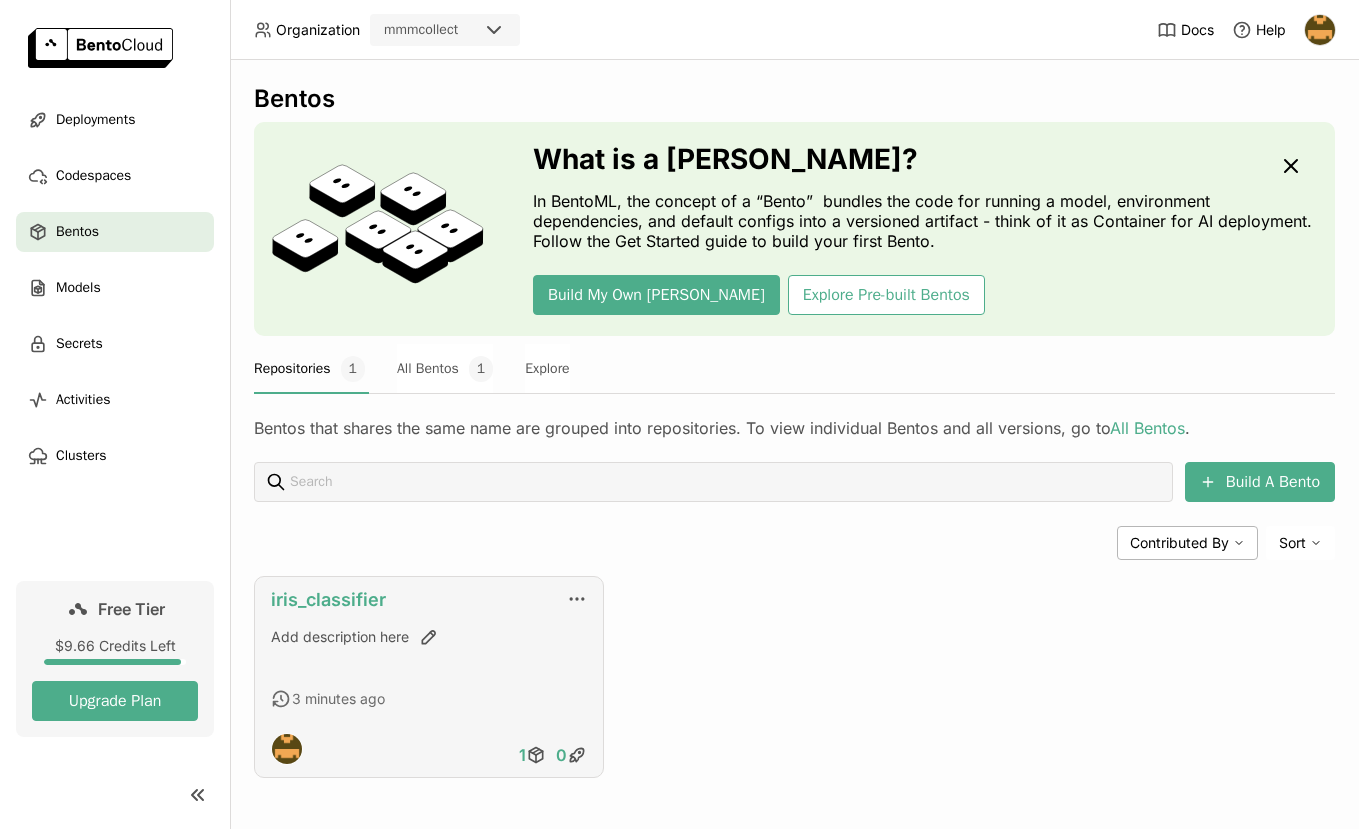 click on "iris_classifier" at bounding box center [328, 599] 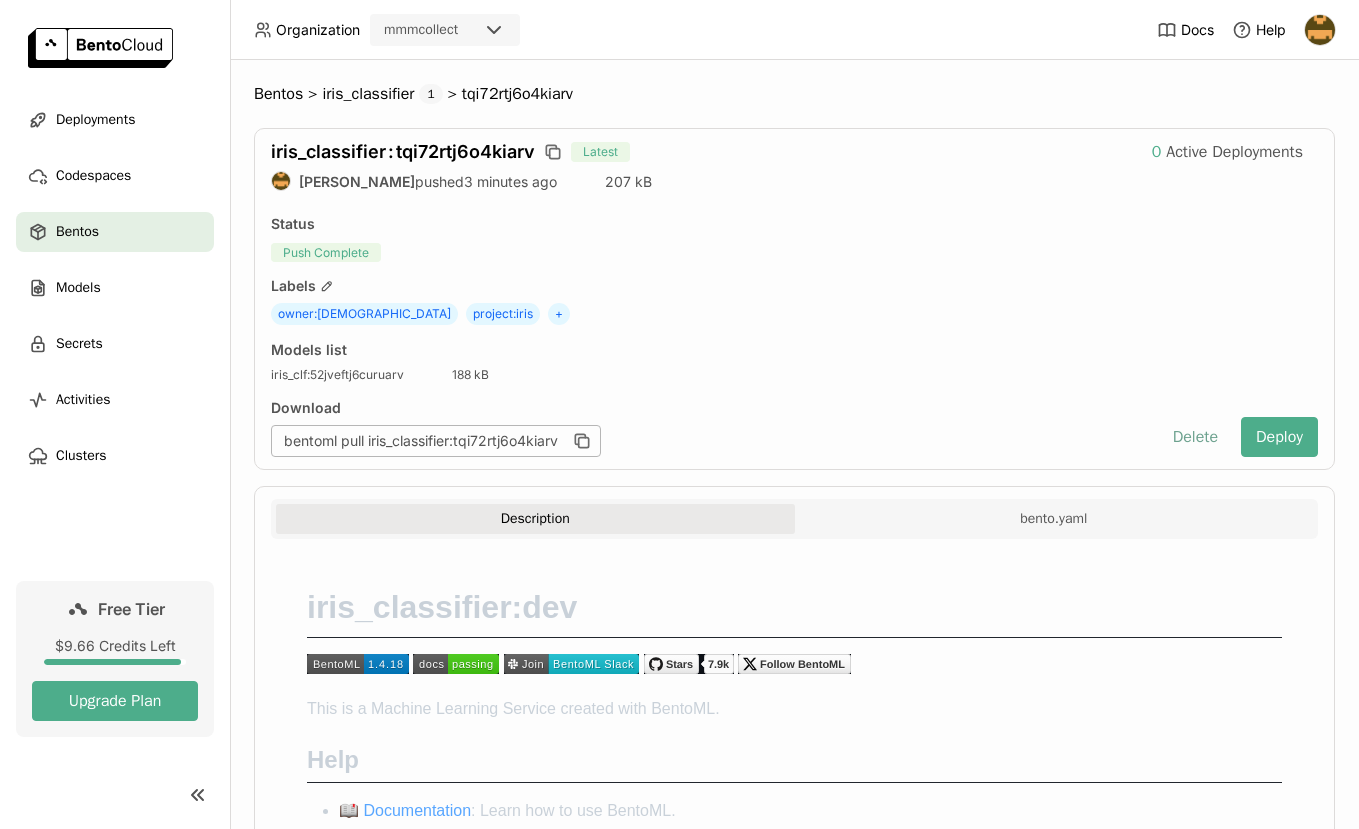click on "Delete" at bounding box center (1195, 437) 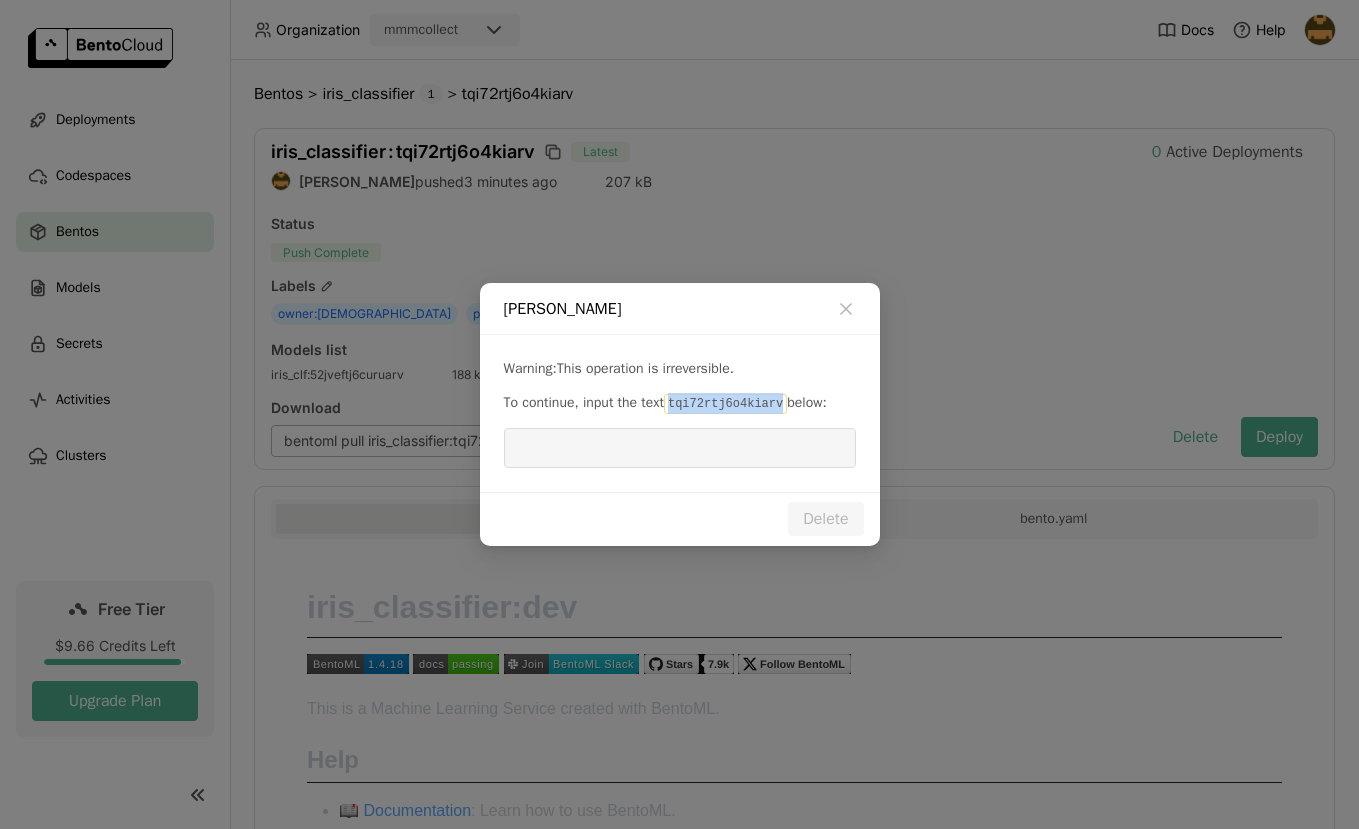 drag, startPoint x: 681, startPoint y: 405, endPoint x: 794, endPoint y: 405, distance: 113 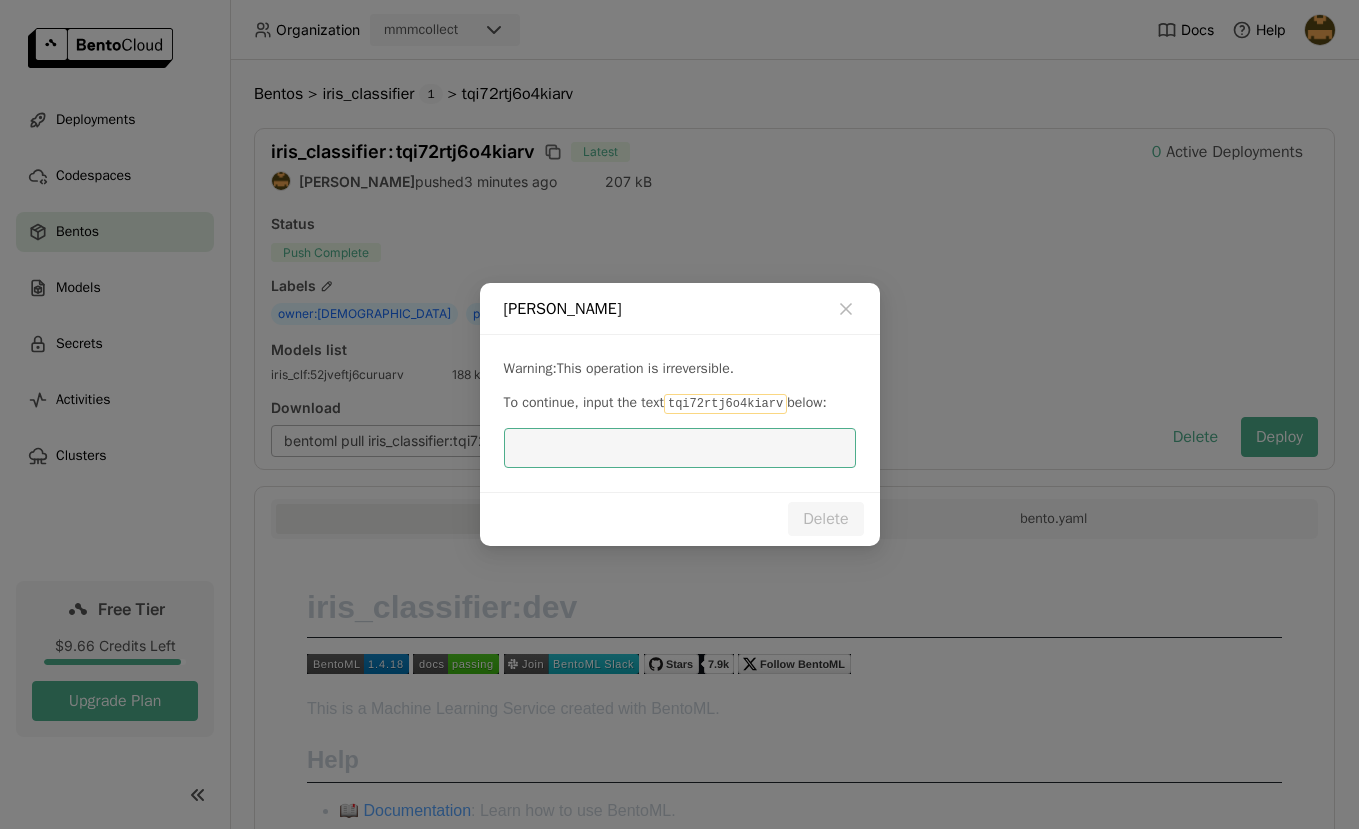 click at bounding box center (680, 448) 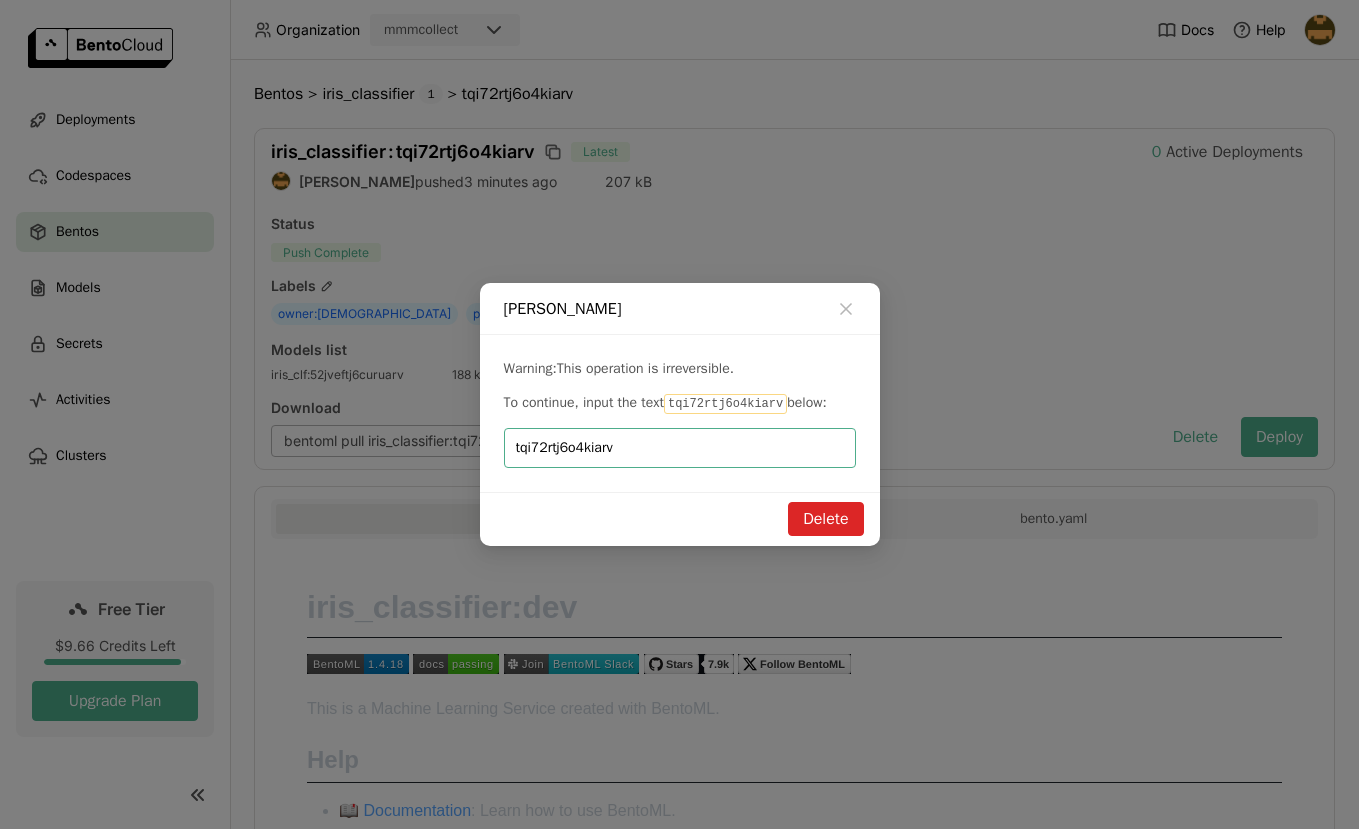 type on "tqi72rtj6o4kiarv" 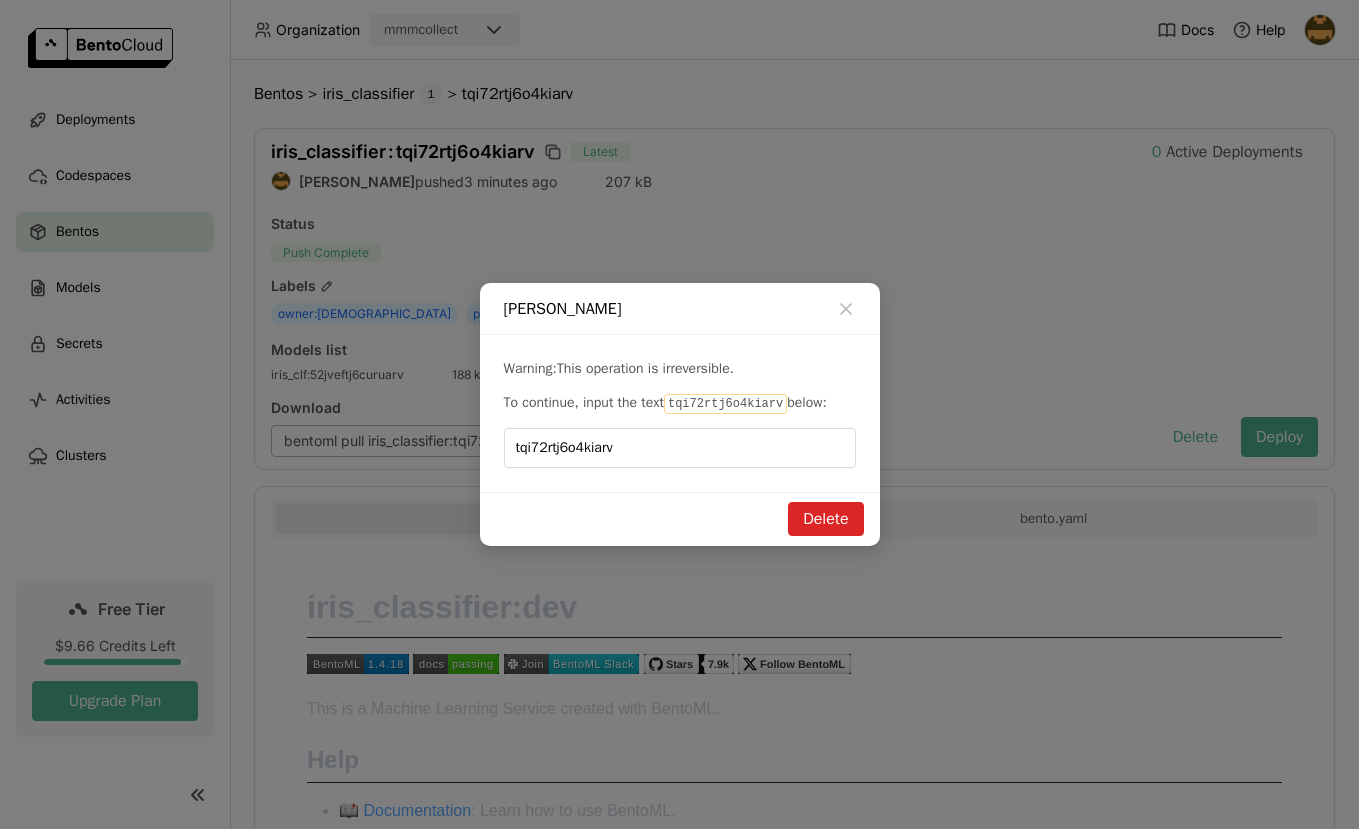 click on "Delete" at bounding box center [825, 519] 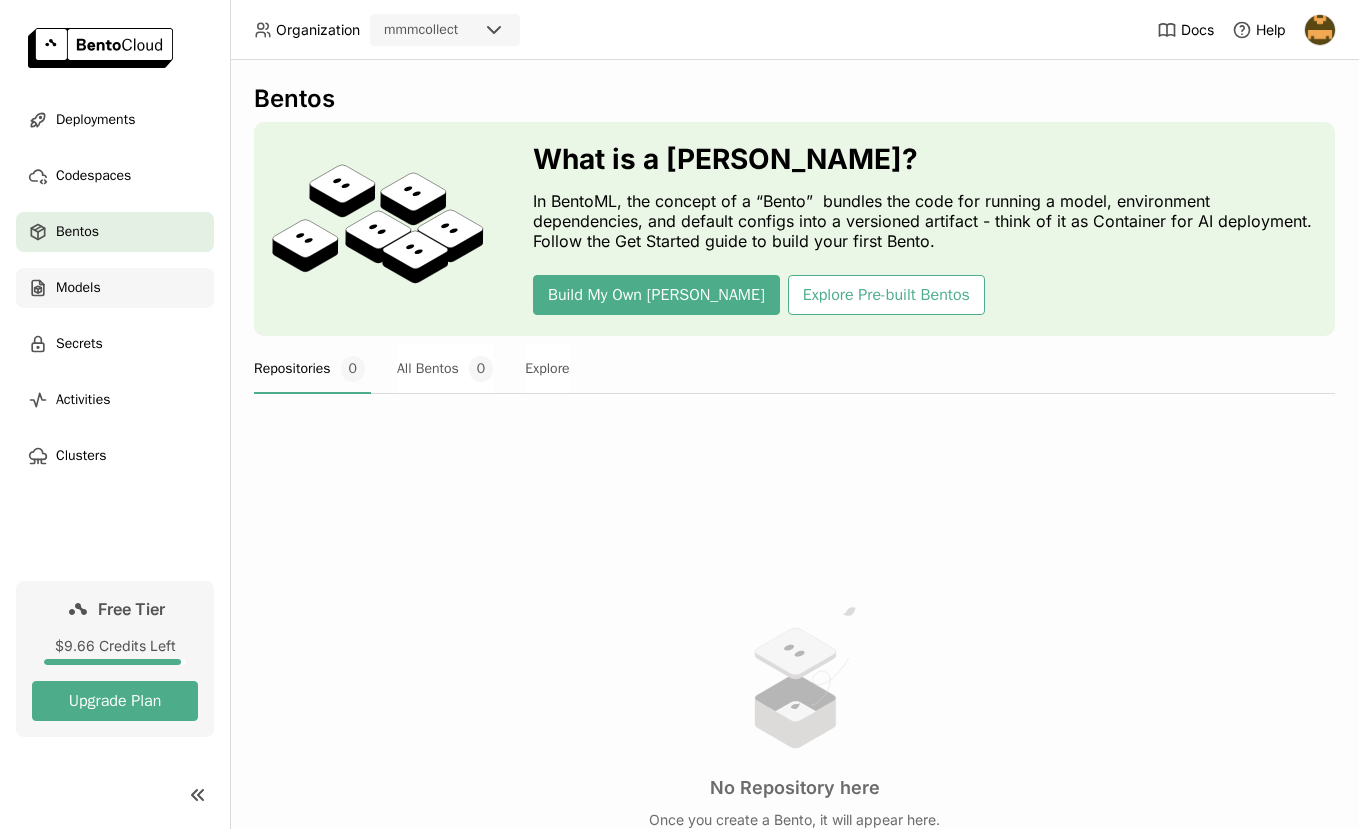 click on "Models" at bounding box center [115, 288] 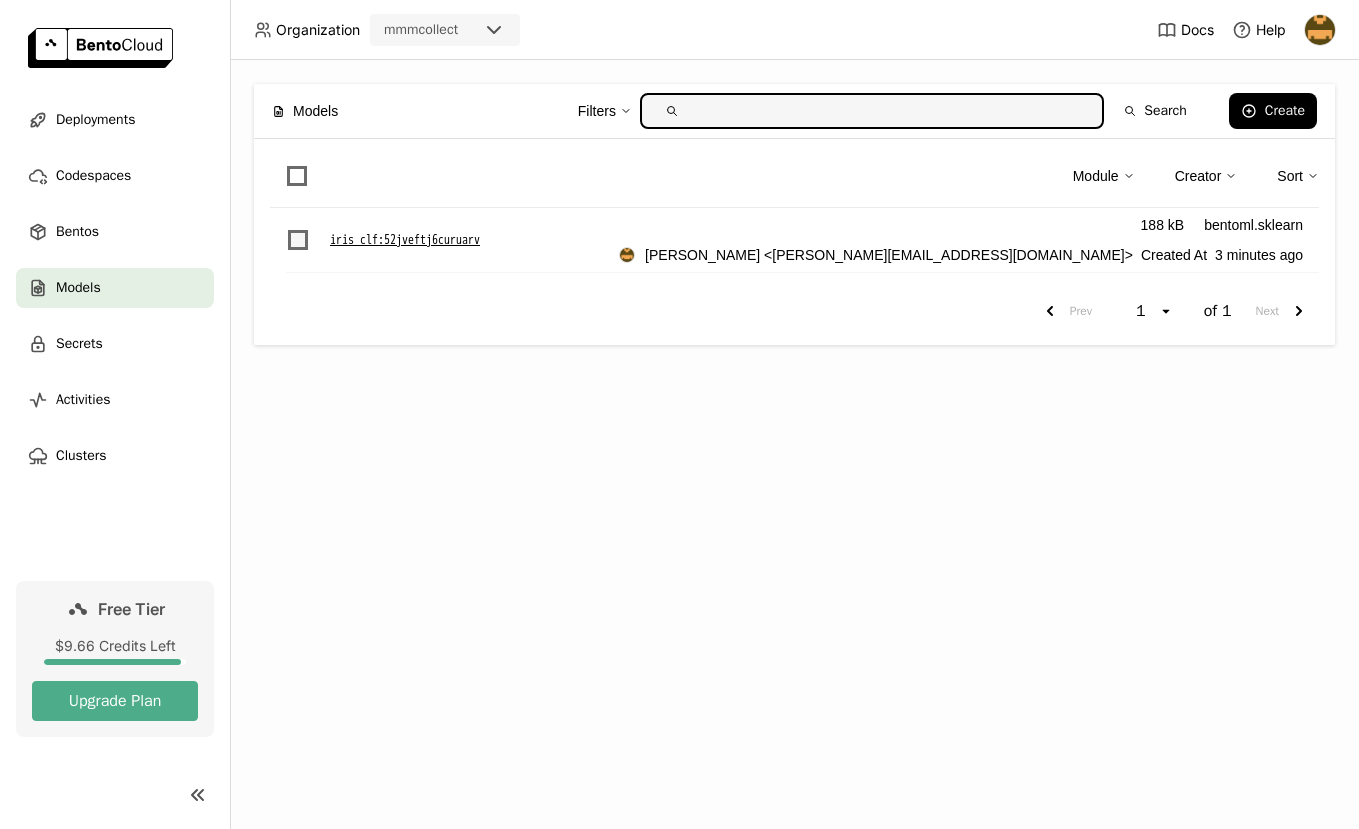 click at bounding box center [298, 240] 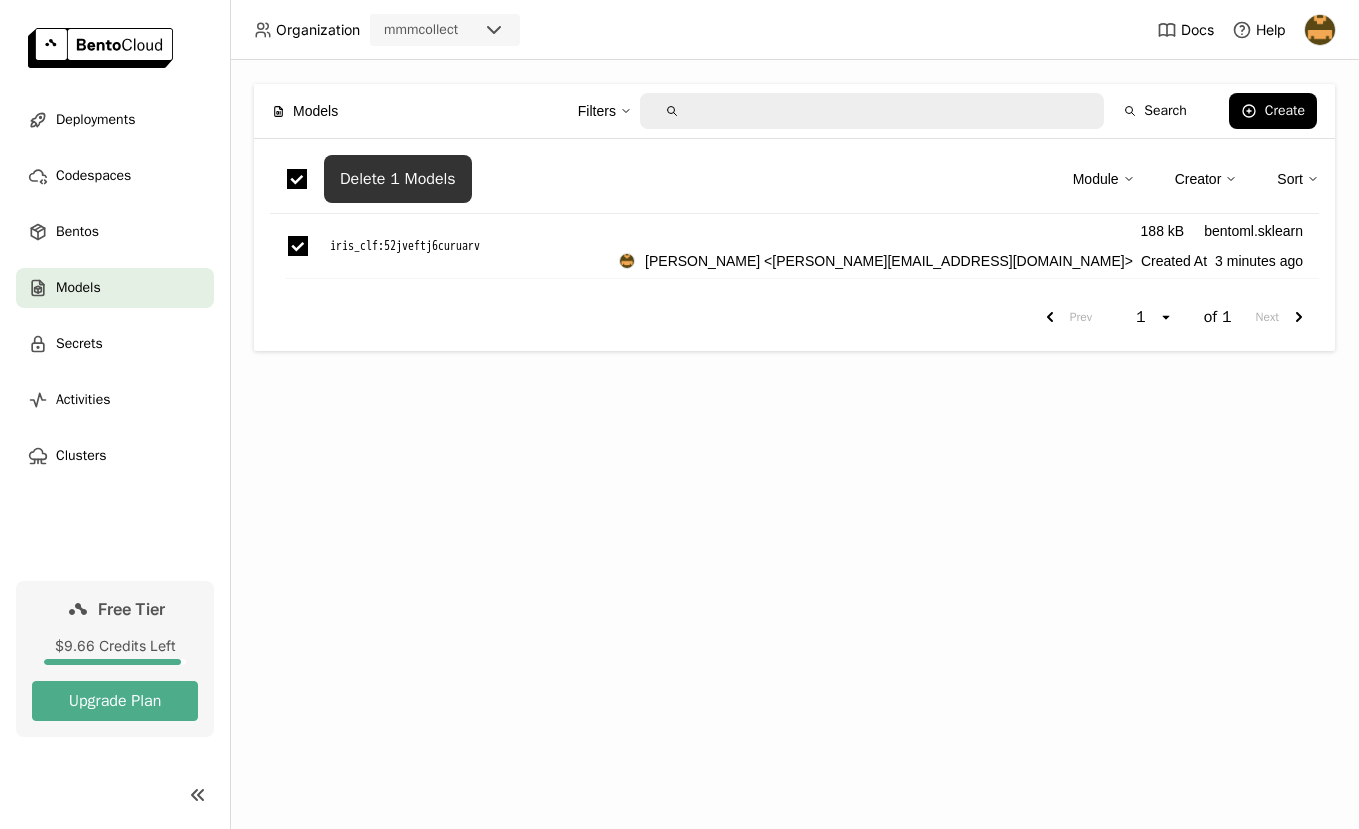click on "Delete 1 Models" at bounding box center [398, 179] 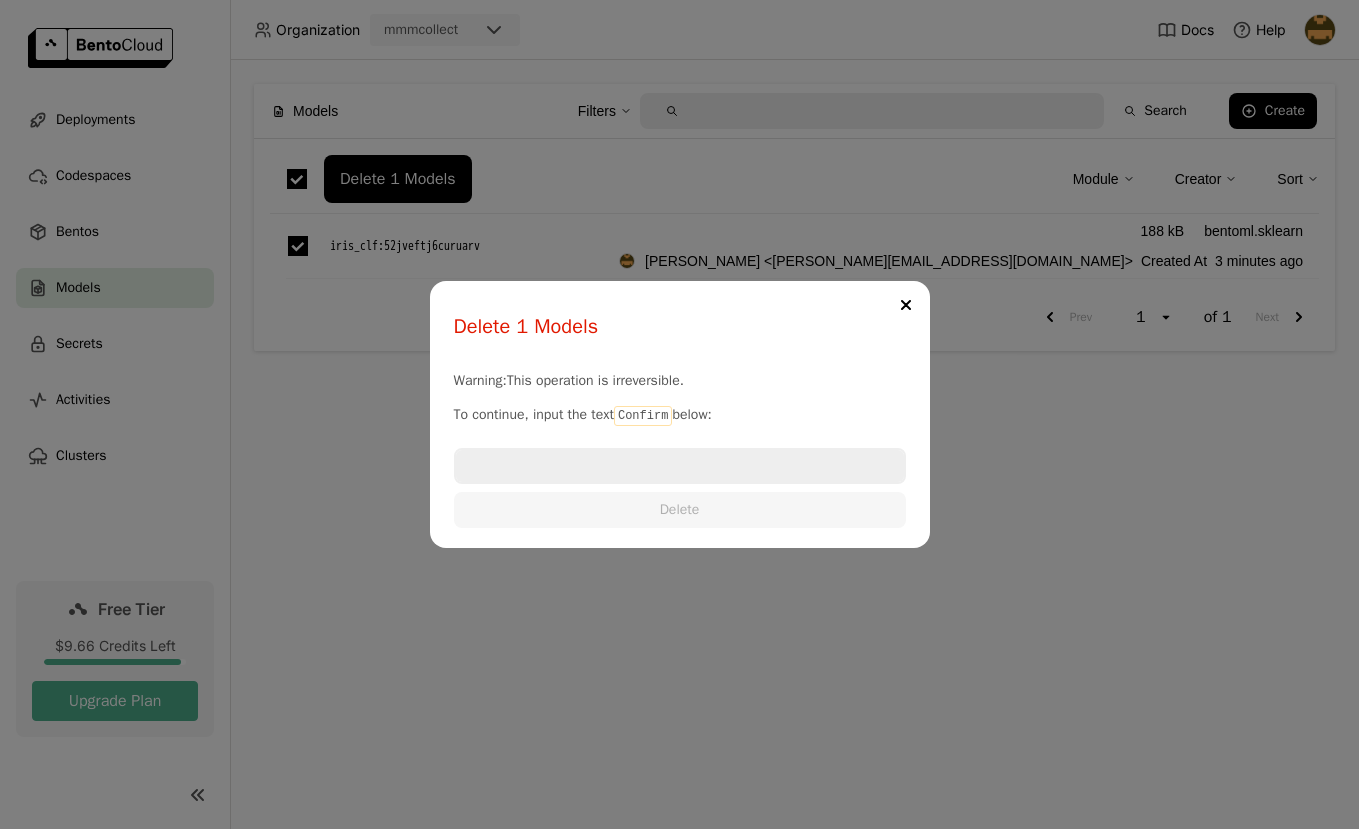 click on "Confirm" at bounding box center [643, 416] 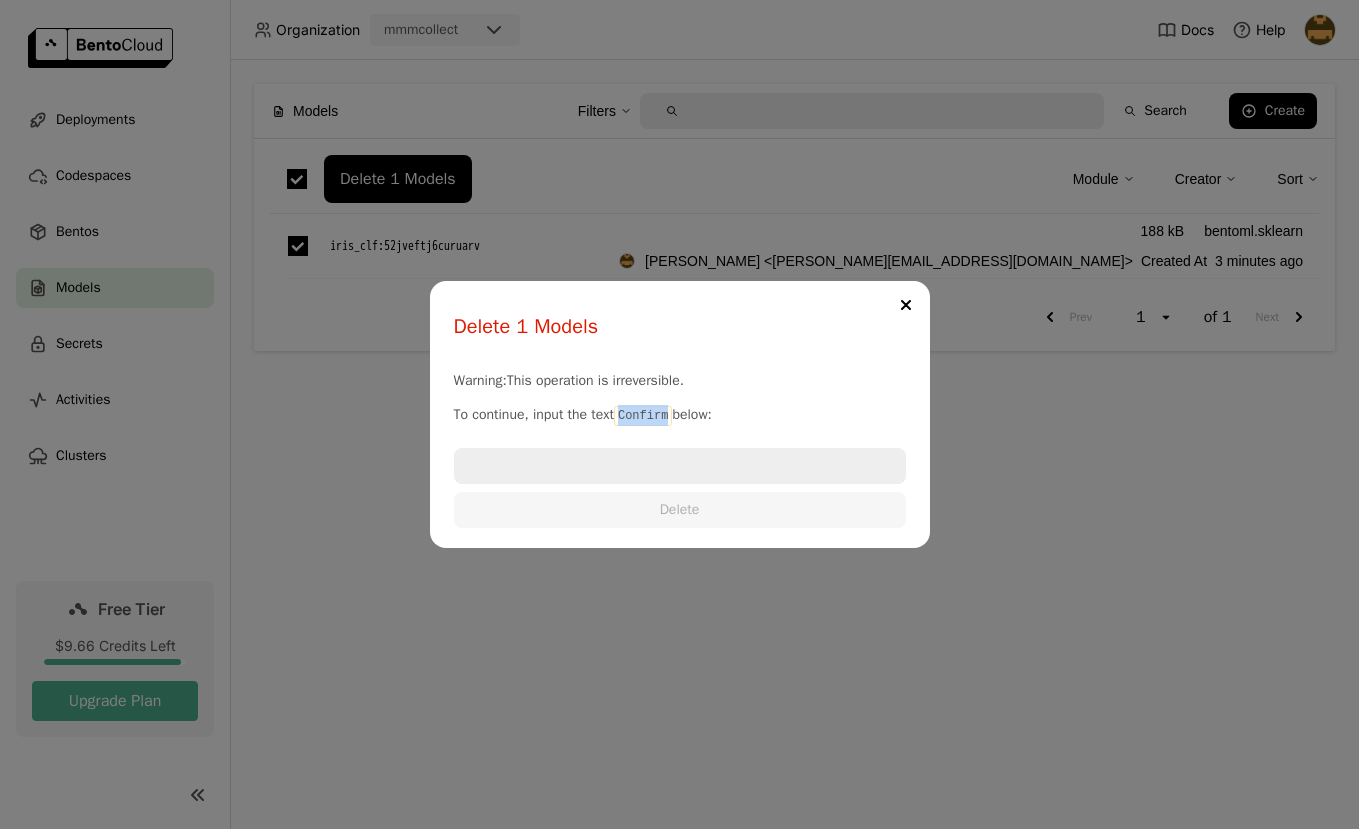 click on "Confirm" at bounding box center [643, 416] 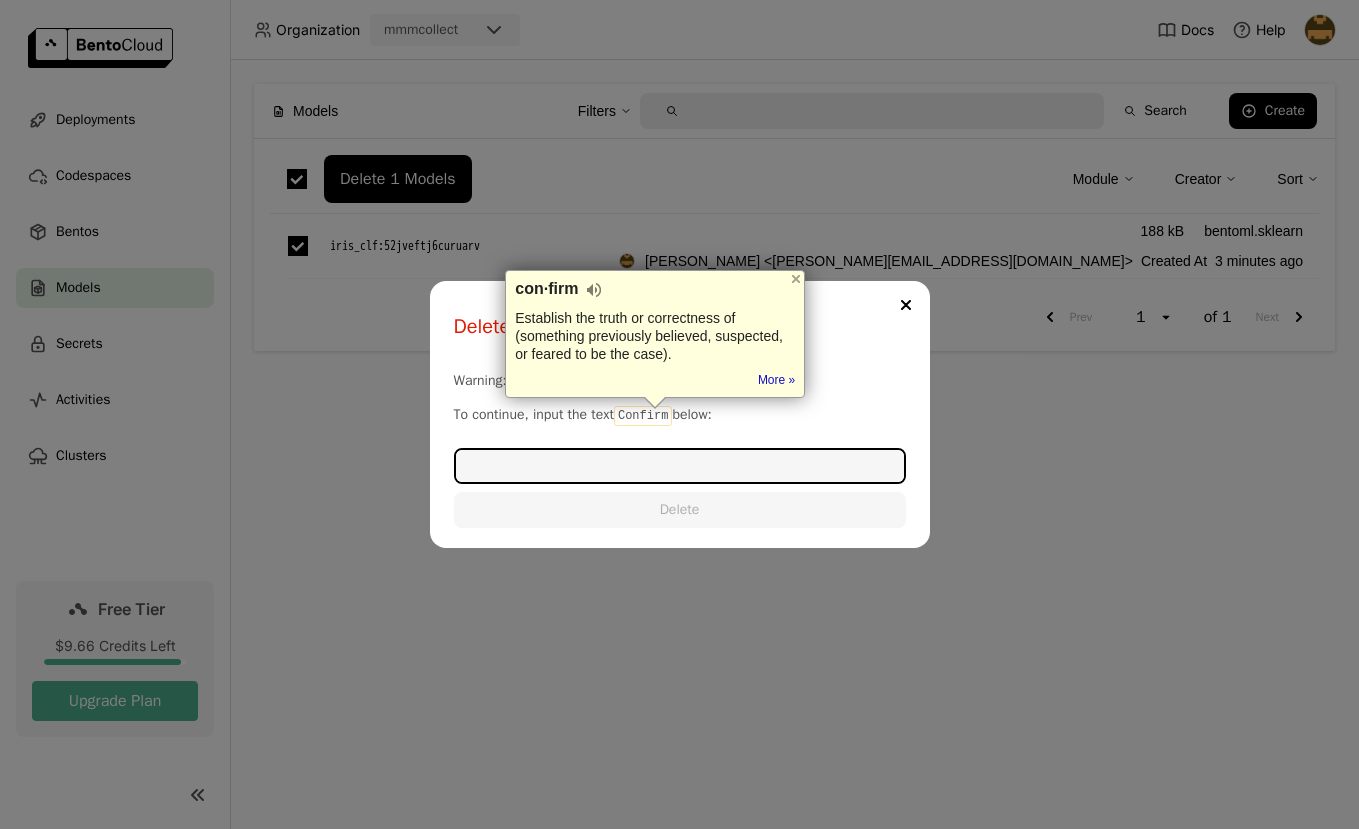click at bounding box center (680, 466) 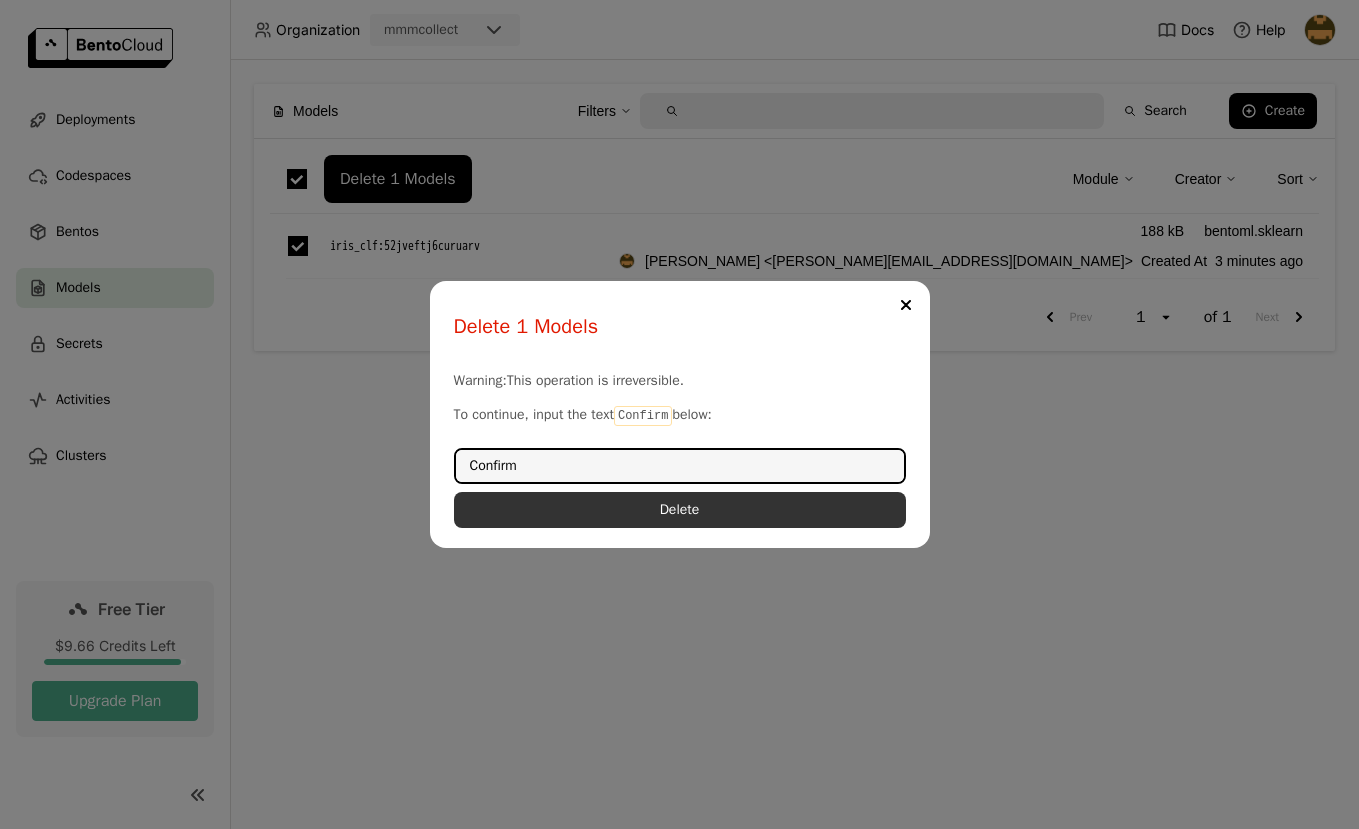 type on "Confirm" 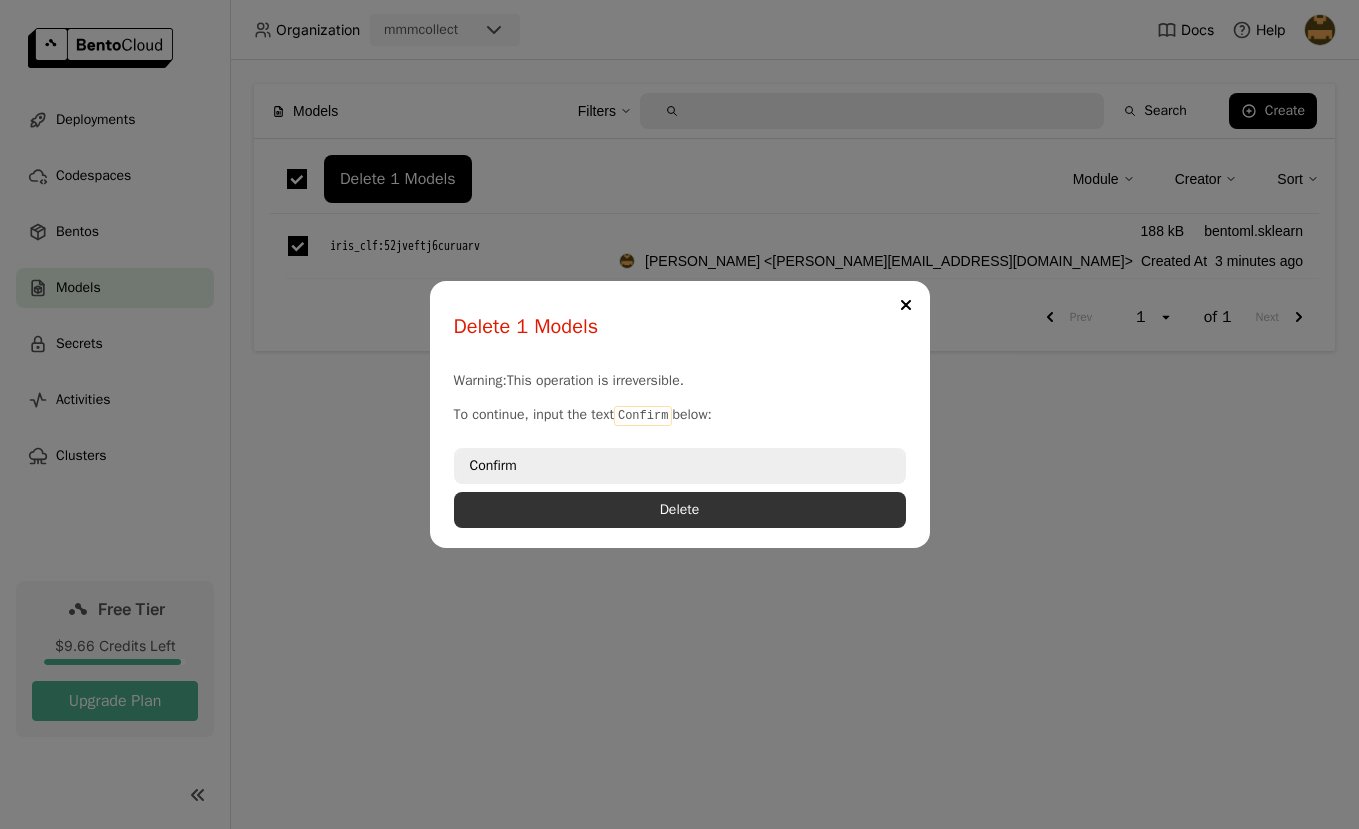 click on "Delete" at bounding box center (680, 510) 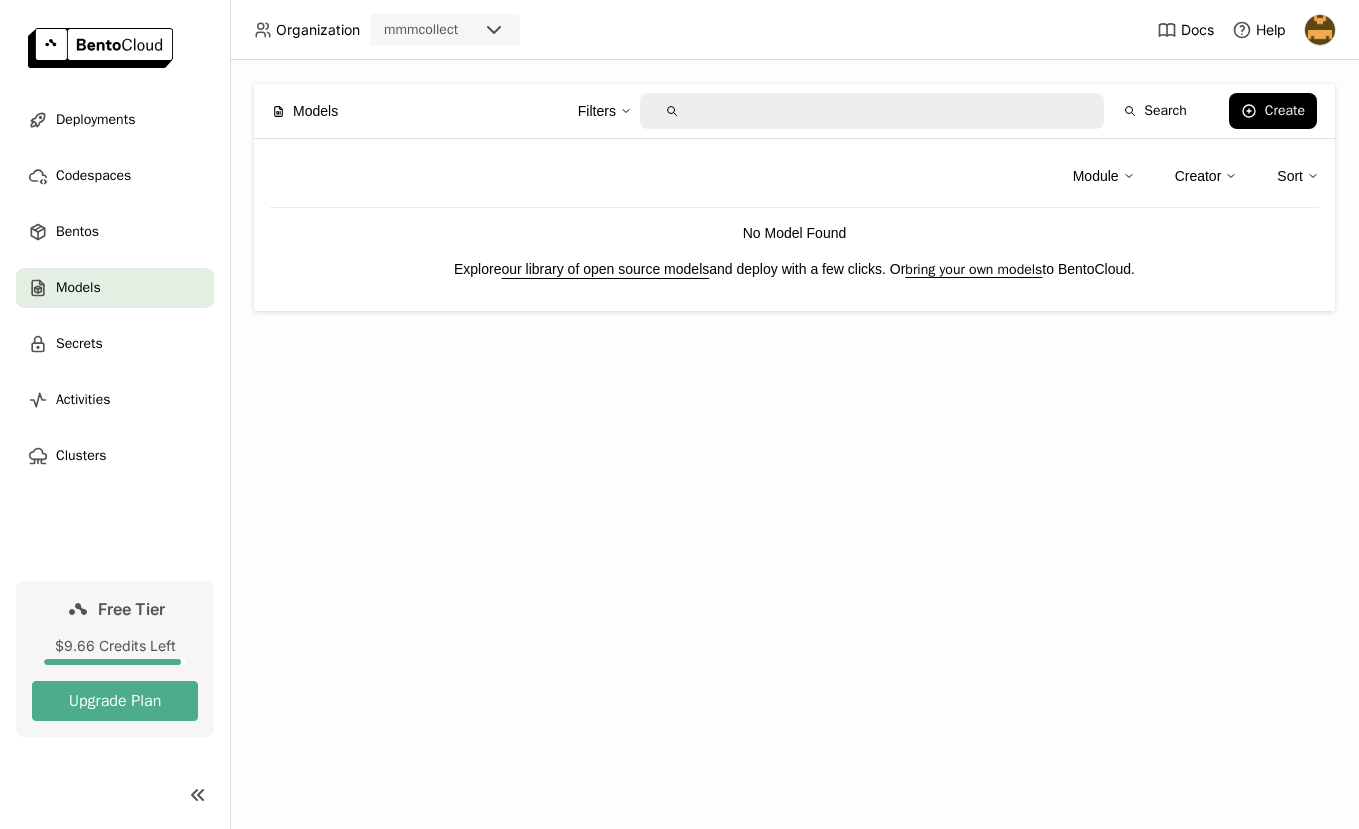 click at bounding box center (100, 48) 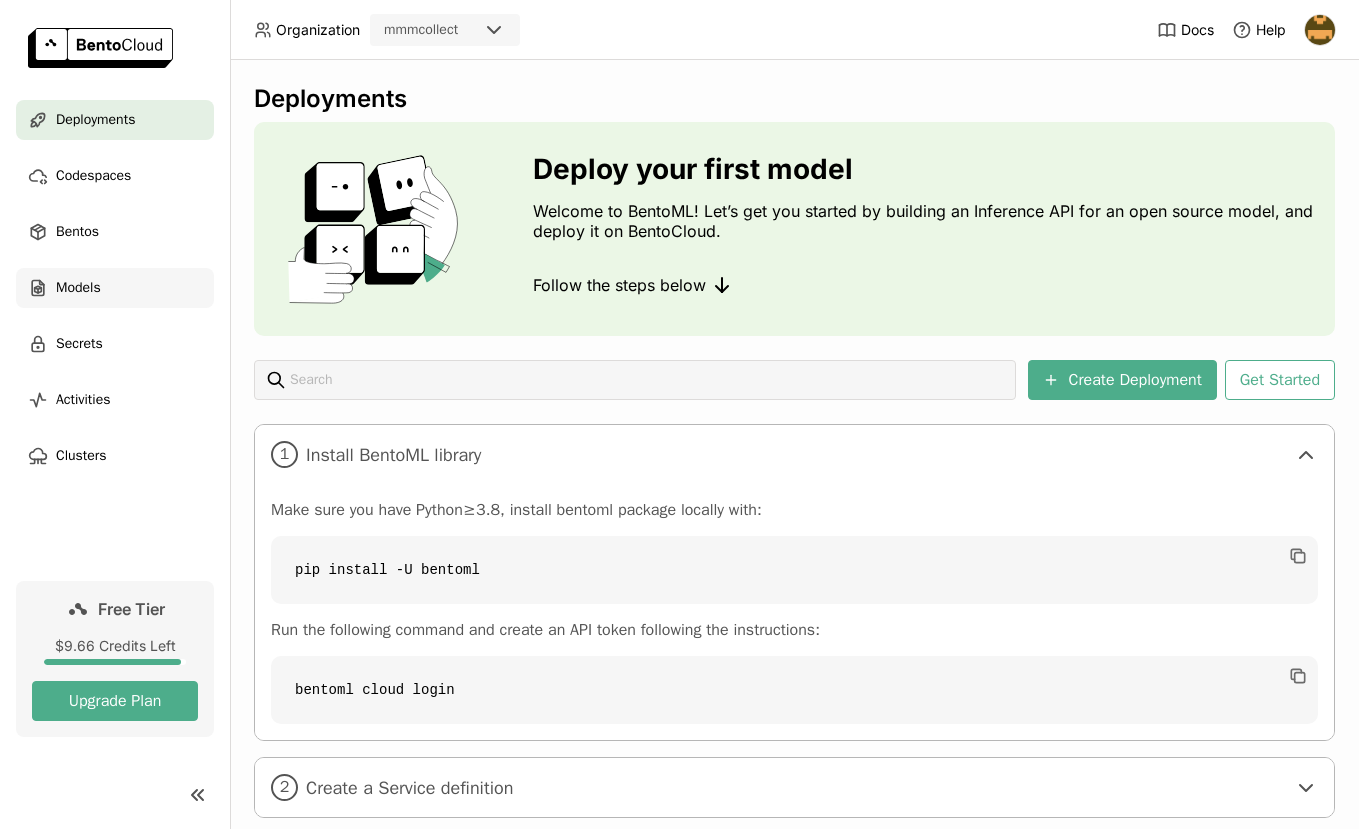 click on "Models" at bounding box center (78, 288) 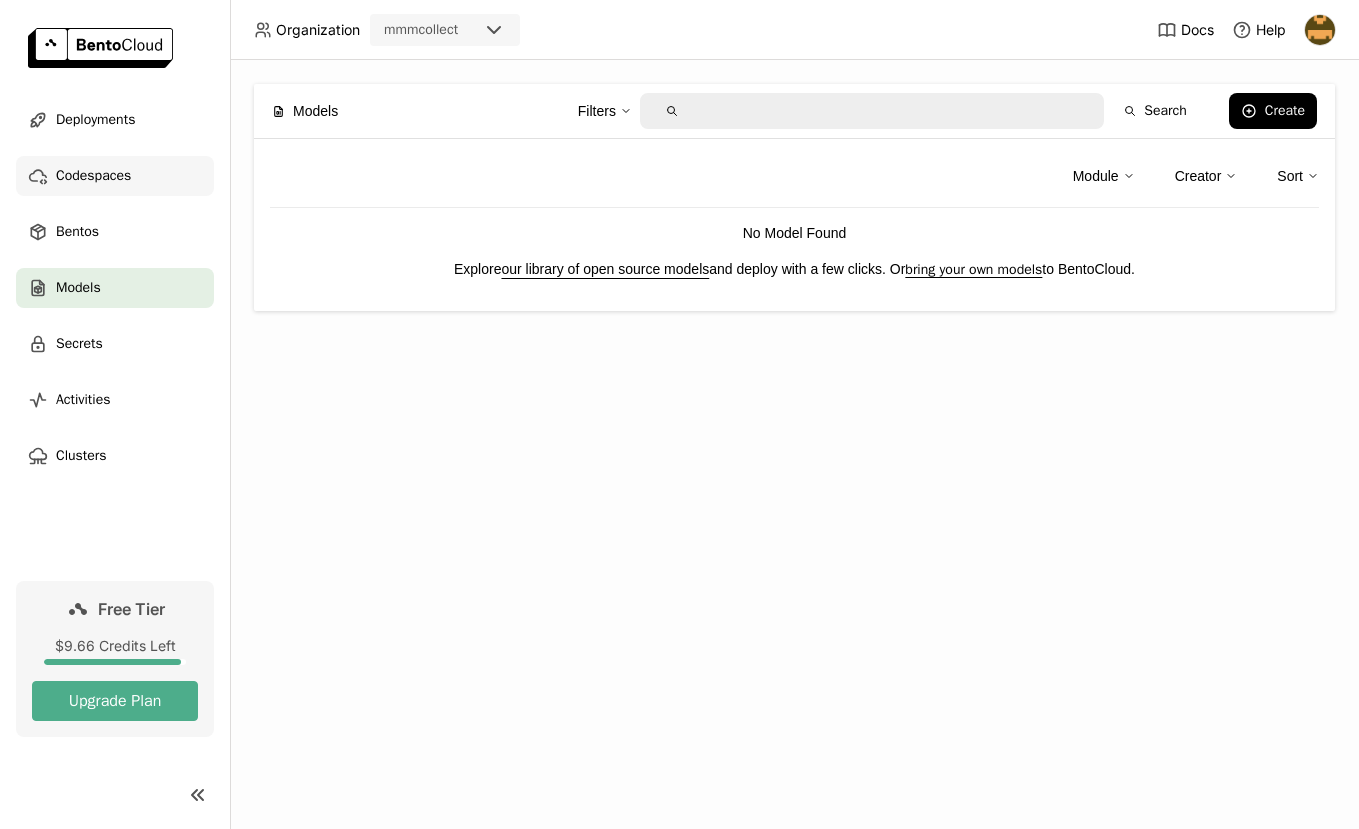 click on "Codespaces" at bounding box center [93, 176] 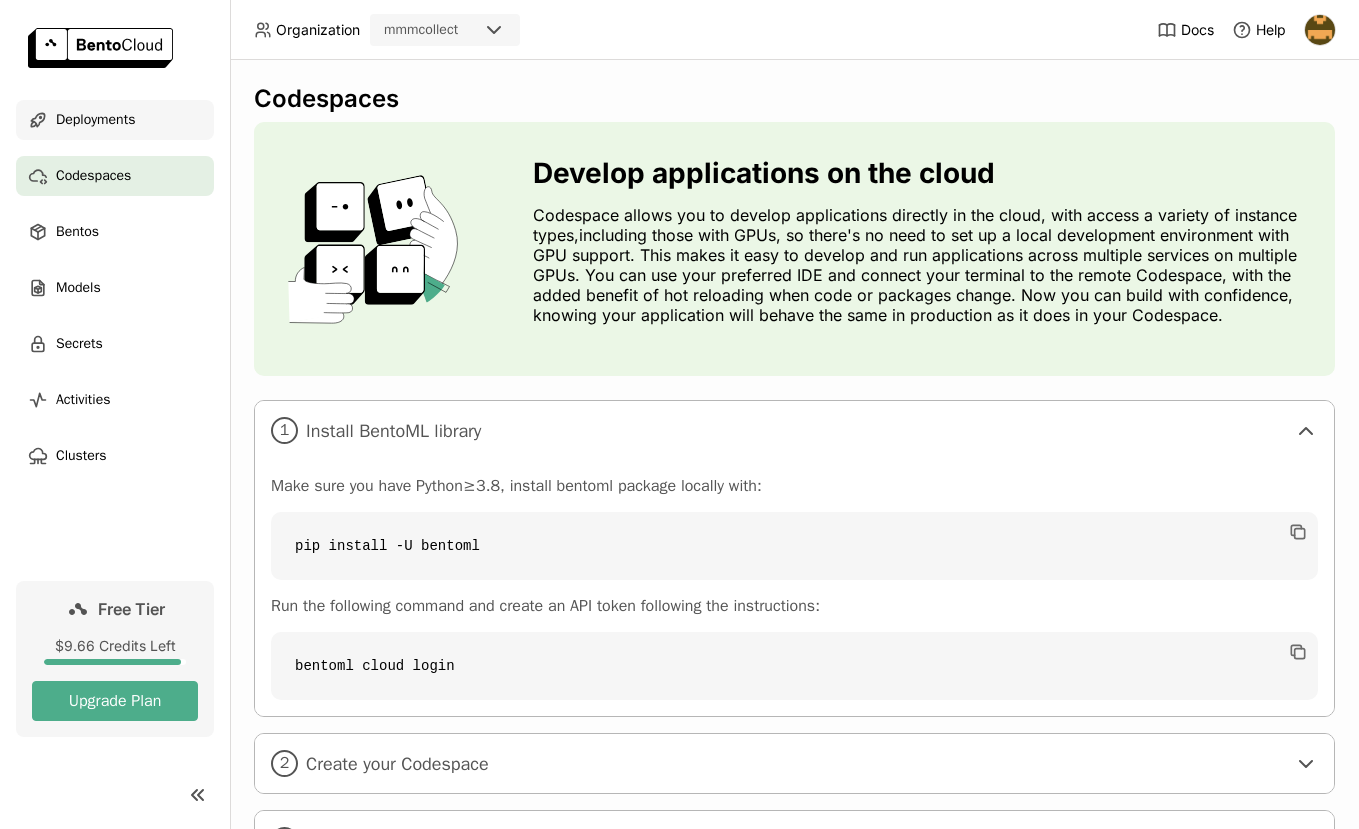 click on "Deployments" at bounding box center (95, 120) 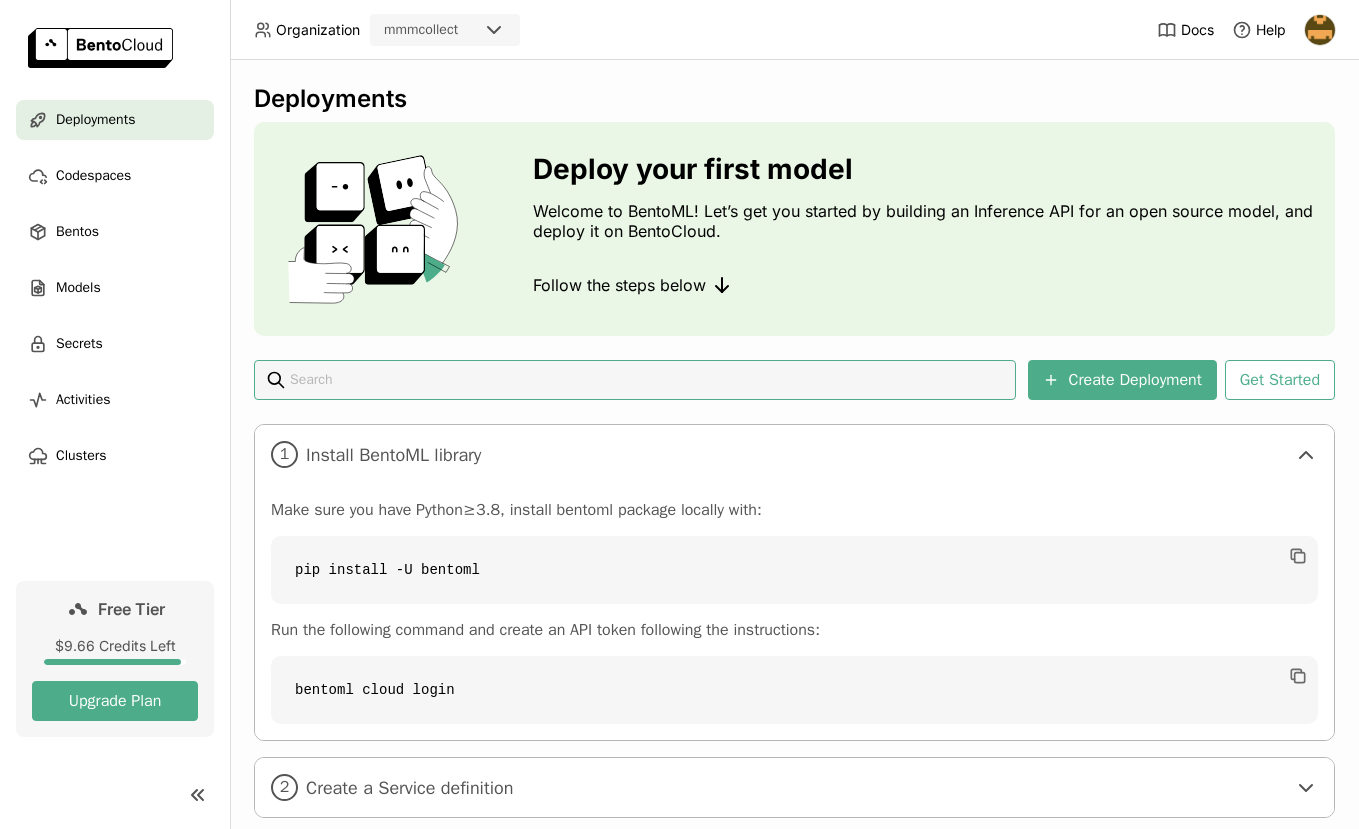 click on "Deployments" at bounding box center [95, 120] 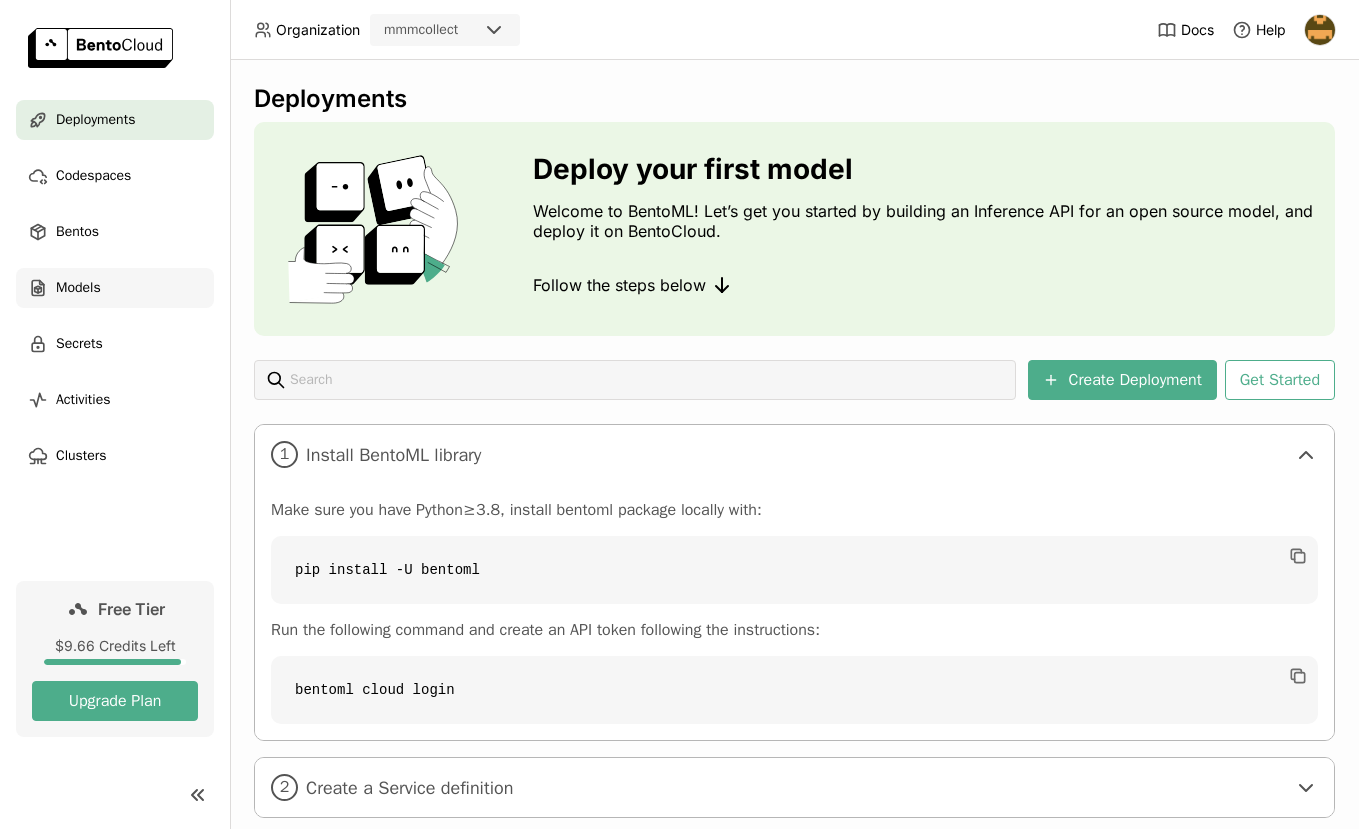 click on "Models" at bounding box center [115, 288] 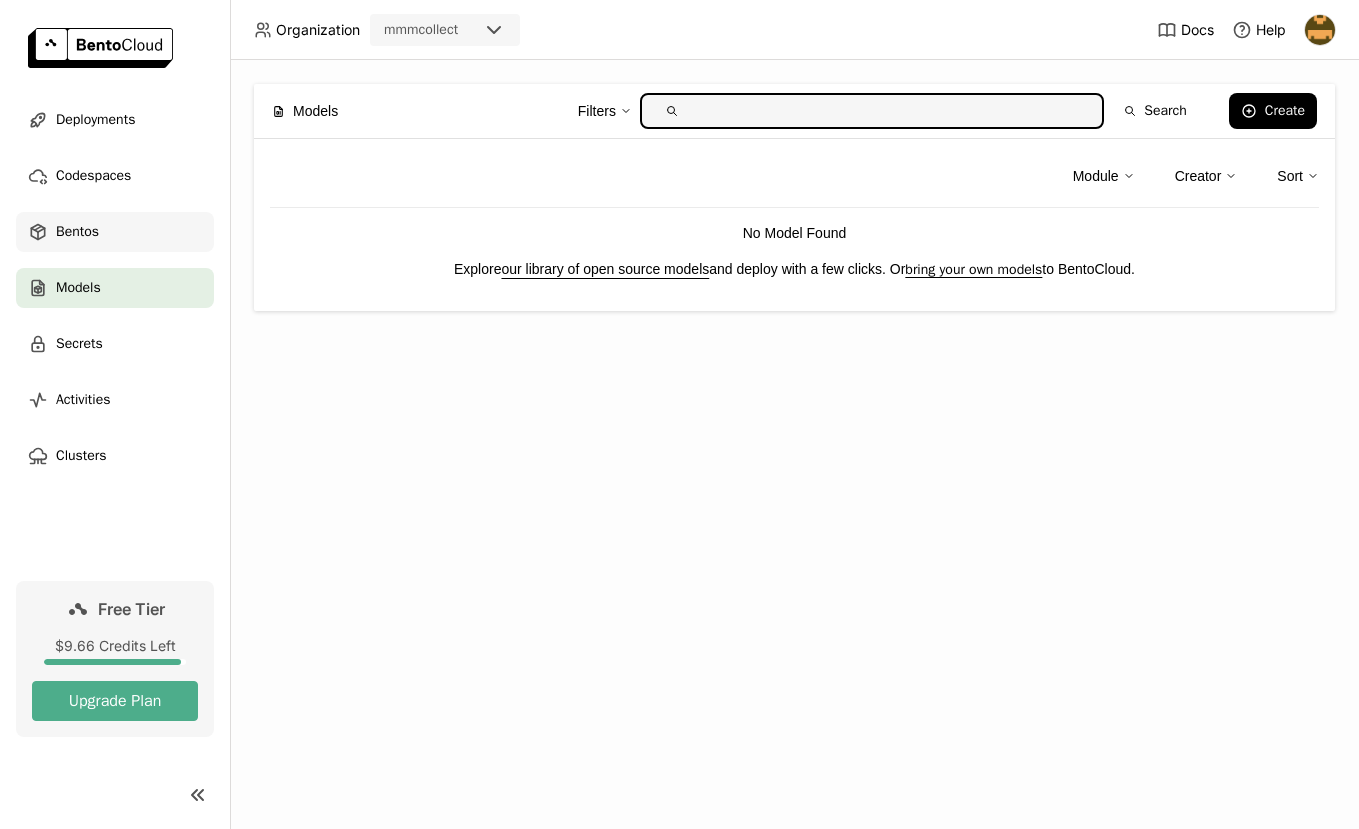 click on "Bentos" at bounding box center [115, 232] 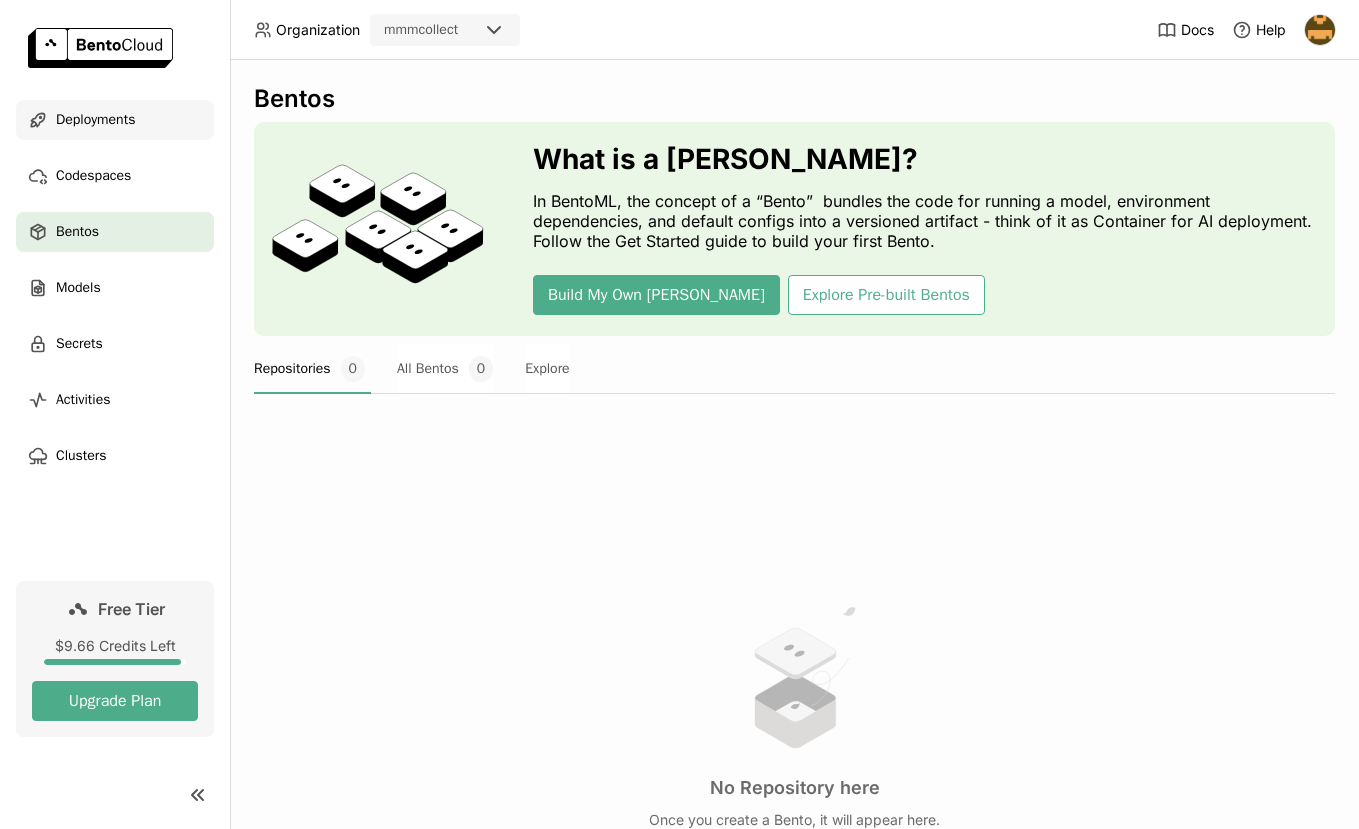 click on "Deployments" at bounding box center [95, 120] 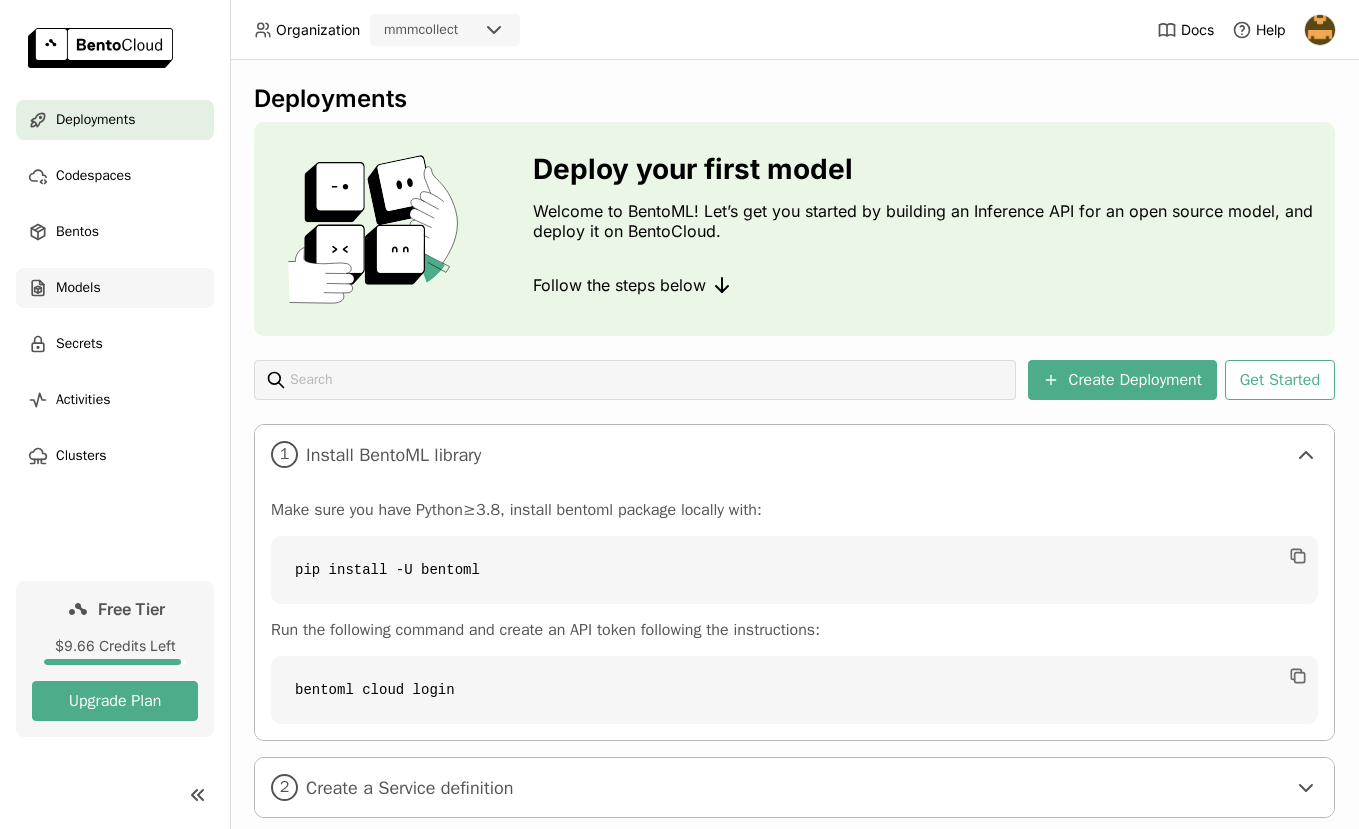 click on "Models" at bounding box center [78, 288] 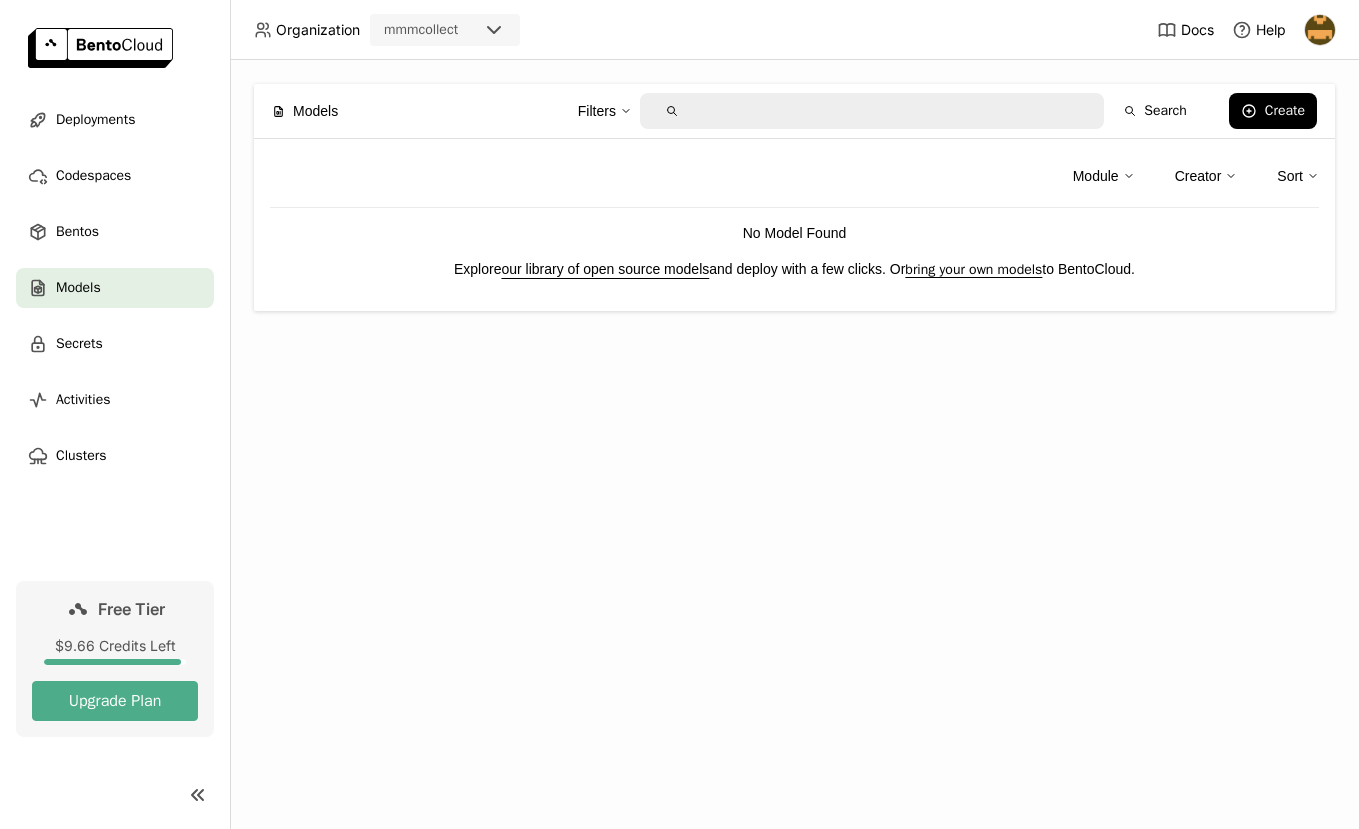 click on "Models" at bounding box center [115, 288] 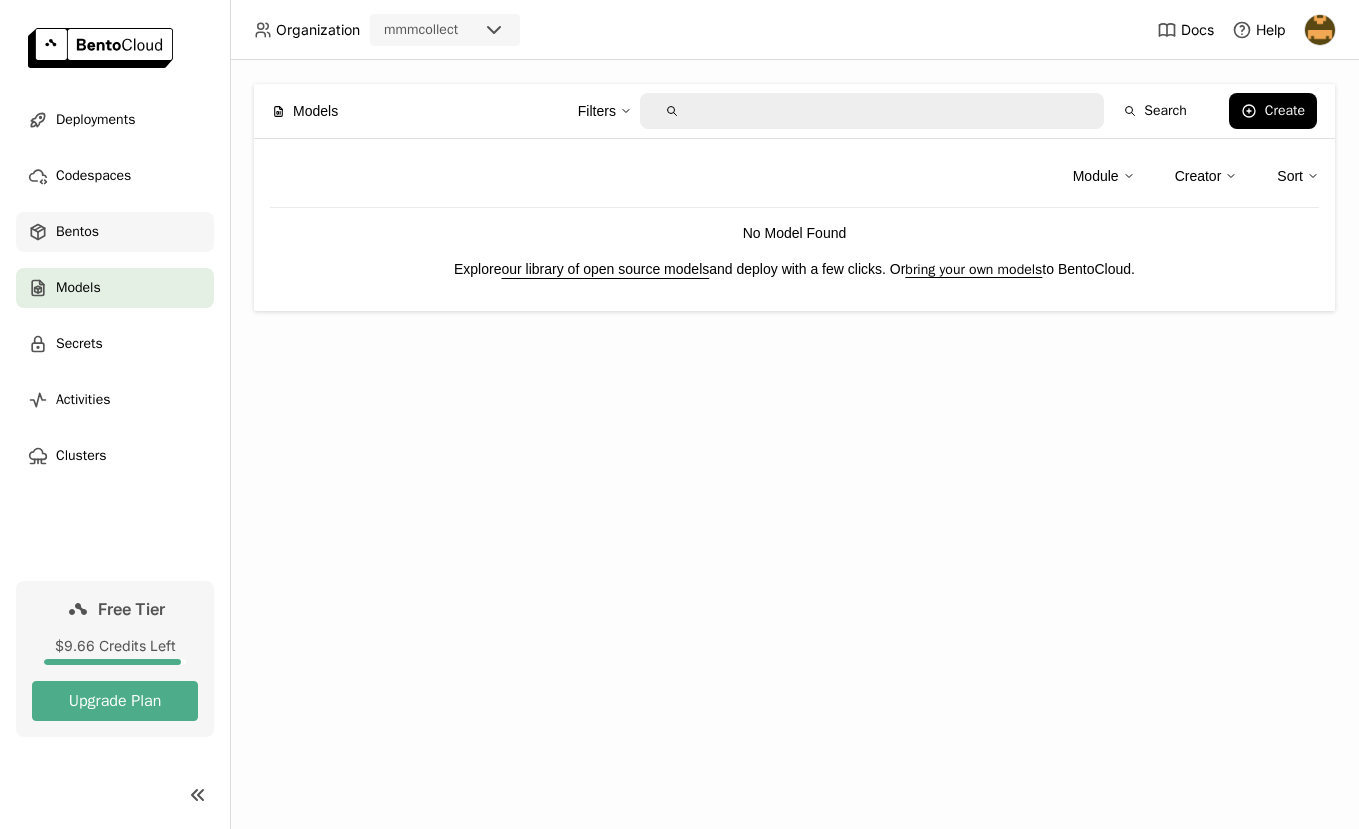 click on "Bentos" at bounding box center (77, 232) 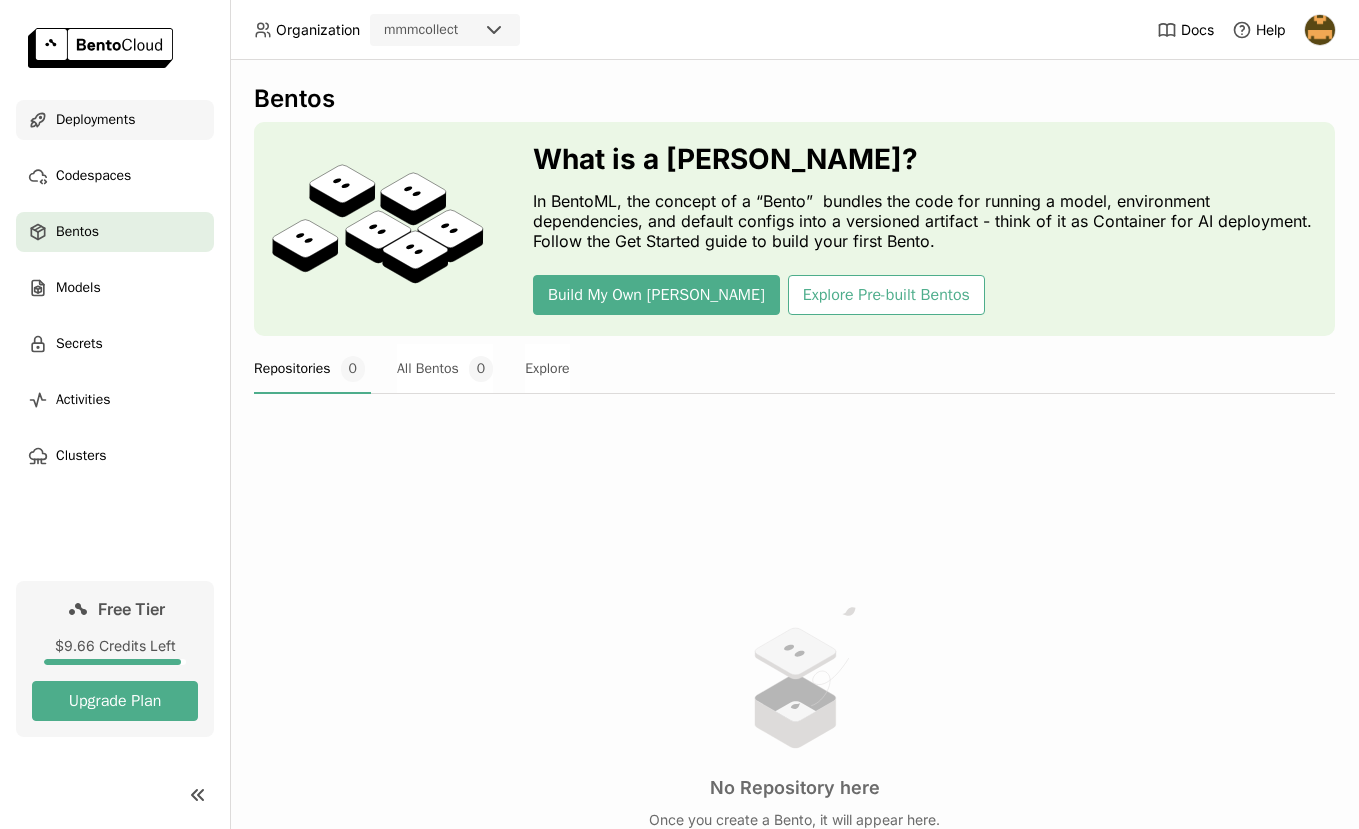 click on "Deployments" at bounding box center [115, 120] 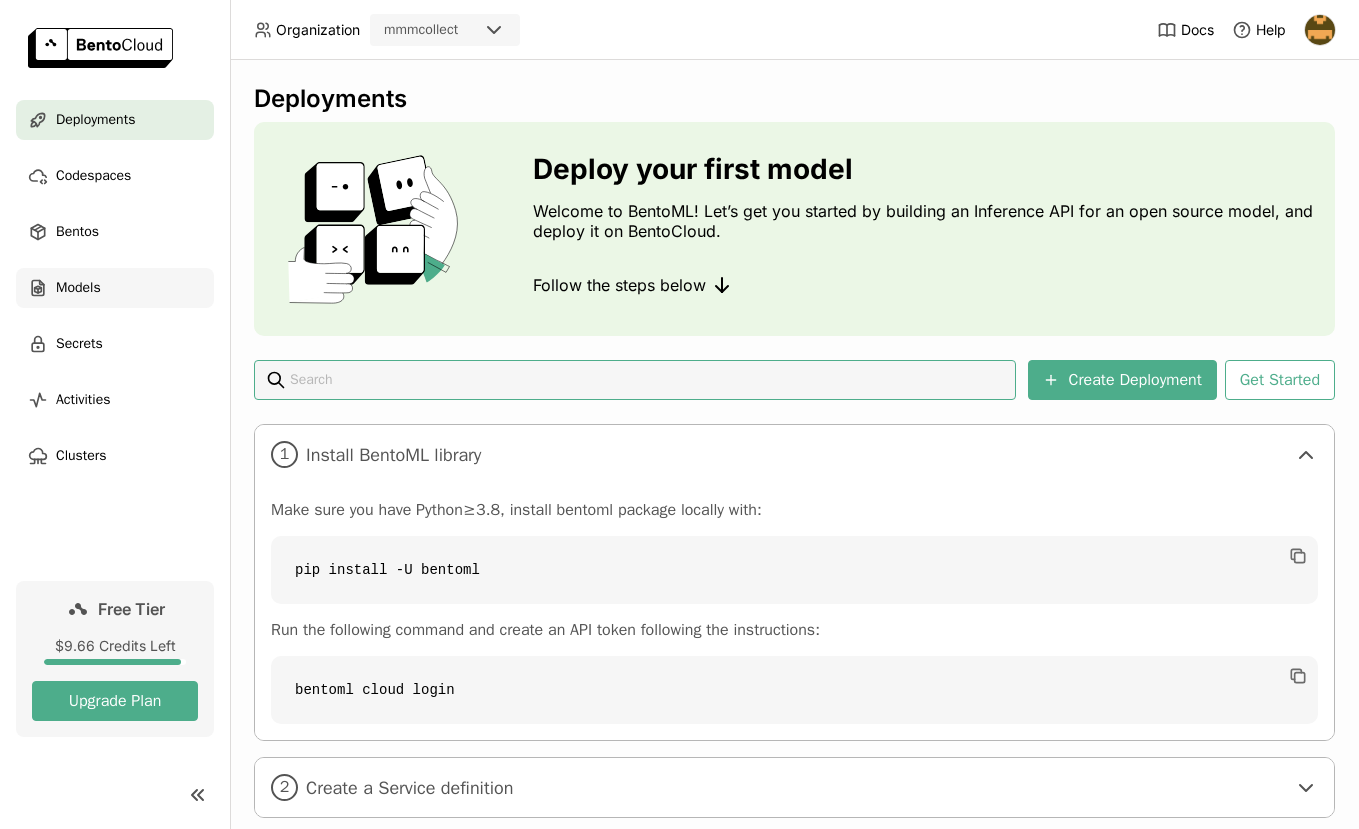 click on "Models" at bounding box center (115, 288) 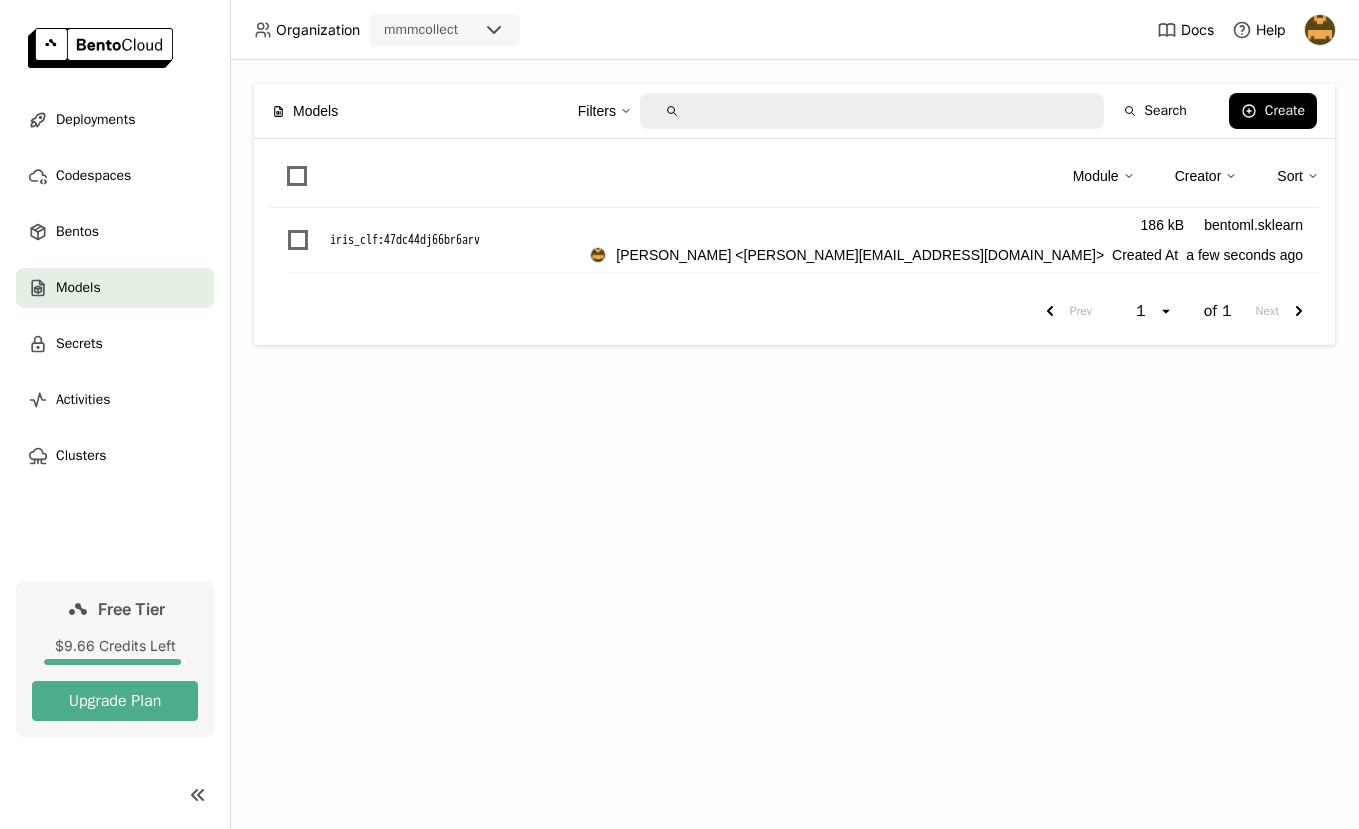 click on "Models" at bounding box center [115, 288] 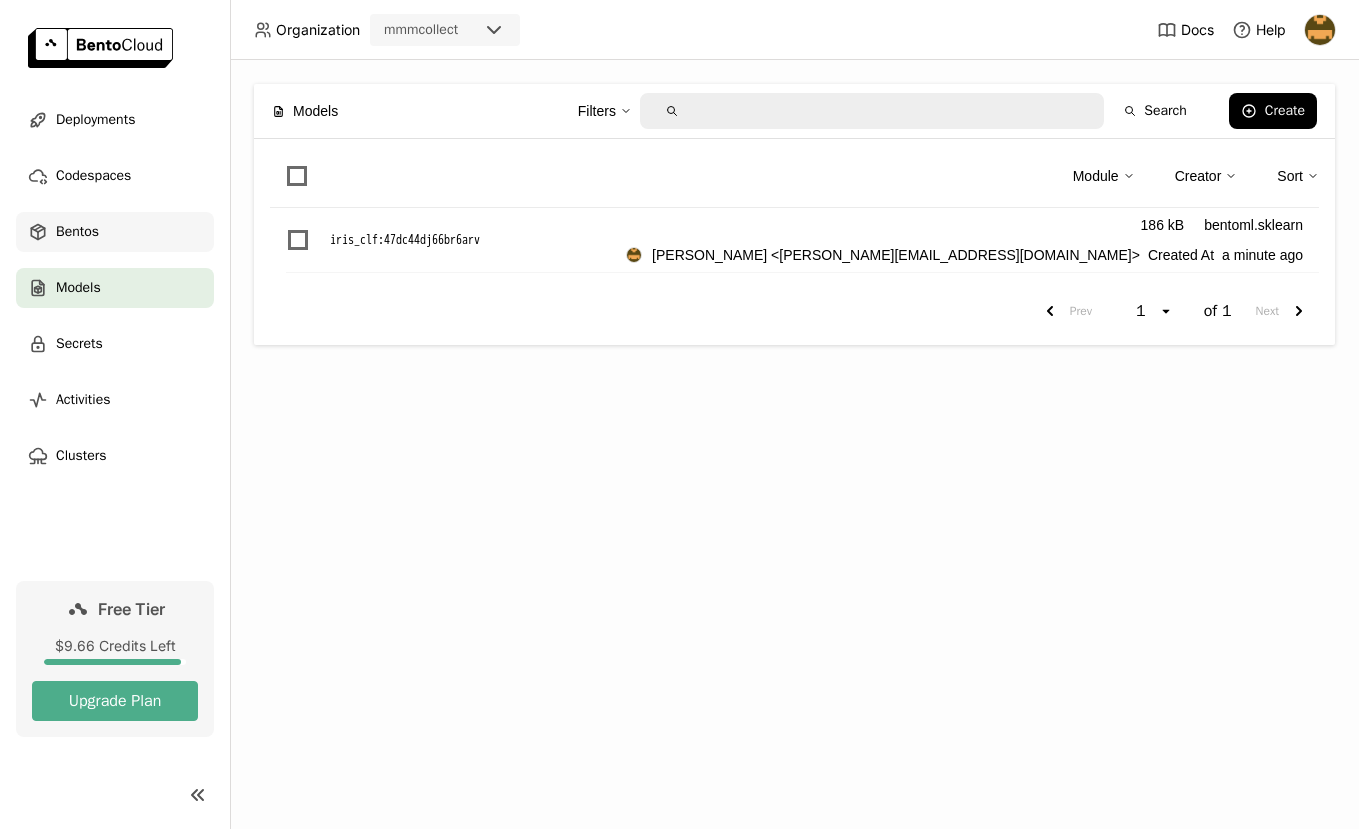 click on "Bentos" at bounding box center (115, 232) 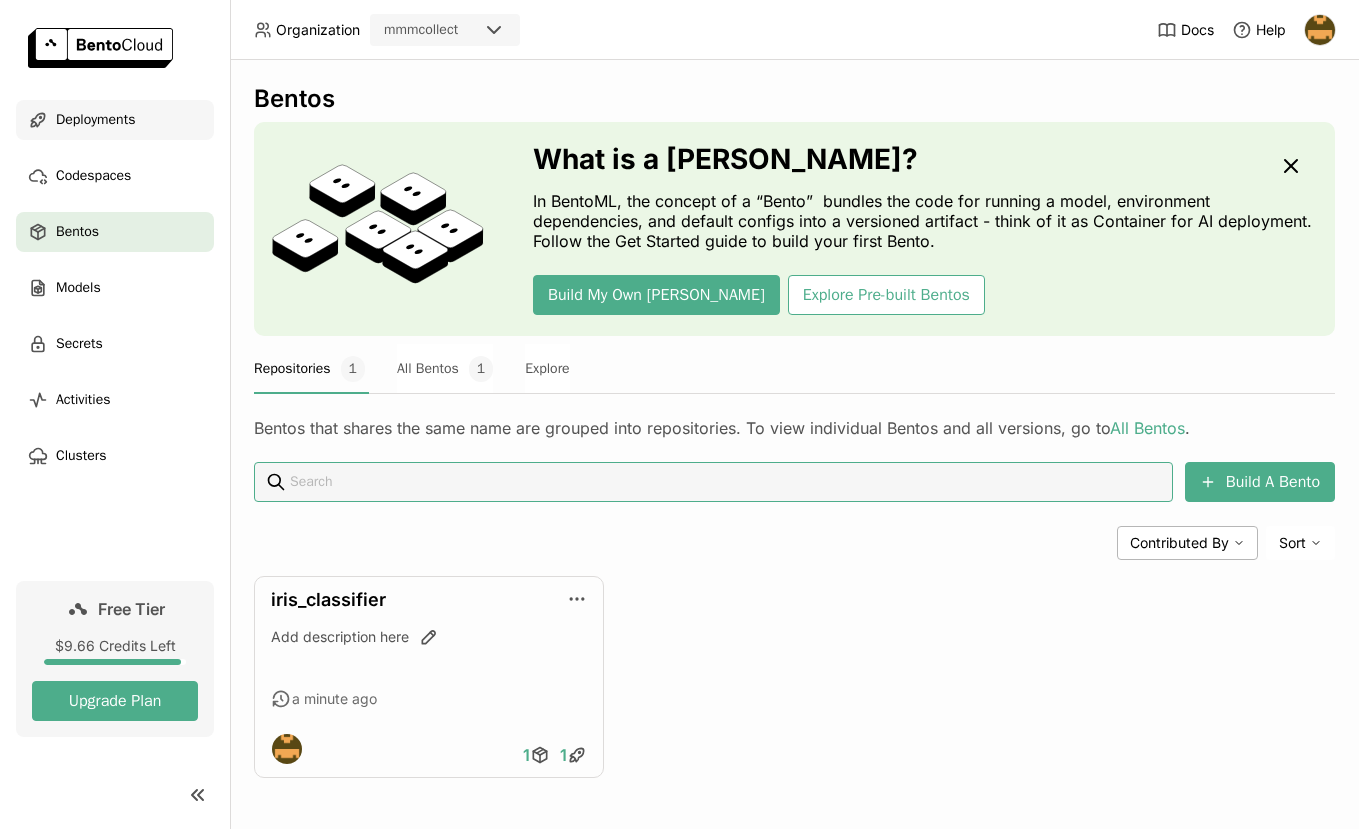 click on "Deployments" at bounding box center (115, 120) 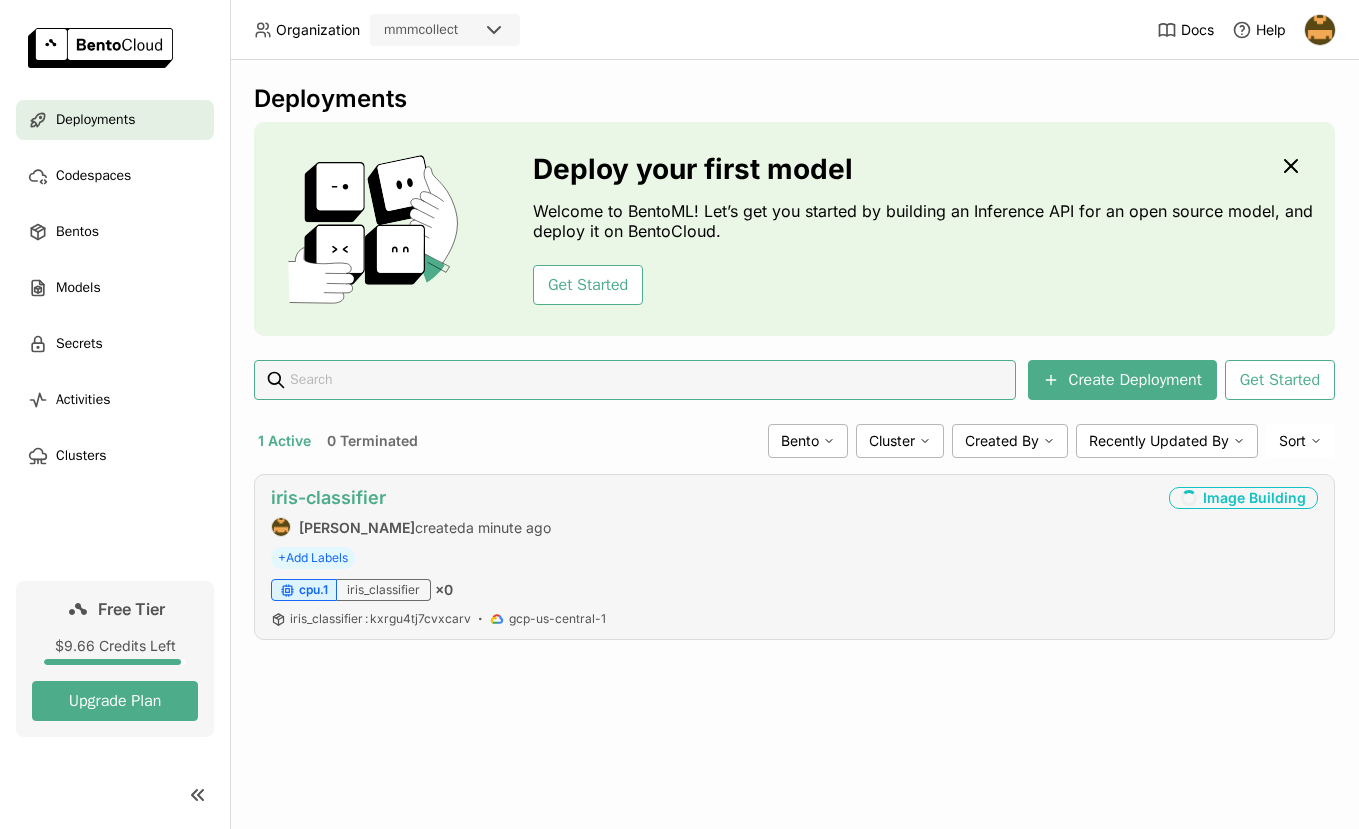 click on "iris-classifier" at bounding box center (328, 497) 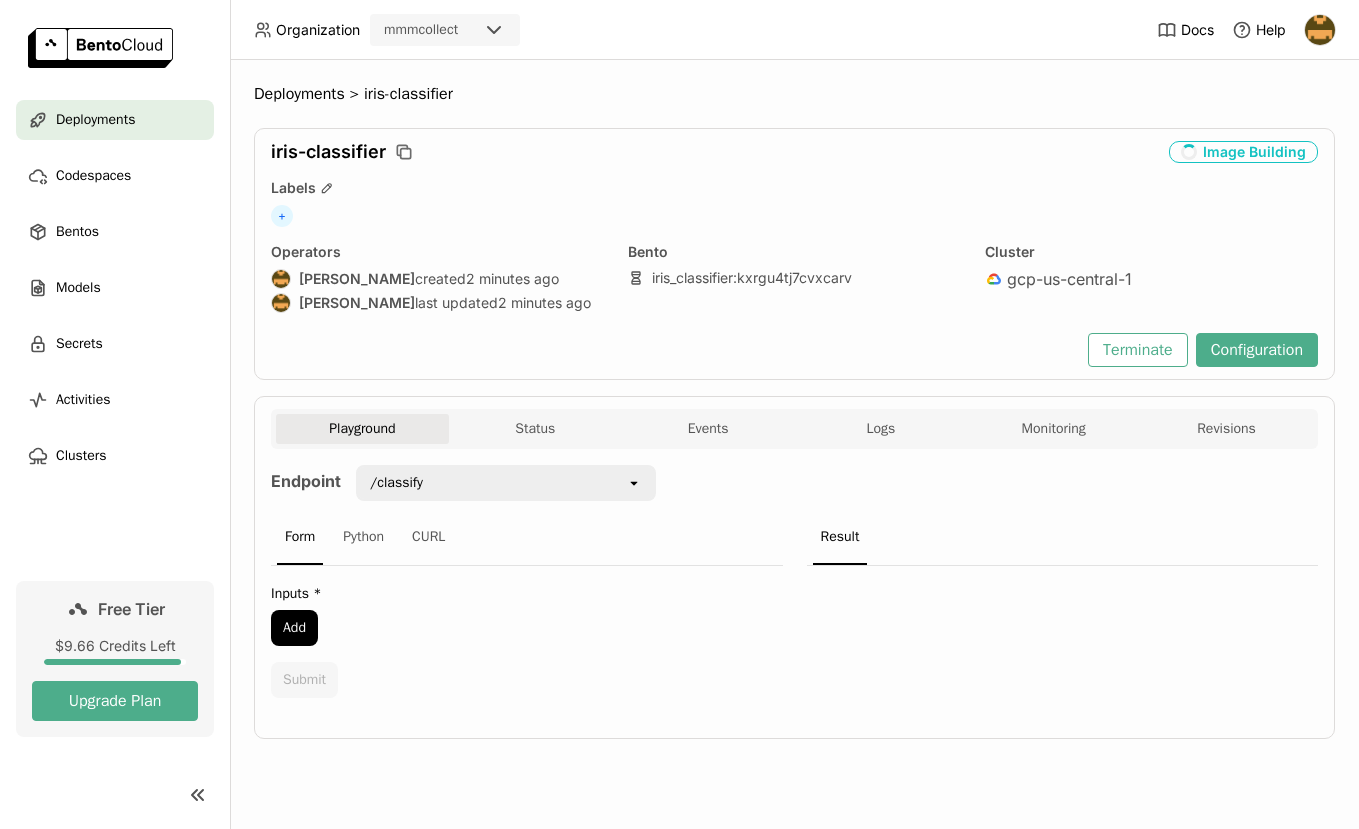 scroll, scrollTop: 0, scrollLeft: 0, axis: both 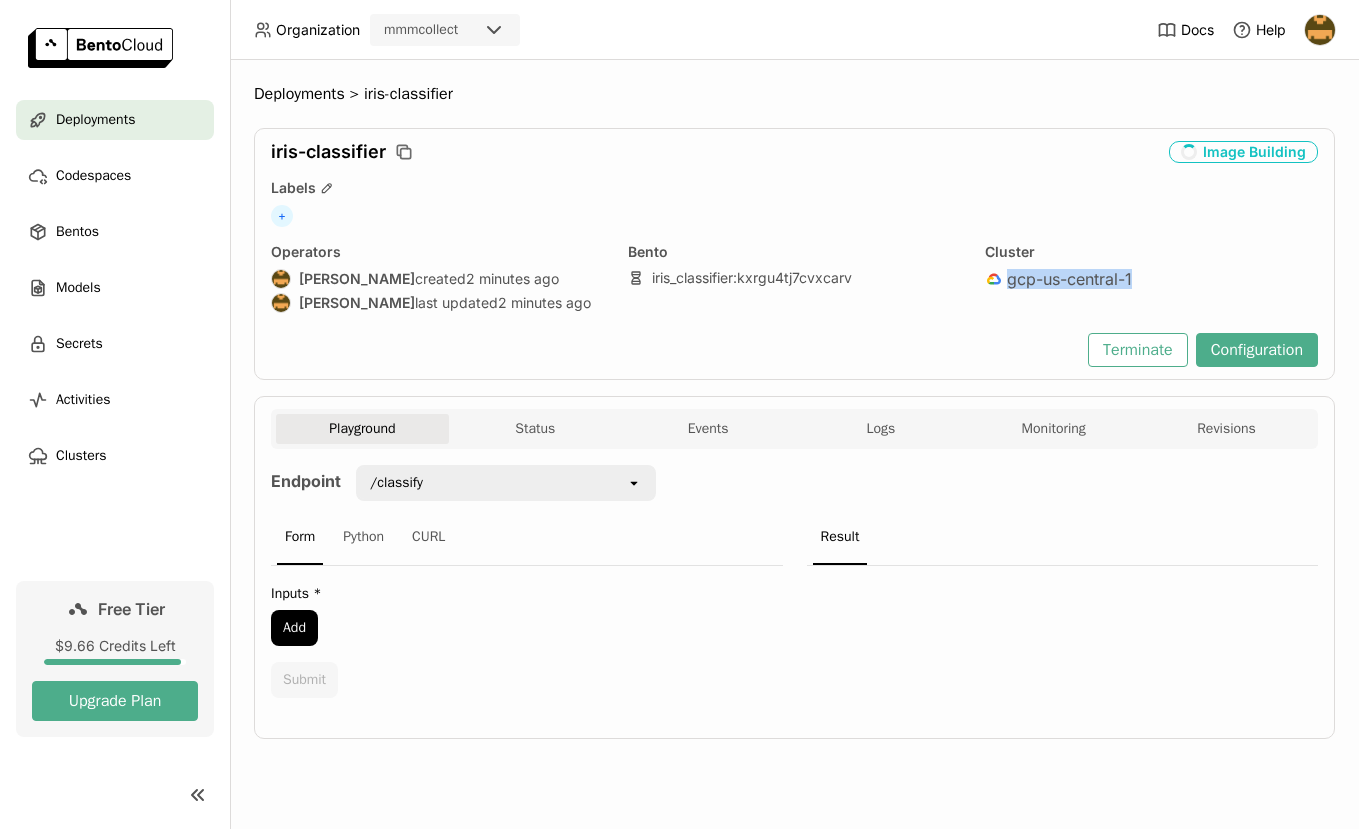drag, startPoint x: 987, startPoint y: 280, endPoint x: 1181, endPoint y: 278, distance: 194.01031 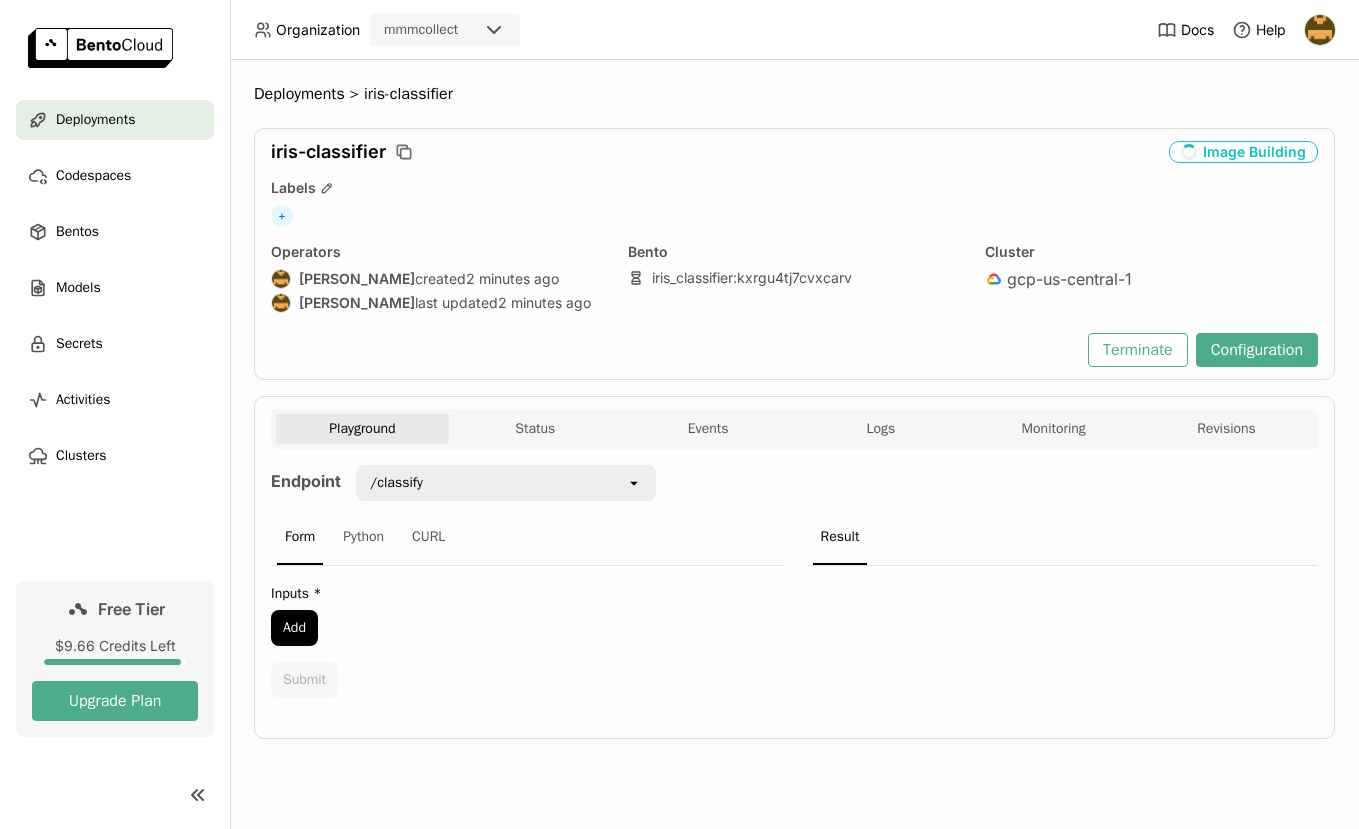 click on "Cluster" at bounding box center [1151, 252] 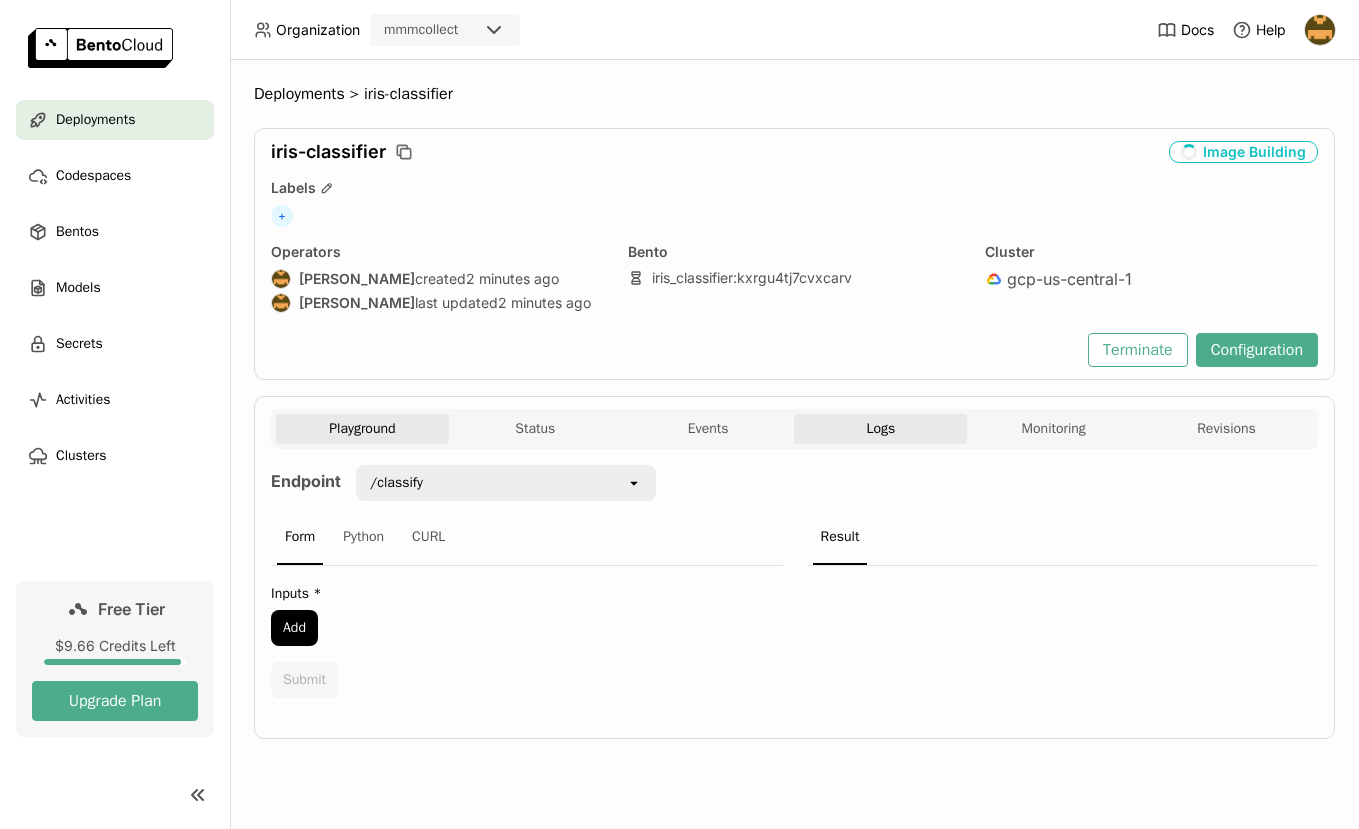 click on "Logs" at bounding box center (880, 429) 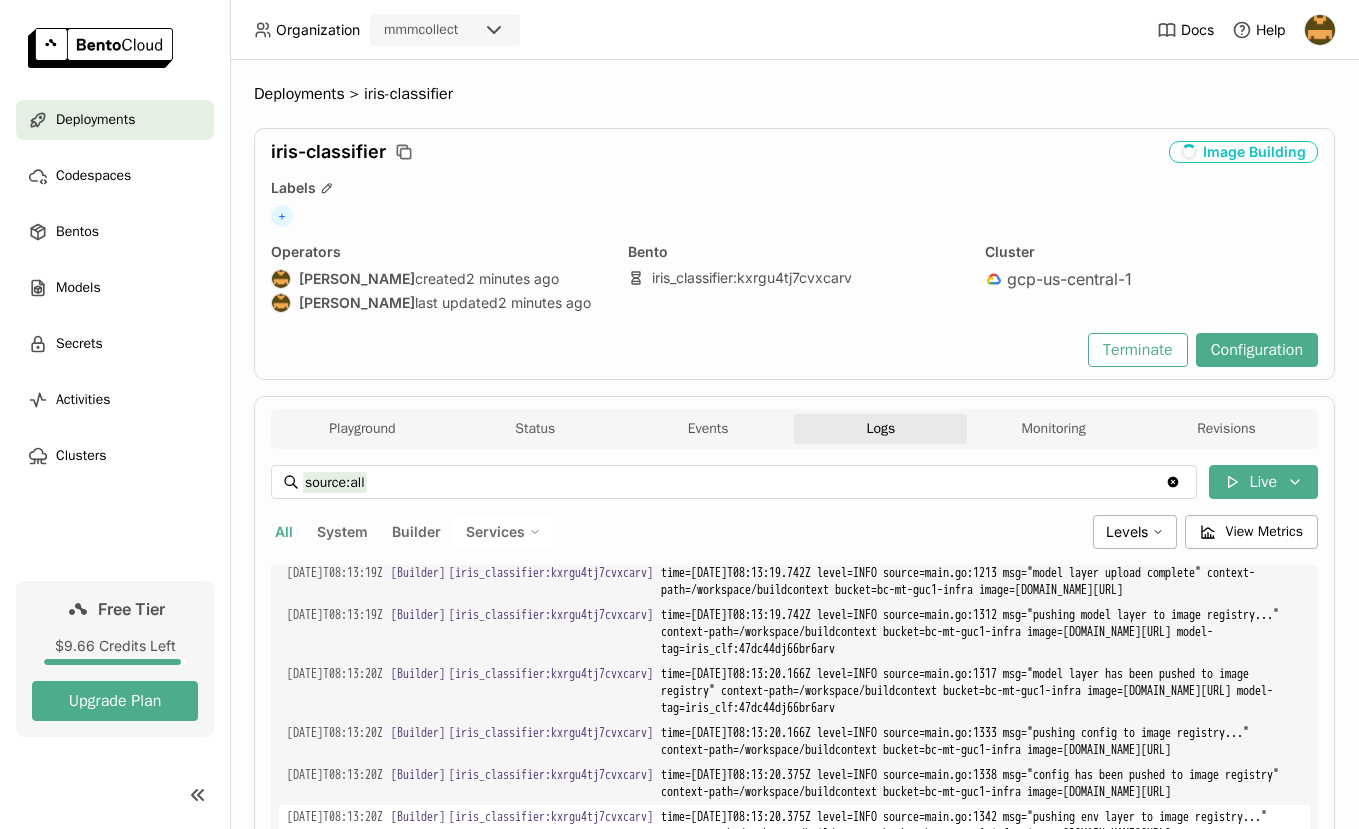 scroll, scrollTop: 5223, scrollLeft: 0, axis: vertical 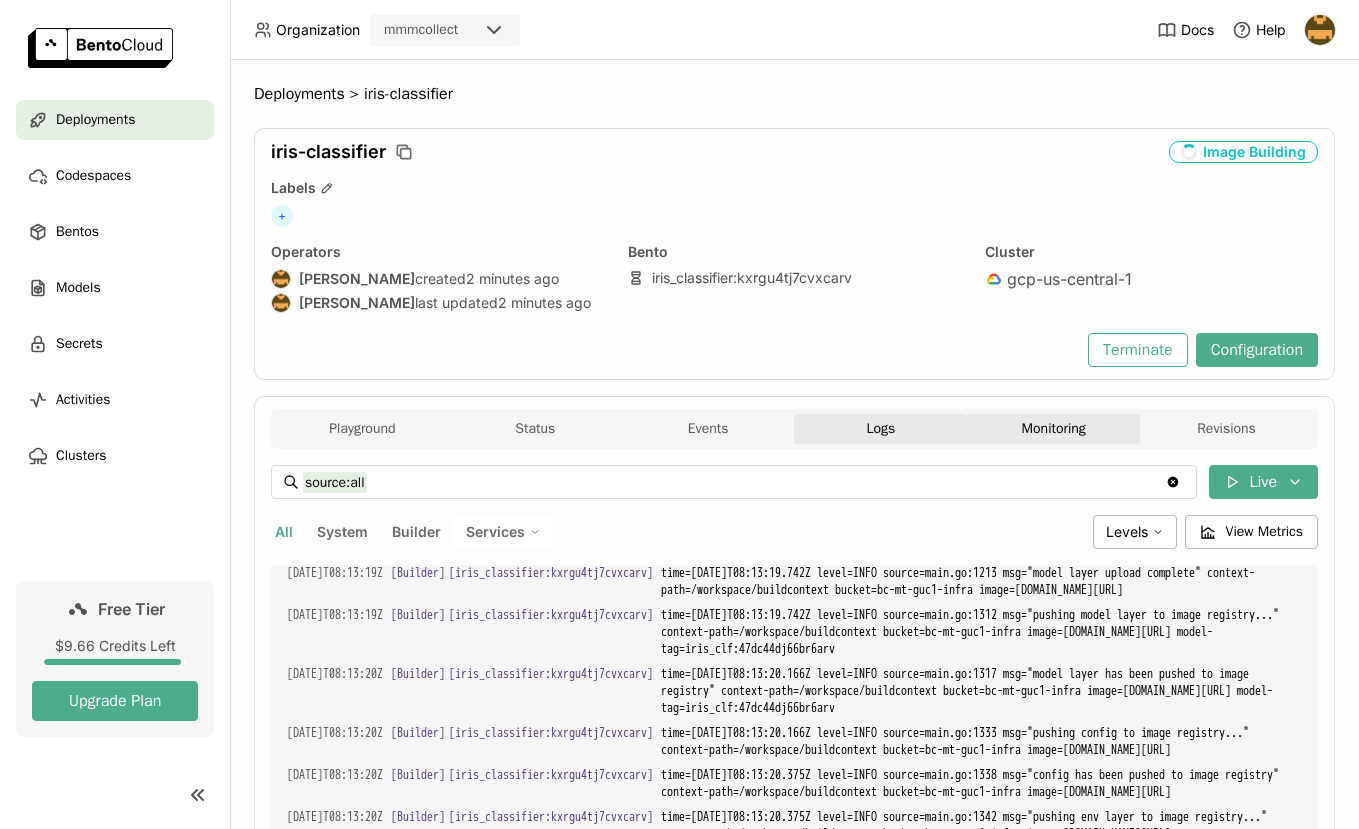 click on "Monitoring" at bounding box center [1053, 429] 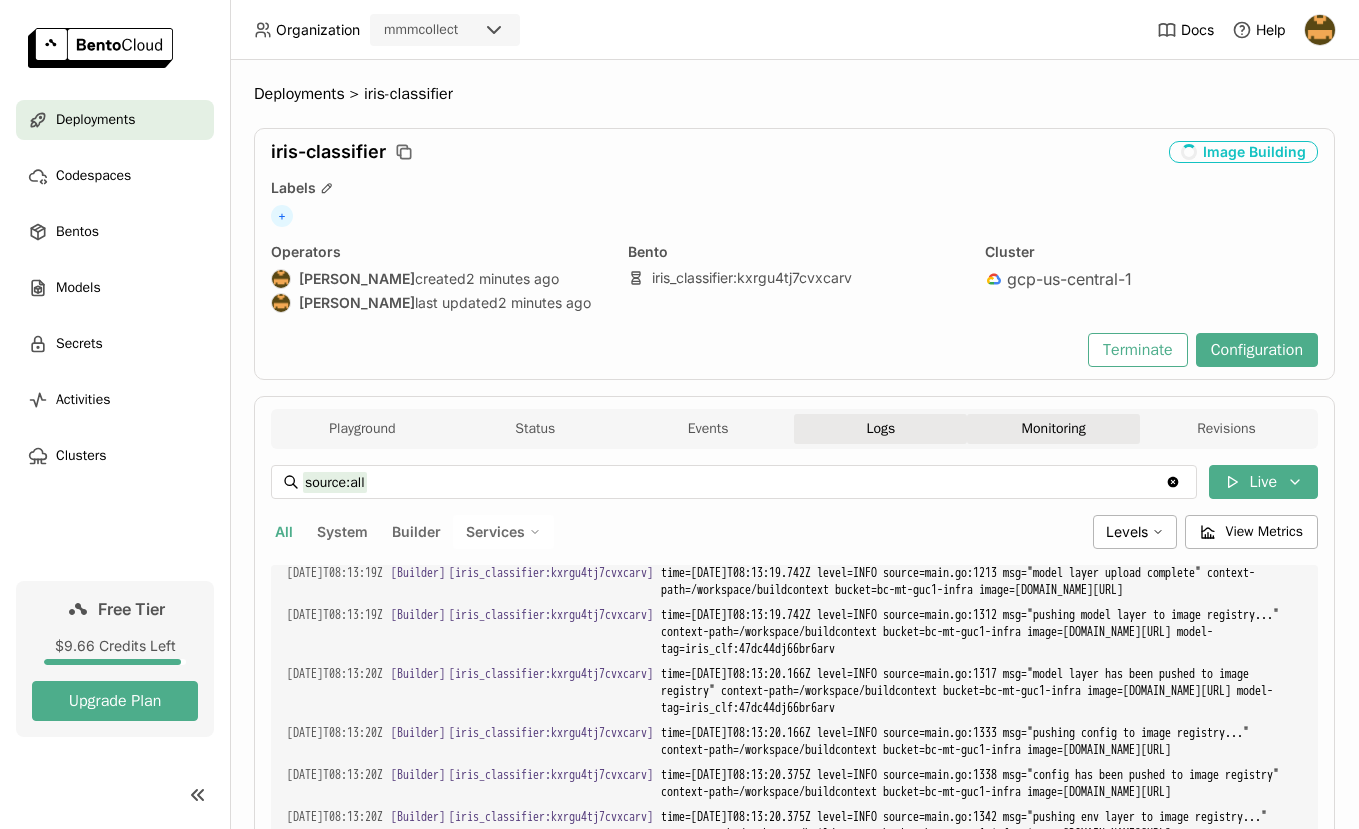 scroll, scrollTop: 1, scrollLeft: 1, axis: both 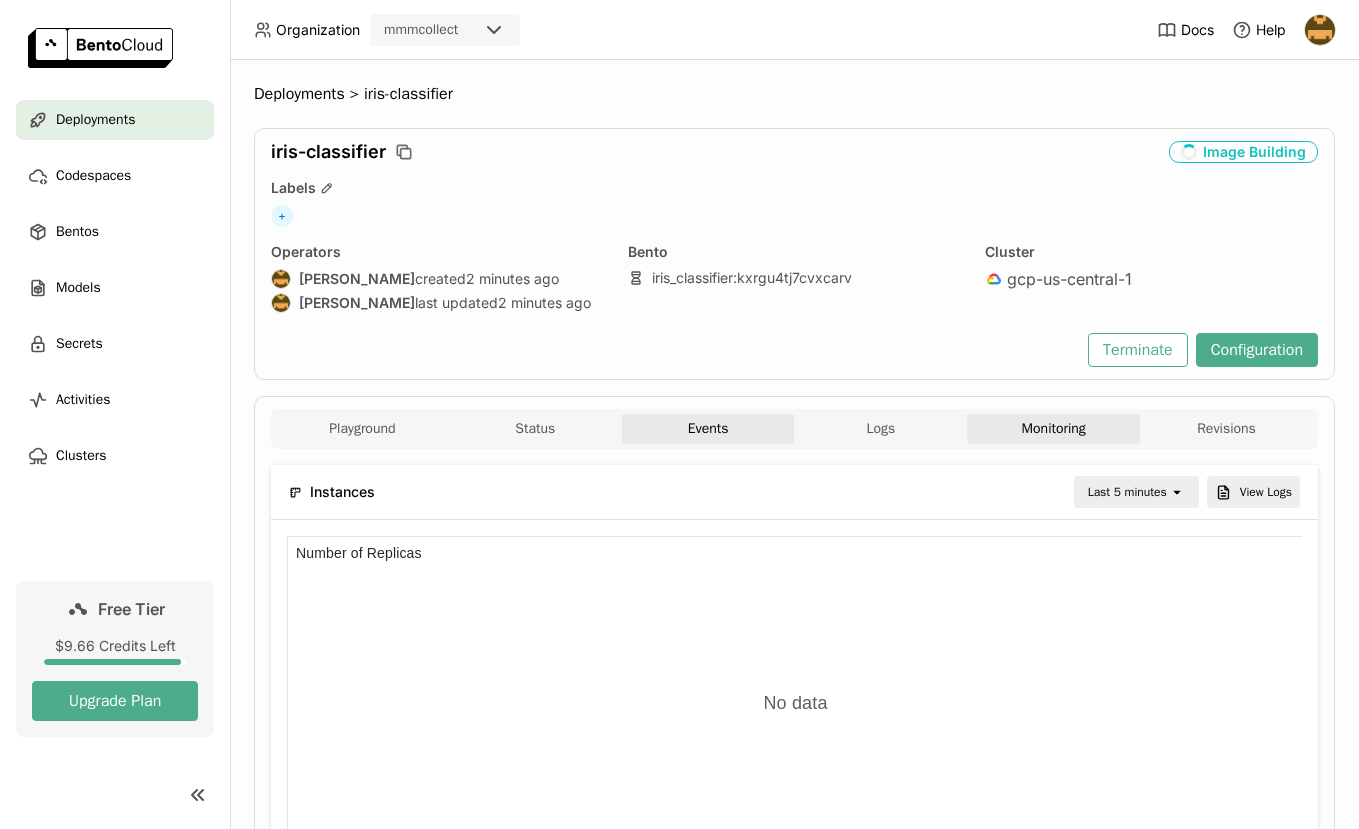 click on "Events" at bounding box center [708, 429] 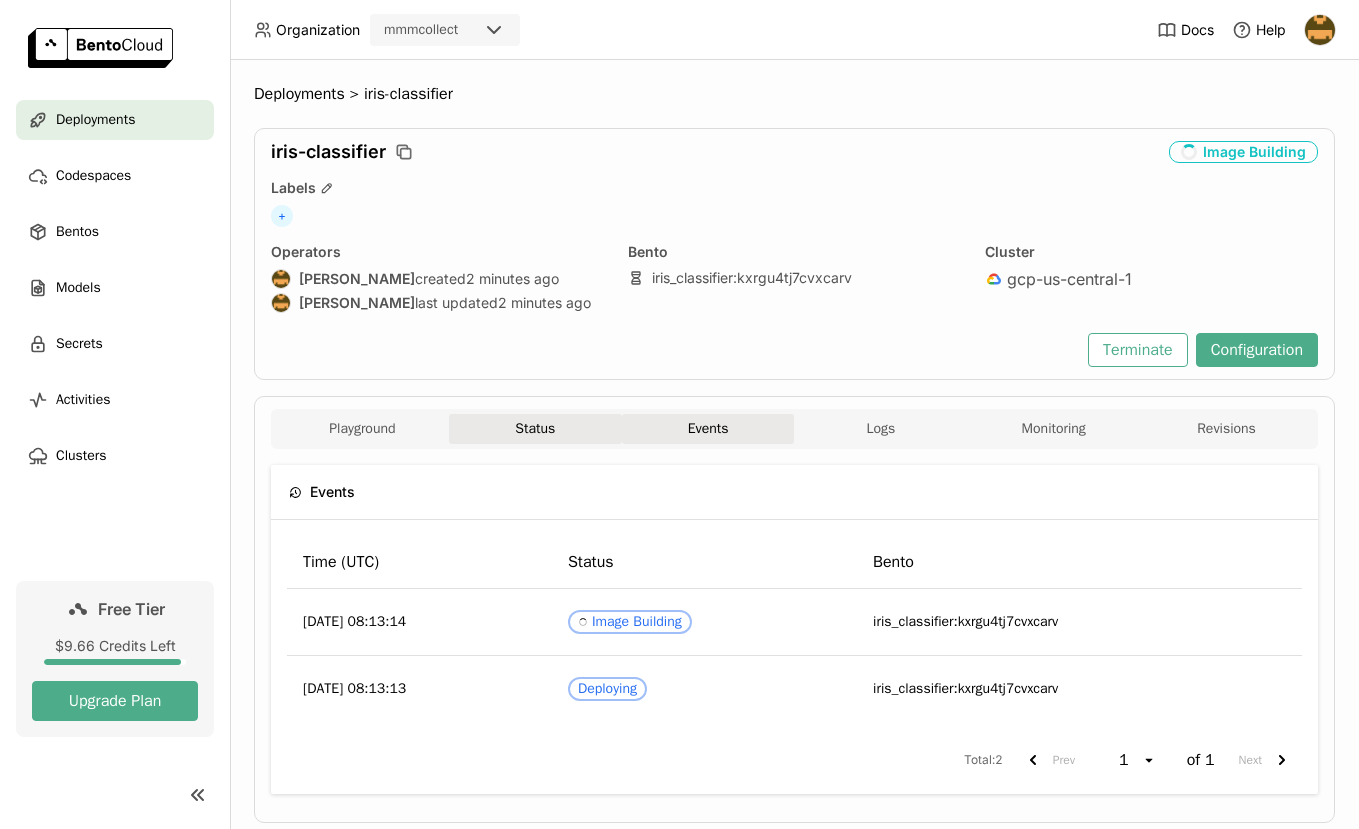 click on "Status" at bounding box center (535, 429) 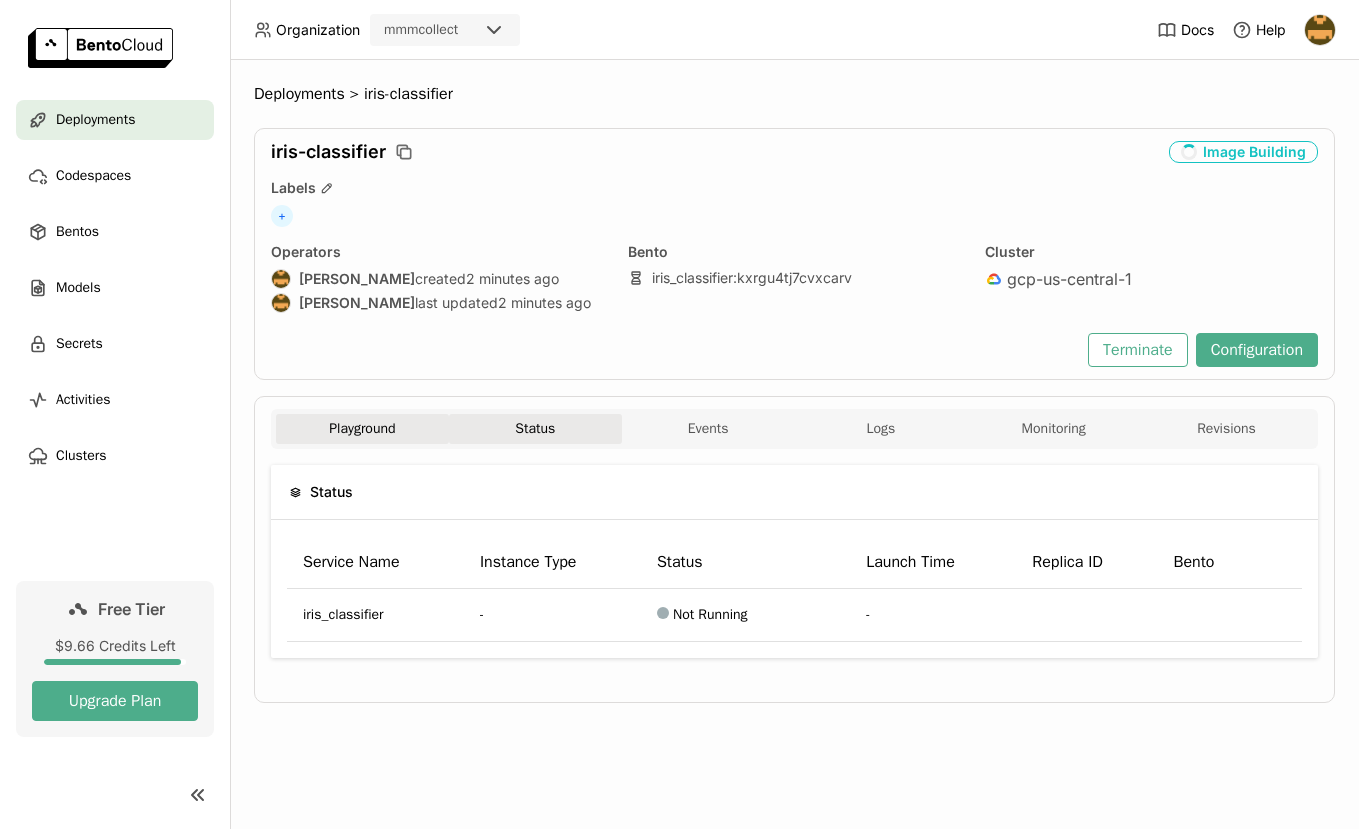 click on "Playground" at bounding box center [362, 429] 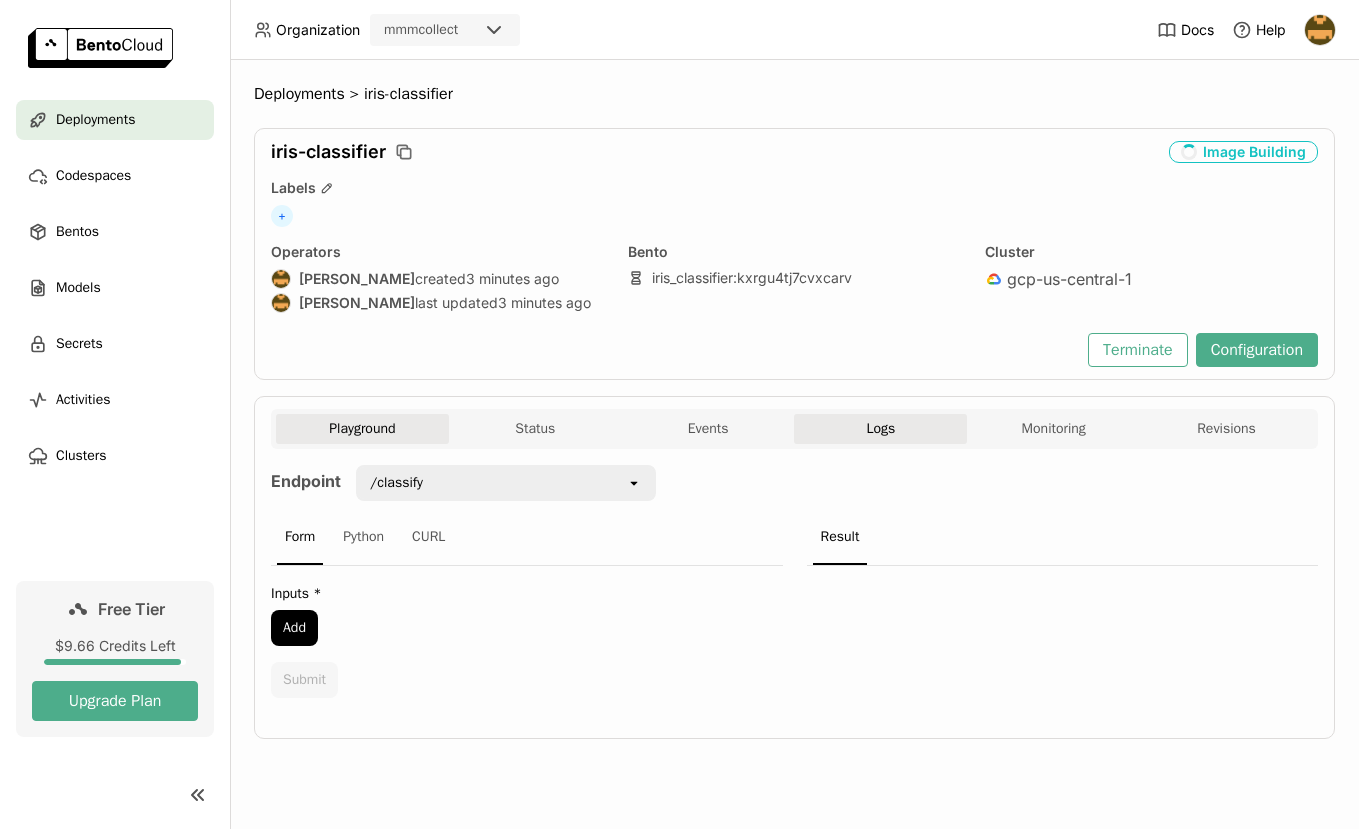 click on "Logs" at bounding box center (880, 429) 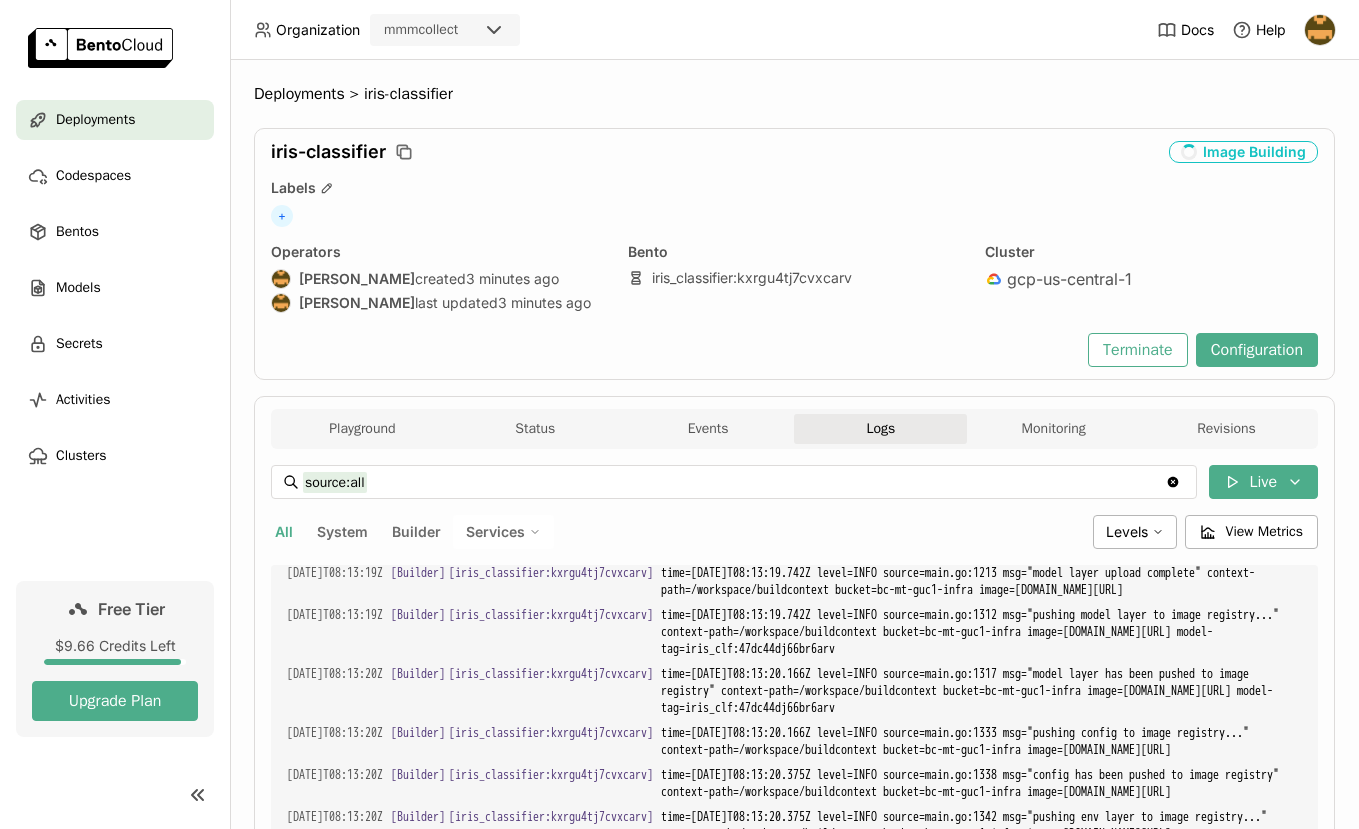 scroll, scrollTop: 419, scrollLeft: 0, axis: vertical 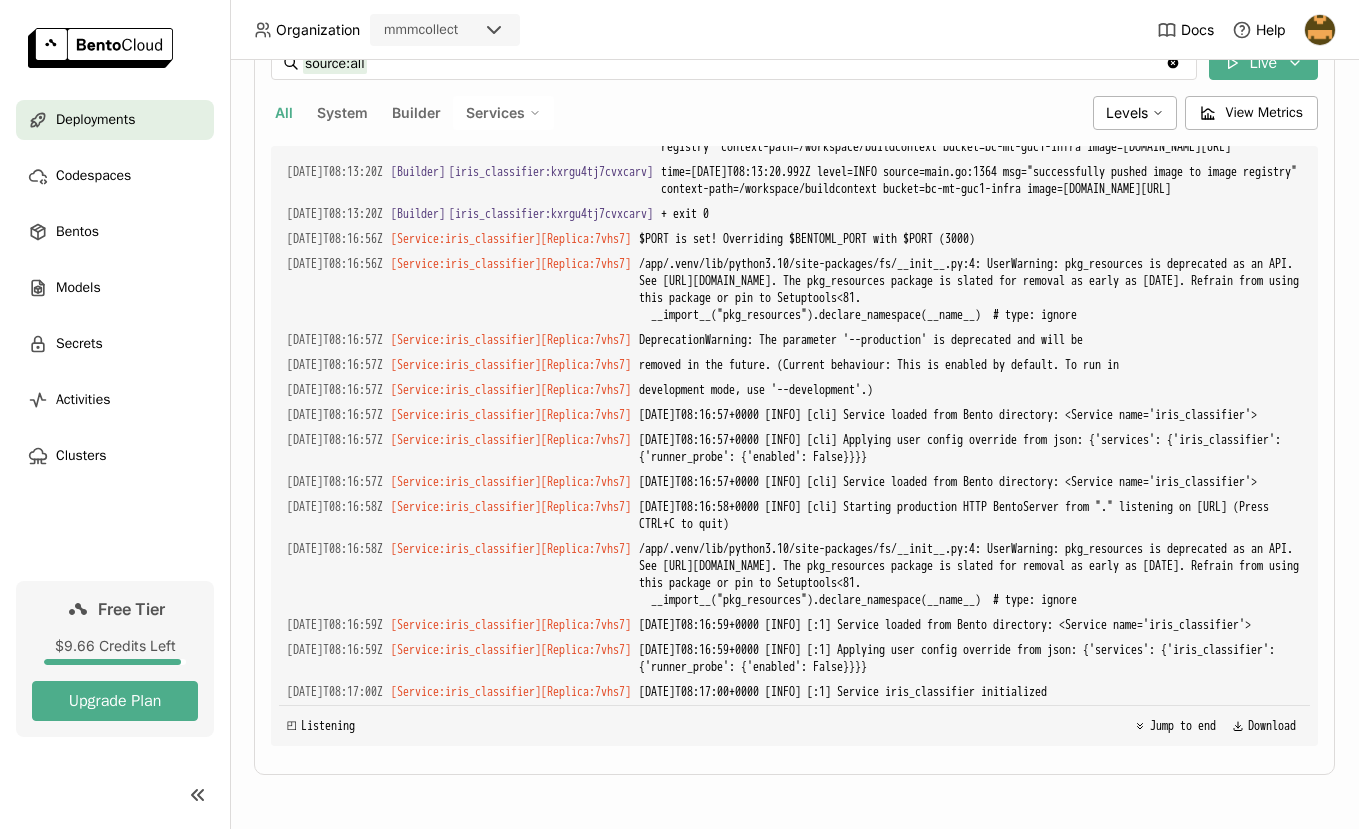 click on "All" at bounding box center (284, 113) 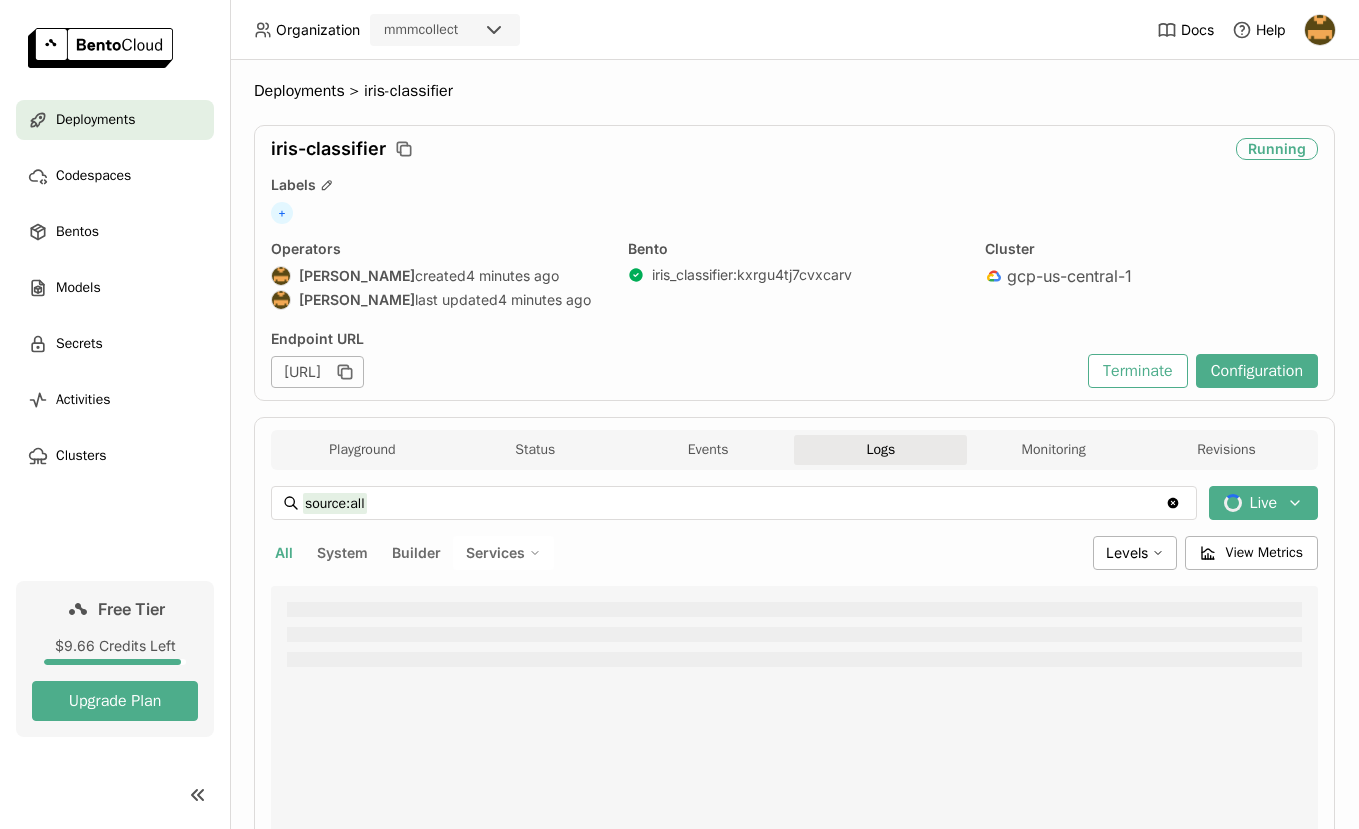scroll, scrollTop: 0, scrollLeft: 0, axis: both 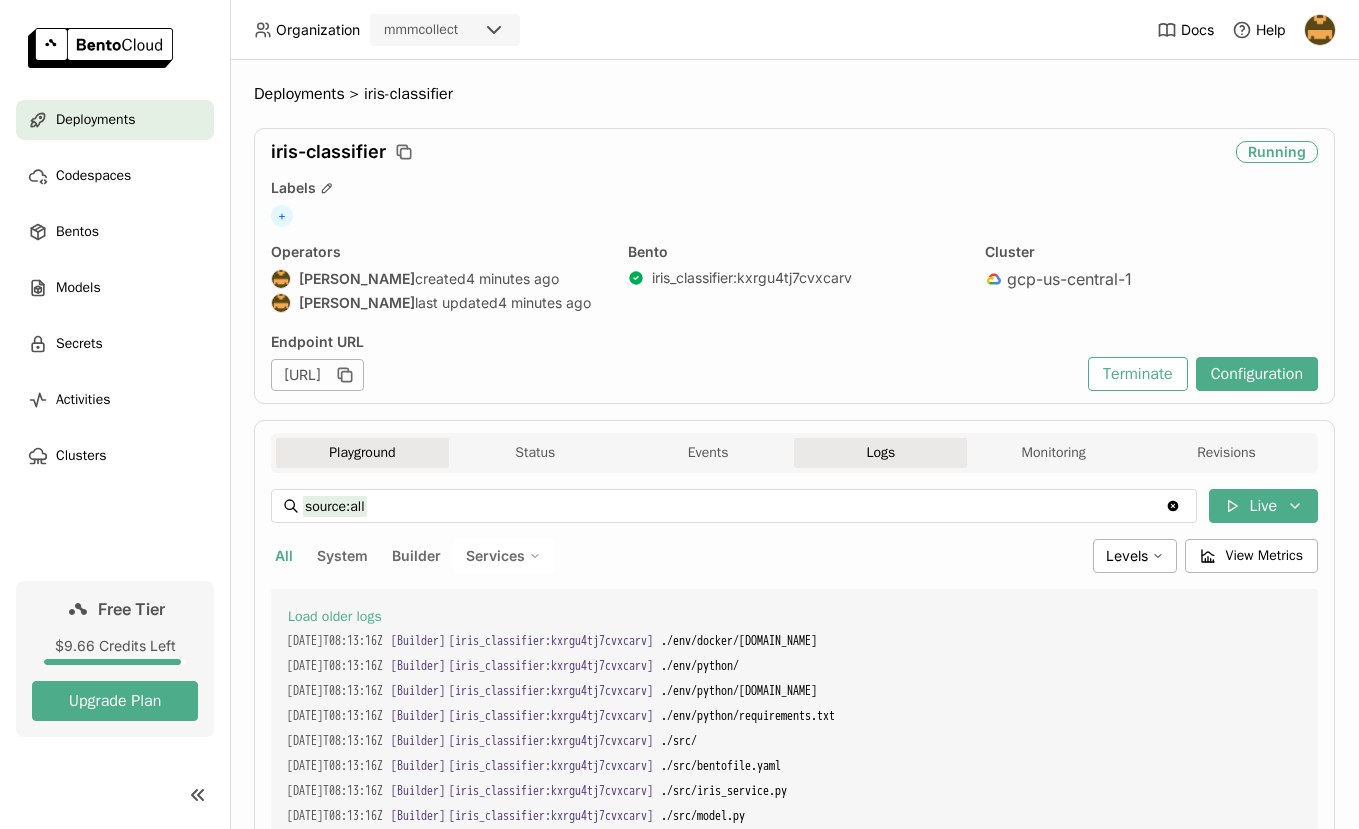 click on "Playground" at bounding box center [362, 453] 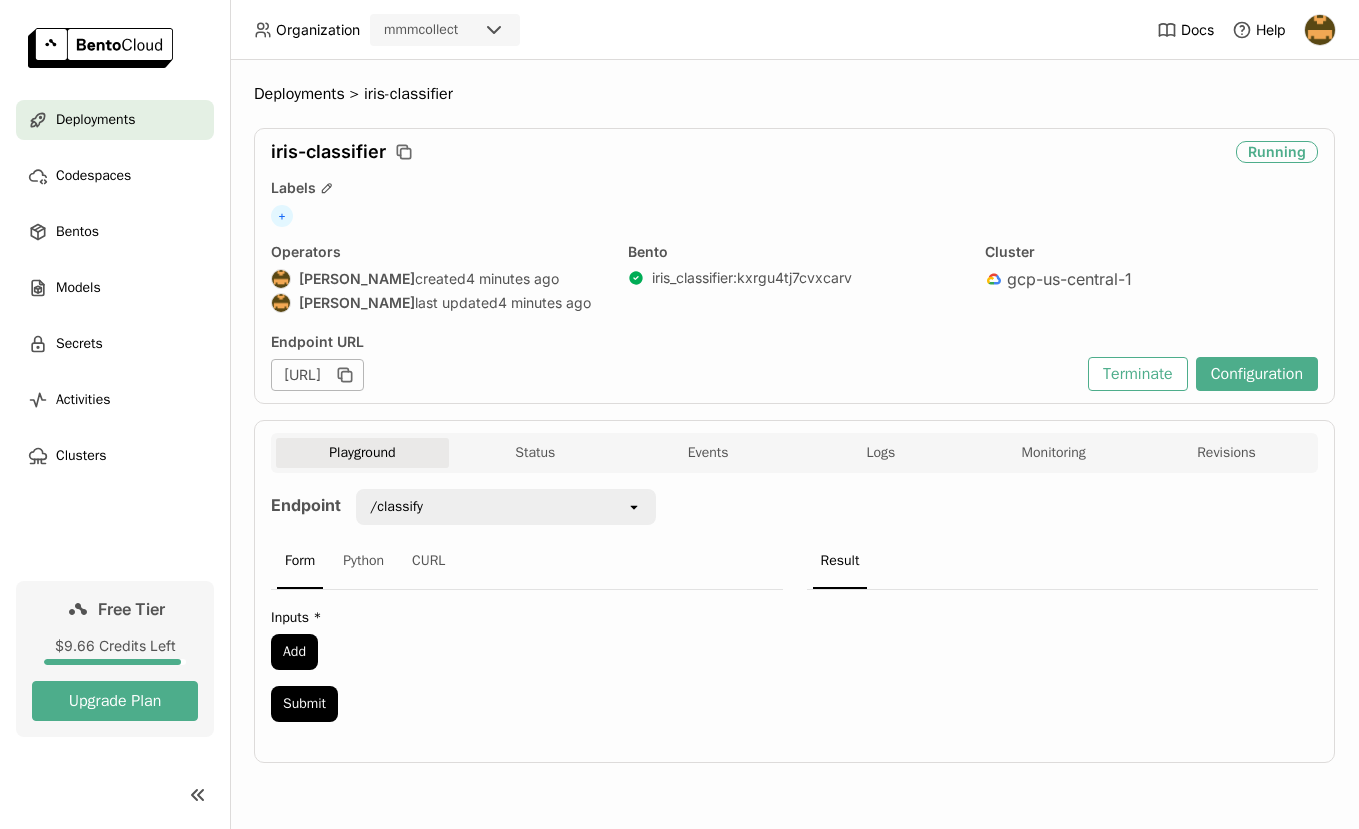 click on "Playground" at bounding box center (362, 453) 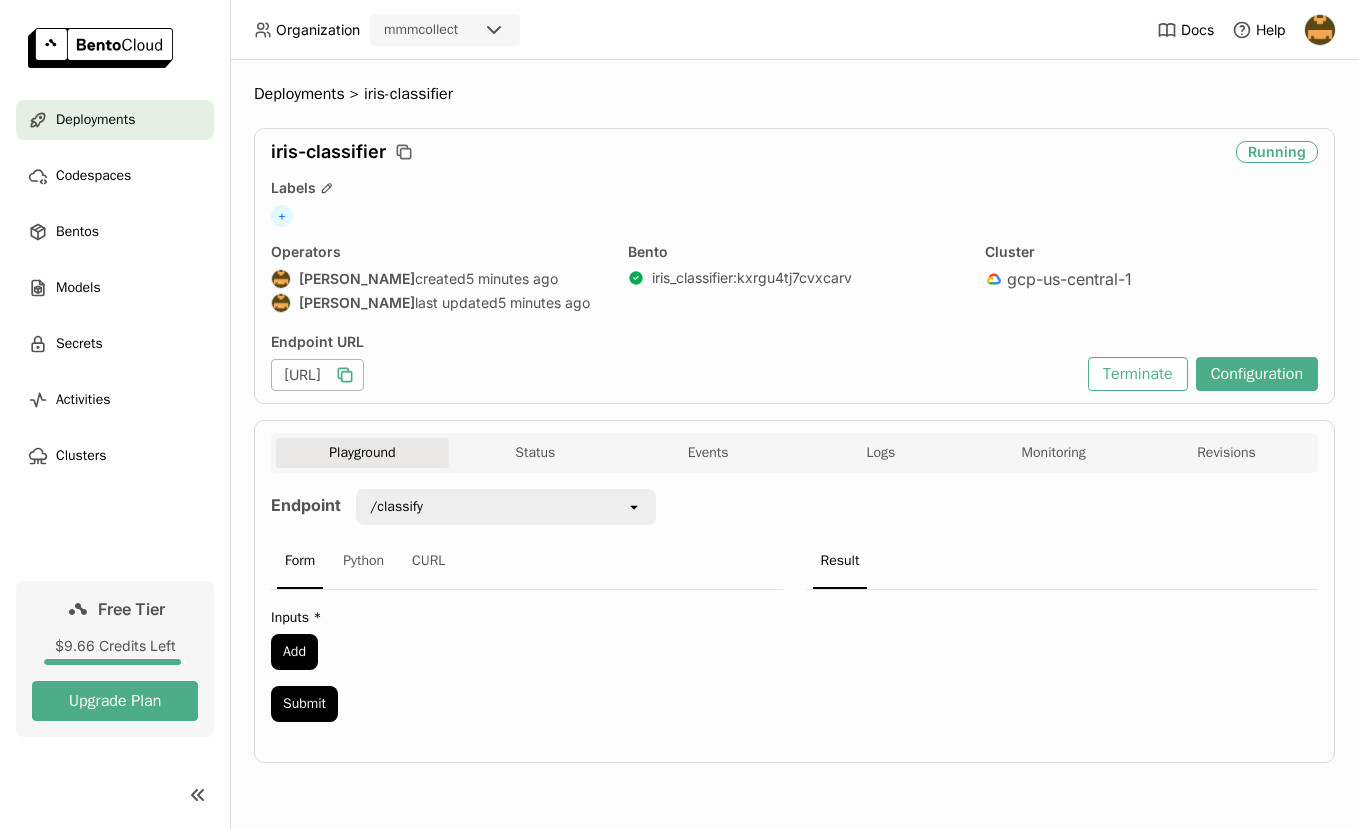 click 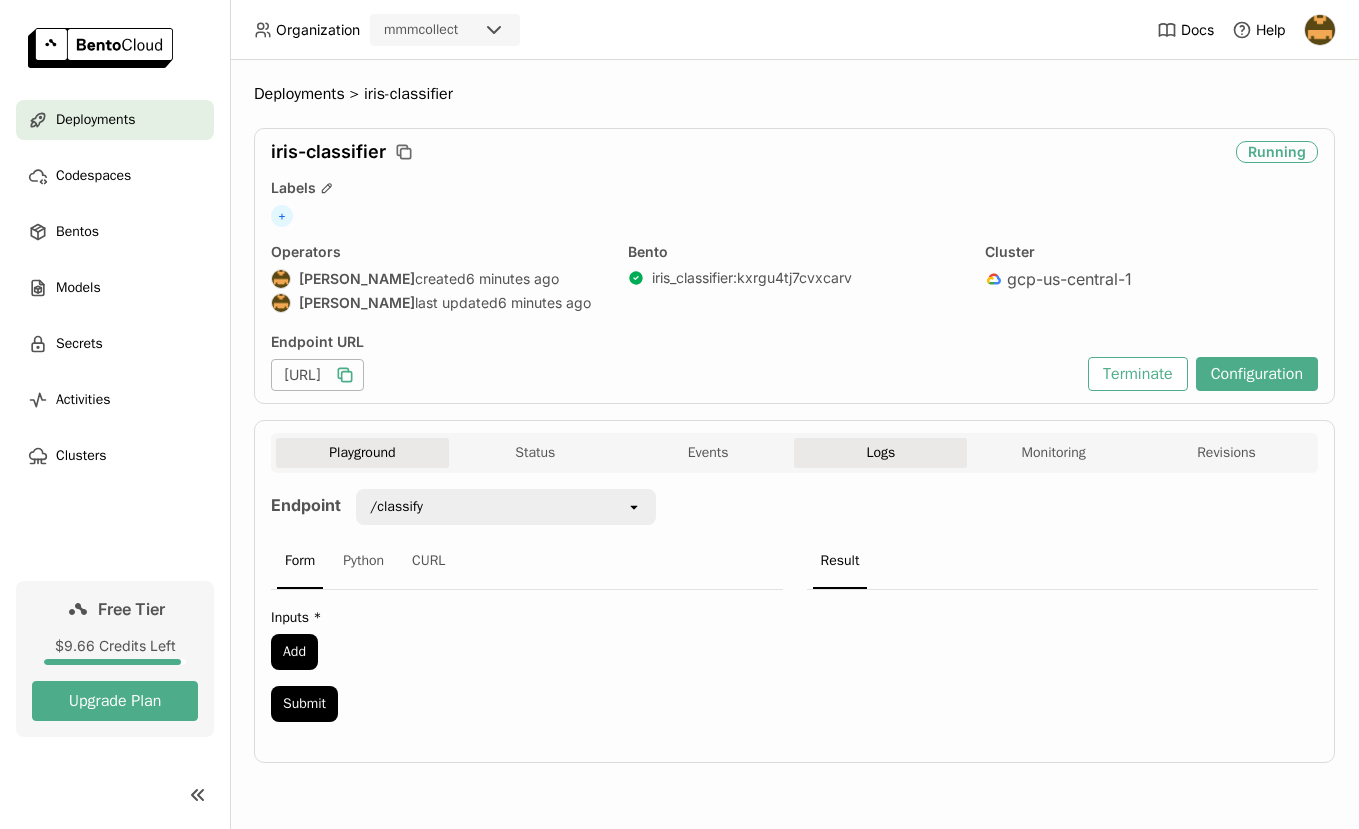 click on "Logs" at bounding box center [880, 453] 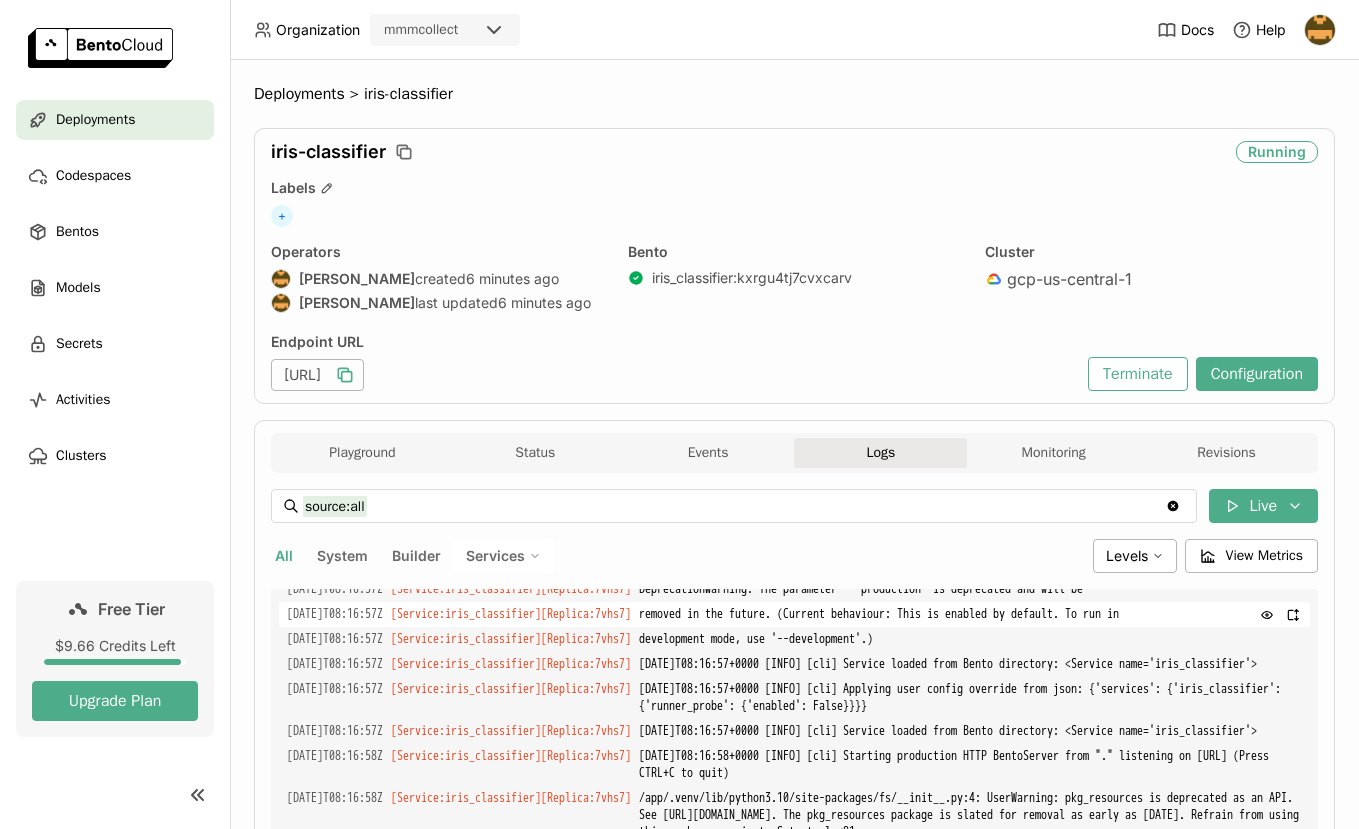 scroll, scrollTop: 5667, scrollLeft: 0, axis: vertical 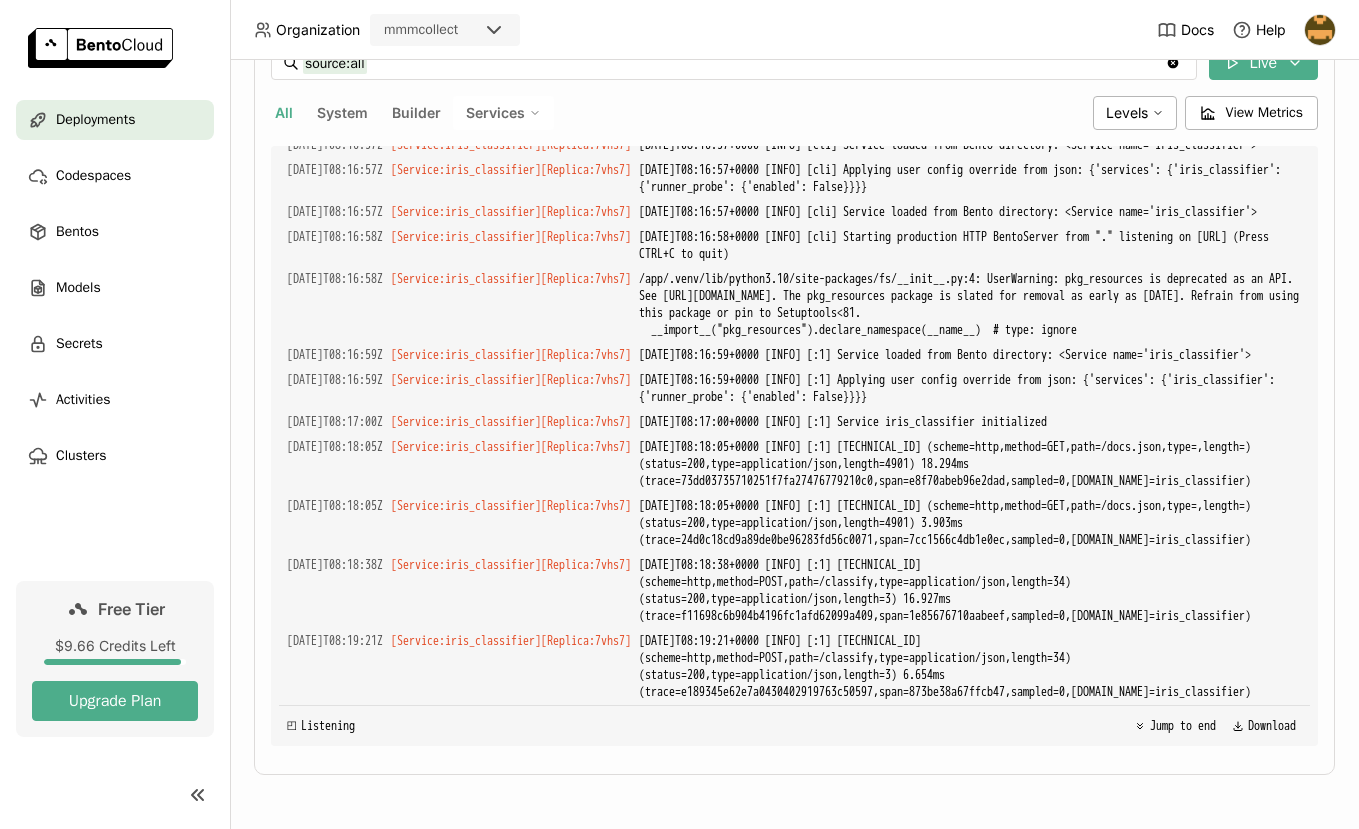 click on "◰ Listening Jump to end Download" at bounding box center [794, 725] 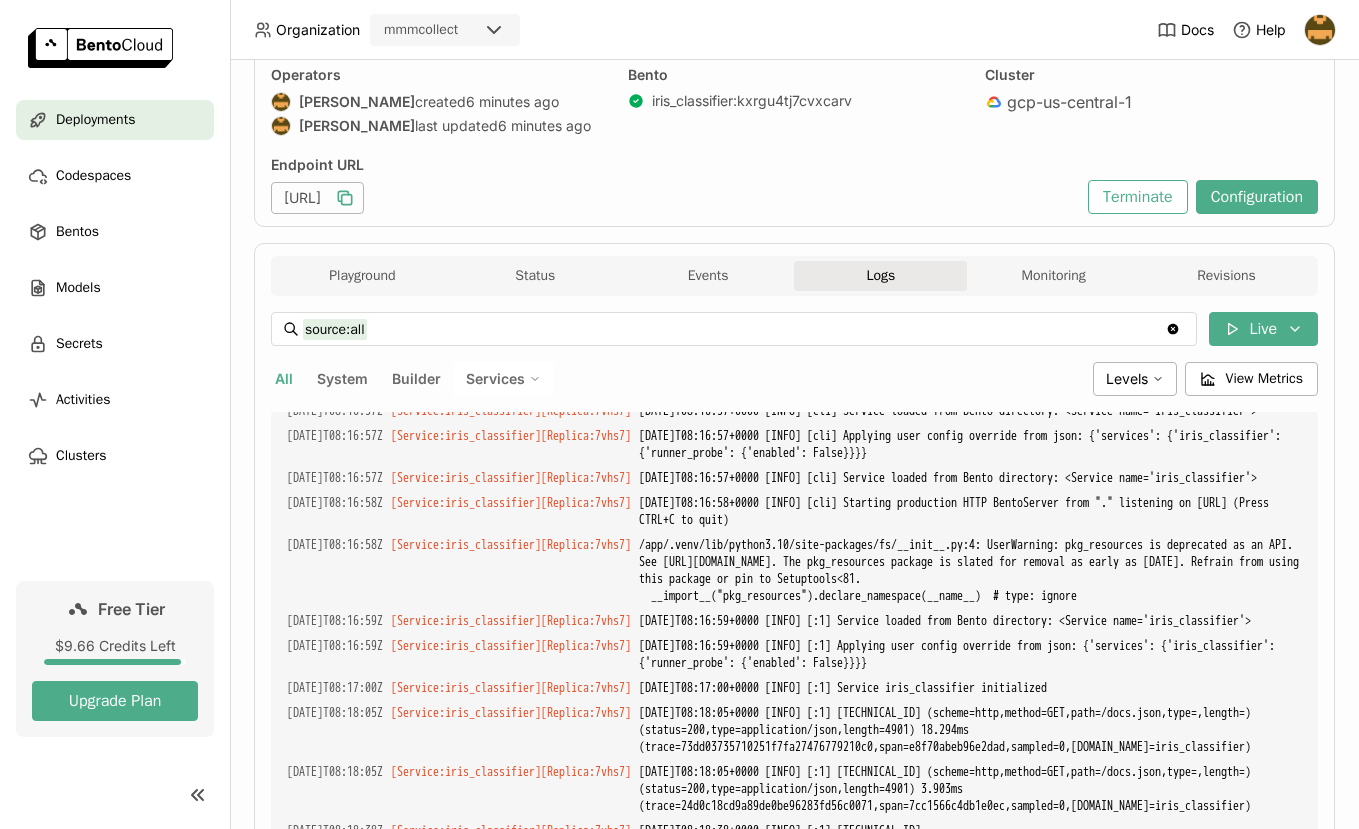 scroll, scrollTop: 165, scrollLeft: 0, axis: vertical 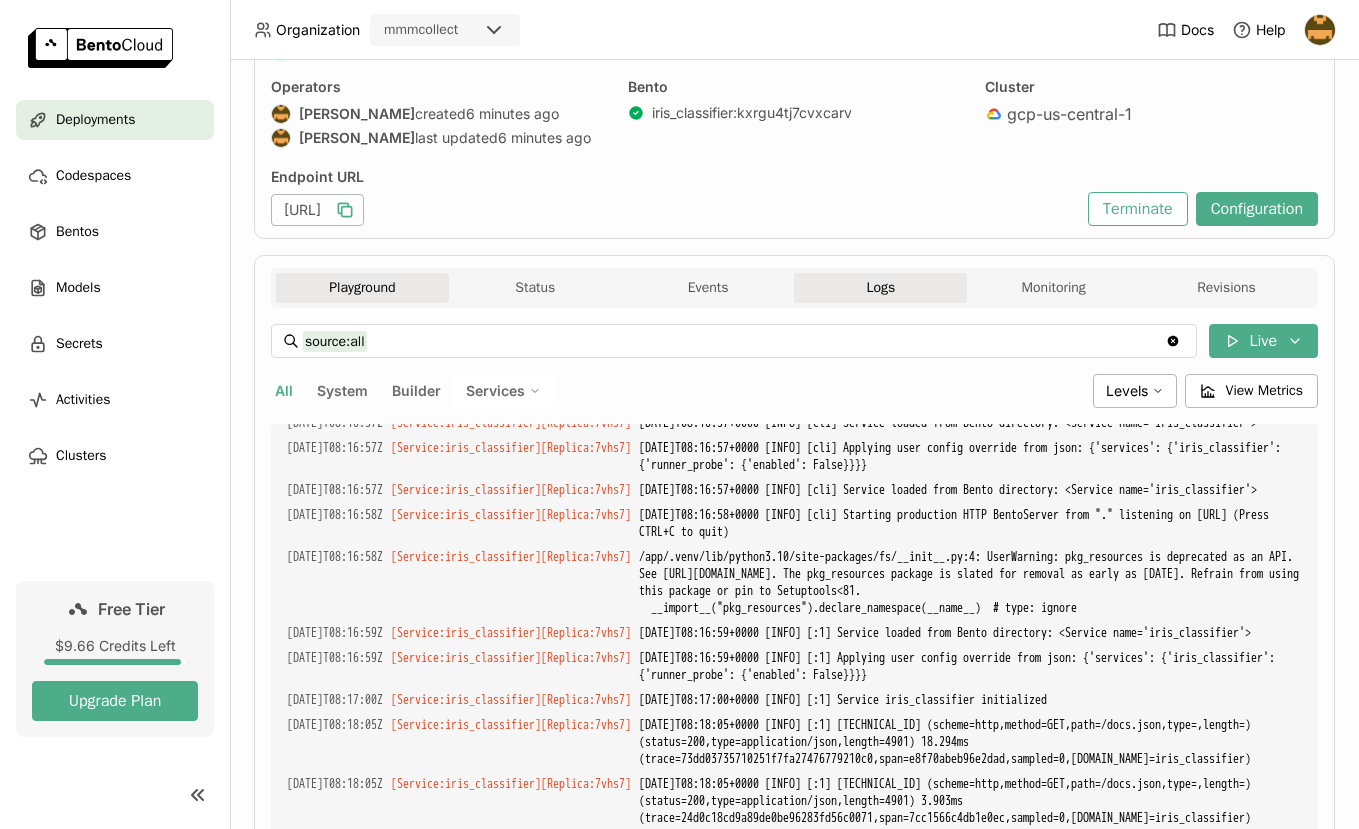 click on "Playground" at bounding box center [362, 288] 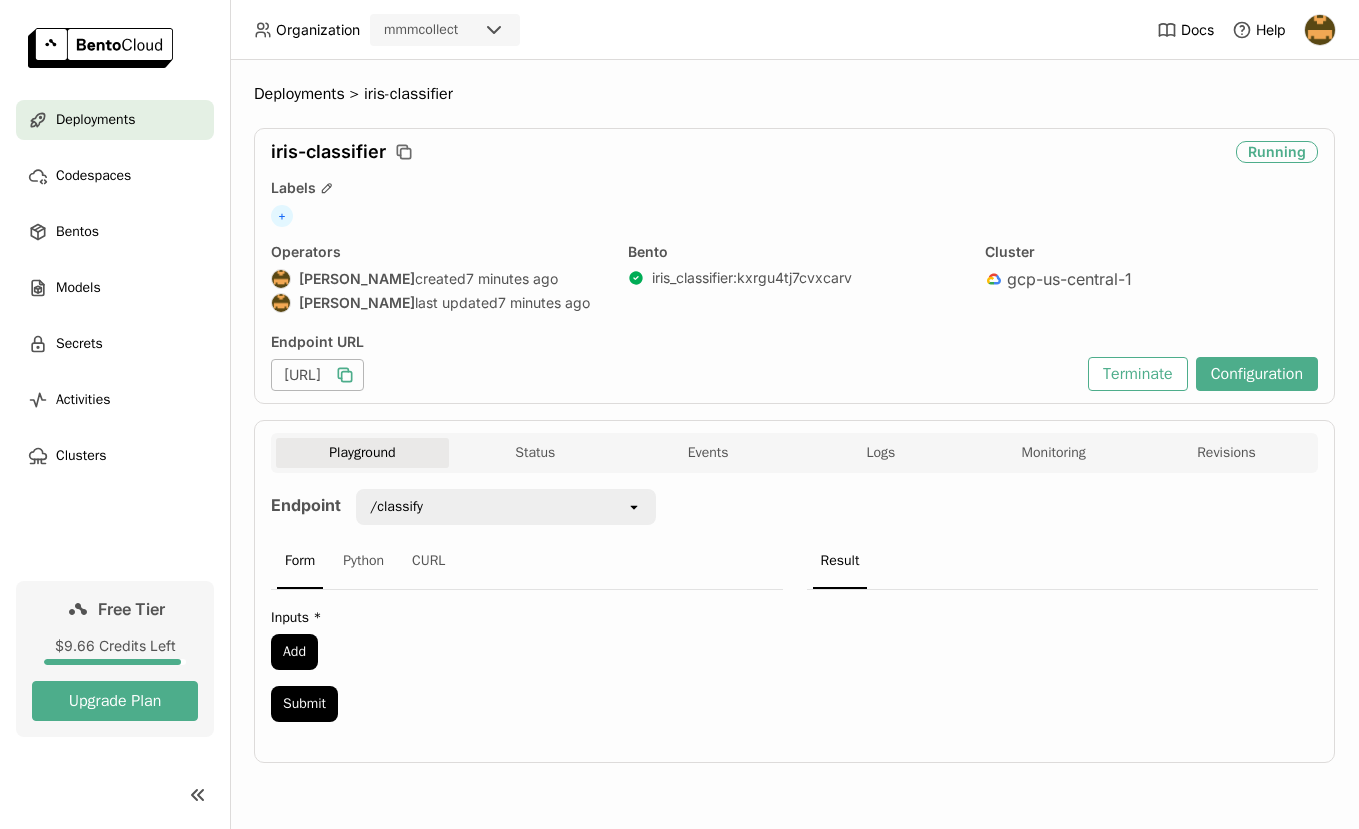click 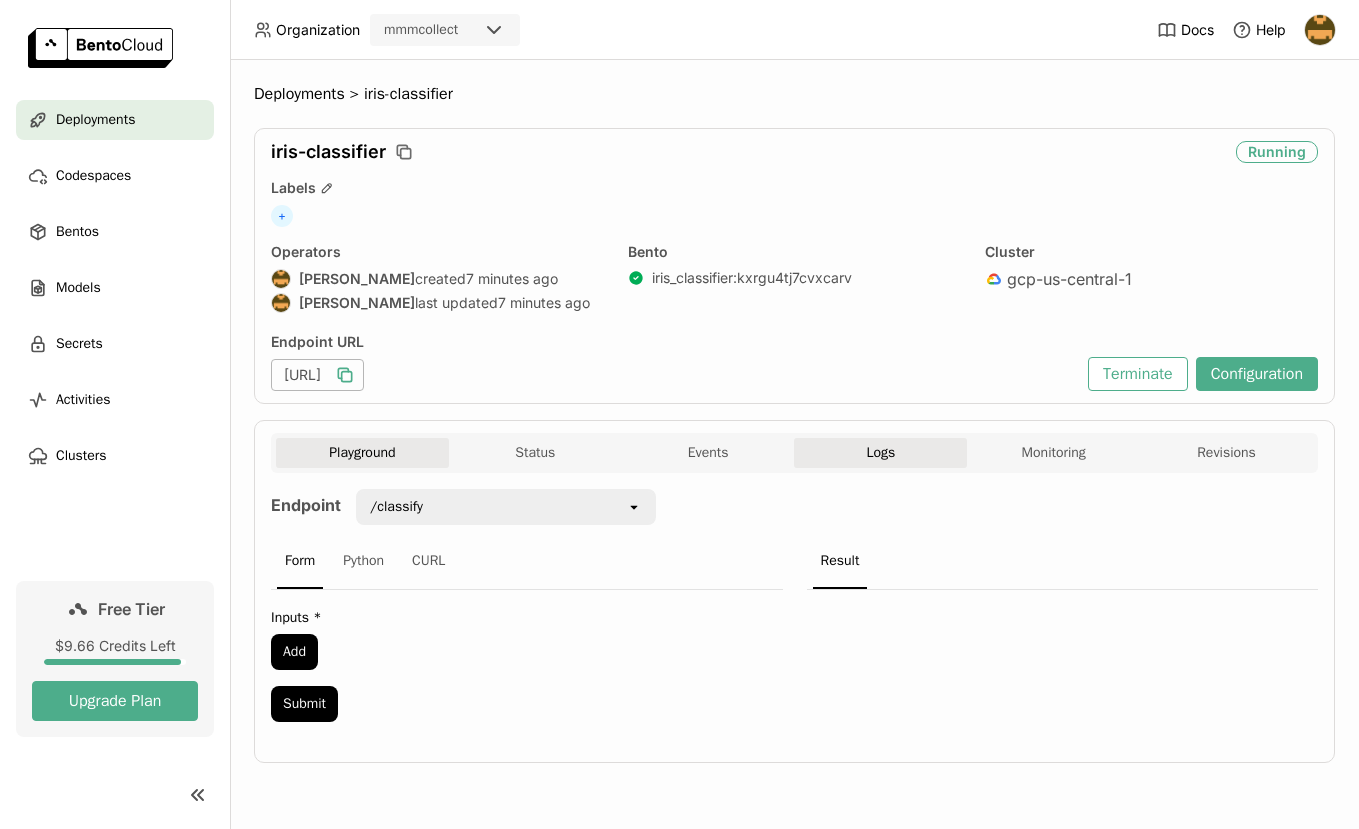 click on "Logs" at bounding box center (880, 453) 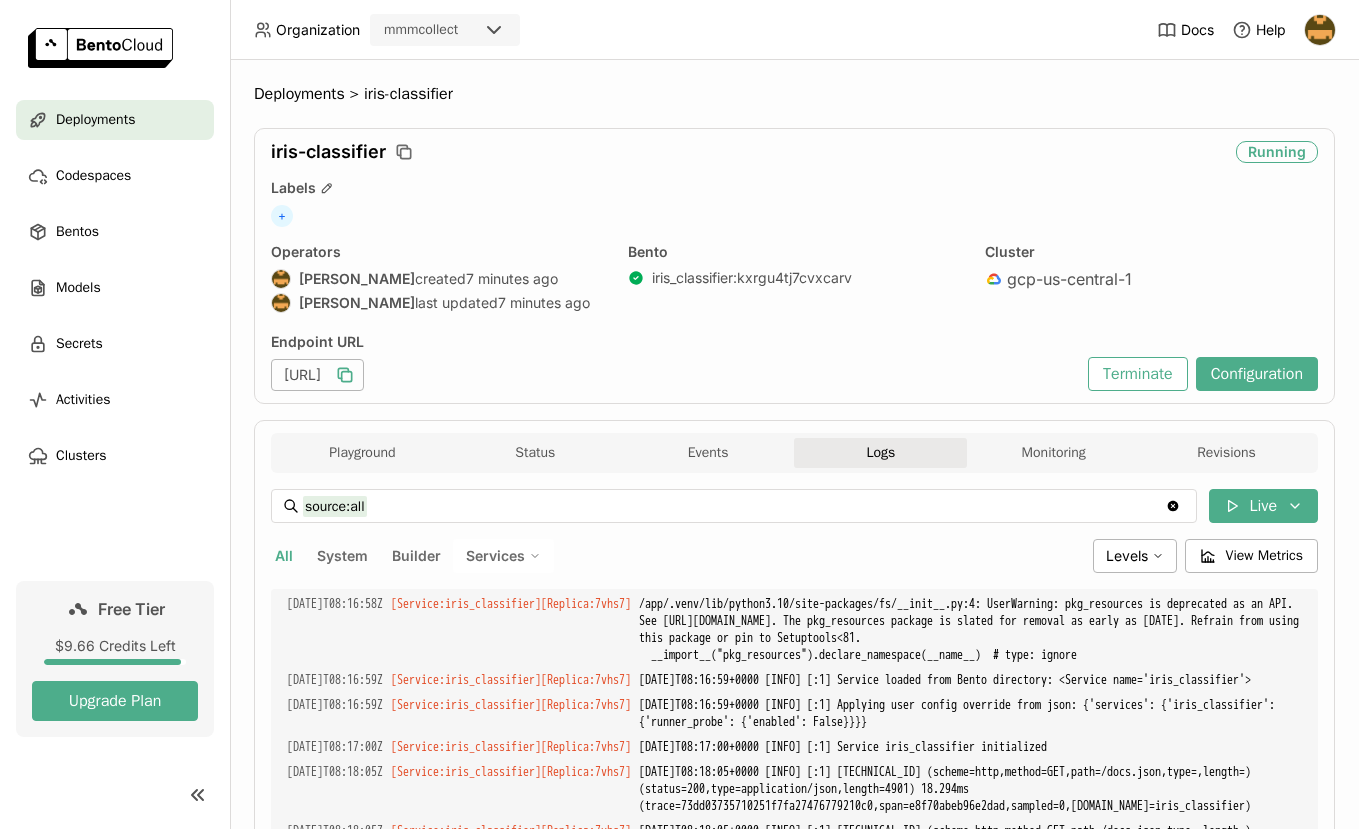 scroll, scrollTop: 5901, scrollLeft: 0, axis: vertical 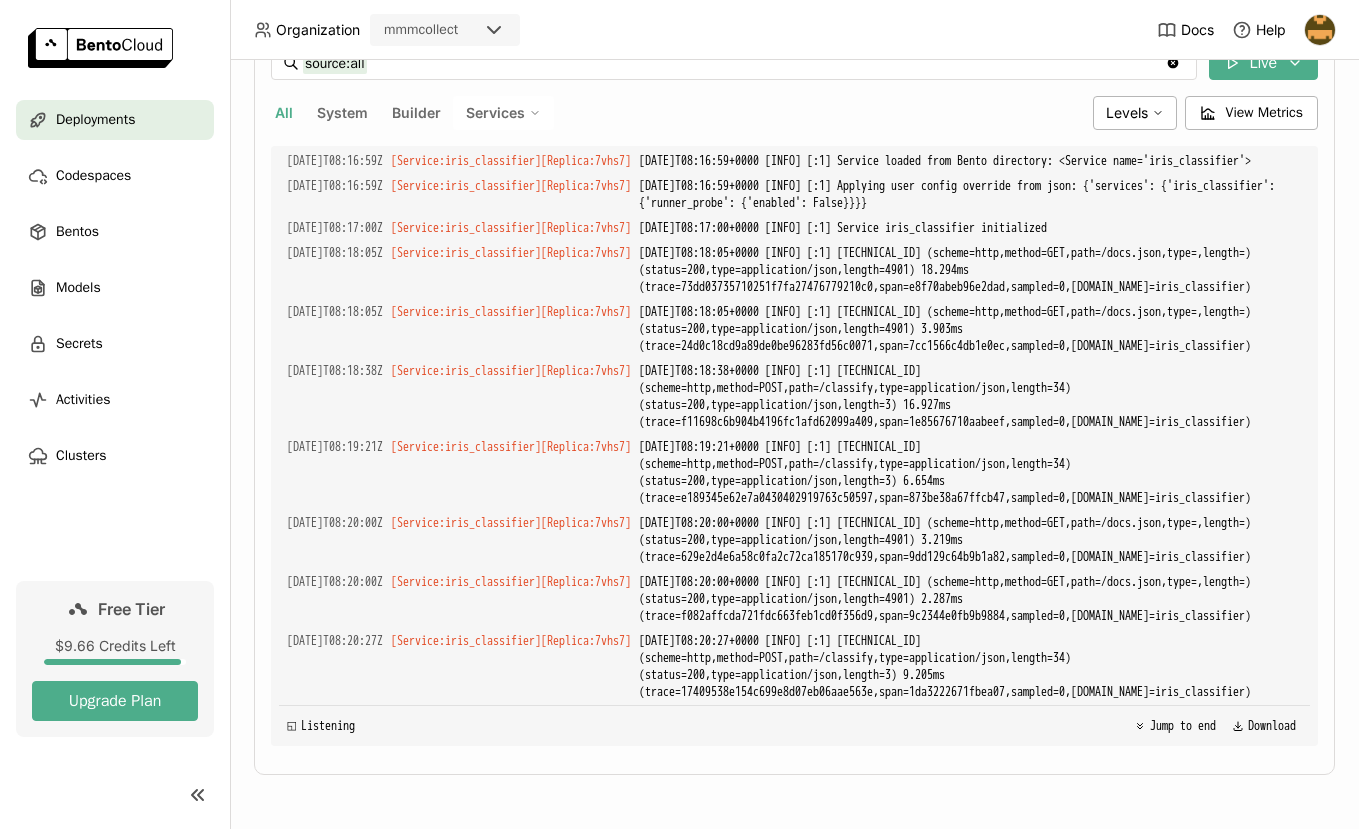 drag, startPoint x: 930, startPoint y: 692, endPoint x: 273, endPoint y: 644, distance: 658.7511 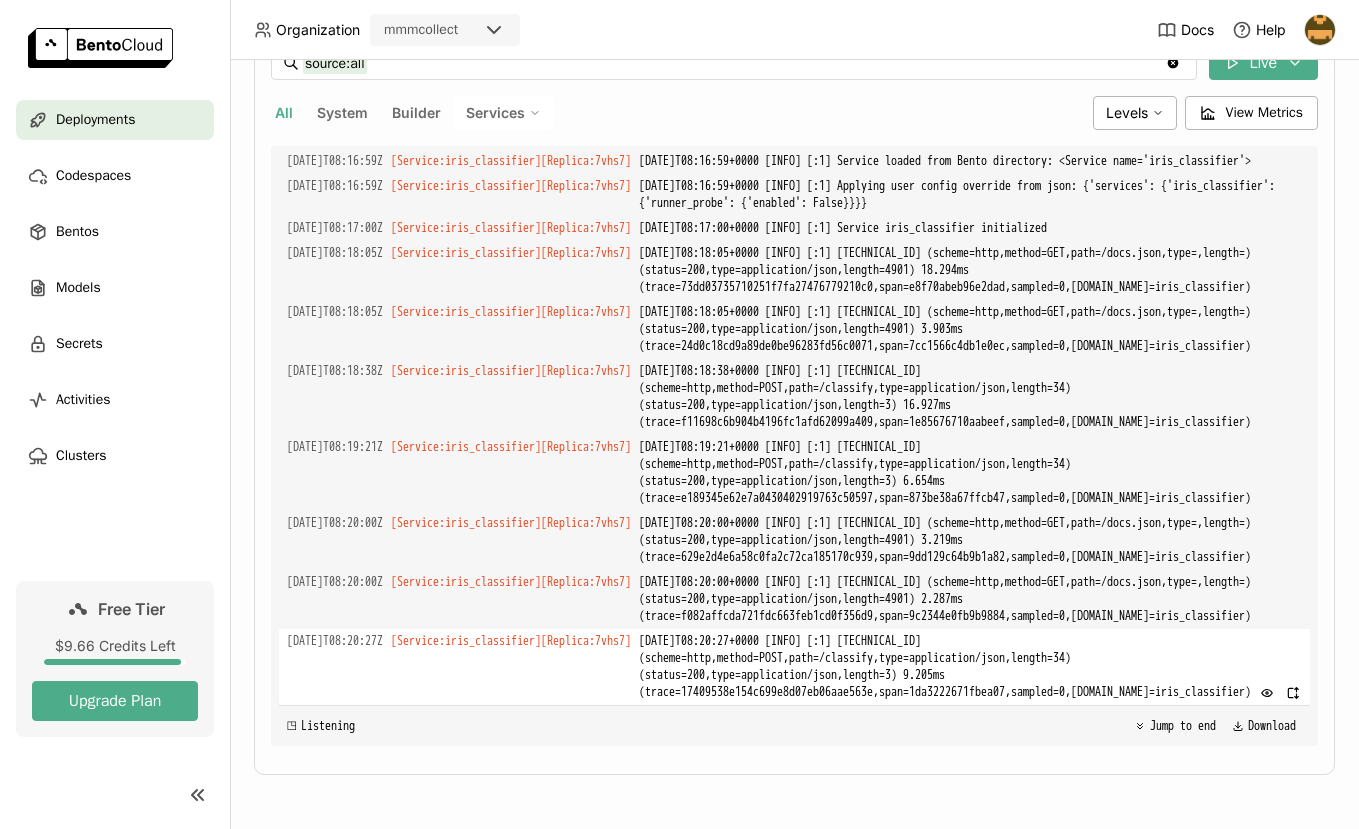 click on "[DATE]T08:20:27+0000 [INFO] [:1] [TECHNICAL_ID] (scheme=http,method=POST,path=/classify,type=application/json,length=34) (status=200,type=application/json,length=3) 9.205ms (trace=17409538e154c699e8d07eb06aae563e,span=1da3222671fbea07,sampled=0,[DOMAIN_NAME]=iris_classifier)" at bounding box center [970, 667] 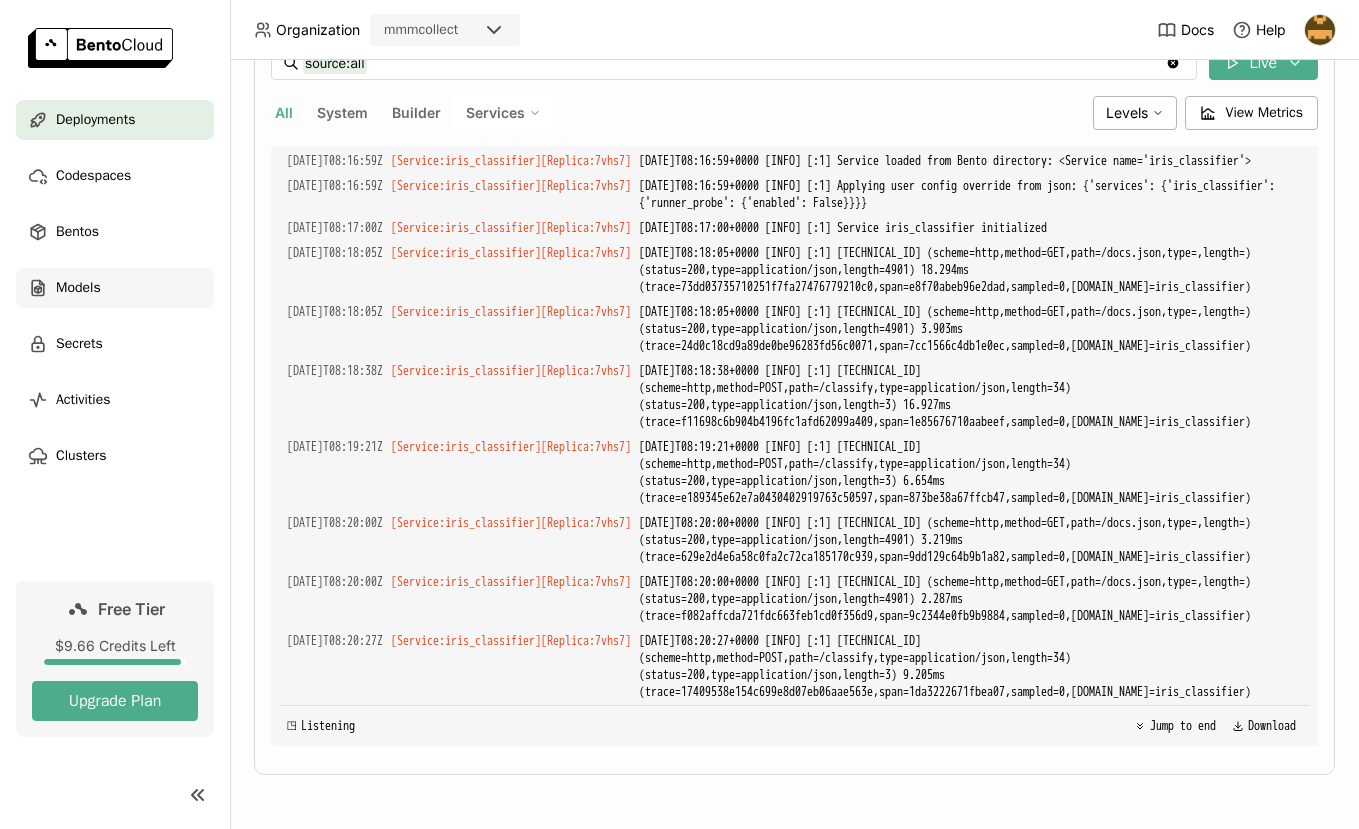 click on "Models" at bounding box center [115, 288] 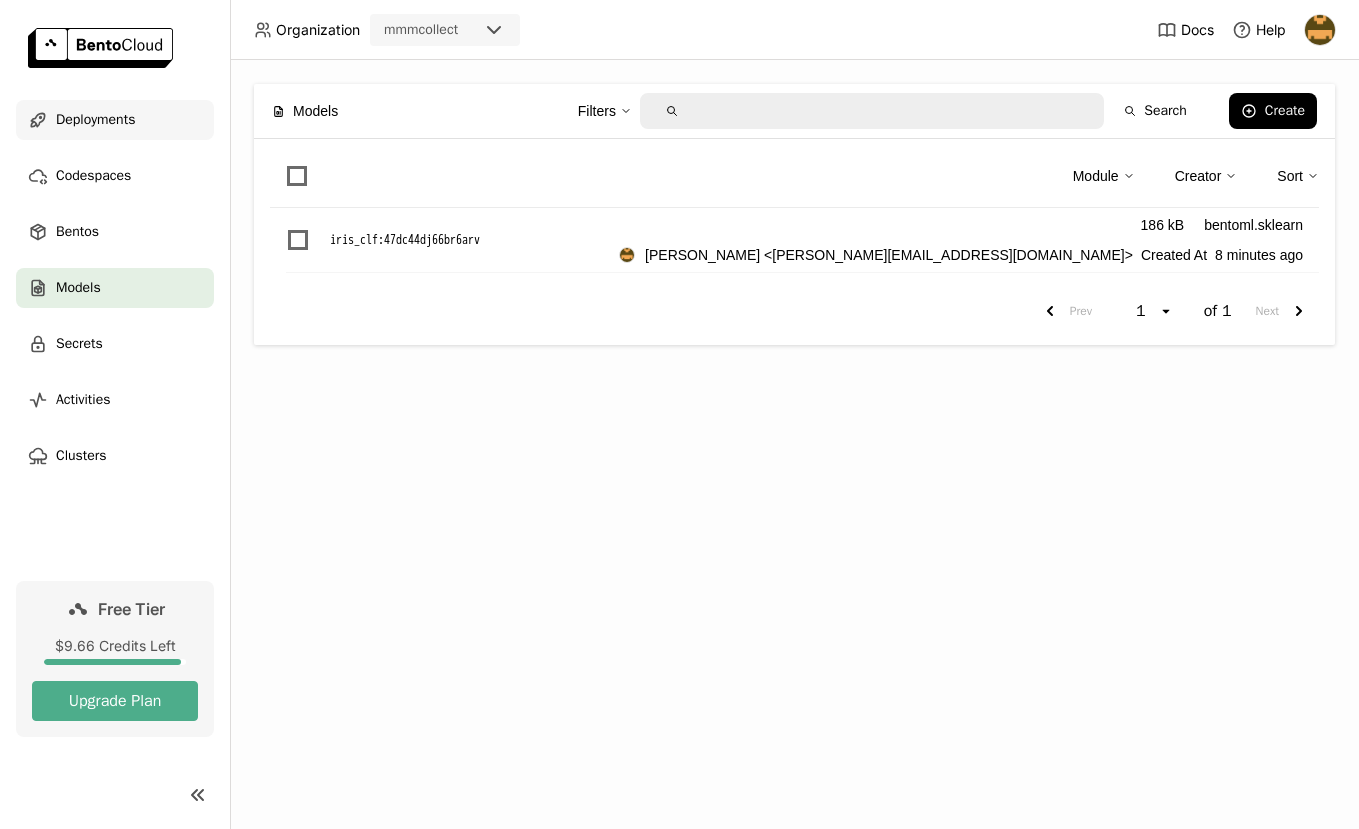 click on "Deployments" at bounding box center (95, 120) 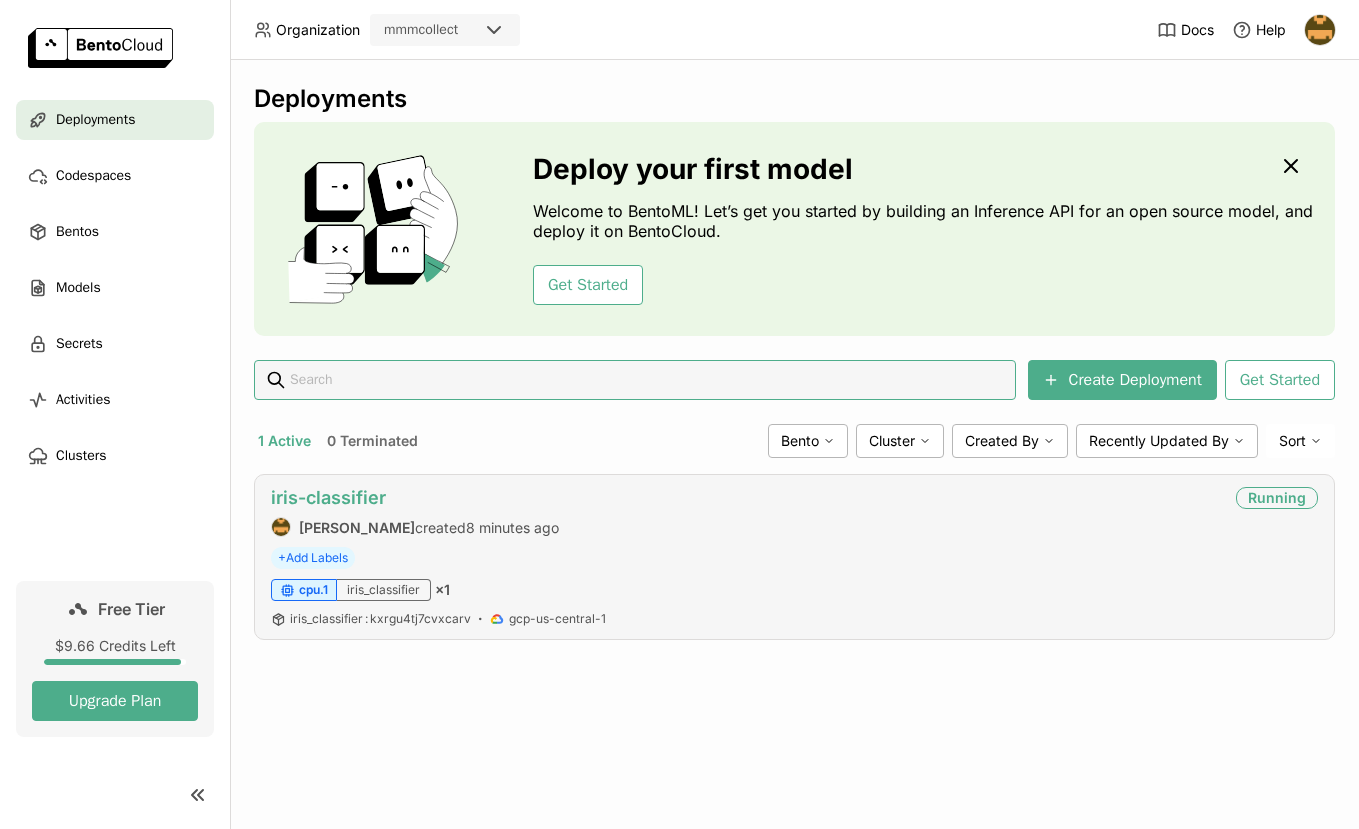 click on "iris-classifier" at bounding box center [328, 497] 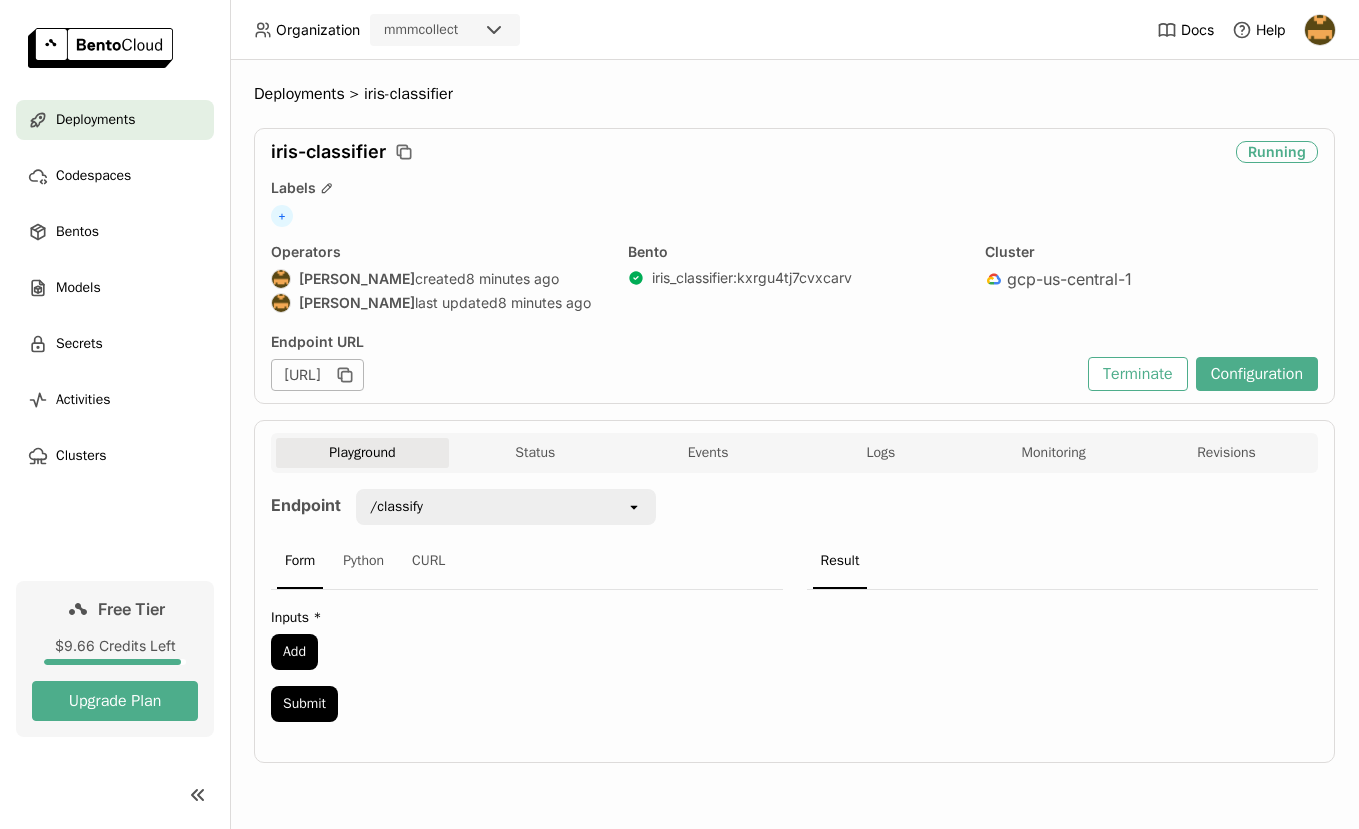 scroll, scrollTop: 0, scrollLeft: 0, axis: both 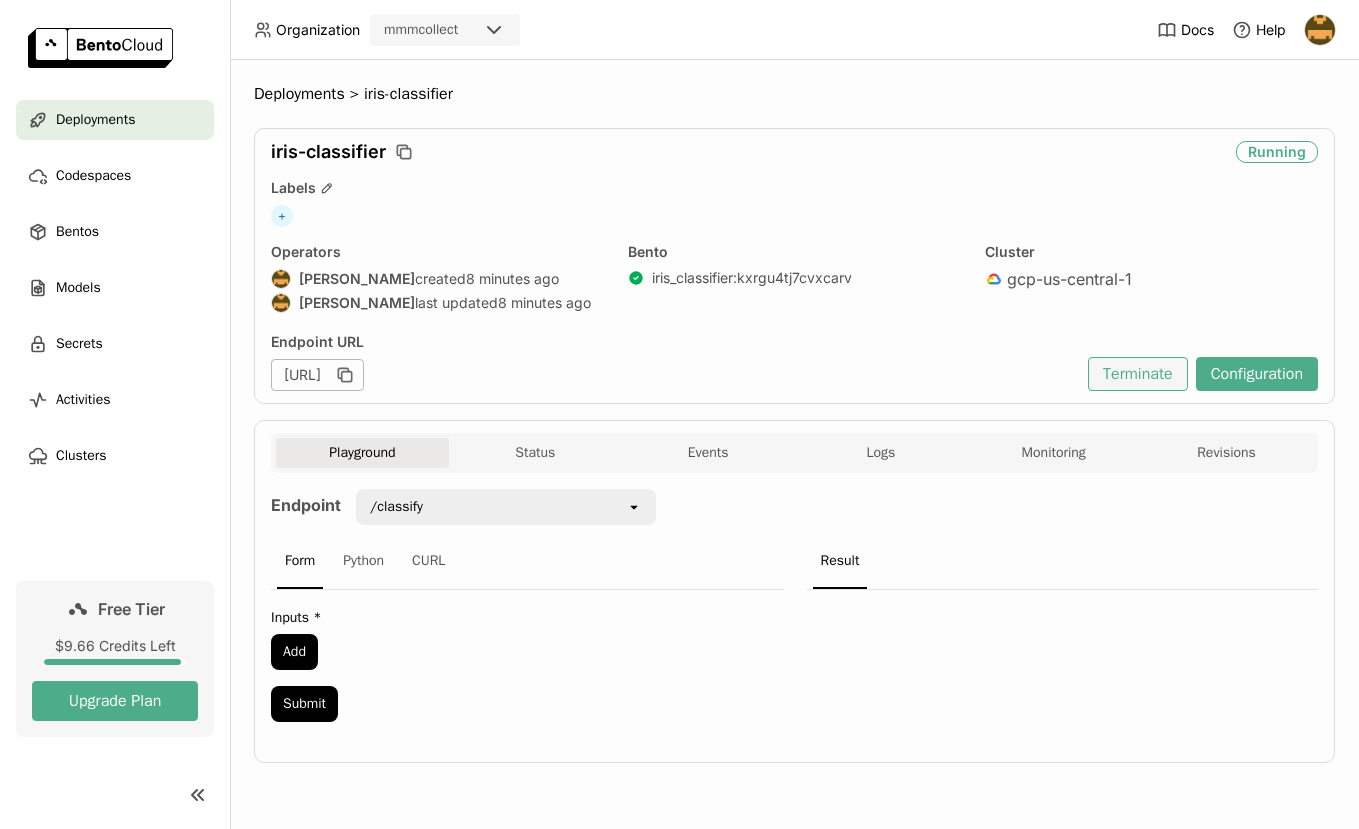 click on "Terminate" at bounding box center (1138, 374) 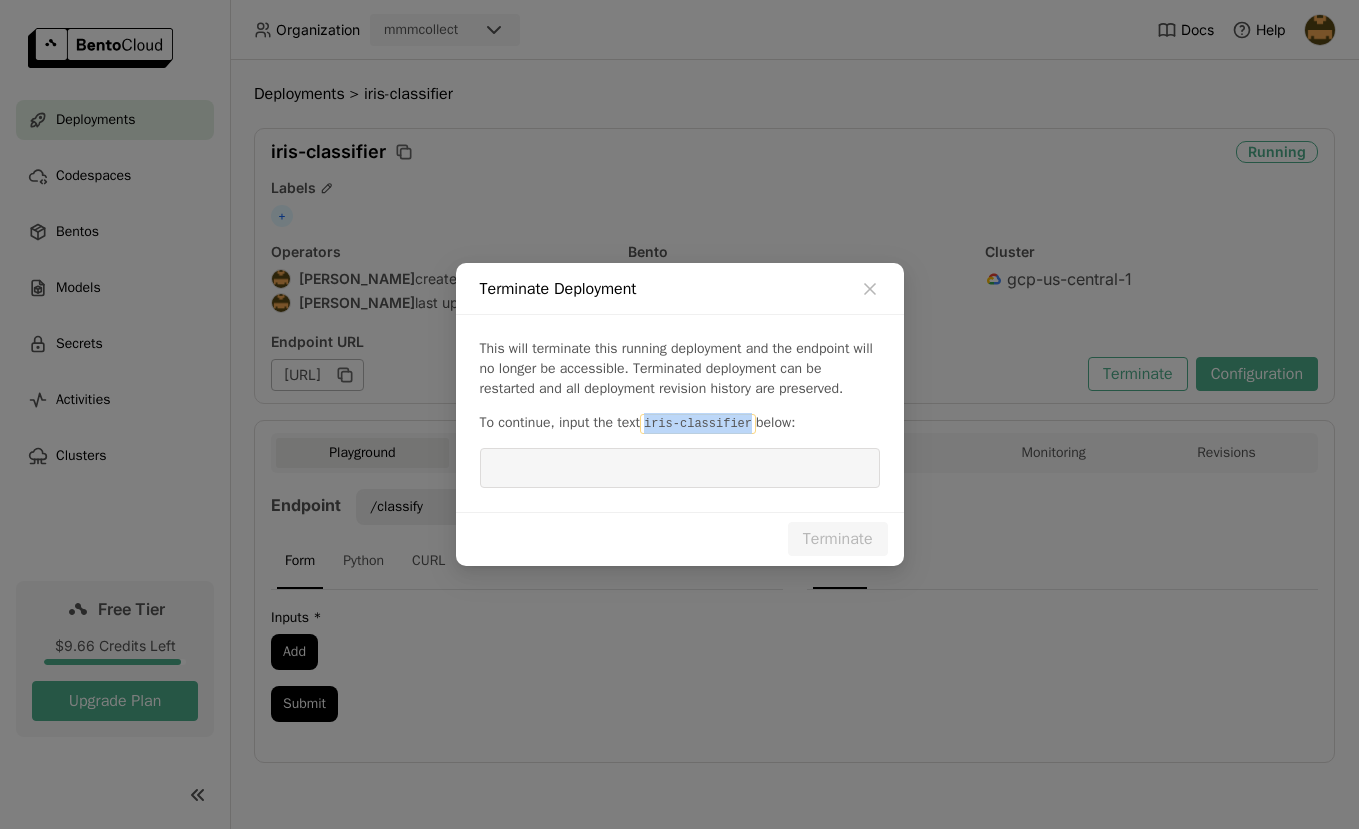 drag, startPoint x: 657, startPoint y: 420, endPoint x: 763, endPoint y: 426, distance: 106.16968 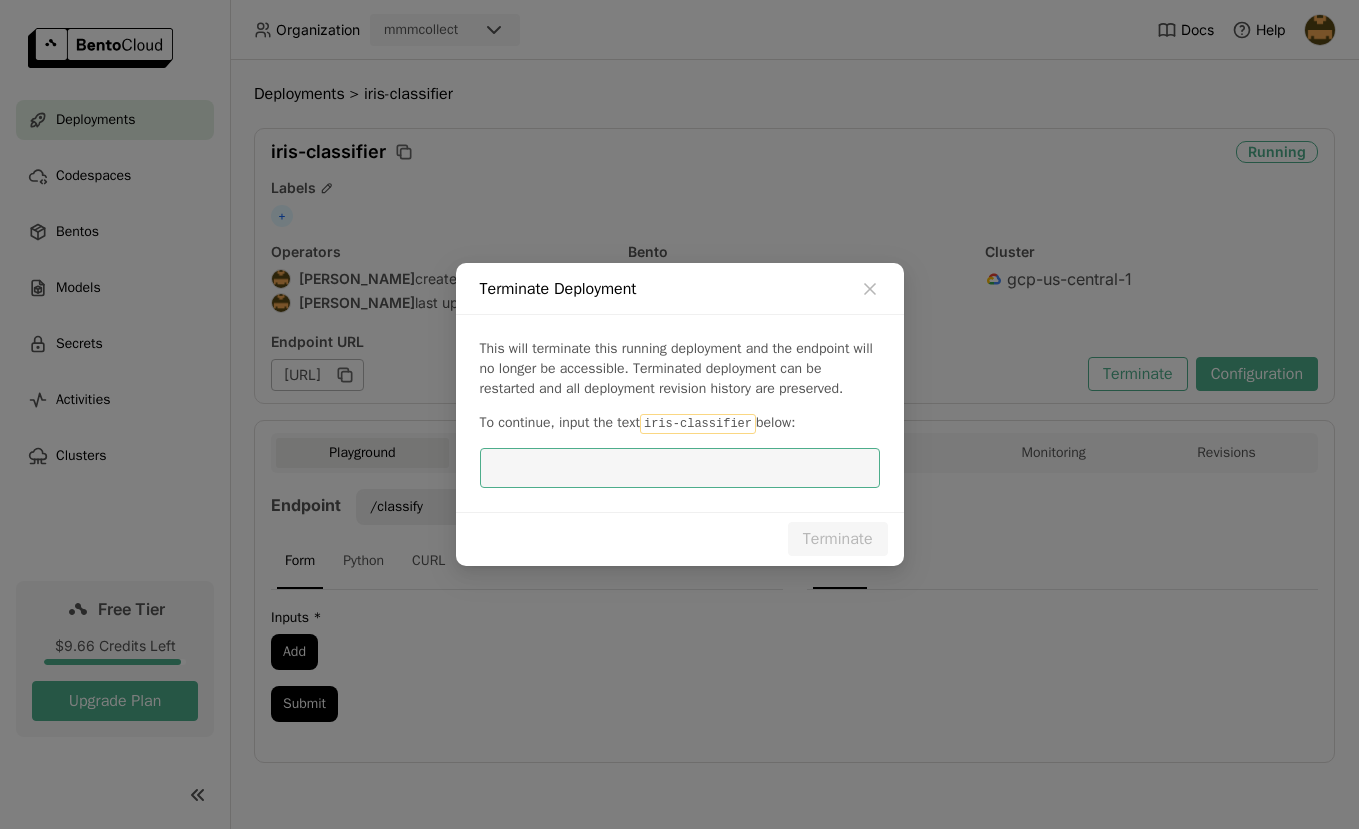 click at bounding box center (680, 468) 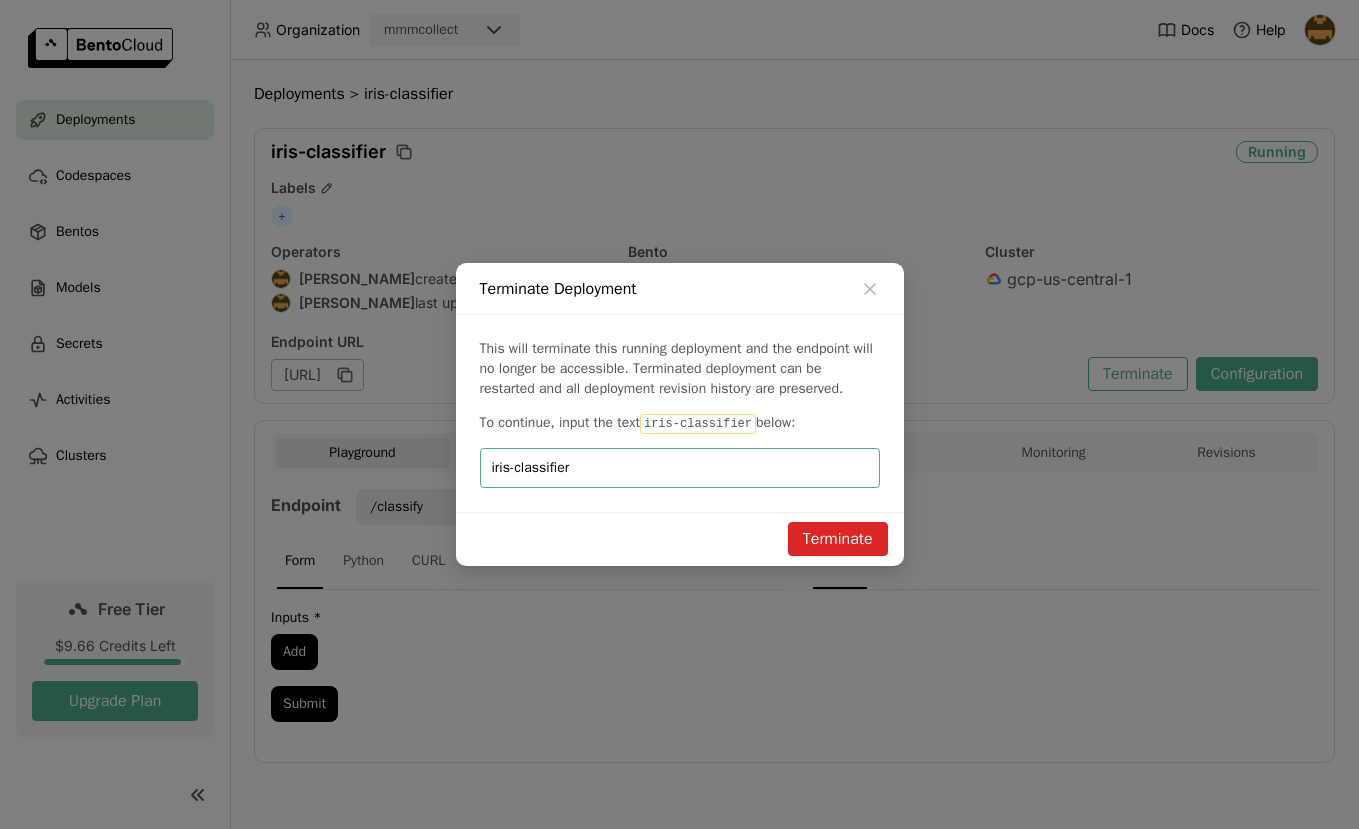 type on "iris-classifier" 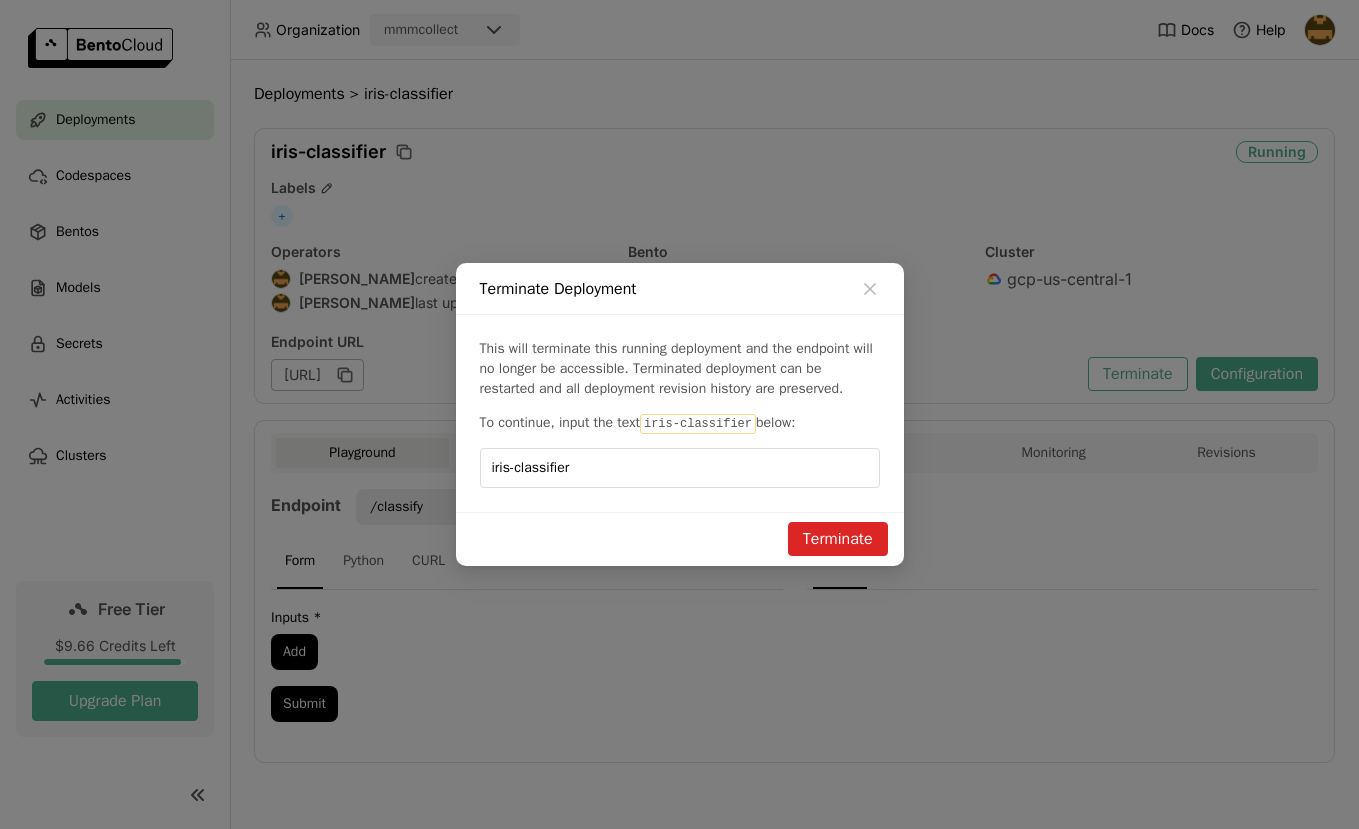 click on "Terminate" at bounding box center [838, 539] 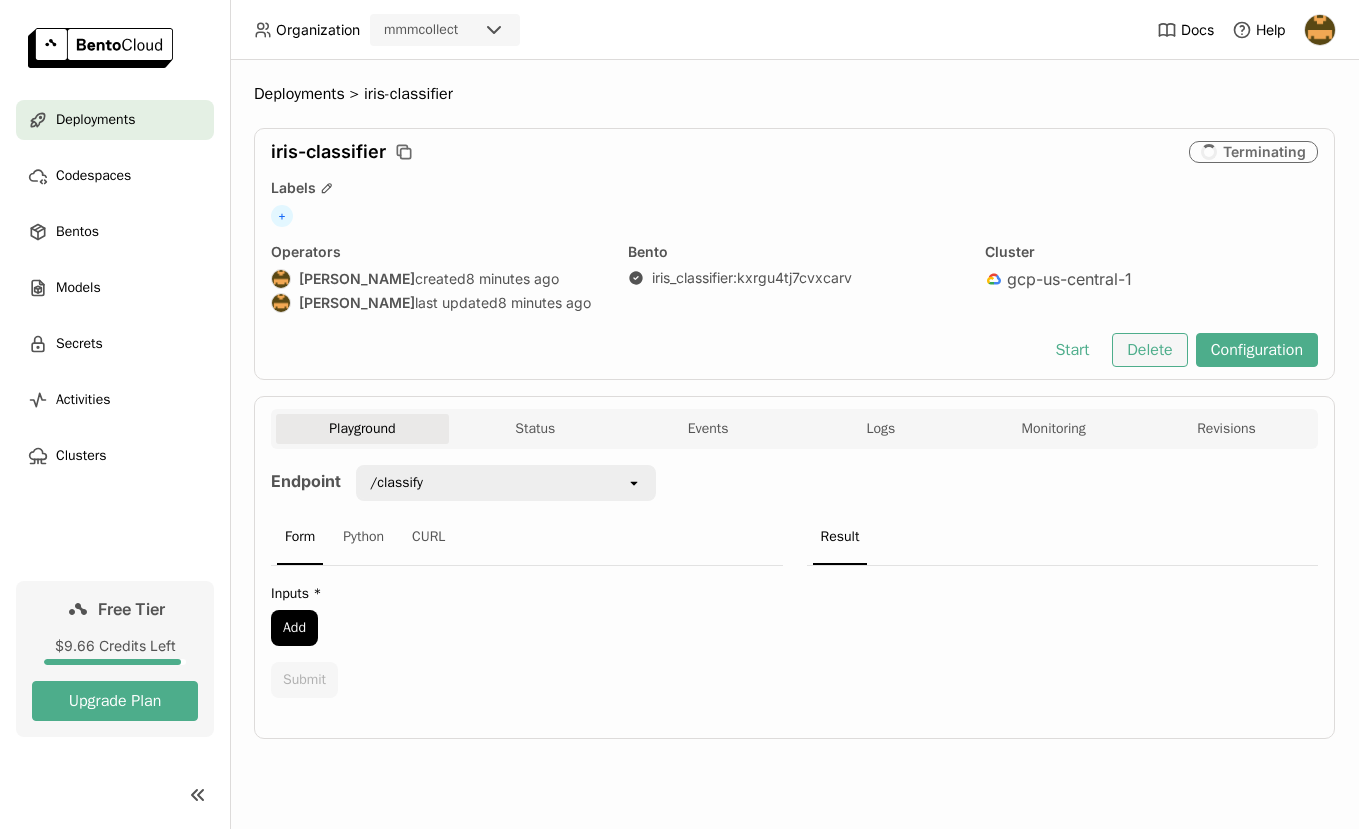 click on "Delete" at bounding box center (1149, 350) 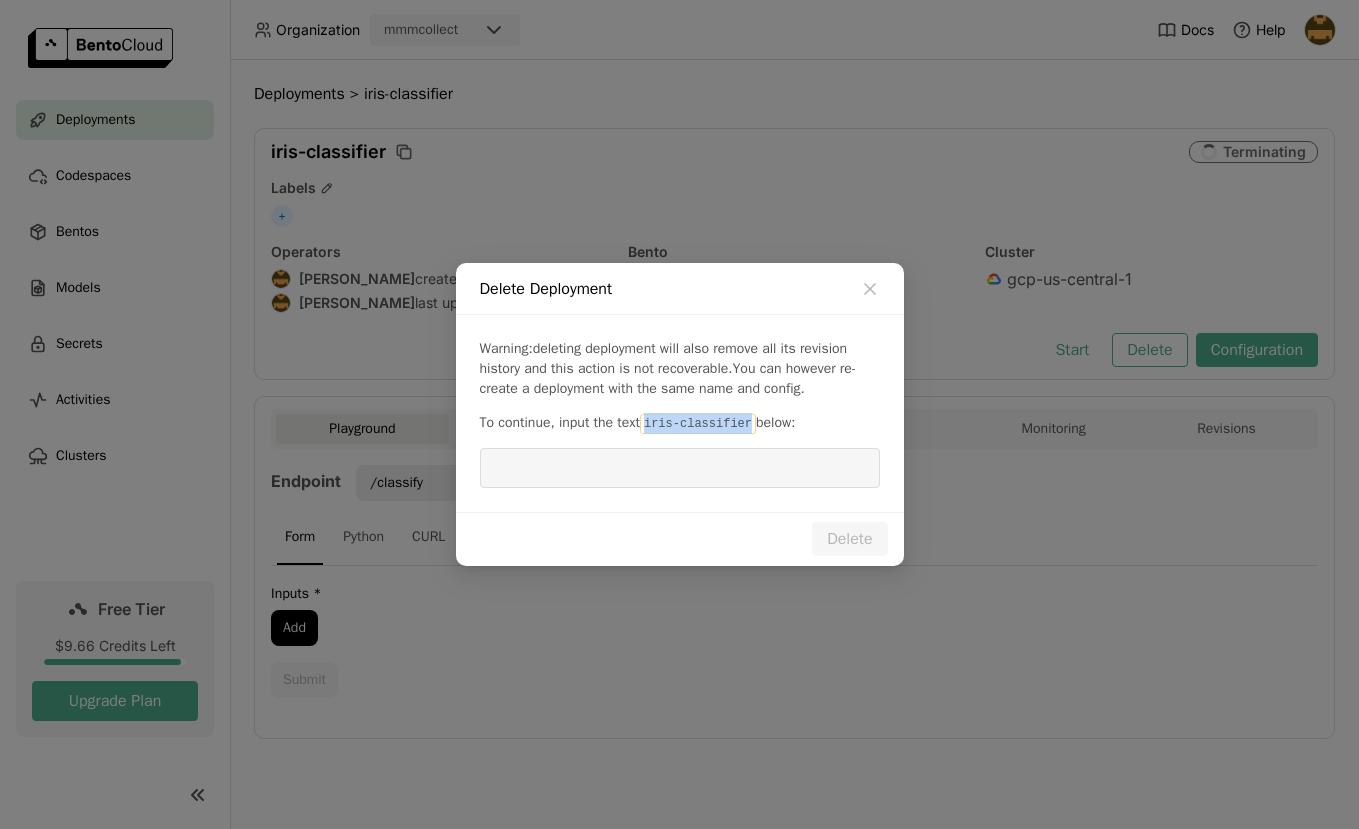 drag, startPoint x: 657, startPoint y: 434, endPoint x: 764, endPoint y: 442, distance: 107.298645 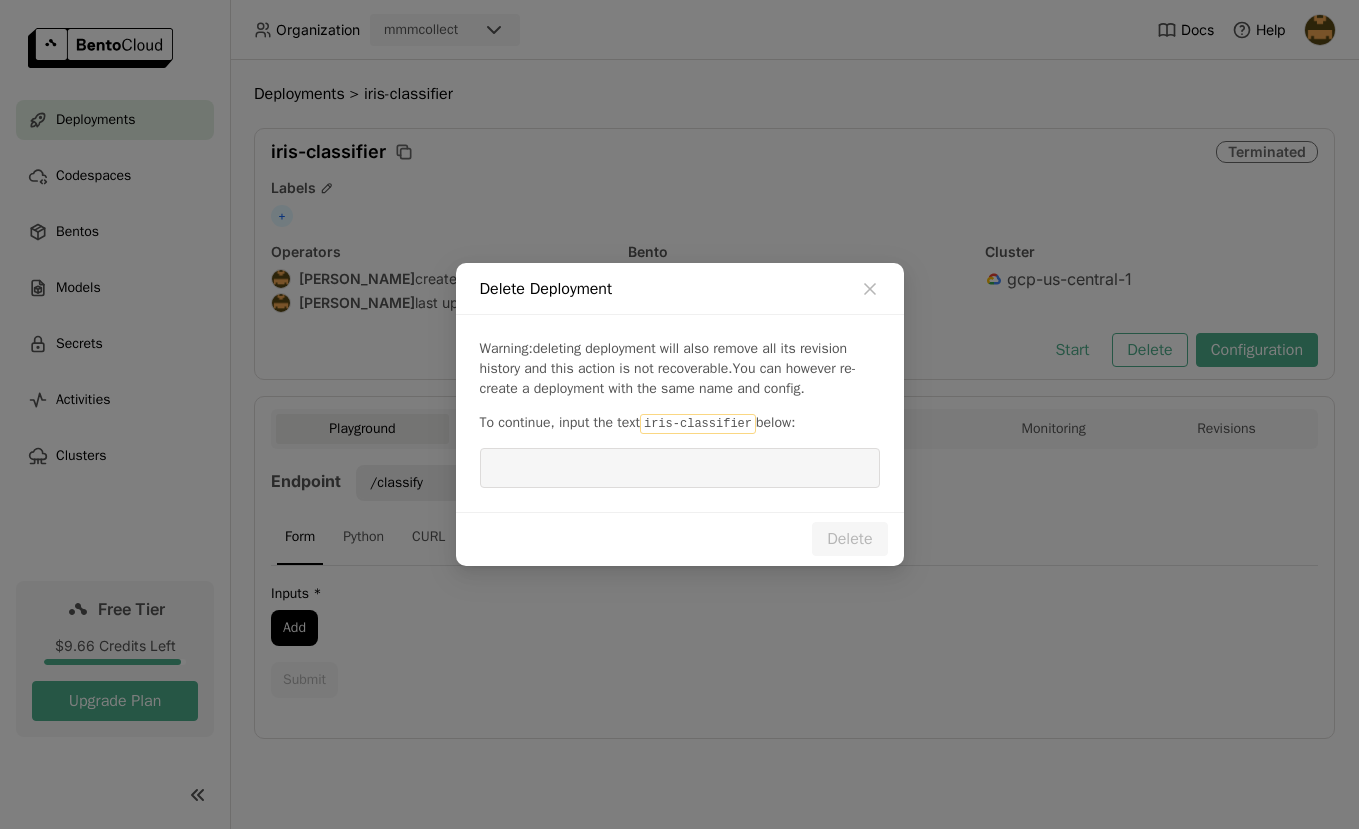 click at bounding box center (680, 468) 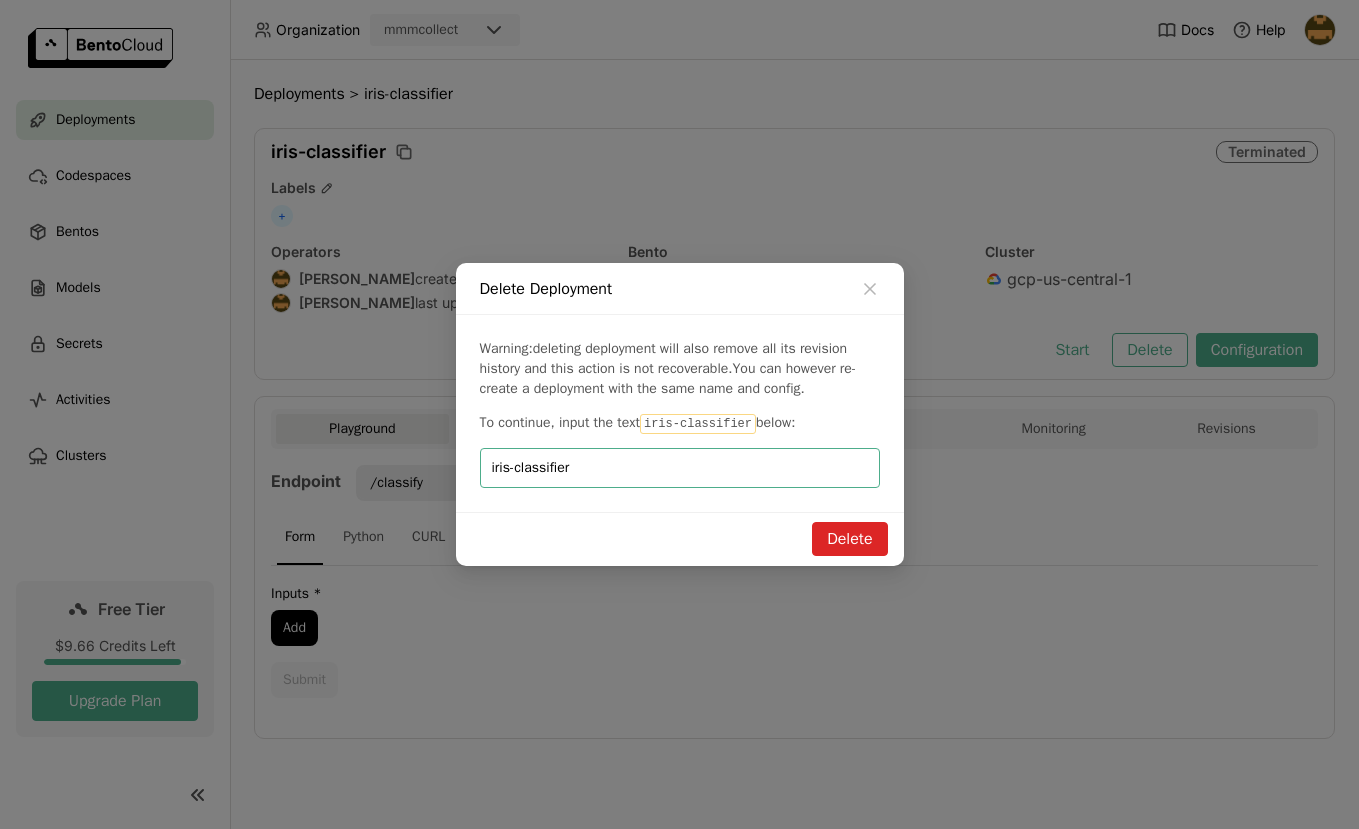 type on "iris-classifier" 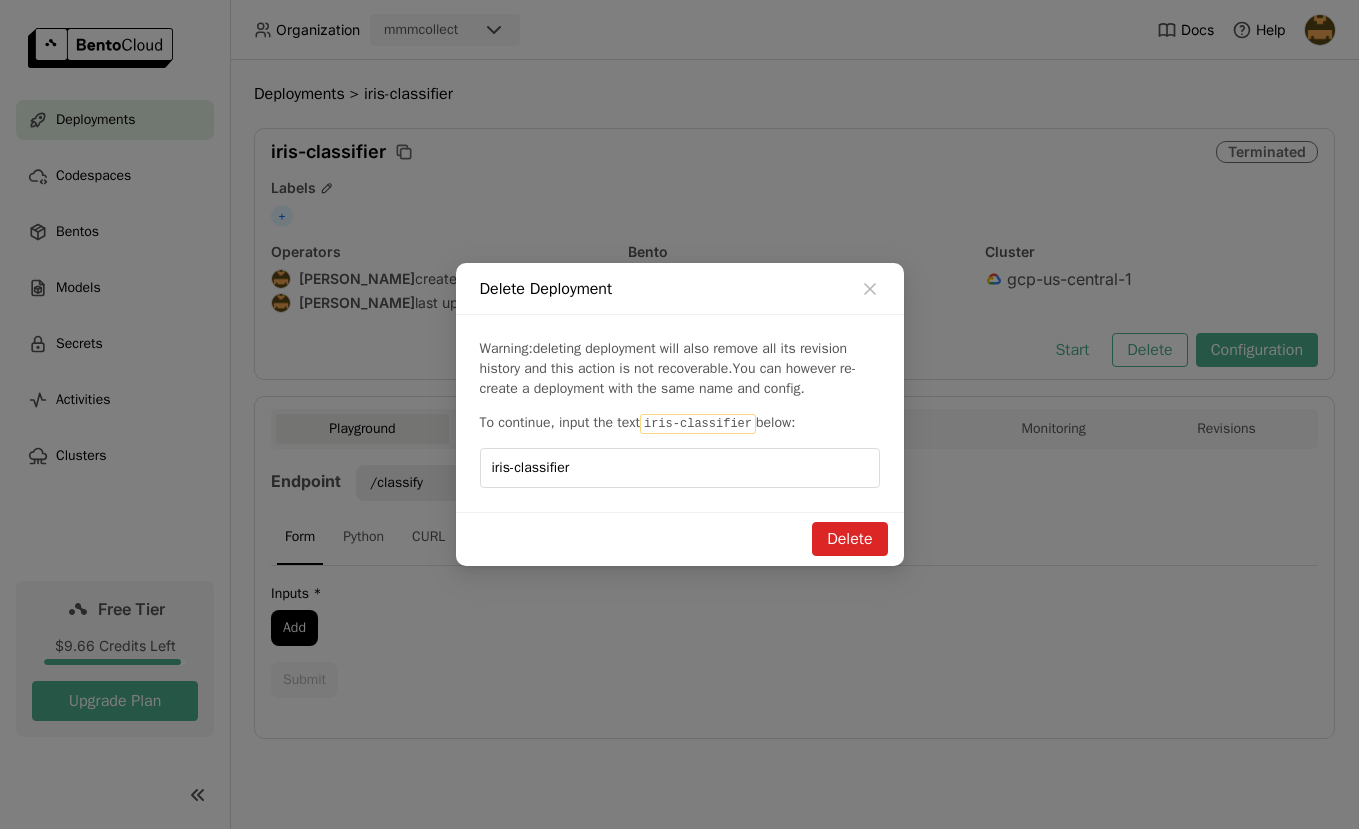 click on "Delete" at bounding box center (849, 539) 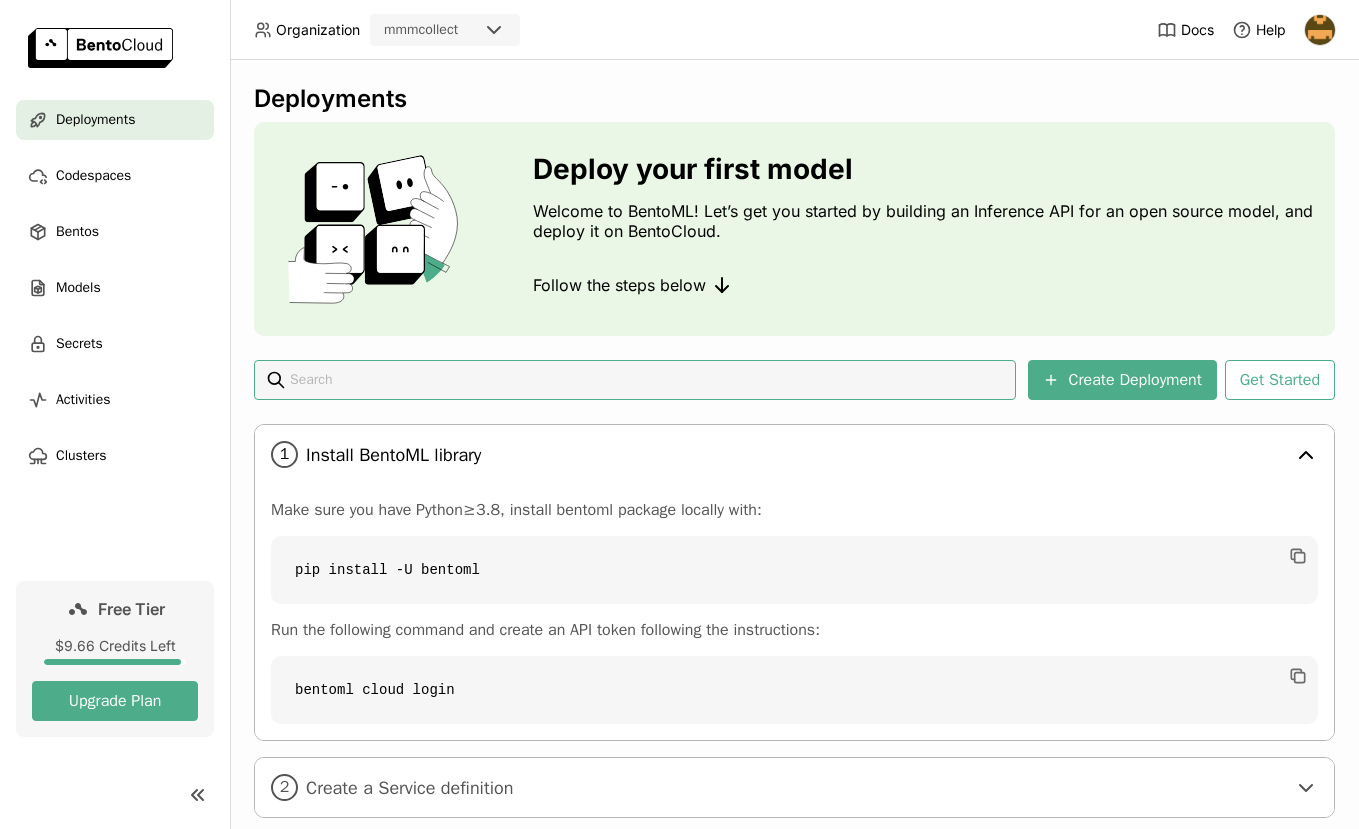 scroll, scrollTop: 120, scrollLeft: 0, axis: vertical 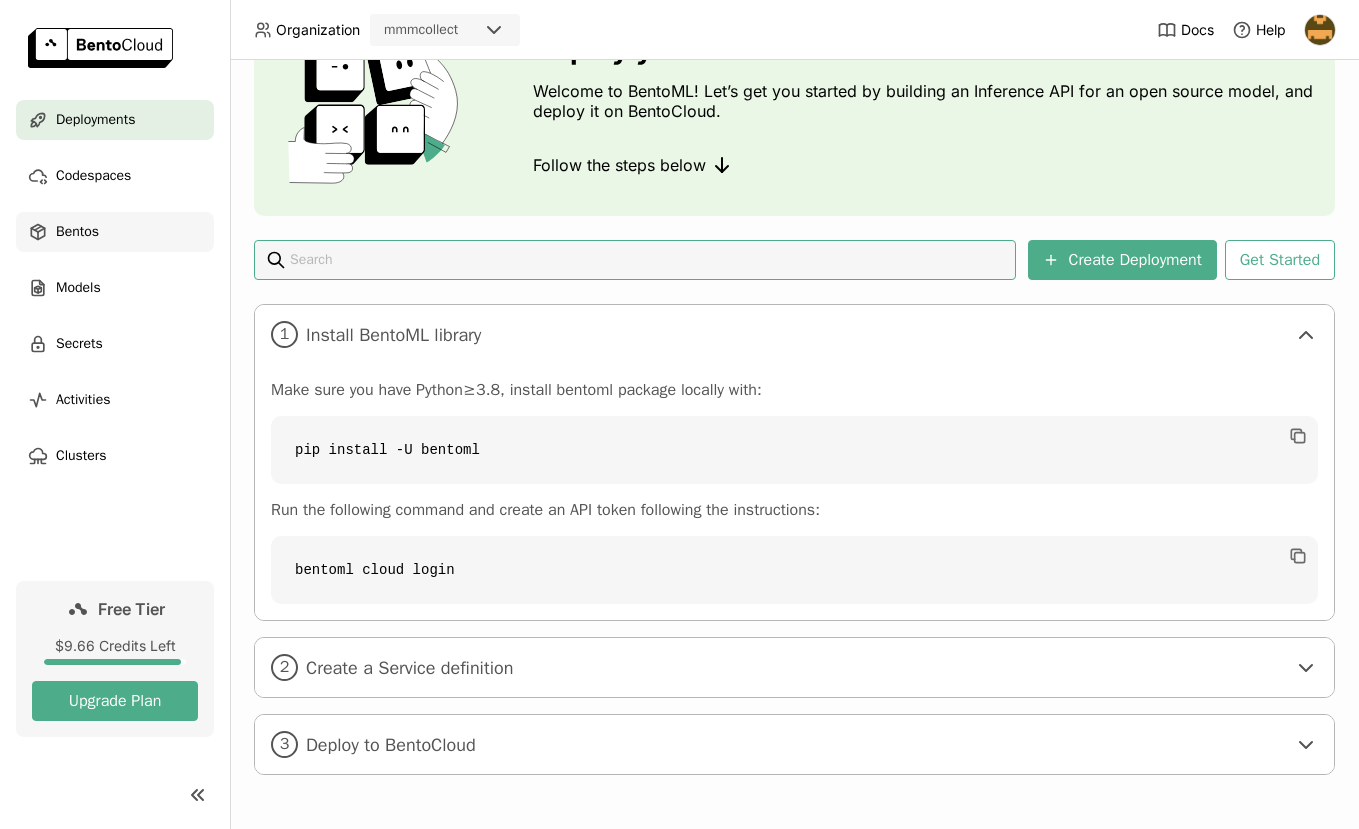 click on "Bentos" at bounding box center (77, 232) 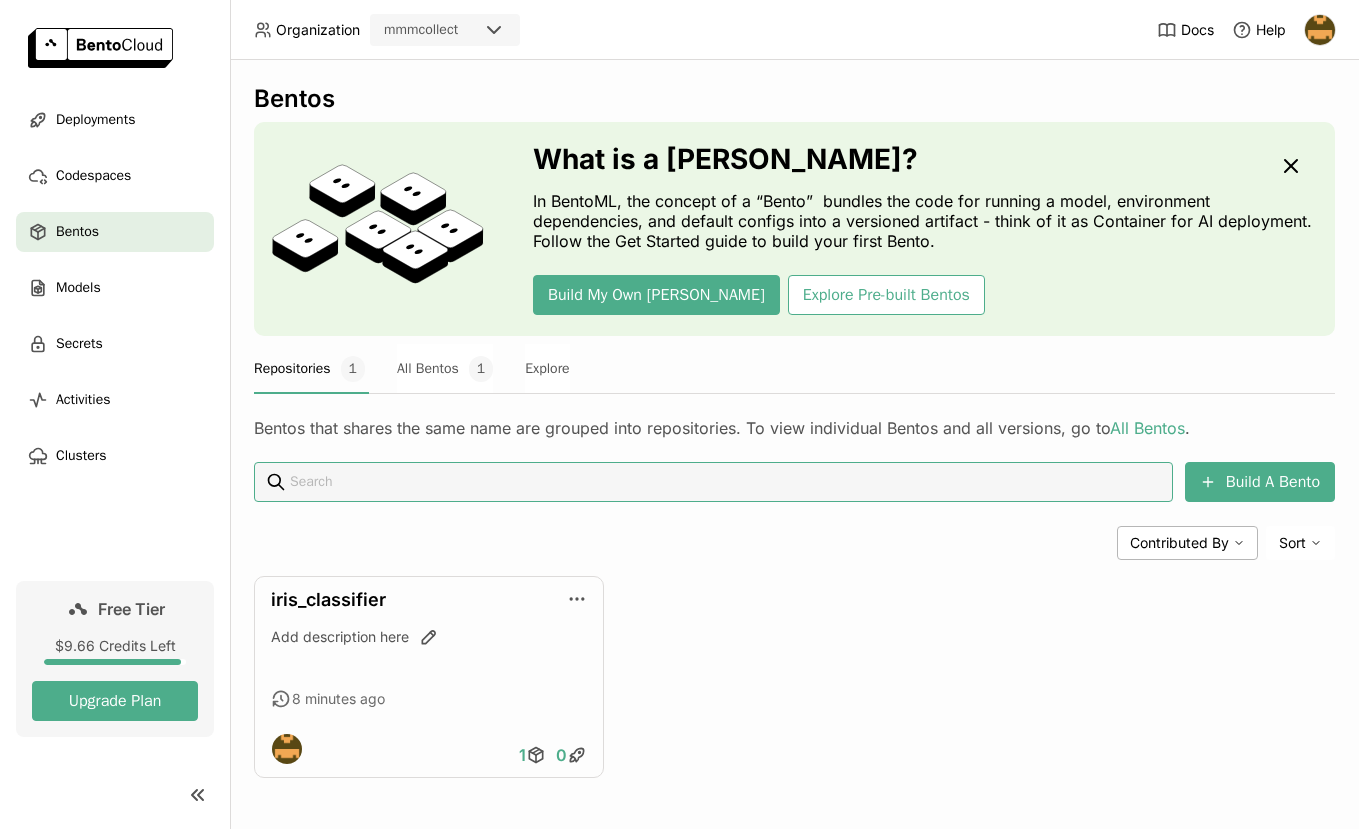 scroll, scrollTop: 3, scrollLeft: 0, axis: vertical 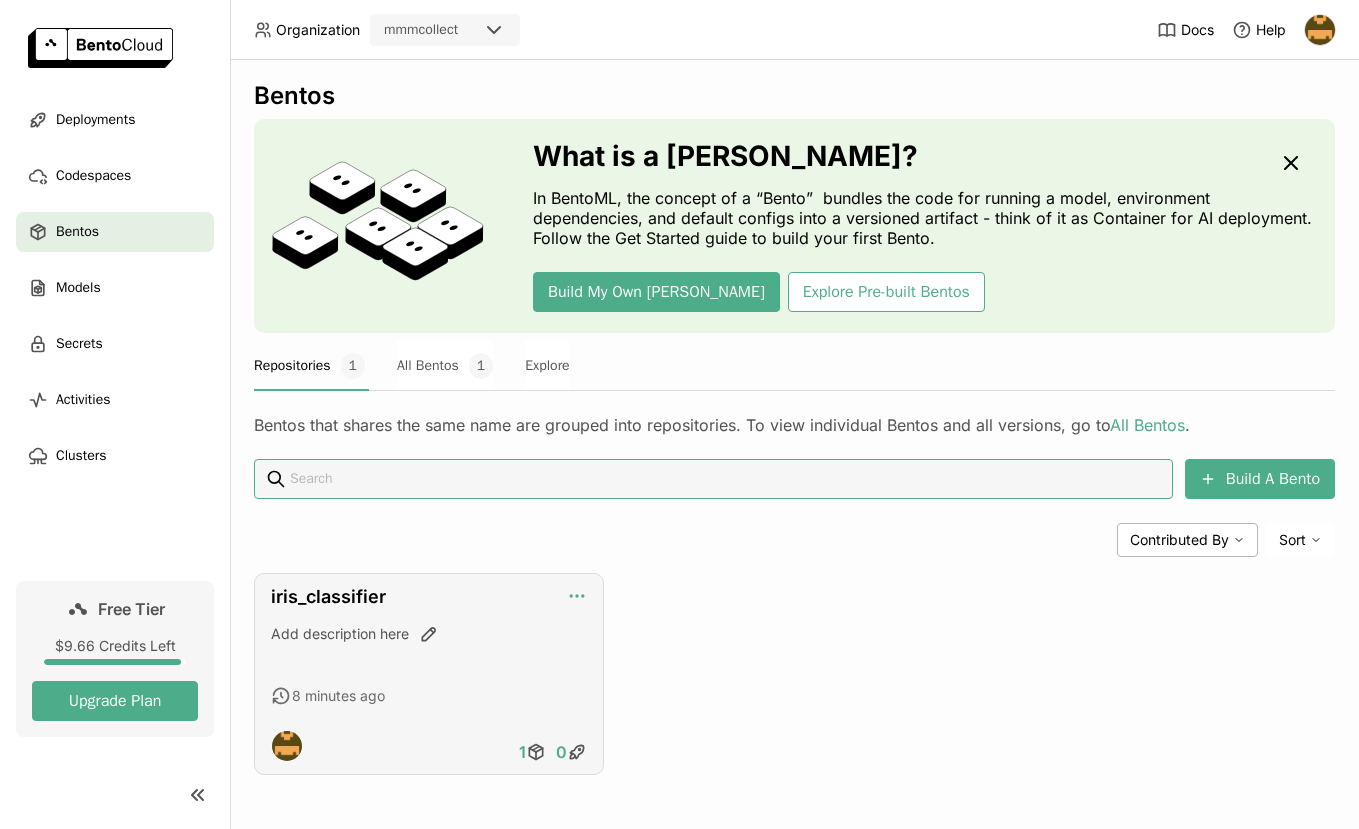 click 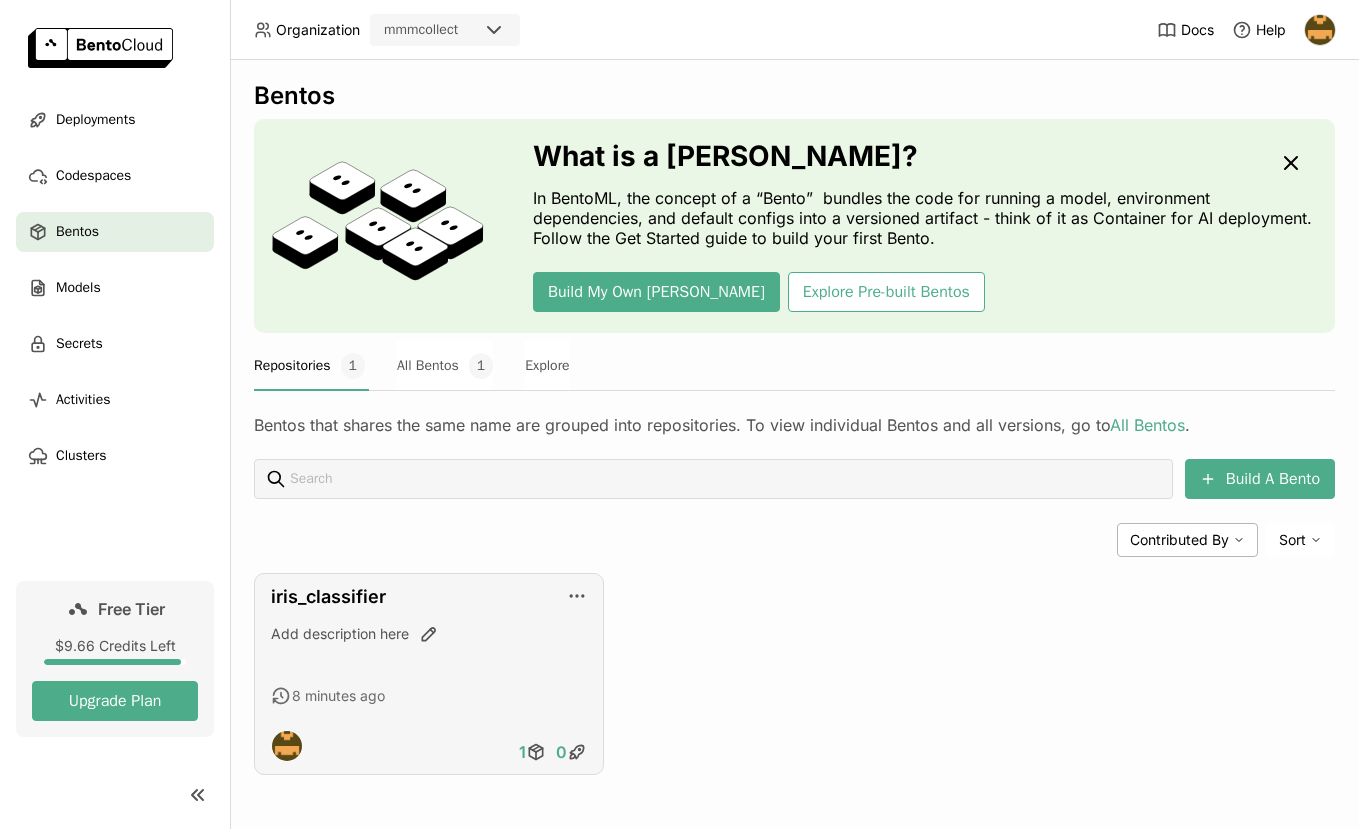 click on "iris_classifier" at bounding box center [429, 597] 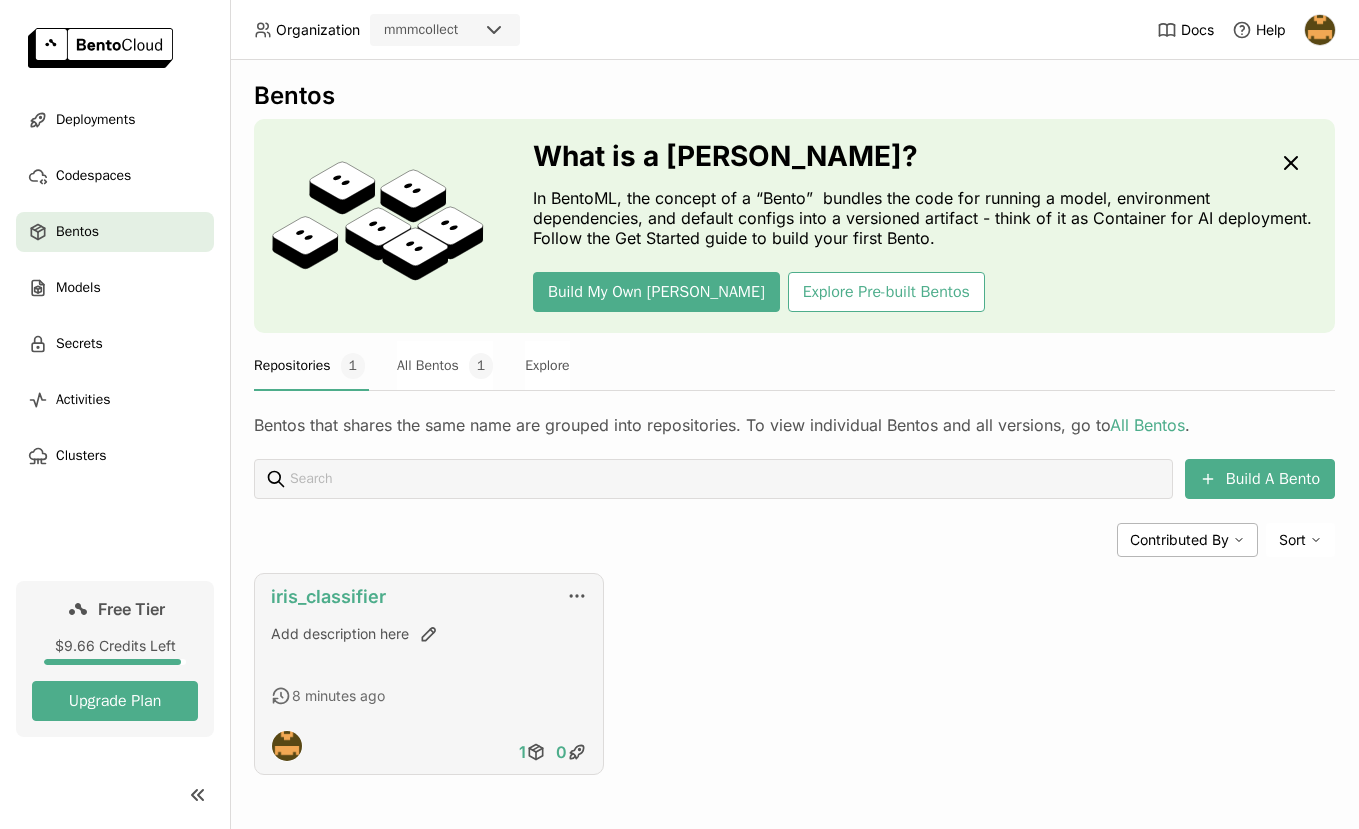 click on "iris_classifier" at bounding box center (328, 596) 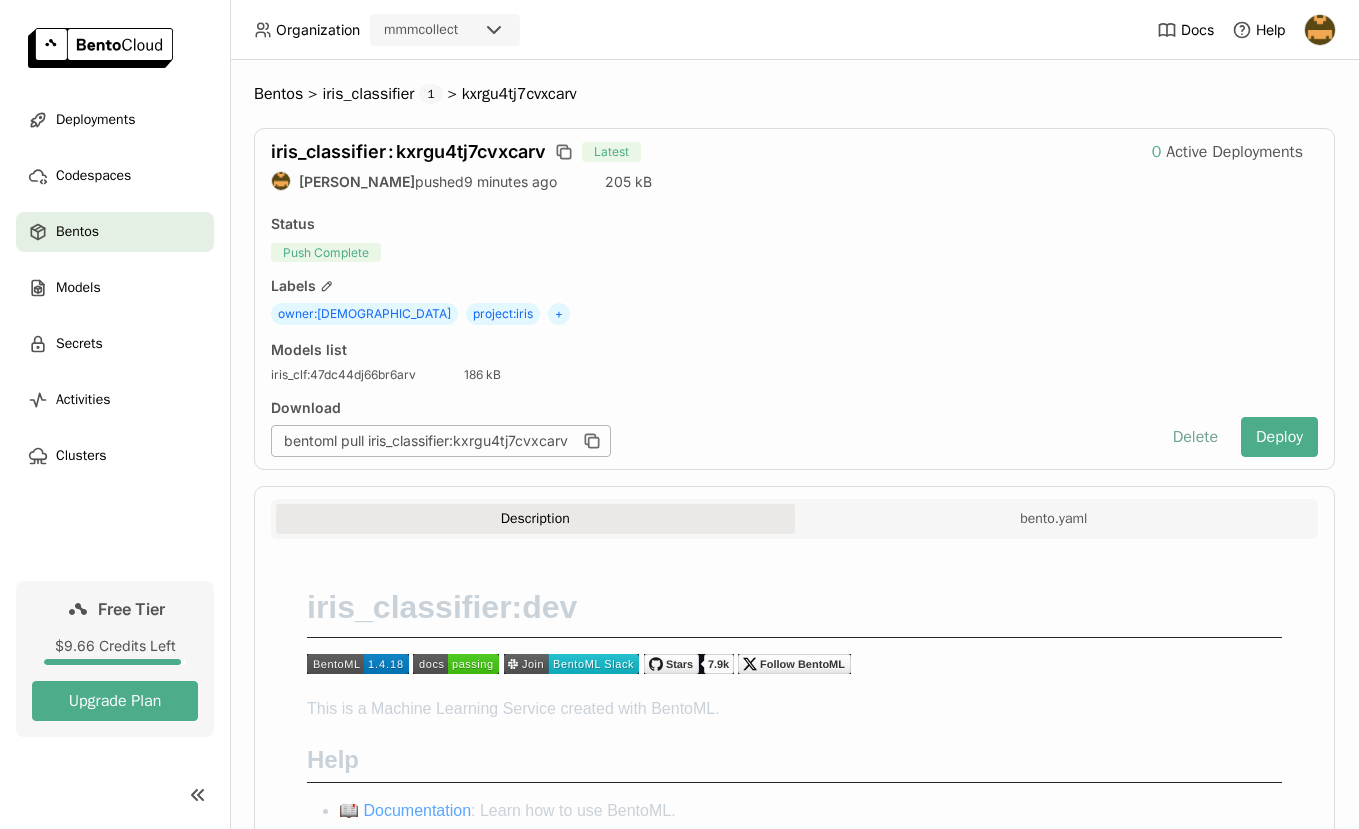click on "Delete" at bounding box center [1195, 437] 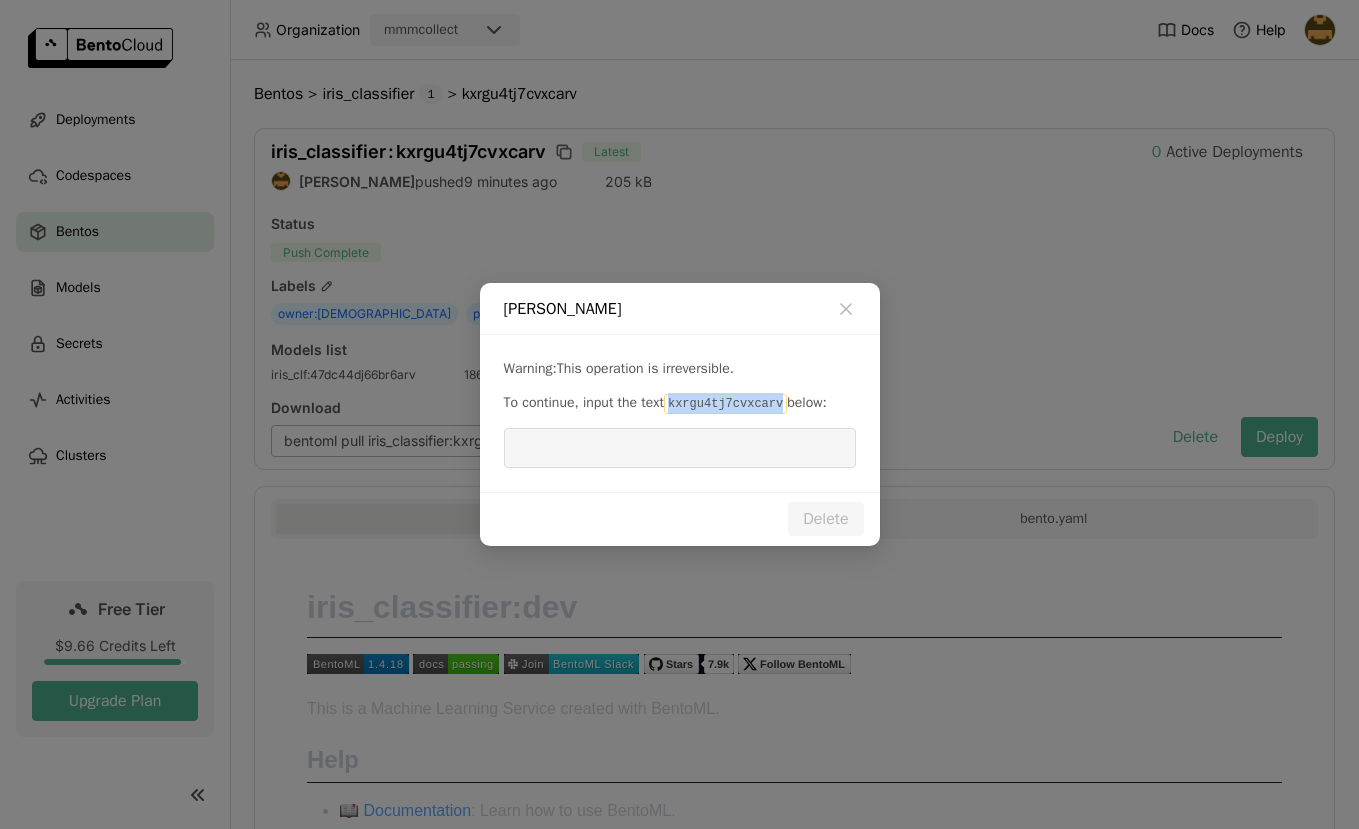 drag, startPoint x: 682, startPoint y: 404, endPoint x: 796, endPoint y: 413, distance: 114.35471 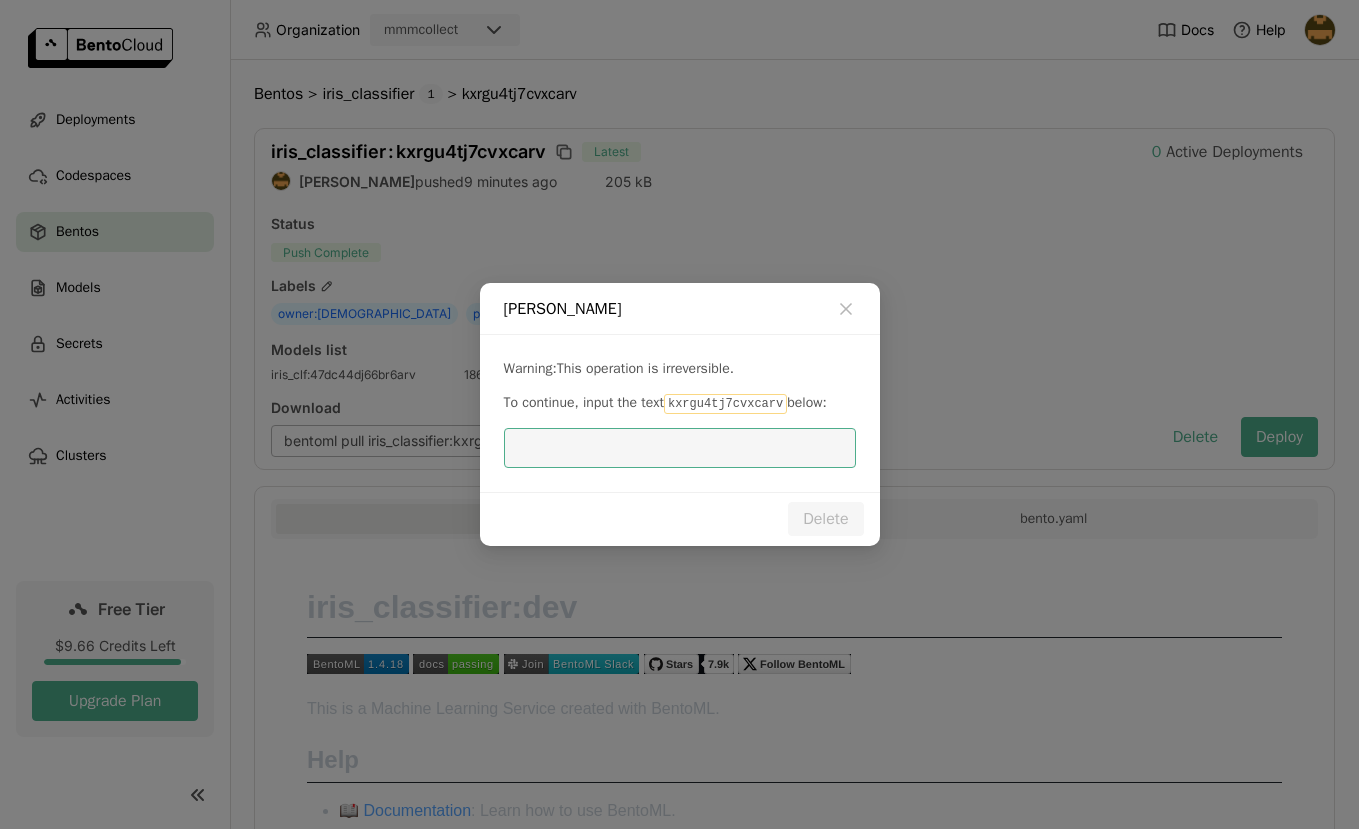 click at bounding box center [680, 448] 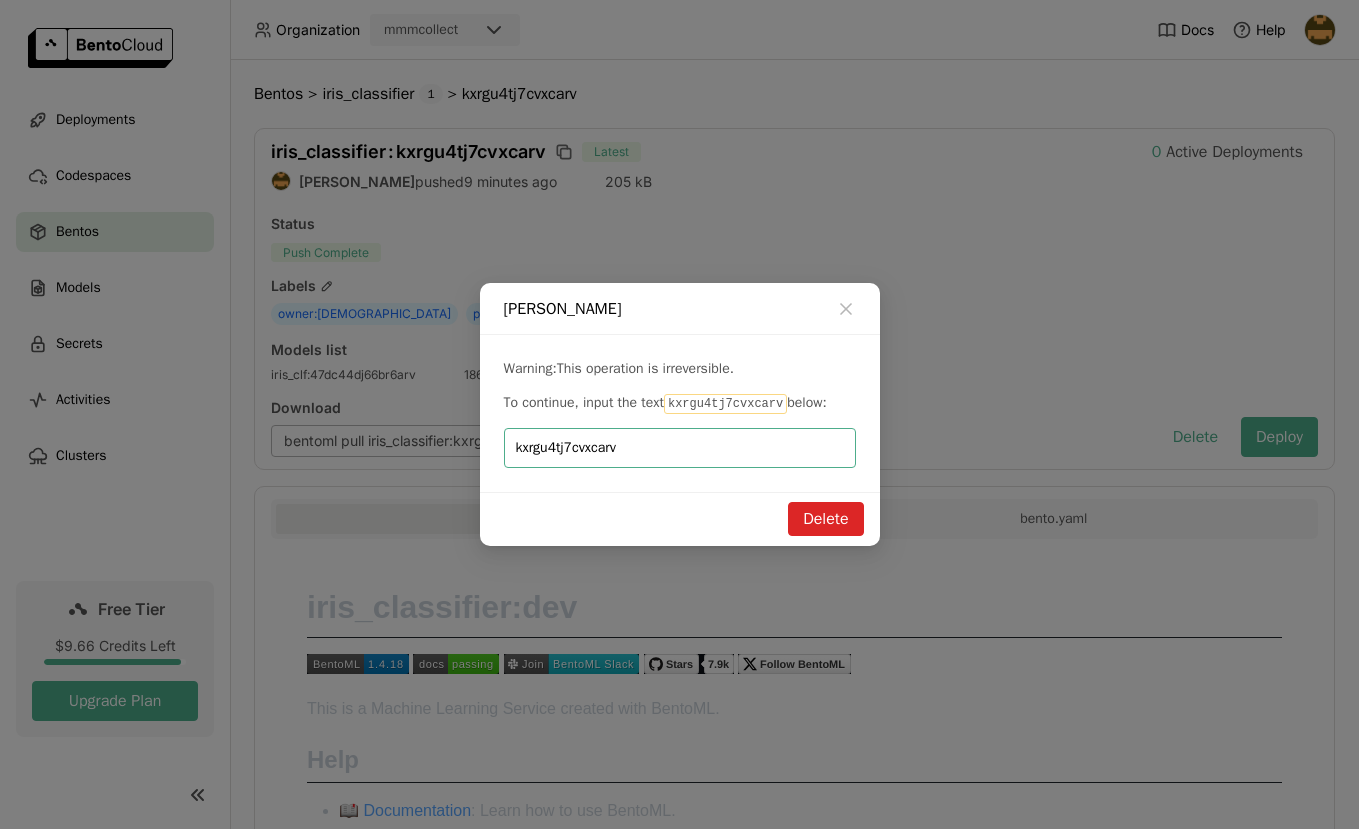 type on "kxrgu4tj7cvxcarv" 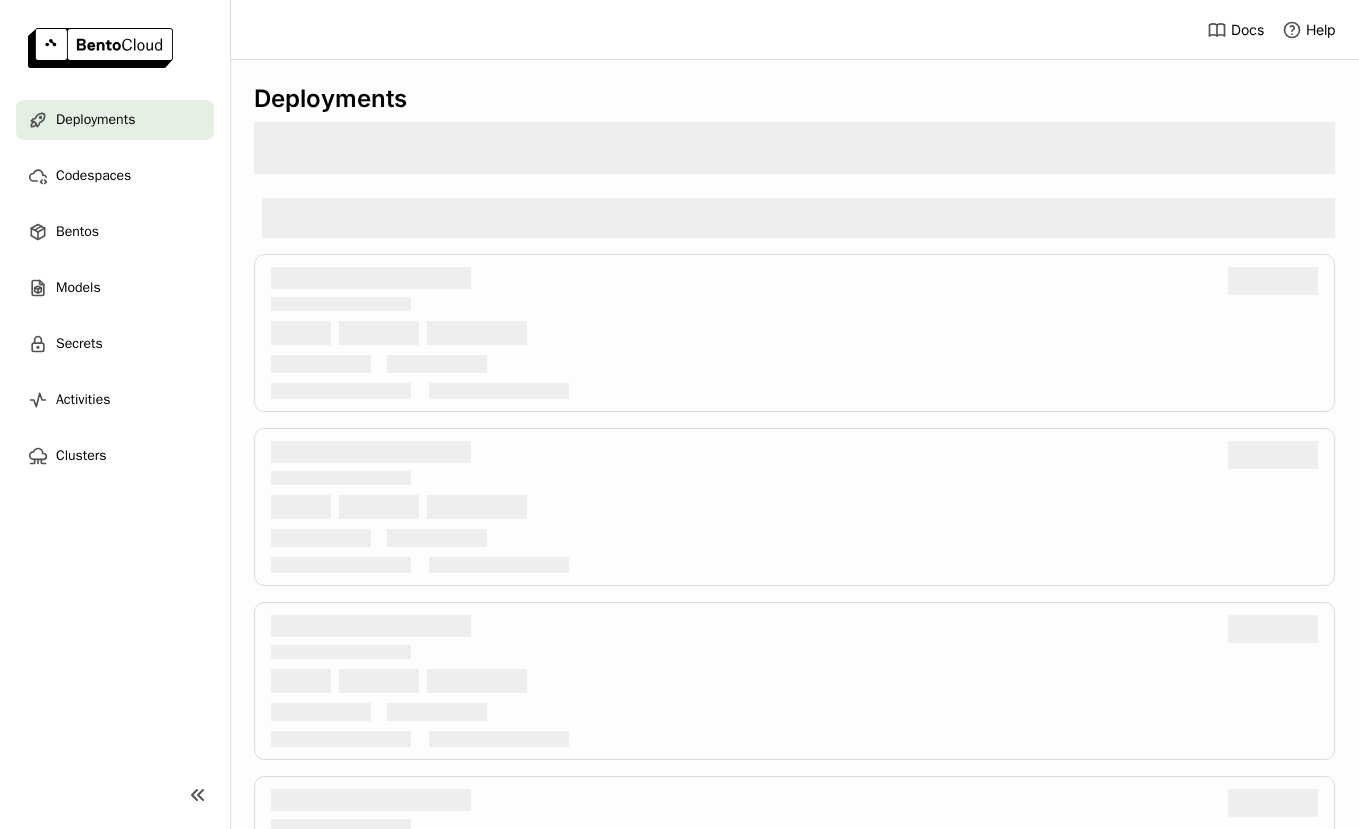scroll, scrollTop: 0, scrollLeft: 0, axis: both 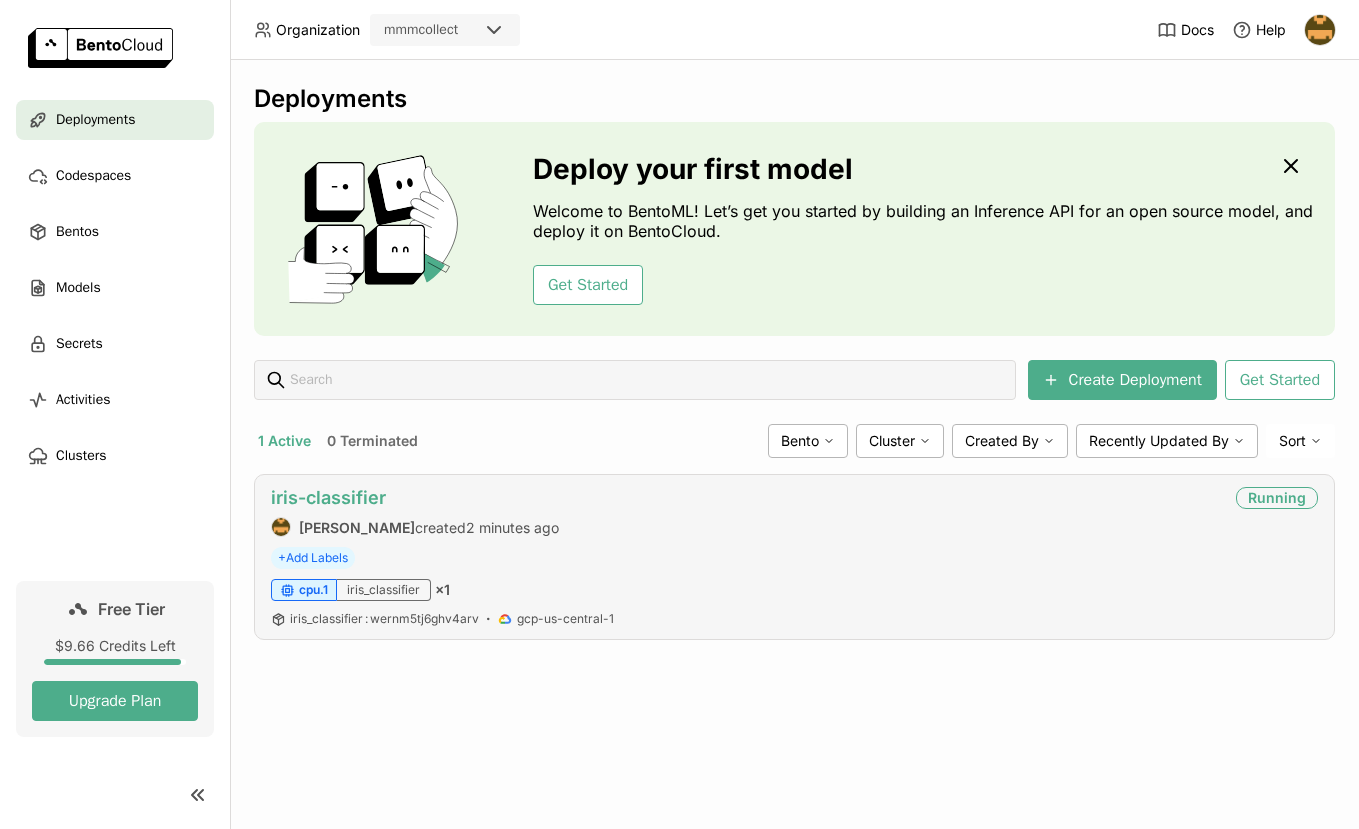click on "iris-classifier" at bounding box center (328, 497) 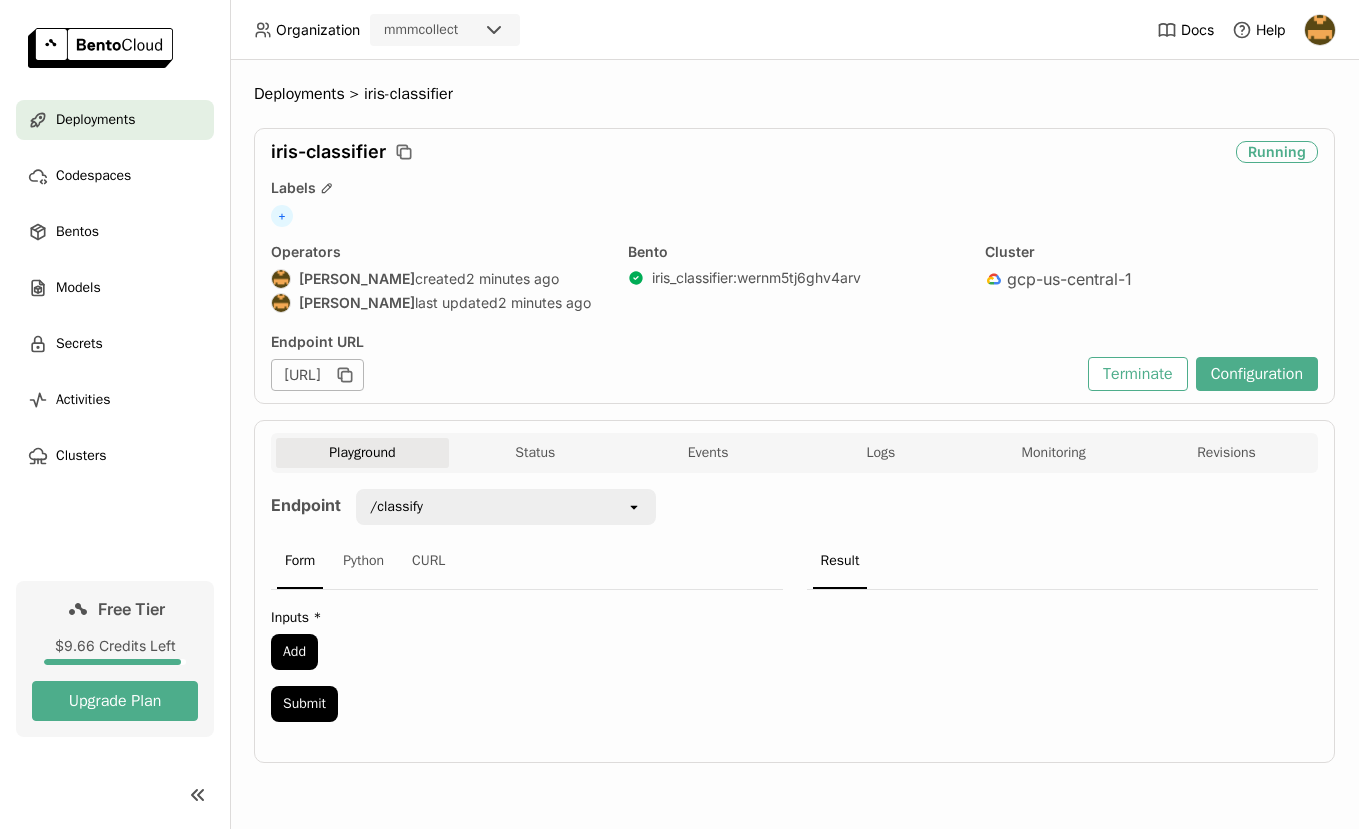 click on "[URL]" at bounding box center (317, 375) 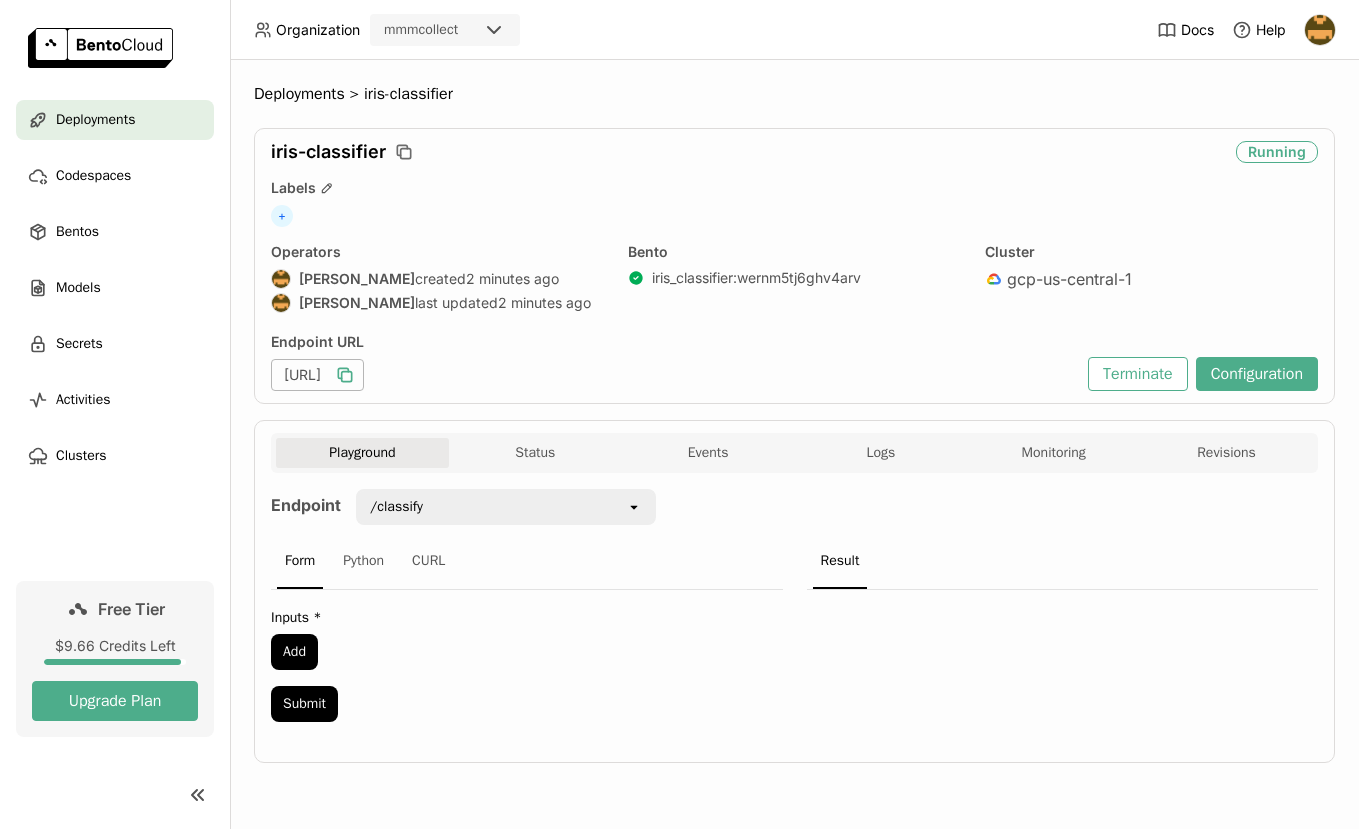 scroll, scrollTop: 0, scrollLeft: 0, axis: both 